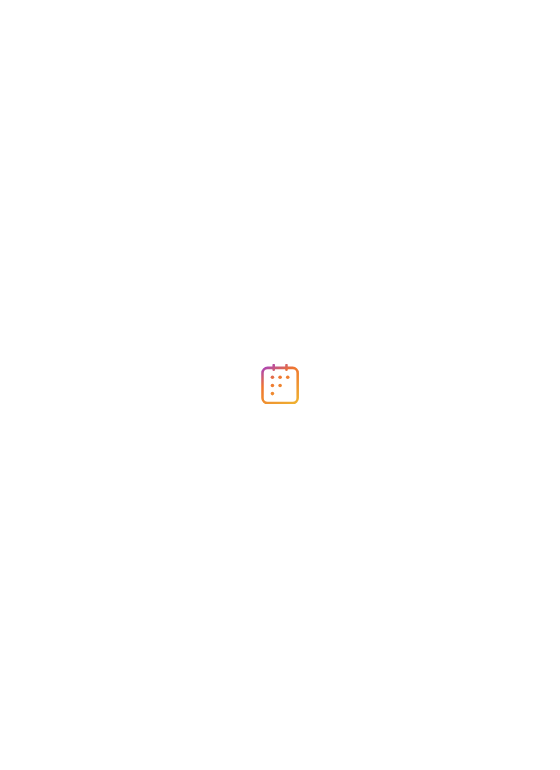 scroll, scrollTop: 0, scrollLeft: 0, axis: both 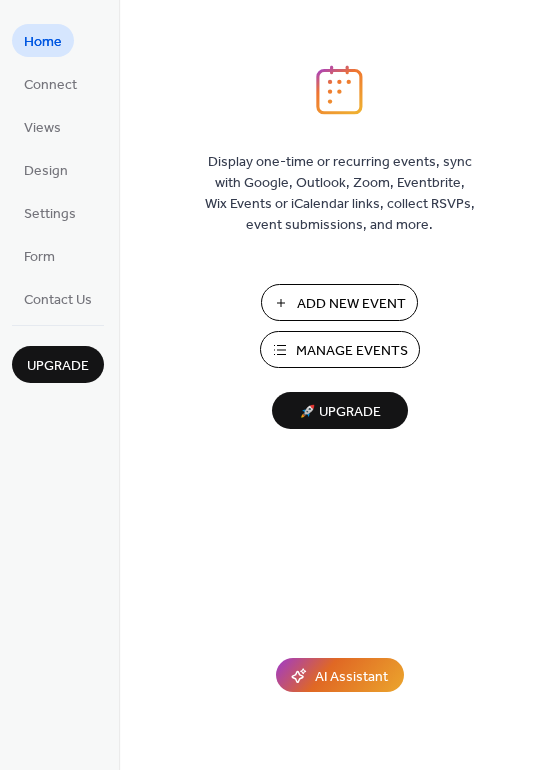 click on "Manage Events" at bounding box center (352, 351) 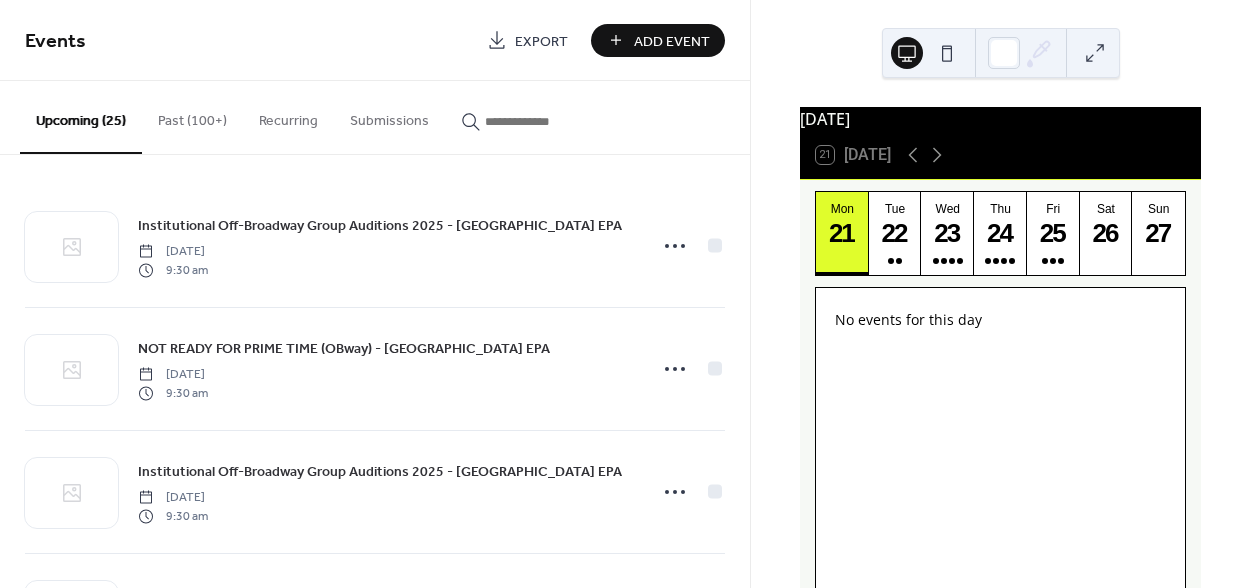 scroll, scrollTop: 0, scrollLeft: 0, axis: both 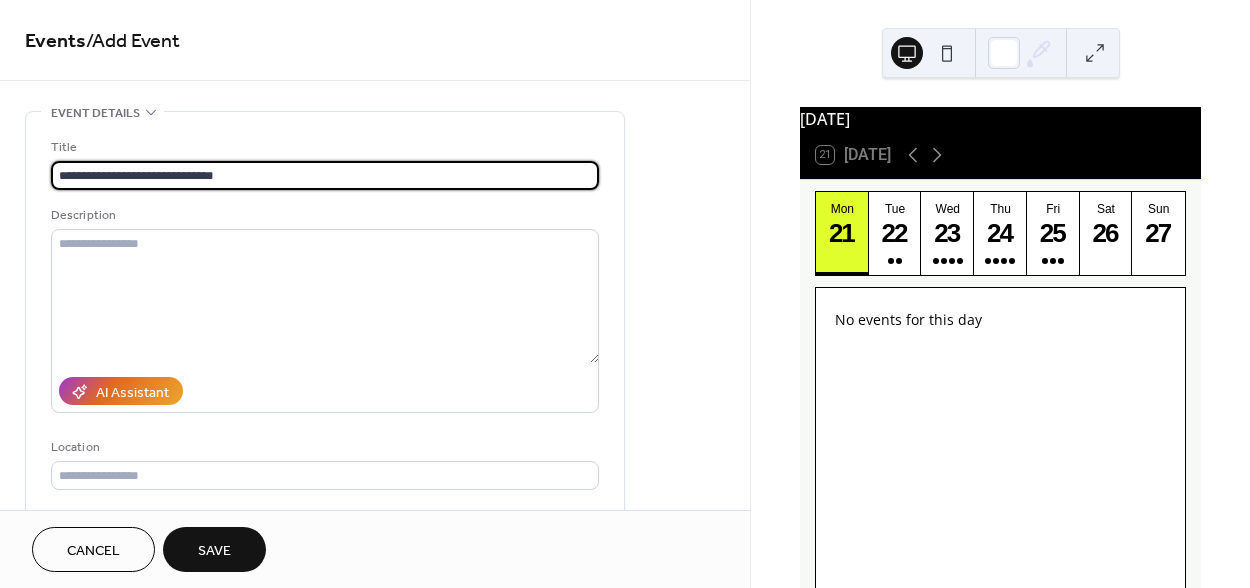 type on "**********" 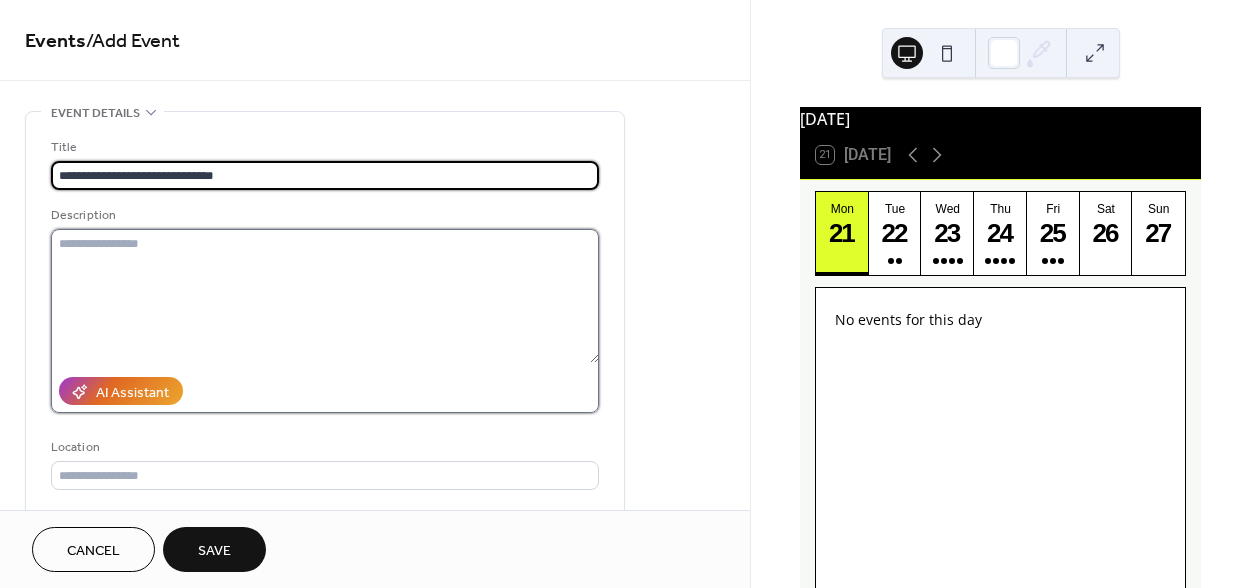 click at bounding box center [325, 296] 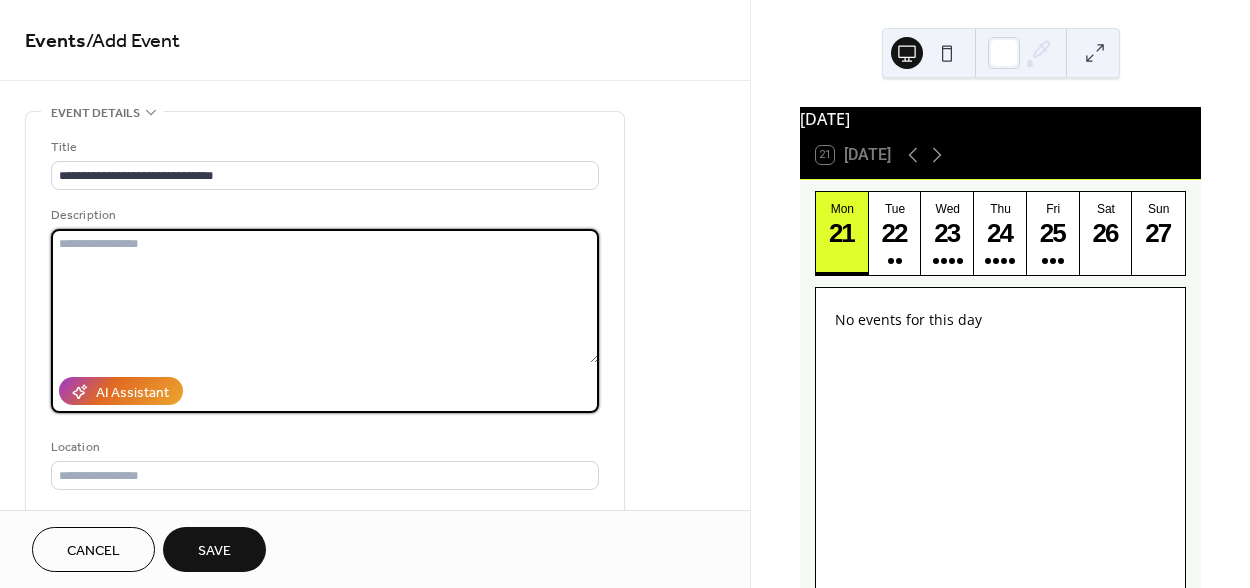 paste on "**********" 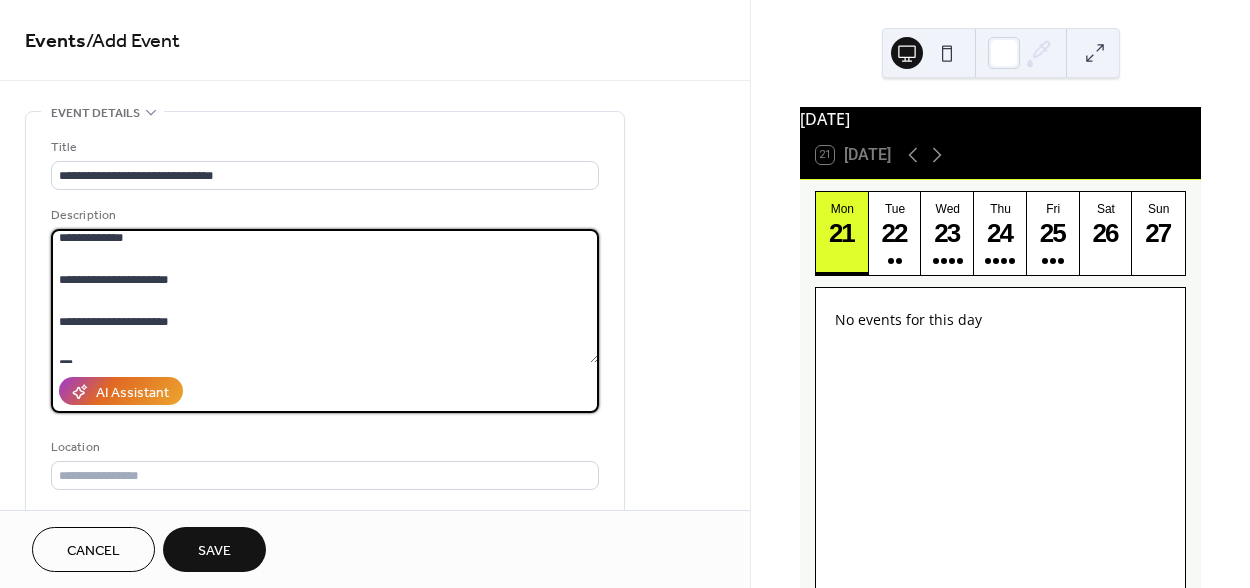 scroll, scrollTop: 0, scrollLeft: 0, axis: both 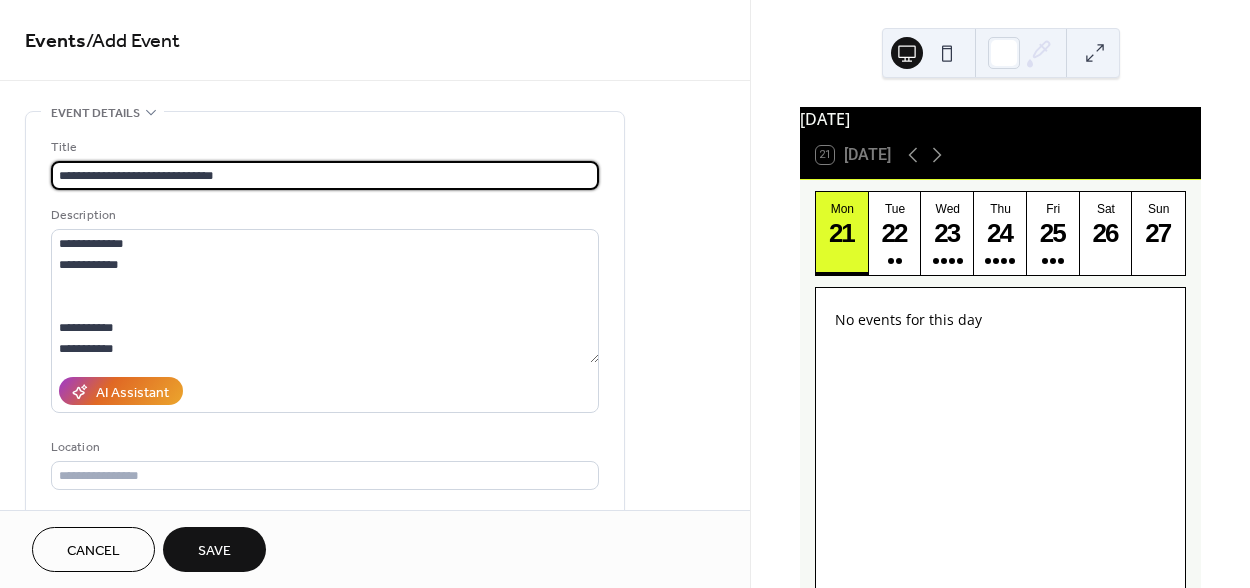 drag, startPoint x: 204, startPoint y: 173, endPoint x: 33, endPoint y: 167, distance: 171.10522 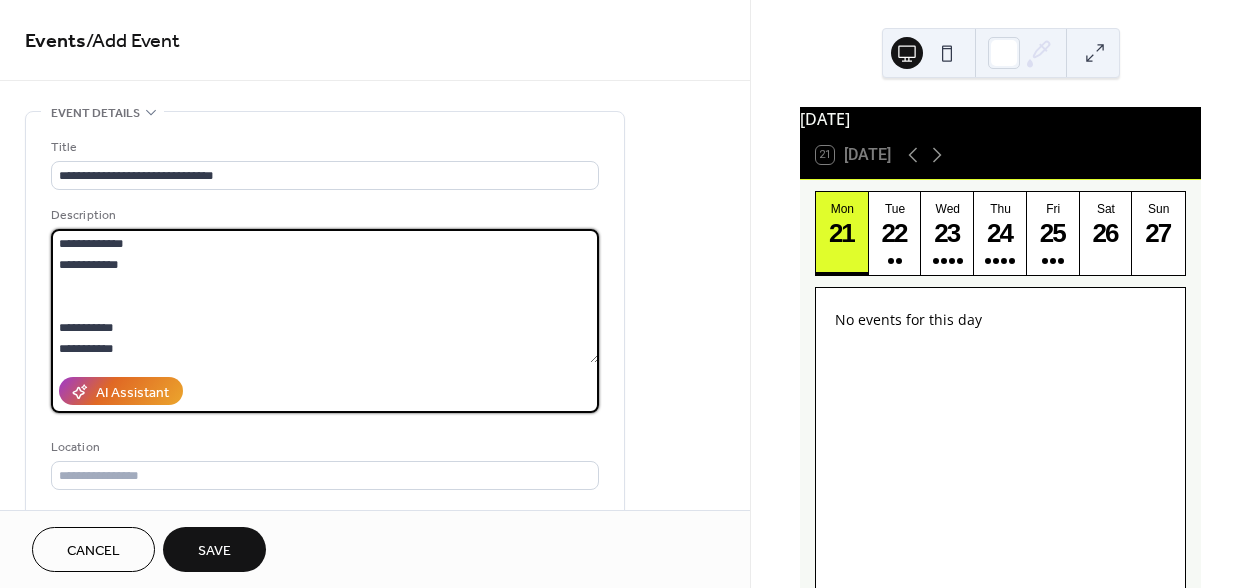click at bounding box center (325, 296) 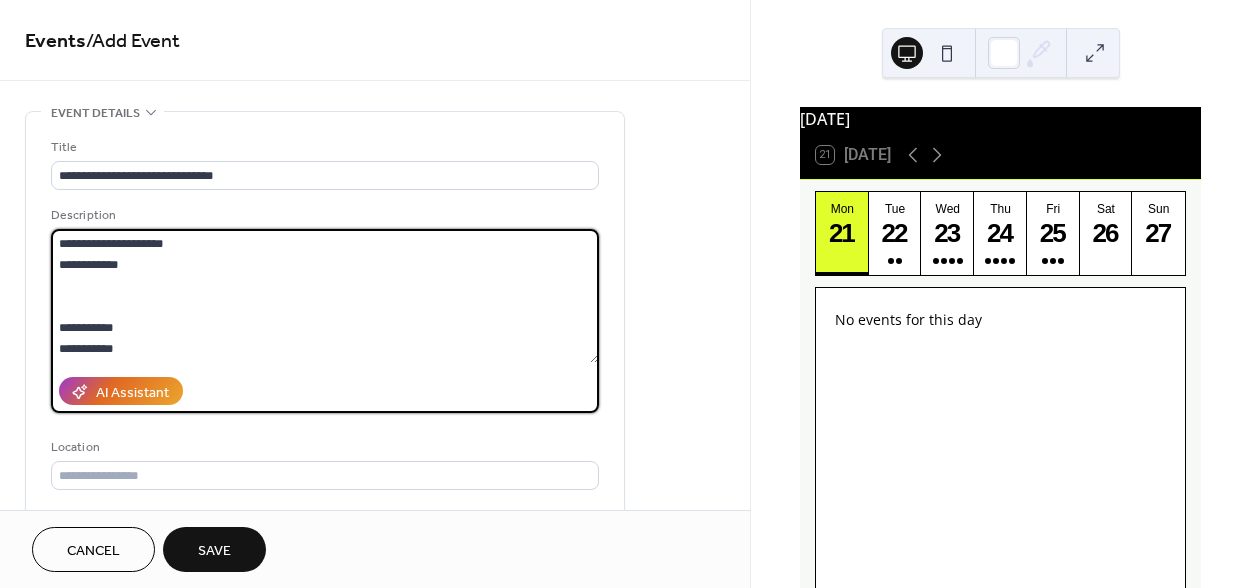 type on "**********" 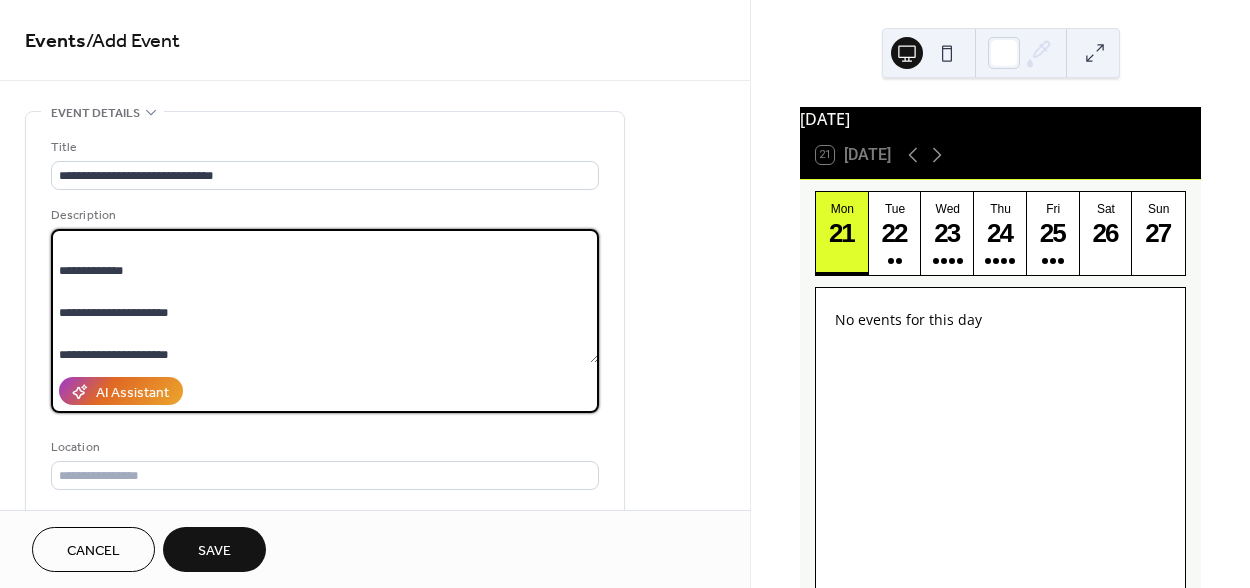 scroll, scrollTop: 190, scrollLeft: 0, axis: vertical 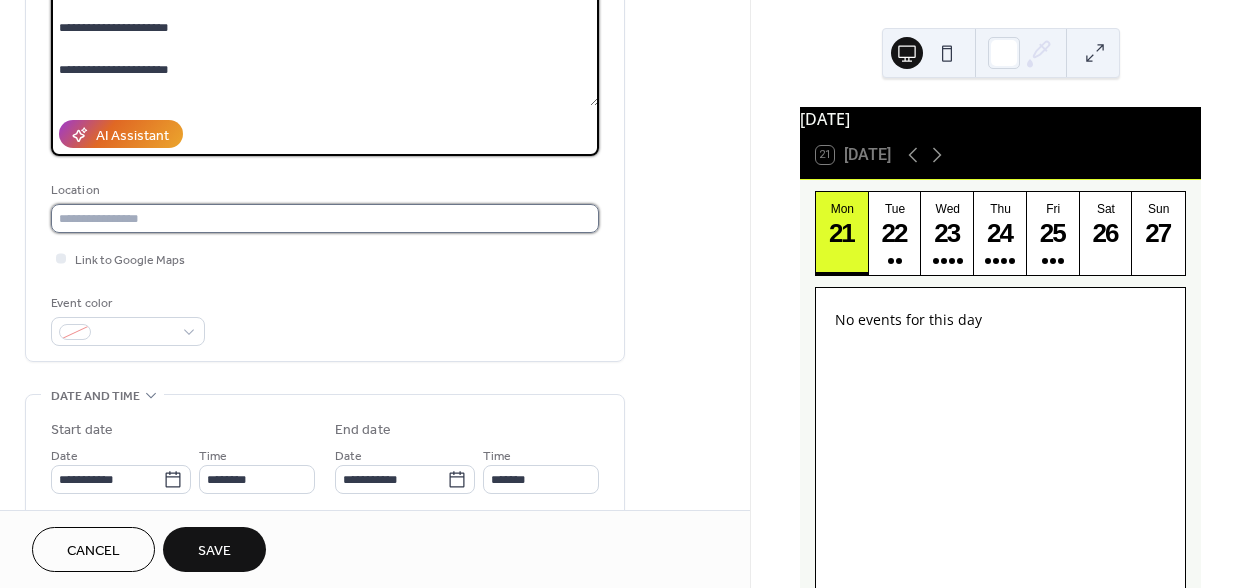 click at bounding box center (325, 218) 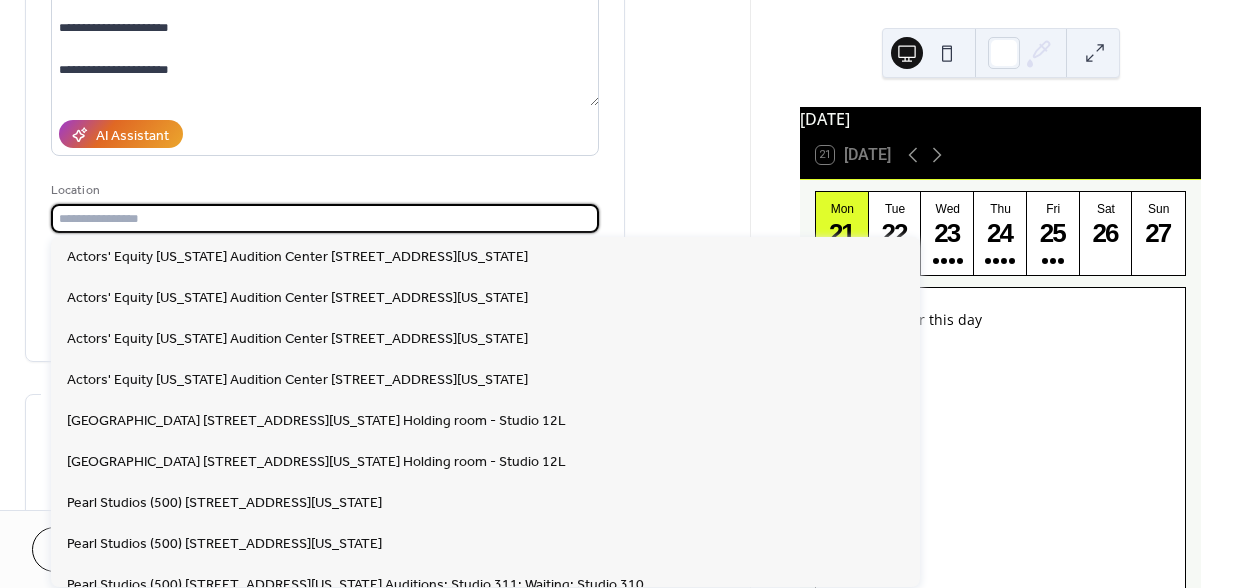 paste on "**********" 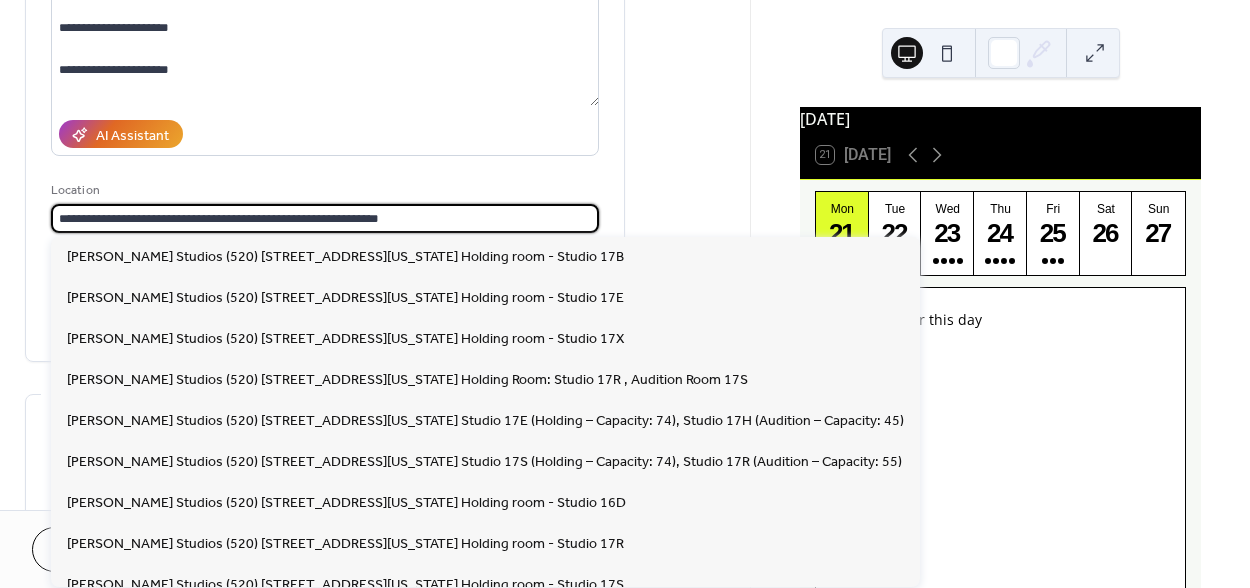 type on "**********" 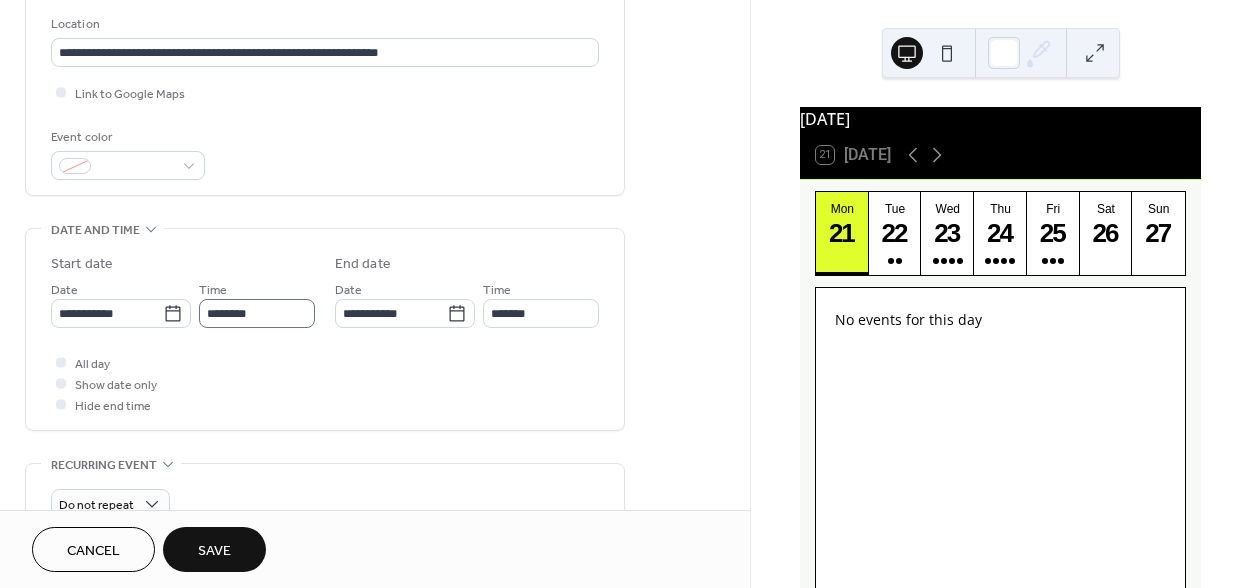 scroll, scrollTop: 426, scrollLeft: 0, axis: vertical 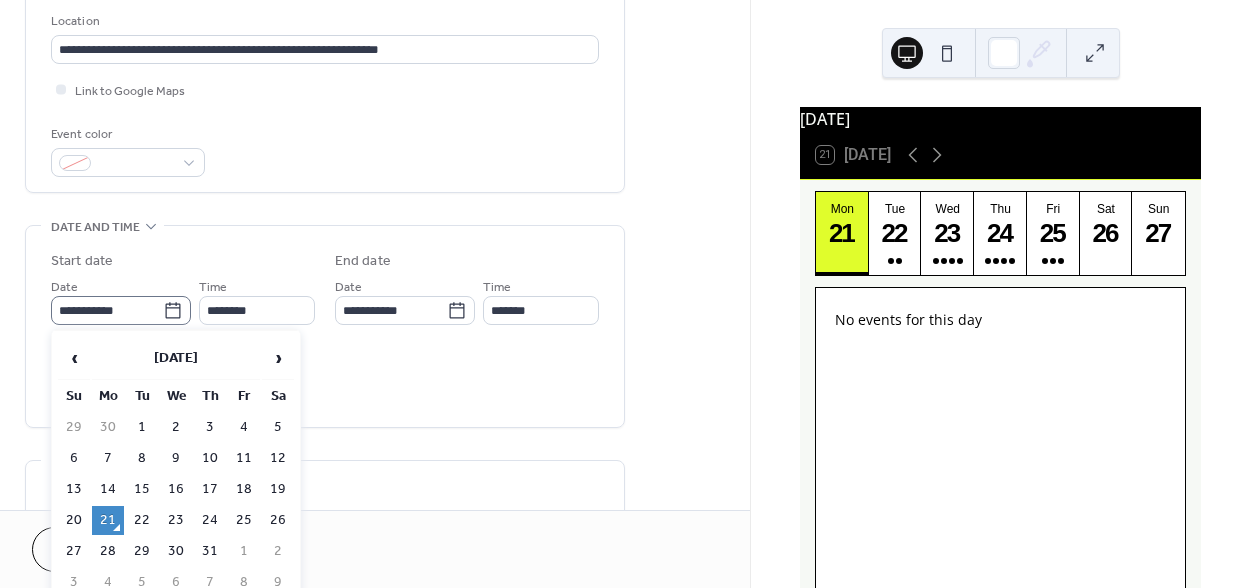 click 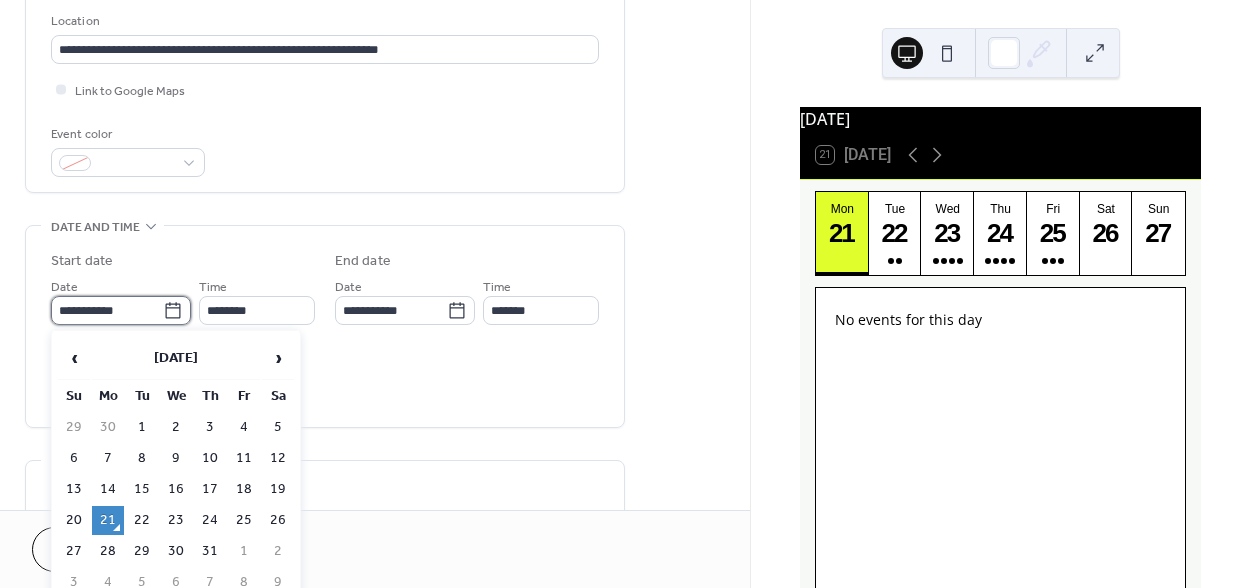 click on "**********" at bounding box center [107, 310] 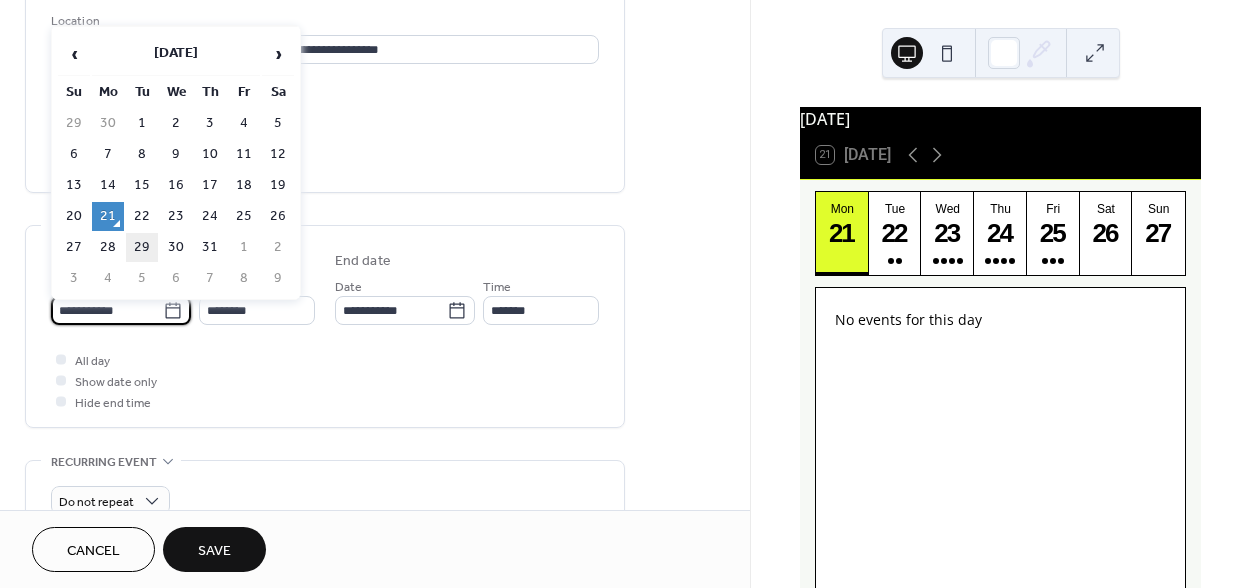 click on "29" at bounding box center (142, 247) 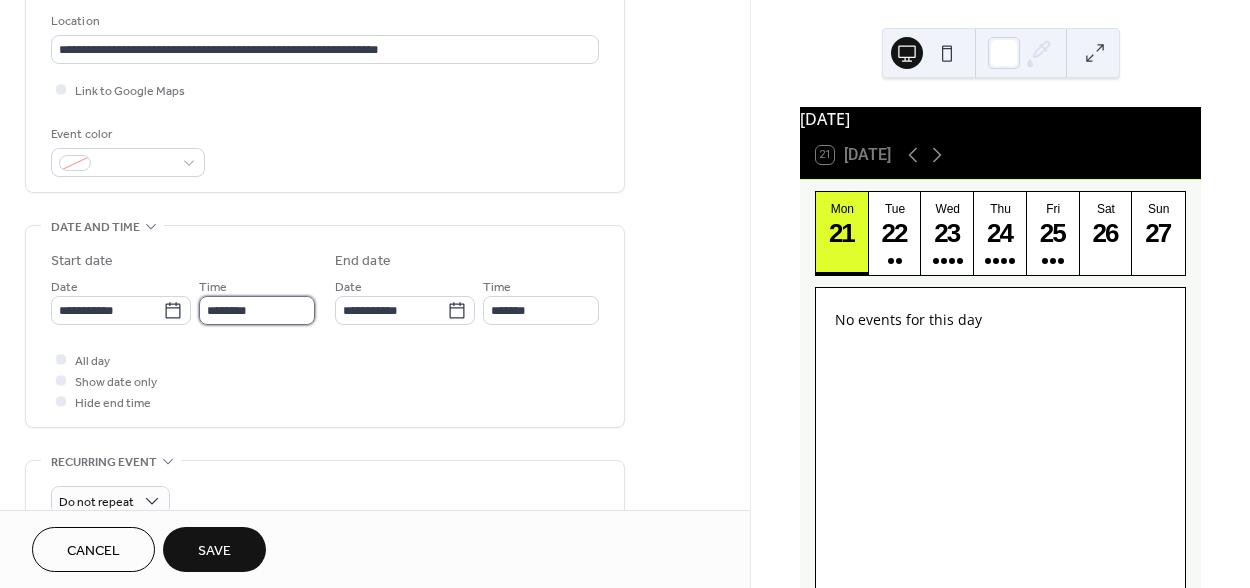click on "********" at bounding box center (257, 310) 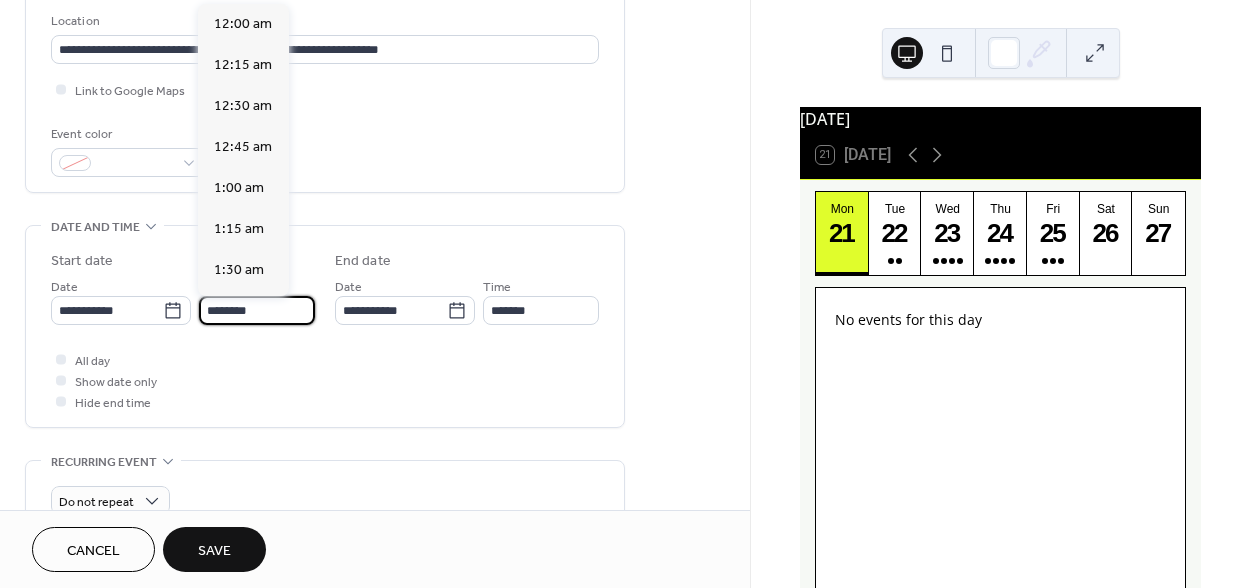 scroll, scrollTop: 1944, scrollLeft: 0, axis: vertical 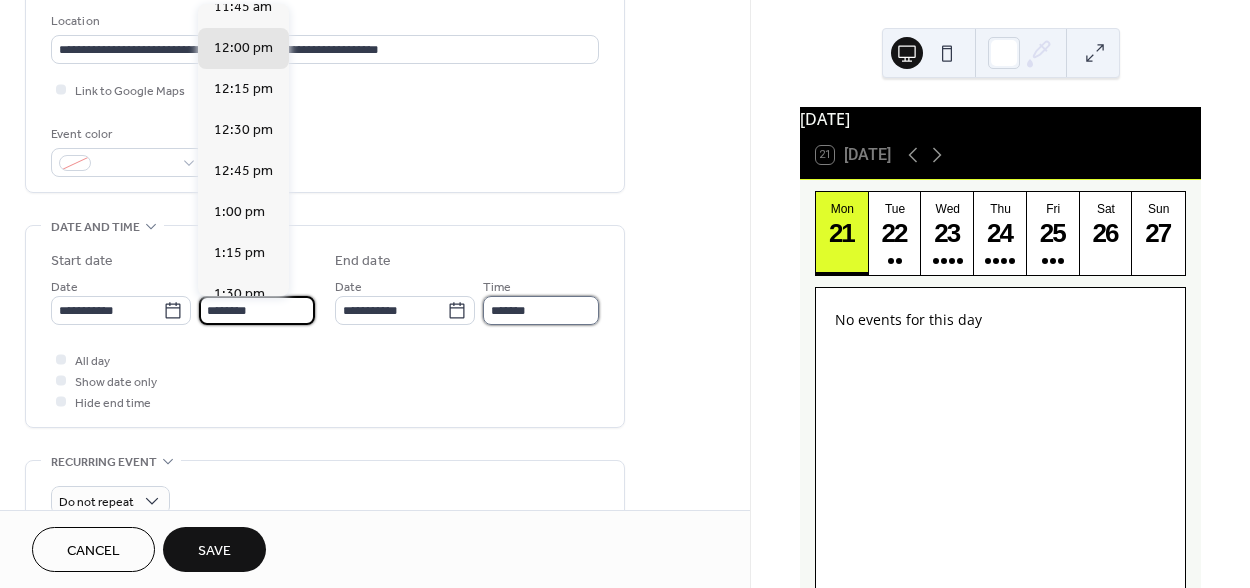 click on "*******" at bounding box center [541, 310] 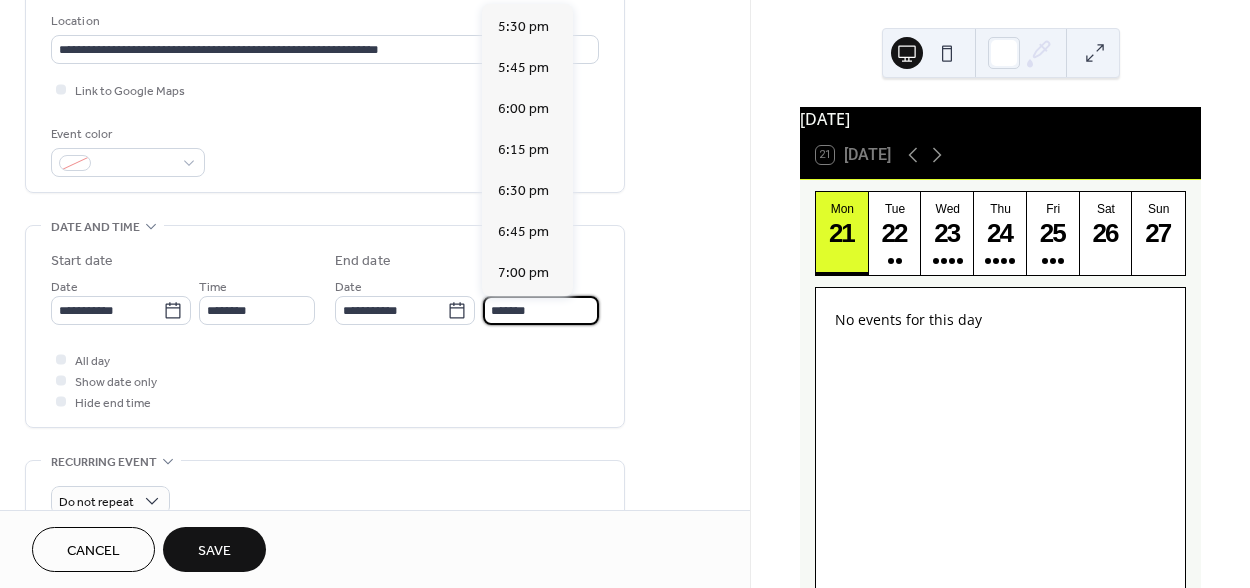 scroll, scrollTop: 1015, scrollLeft: 0, axis: vertical 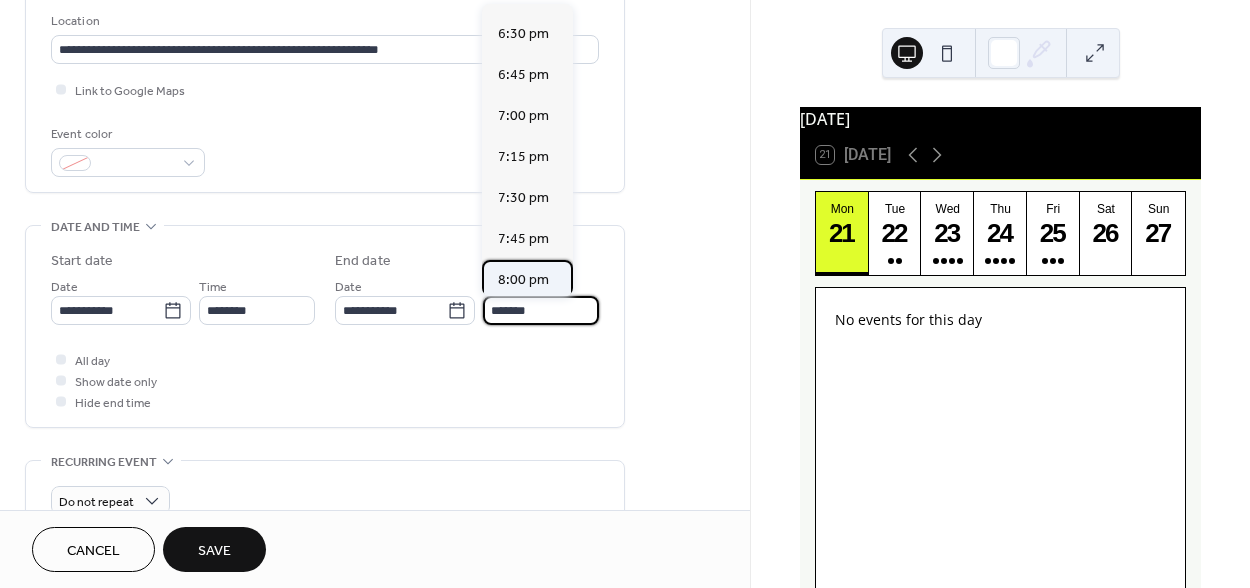 click on "8:00 pm" at bounding box center (523, 280) 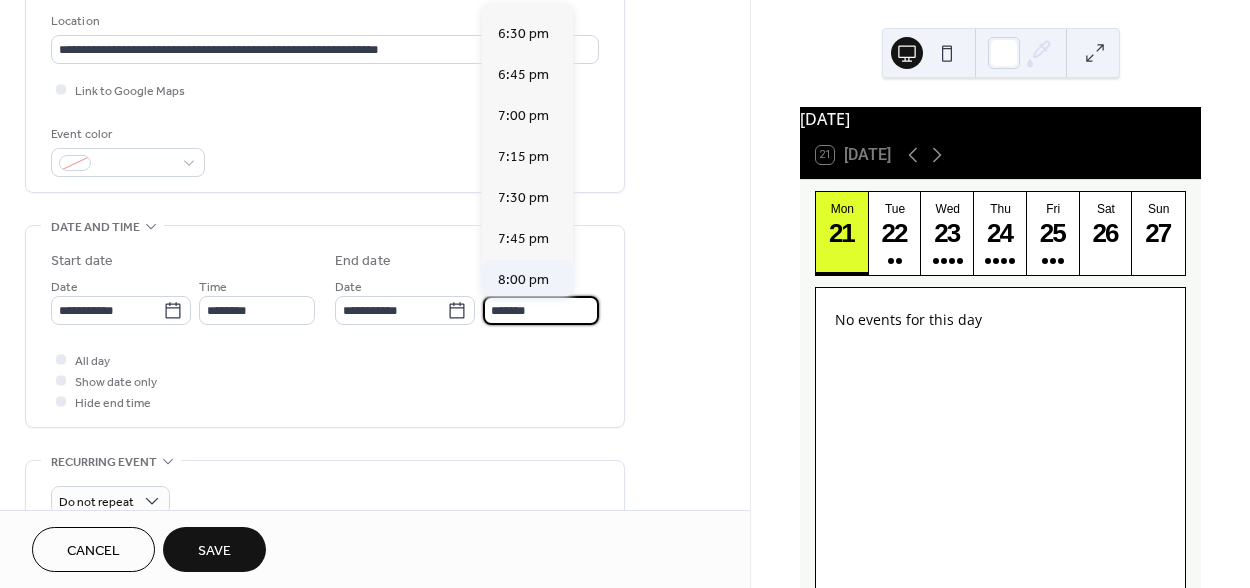 type on "*******" 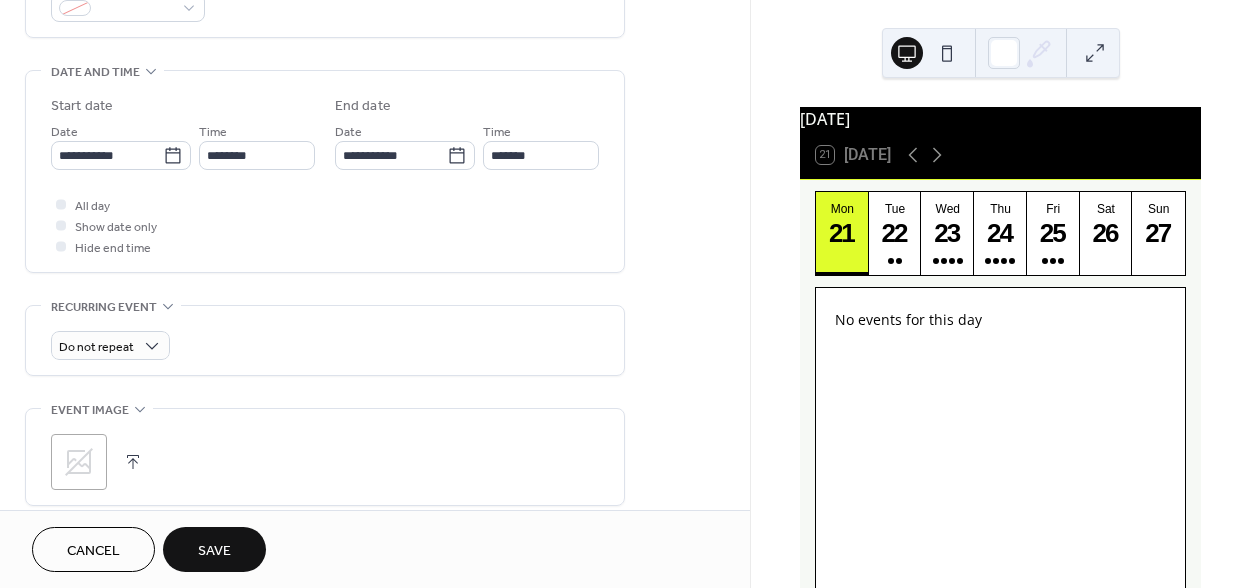 scroll, scrollTop: 976, scrollLeft: 0, axis: vertical 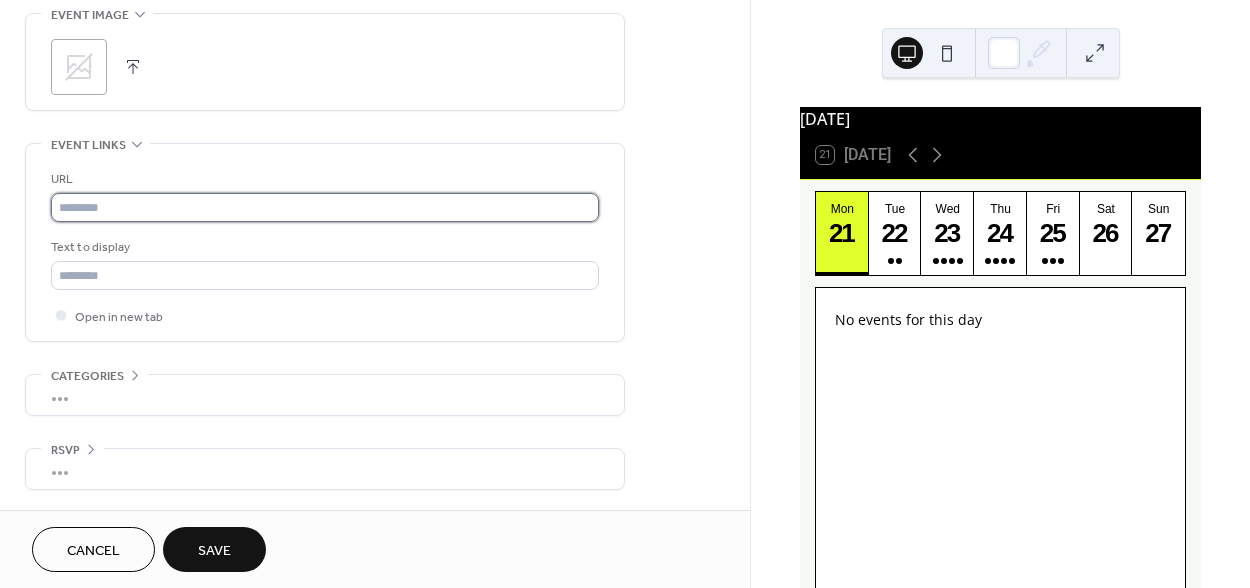 click at bounding box center [325, 207] 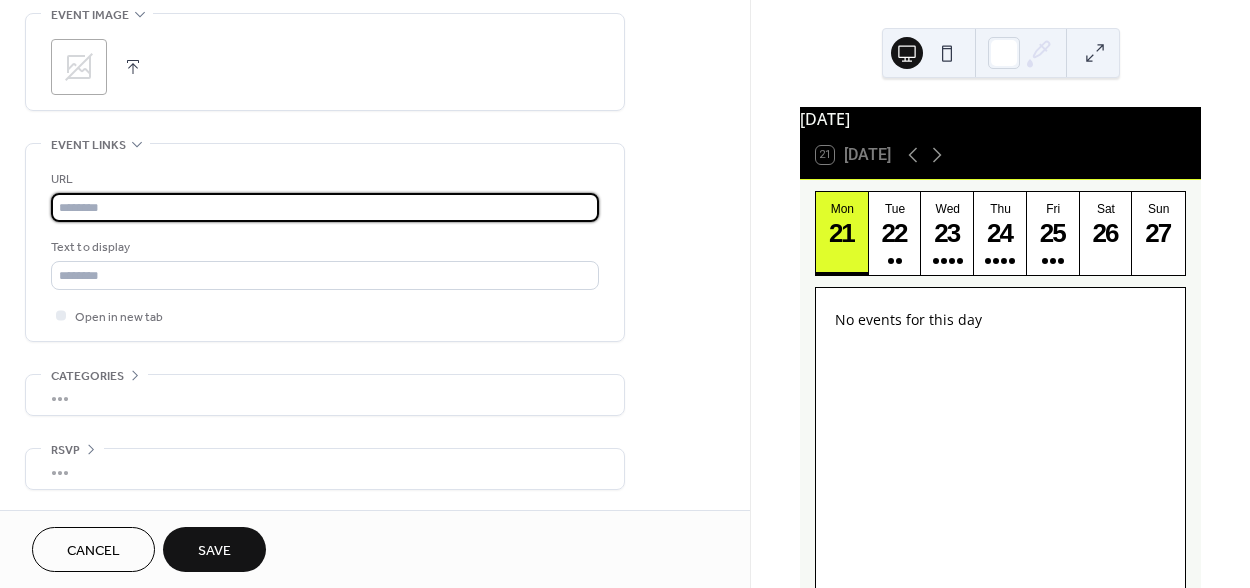 paste on "**********" 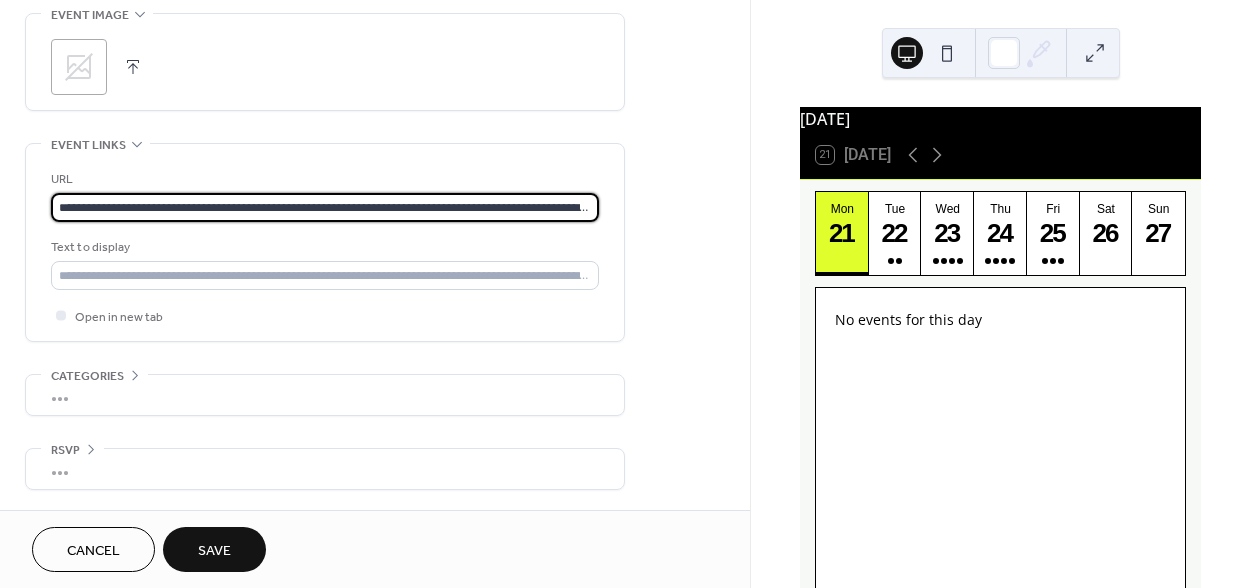 scroll, scrollTop: 0, scrollLeft: 167, axis: horizontal 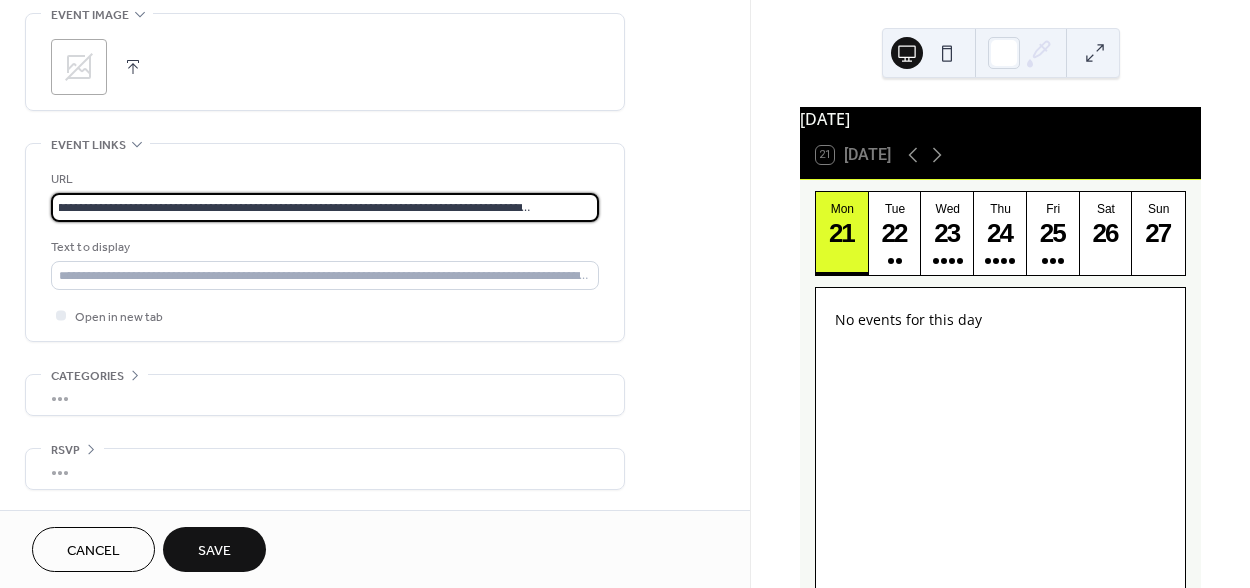 type on "**********" 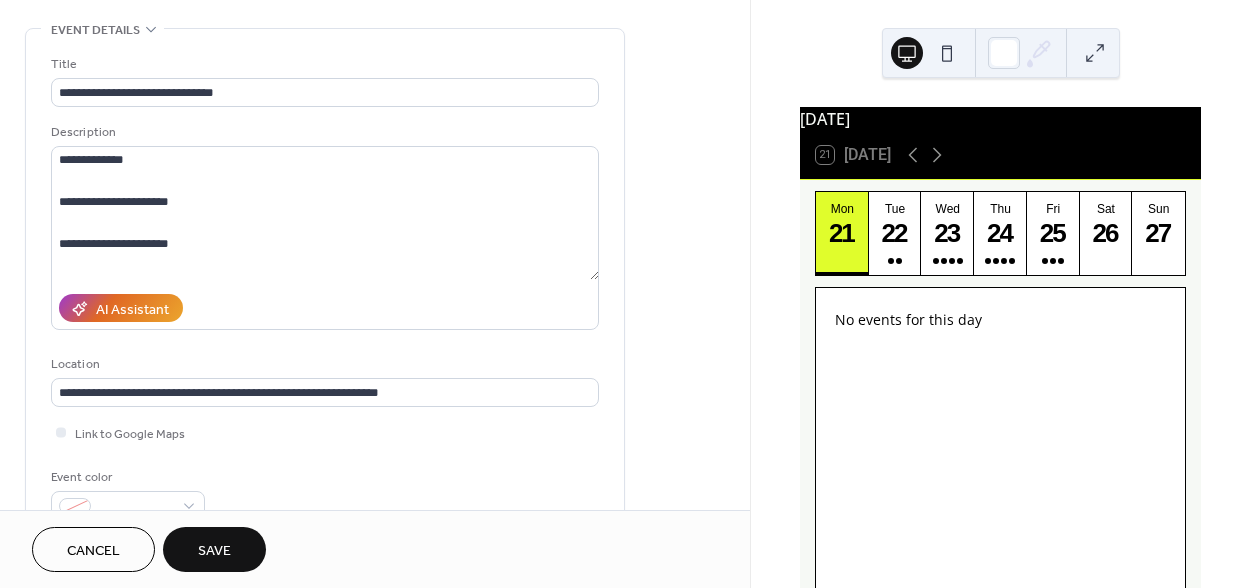 scroll, scrollTop: 0, scrollLeft: 0, axis: both 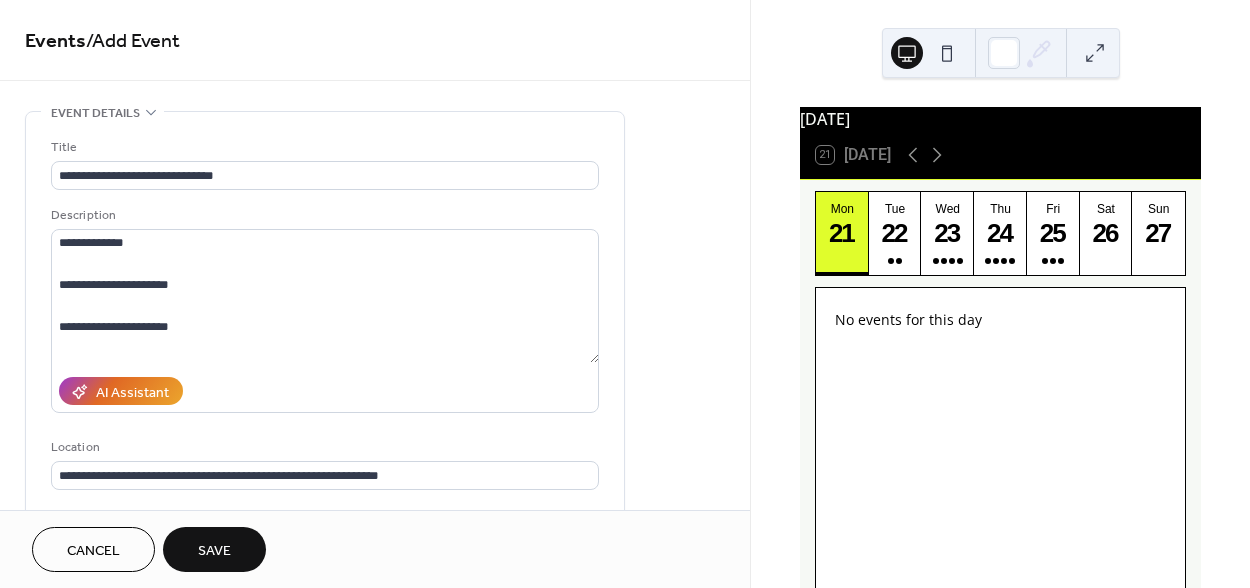 click on "Save" at bounding box center (214, 551) 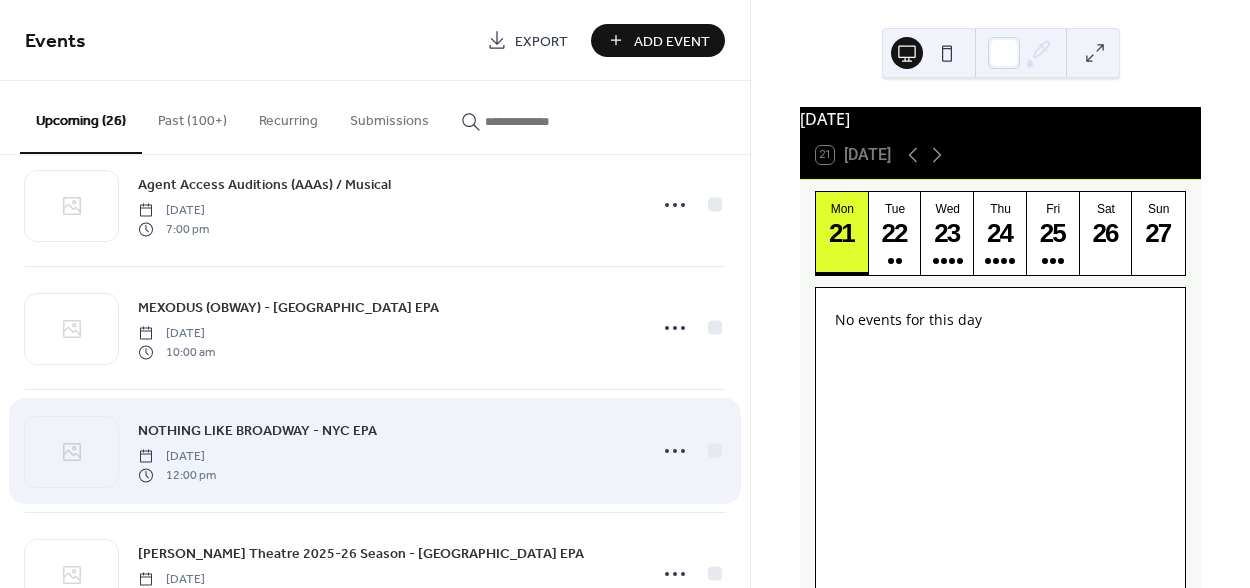 scroll, scrollTop: 2686, scrollLeft: 0, axis: vertical 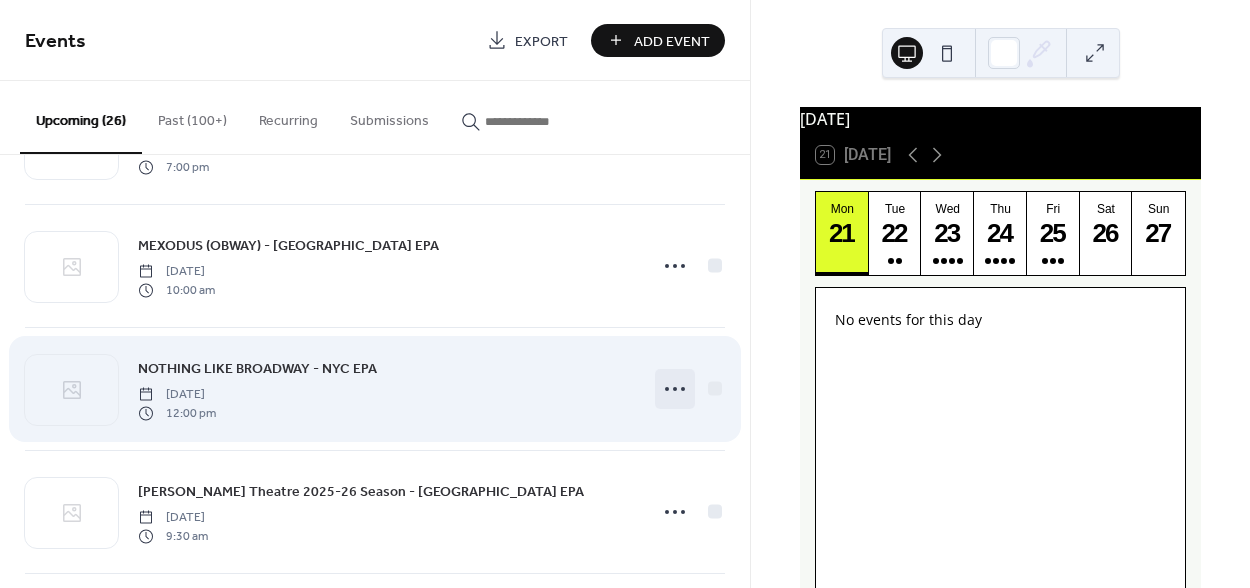click 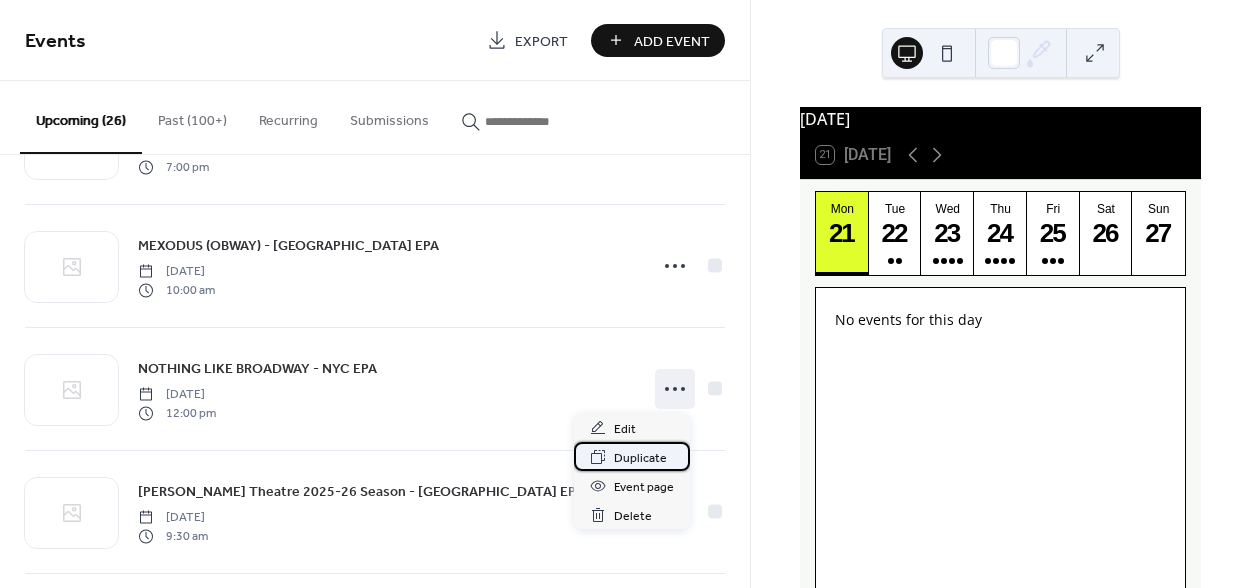 click on "Duplicate" at bounding box center (640, 458) 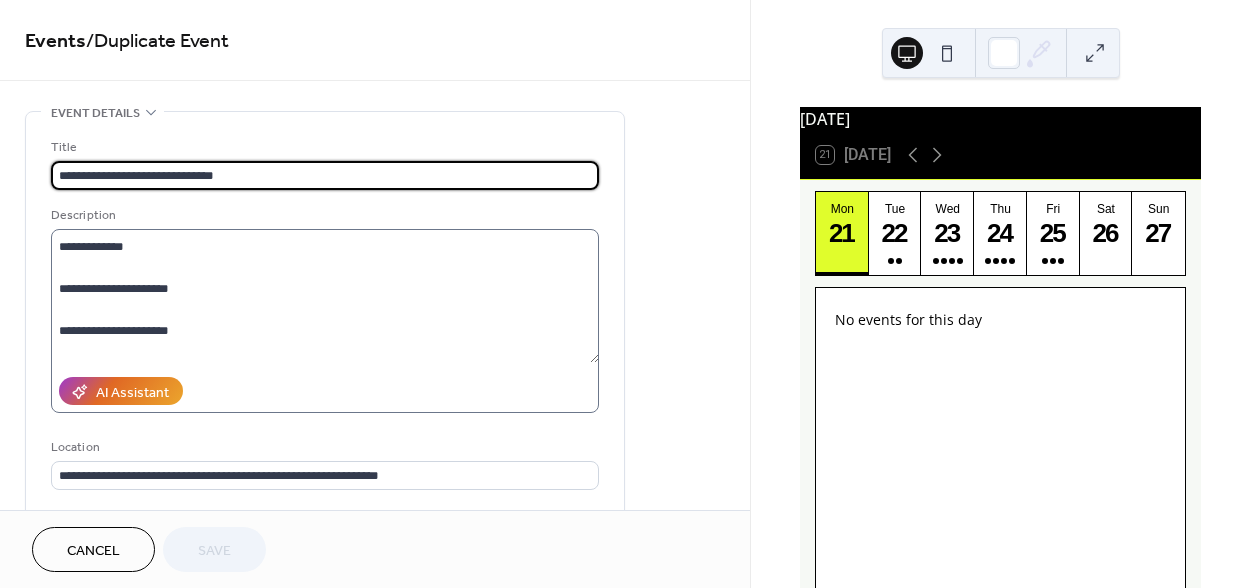 scroll, scrollTop: 221, scrollLeft: 0, axis: vertical 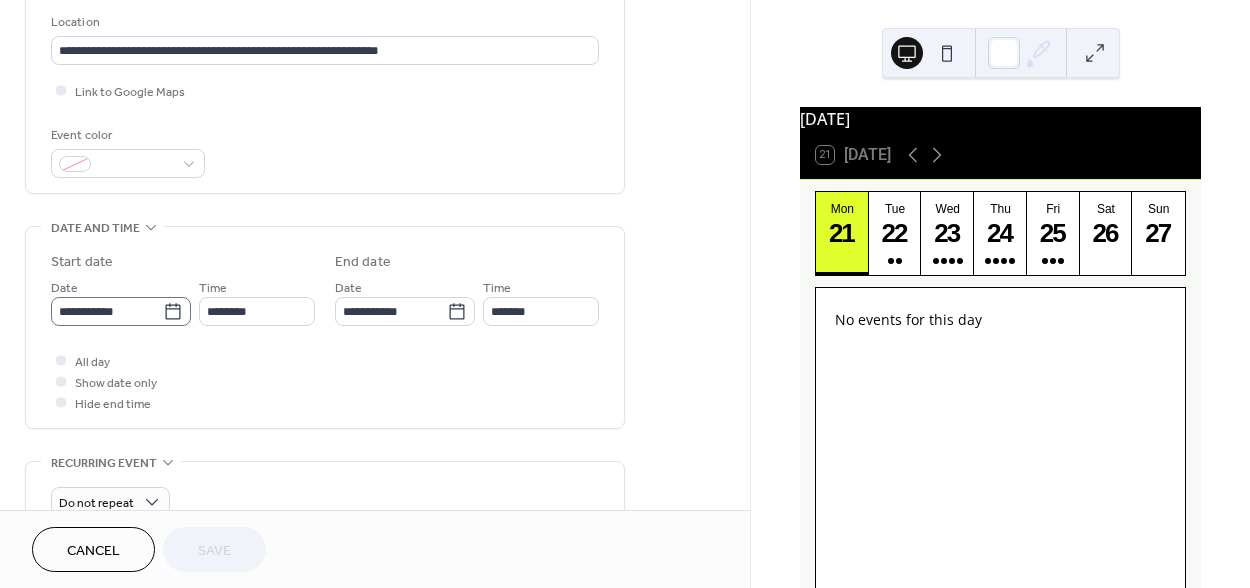 click 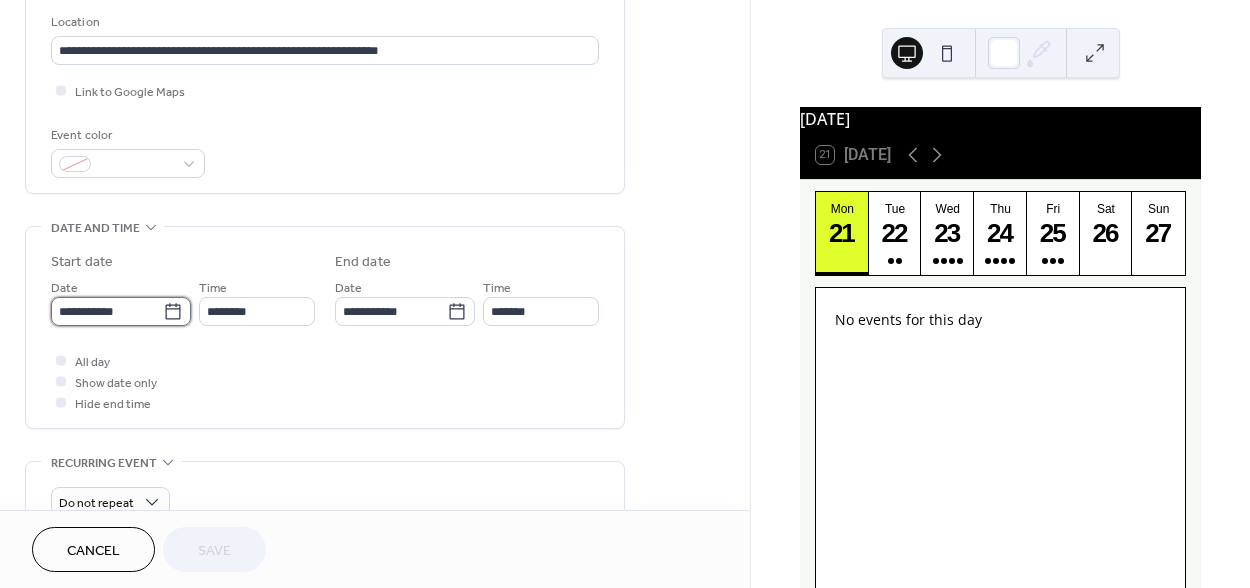 click on "**********" at bounding box center (107, 311) 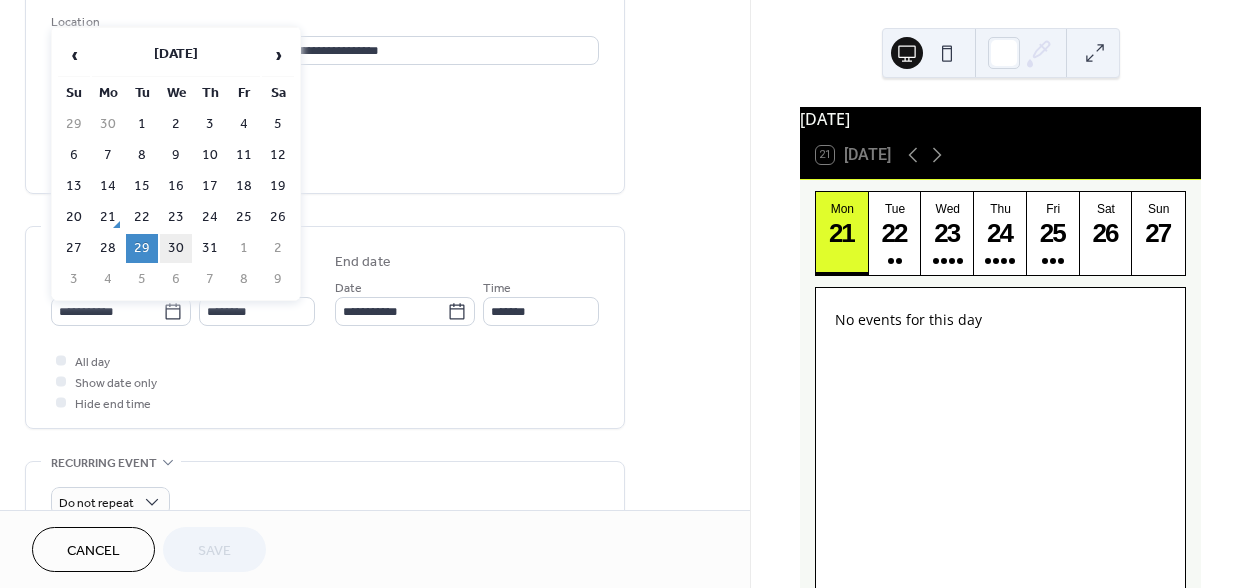 click on "30" at bounding box center [176, 248] 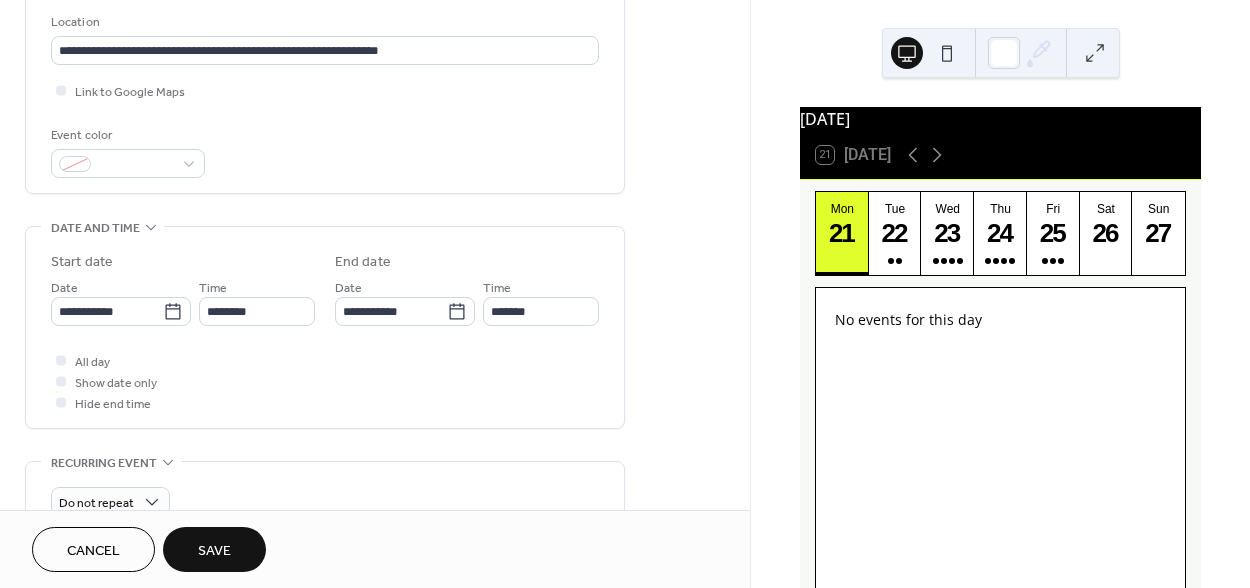 scroll, scrollTop: 976, scrollLeft: 0, axis: vertical 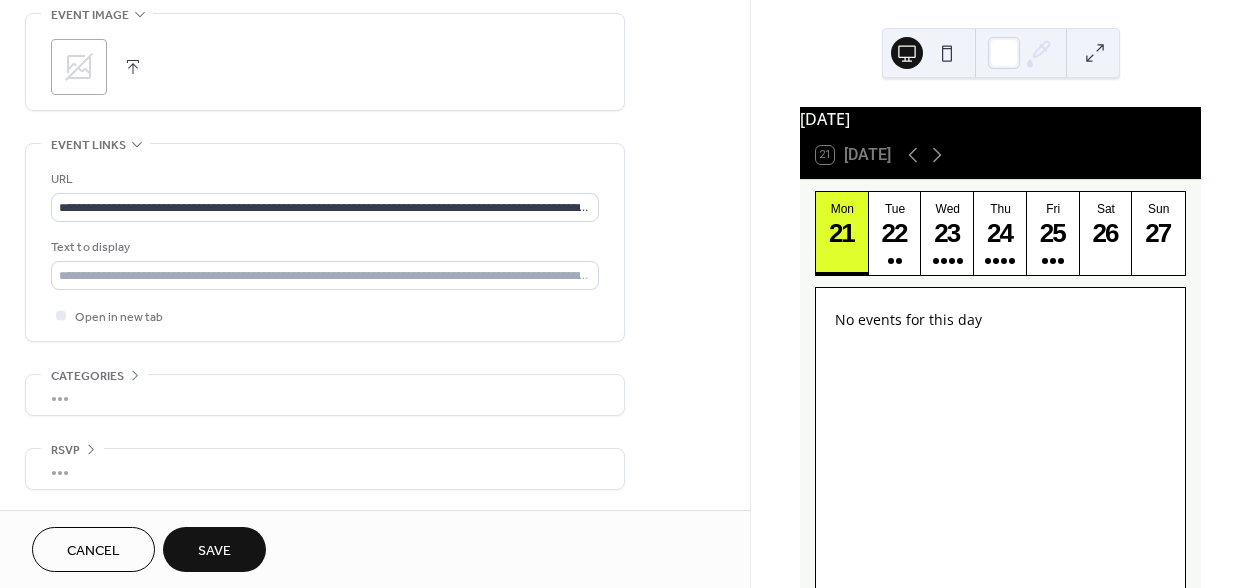 click on "Save" at bounding box center [214, 549] 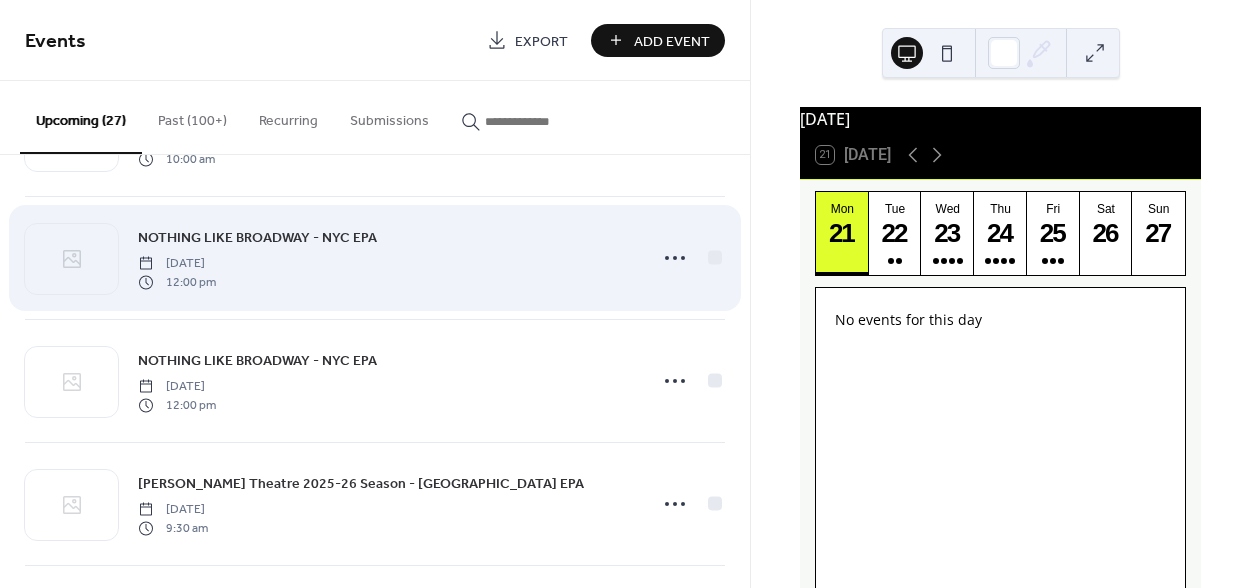 scroll, scrollTop: 2818, scrollLeft: 0, axis: vertical 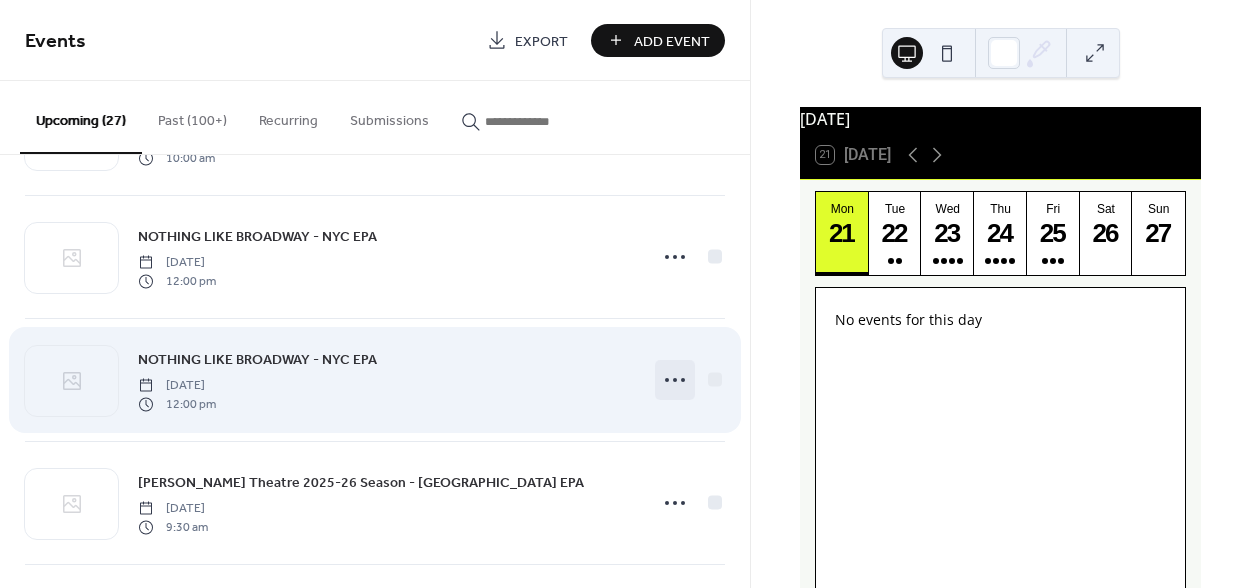 click 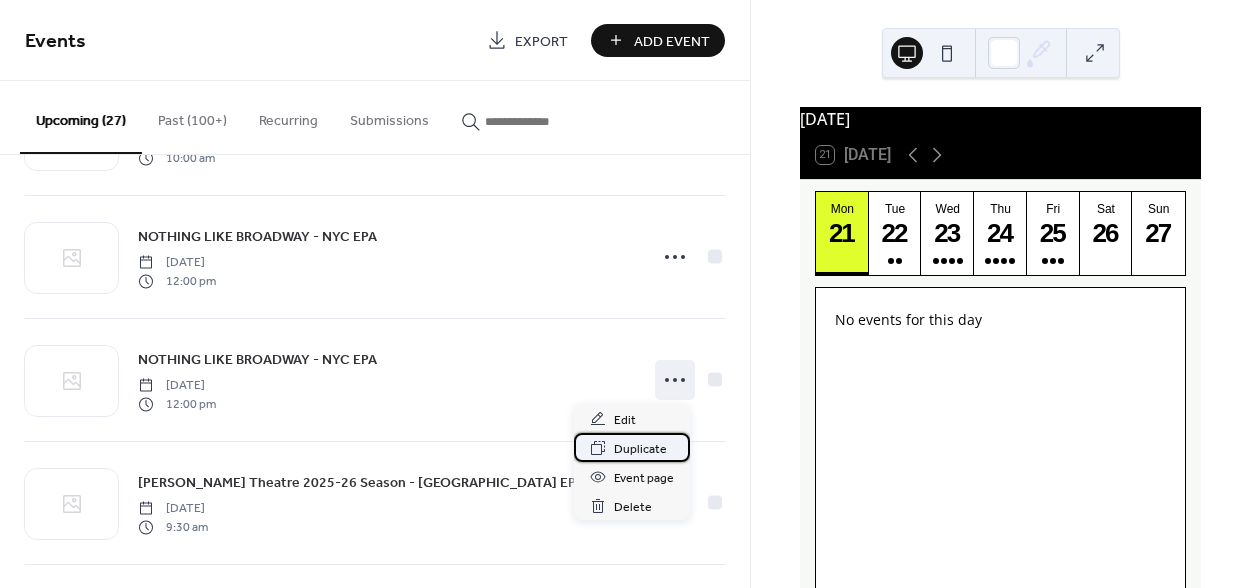 click on "Duplicate" at bounding box center [640, 449] 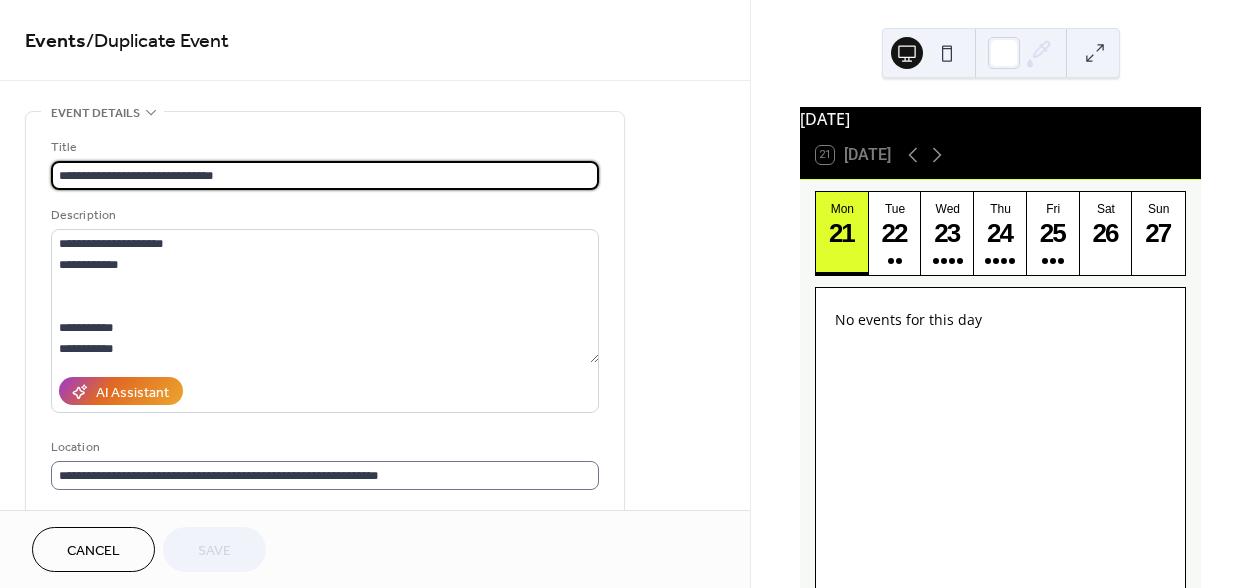 scroll, scrollTop: 1, scrollLeft: 0, axis: vertical 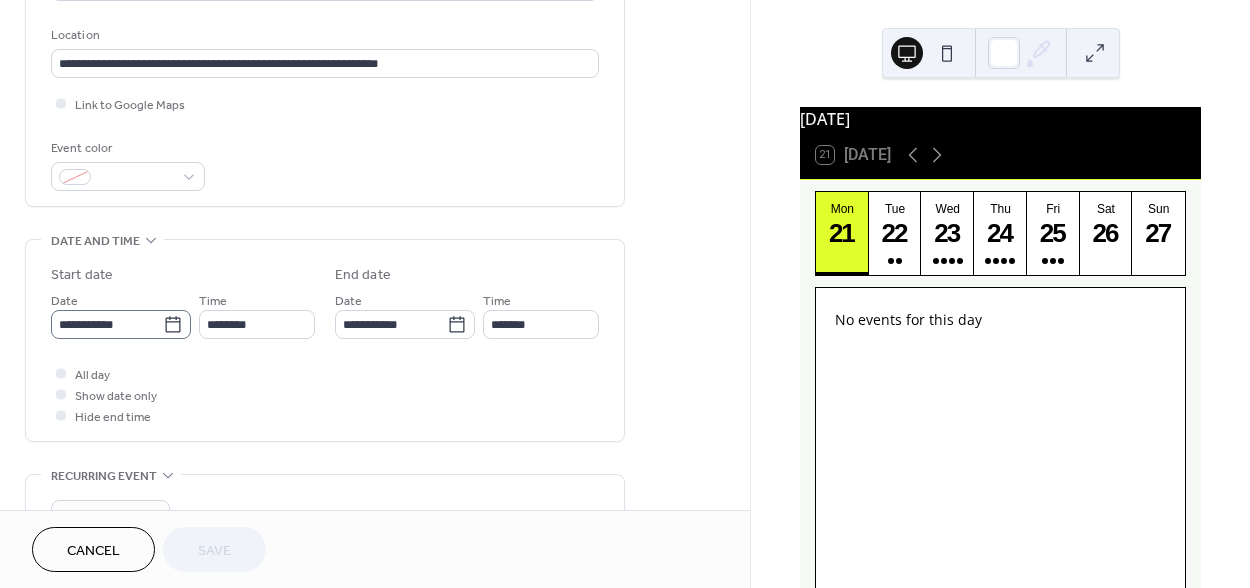 click 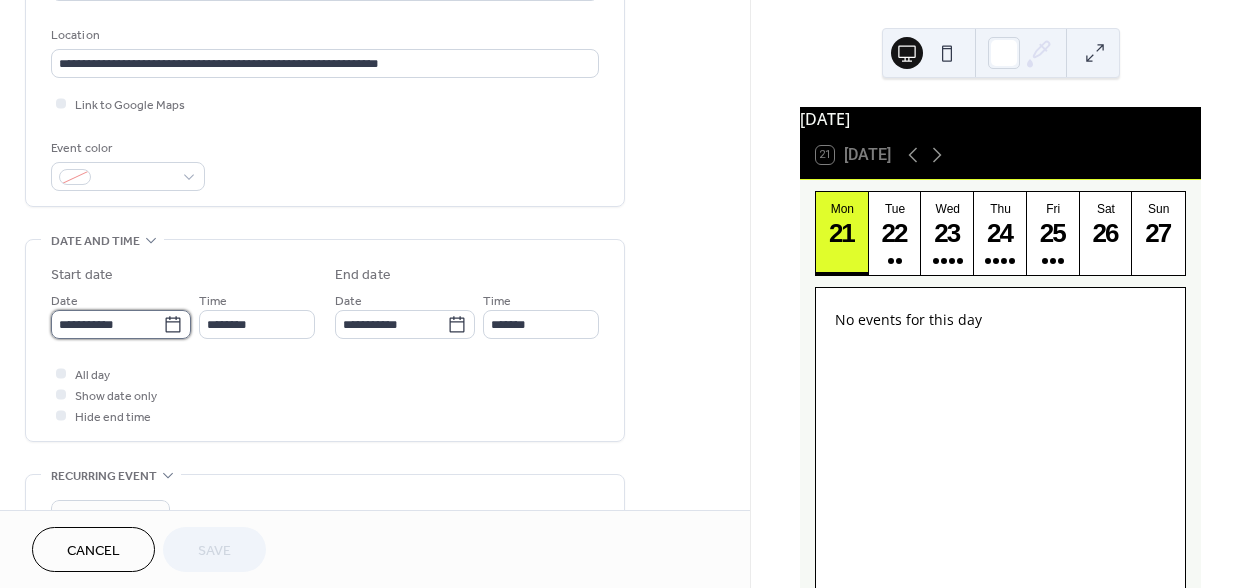 click on "**********" at bounding box center [107, 324] 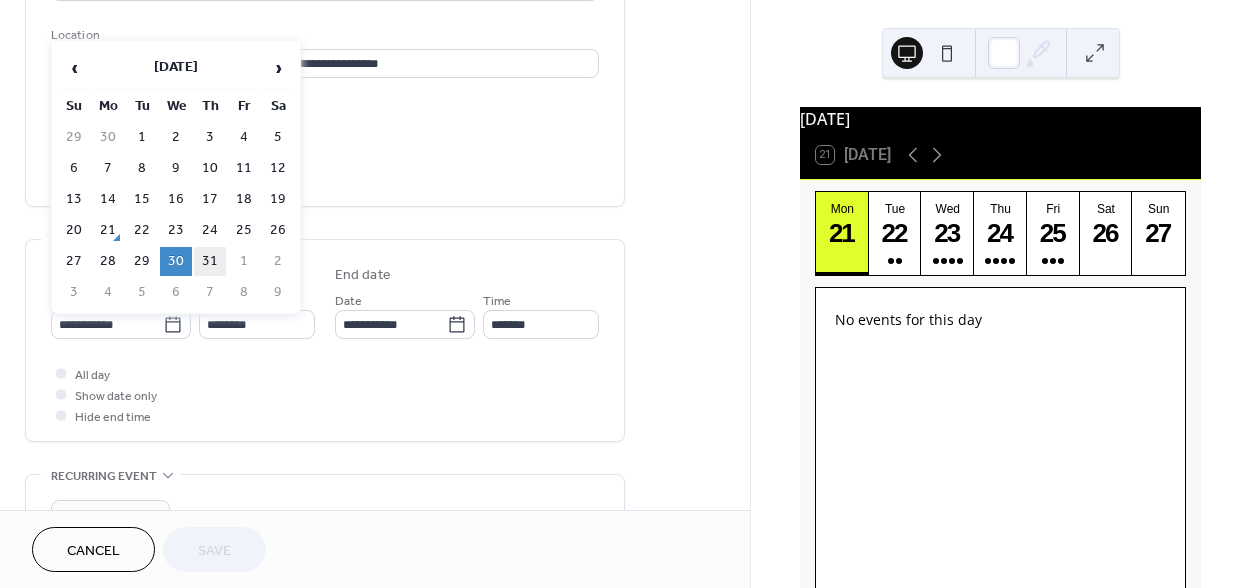 click on "31" at bounding box center [210, 261] 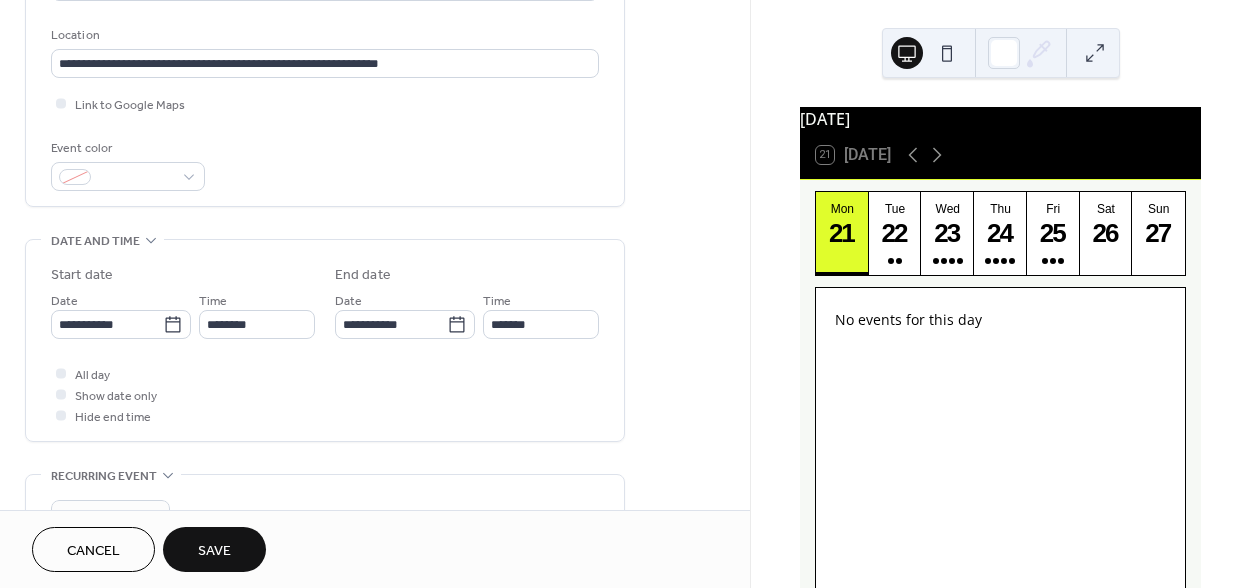 click on "Save" at bounding box center [214, 551] 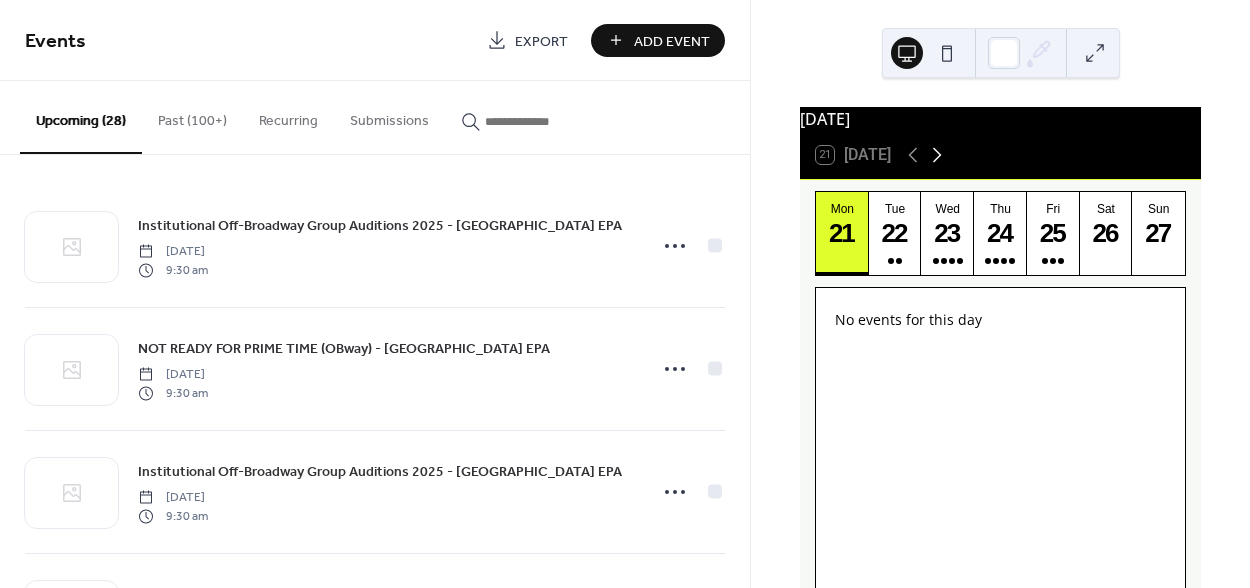 click 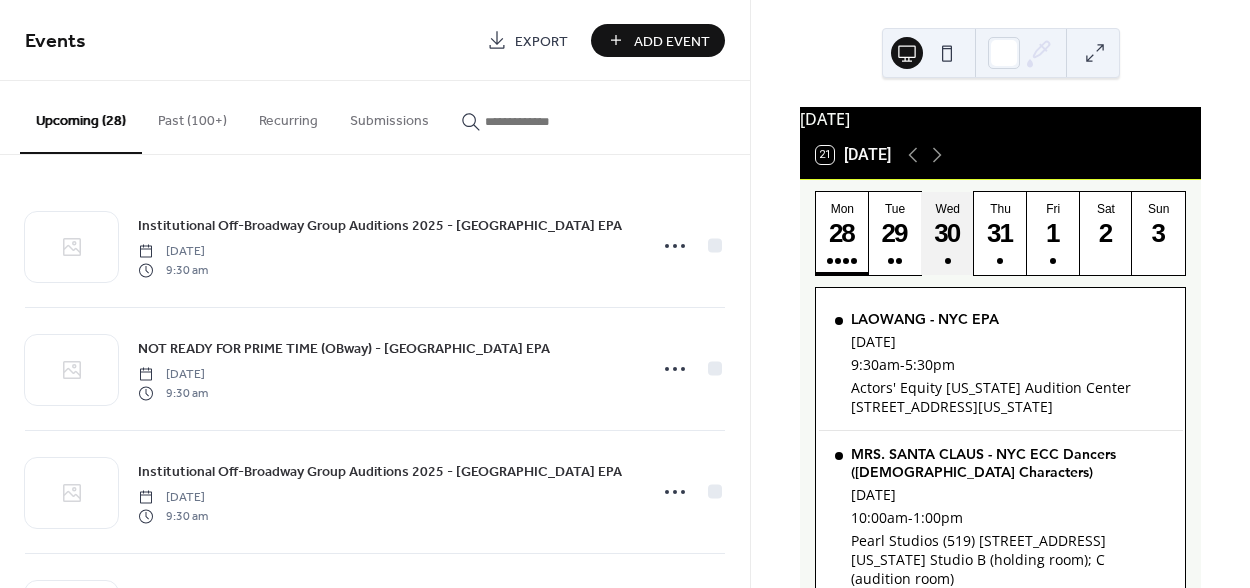 click on "30" at bounding box center (946, 233) 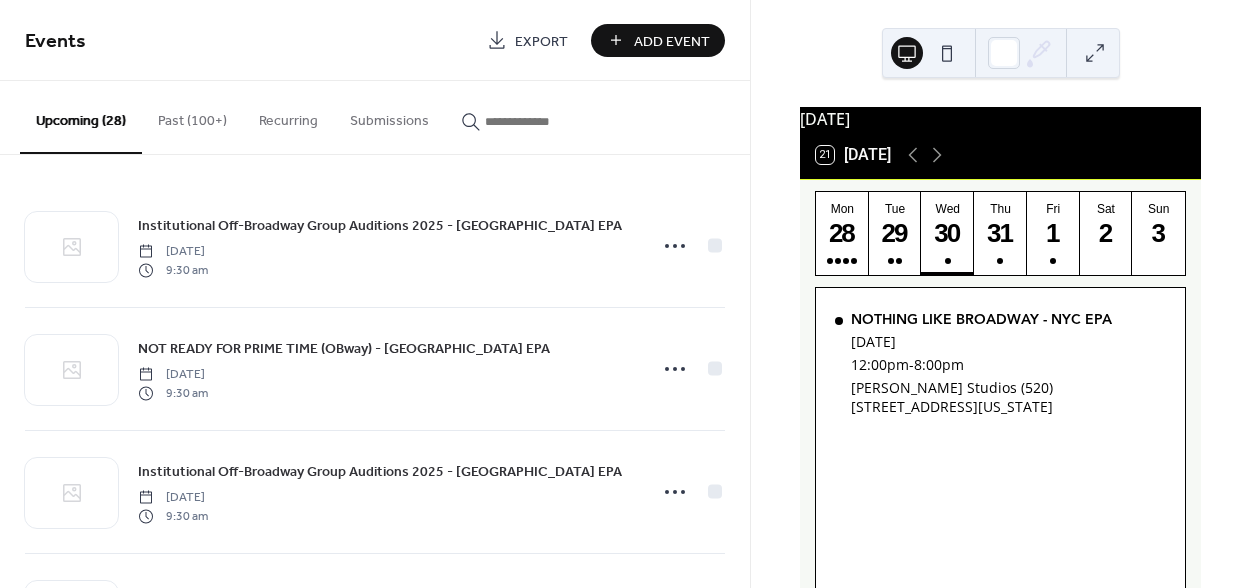 click on "Add Event" at bounding box center (658, 40) 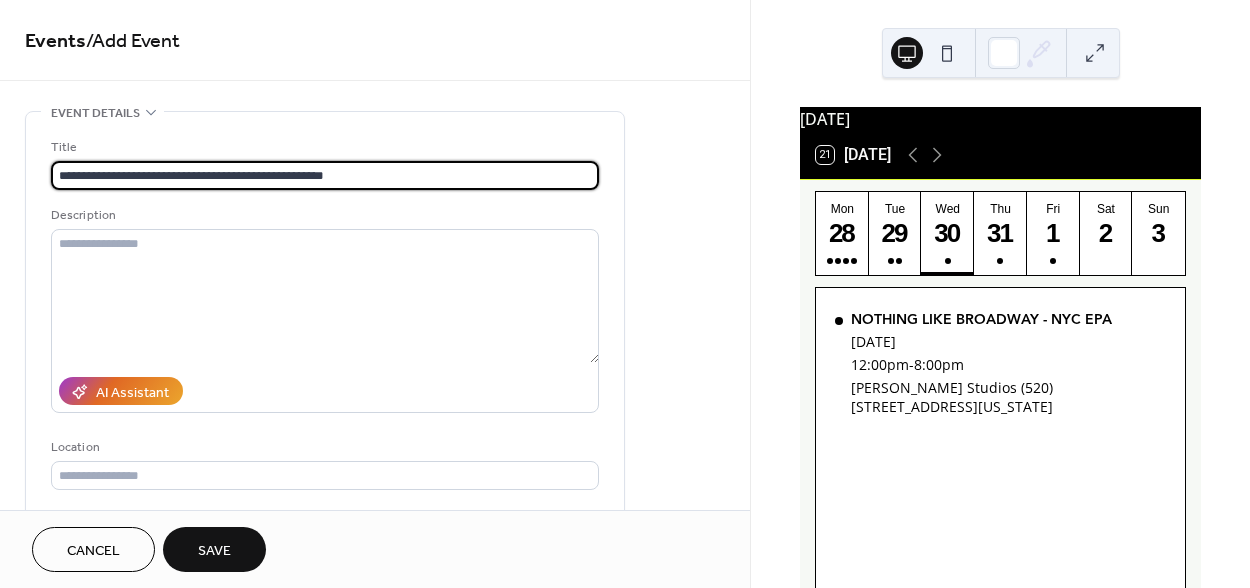 type on "**********" 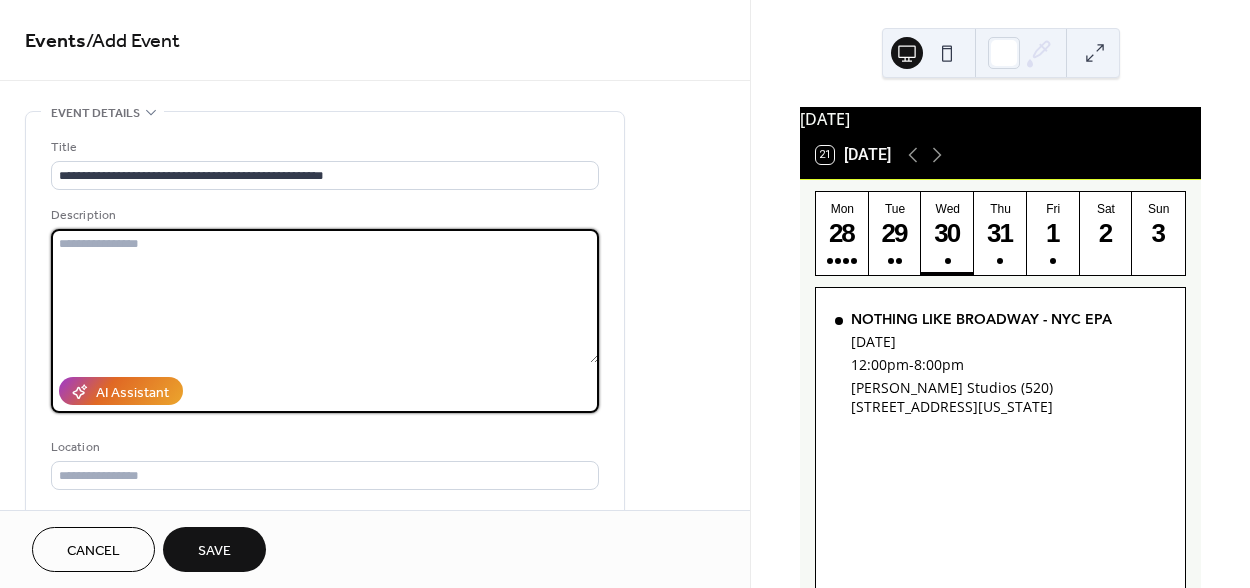click at bounding box center [325, 296] 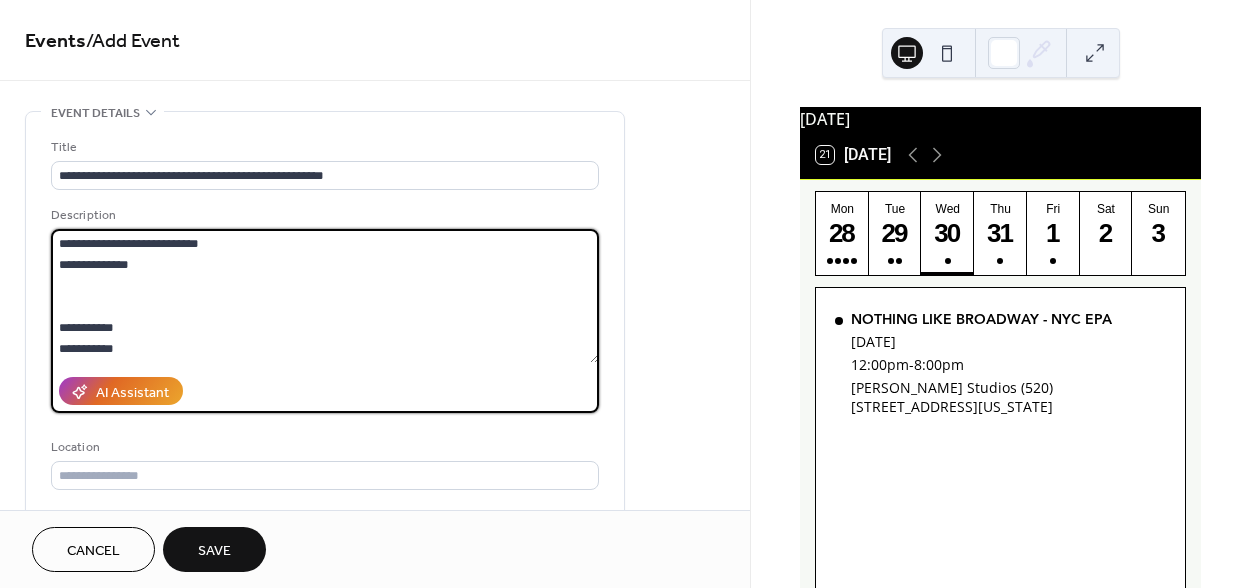 scroll, scrollTop: 2118, scrollLeft: 0, axis: vertical 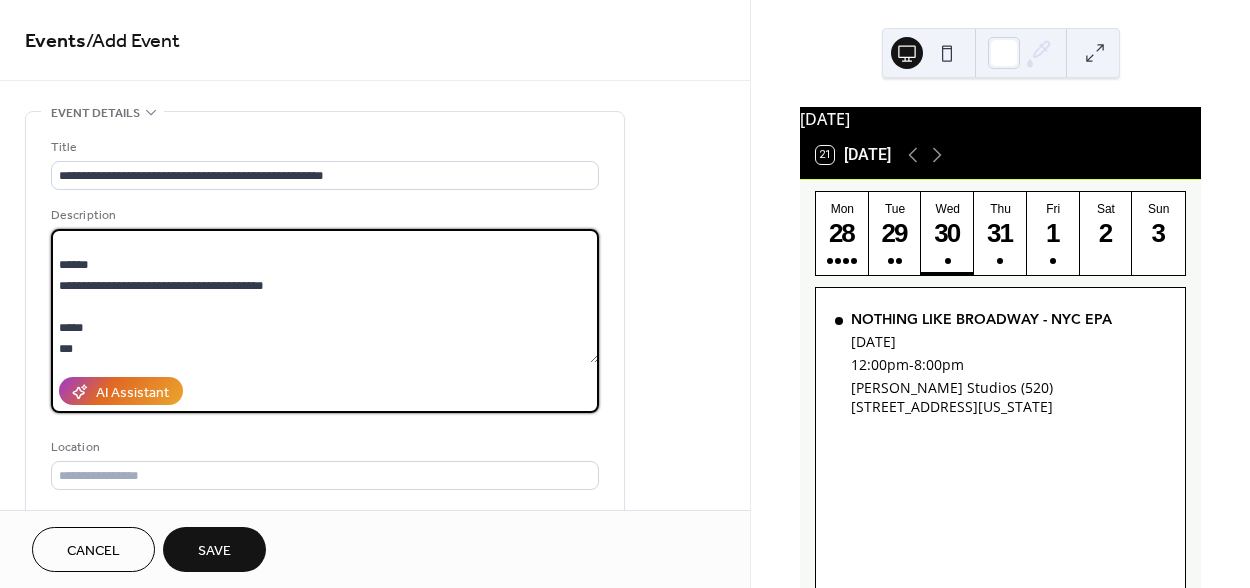 type on "**********" 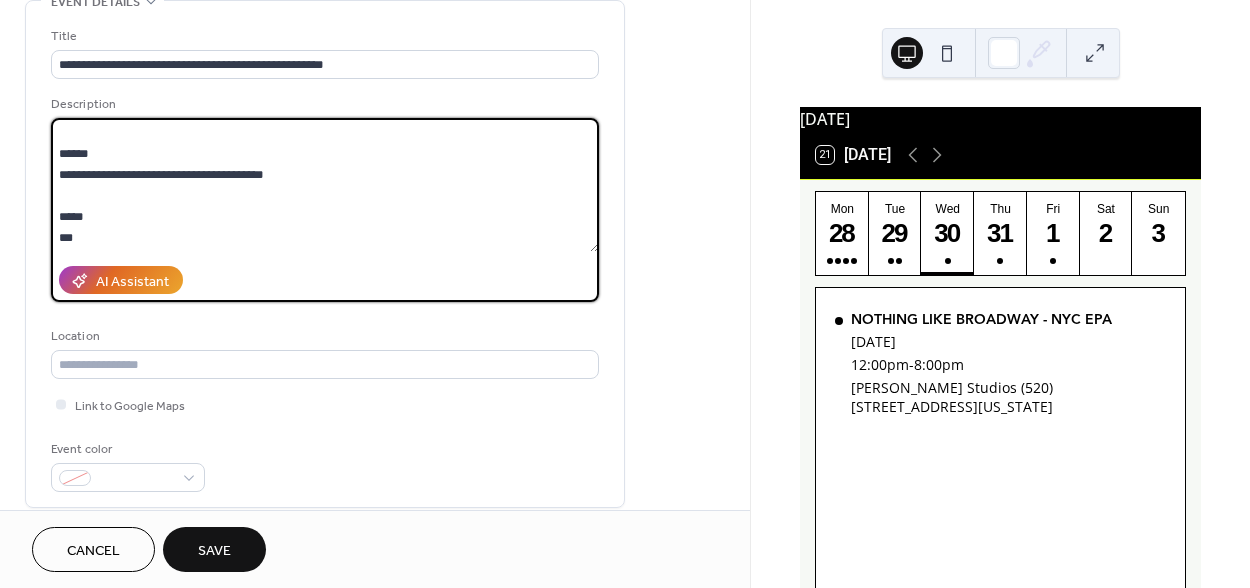 scroll, scrollTop: 256, scrollLeft: 0, axis: vertical 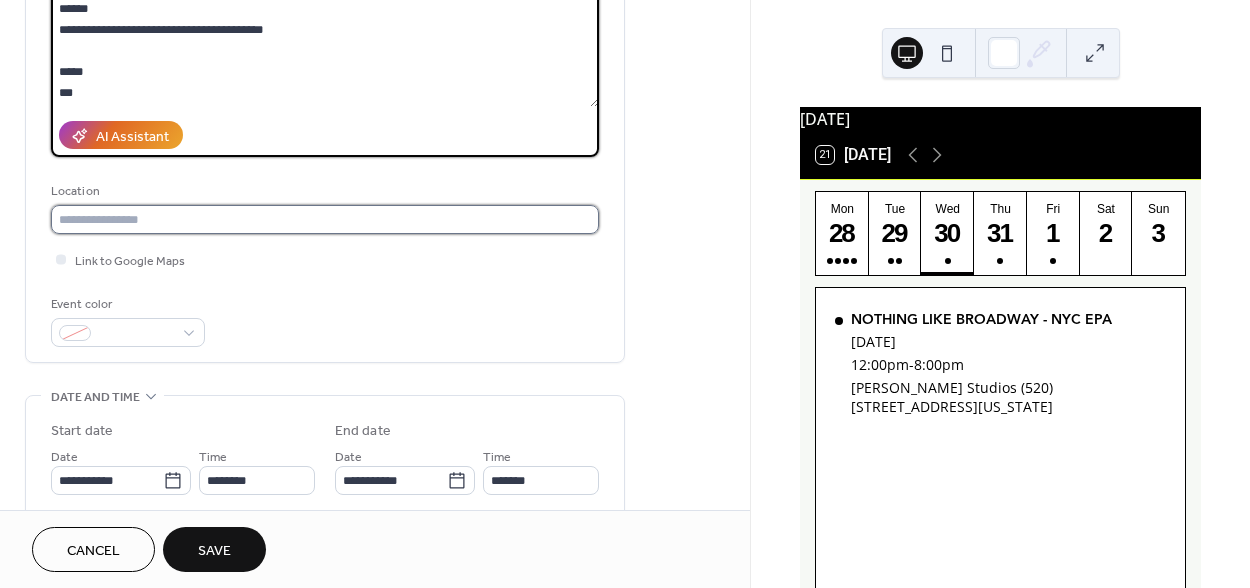 click at bounding box center [325, 219] 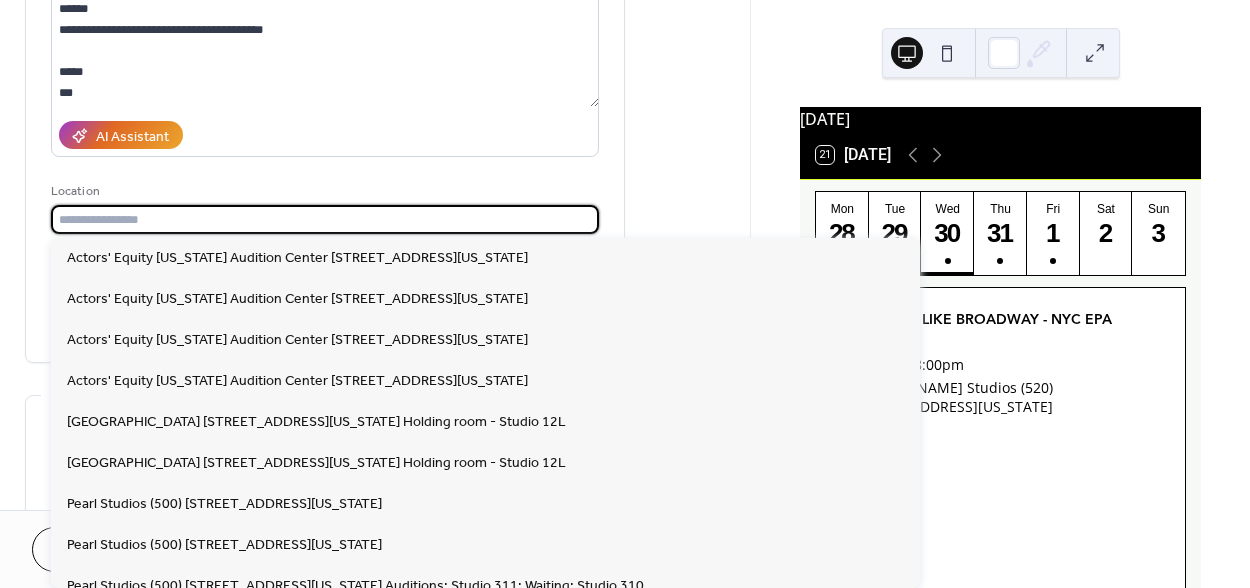 paste on "**********" 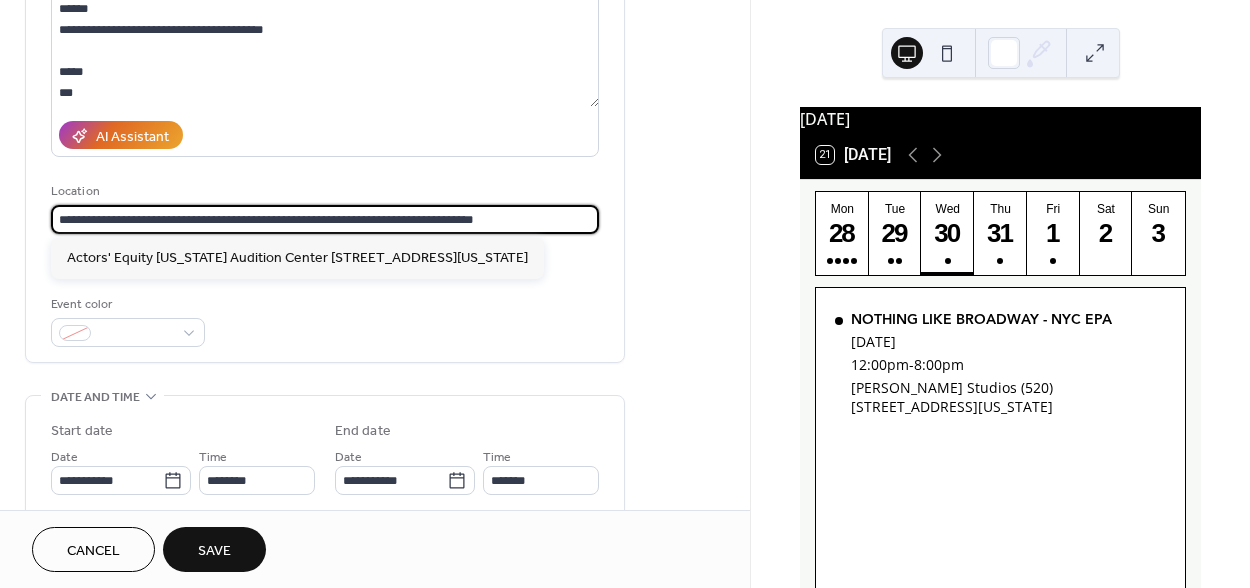 type on "**********" 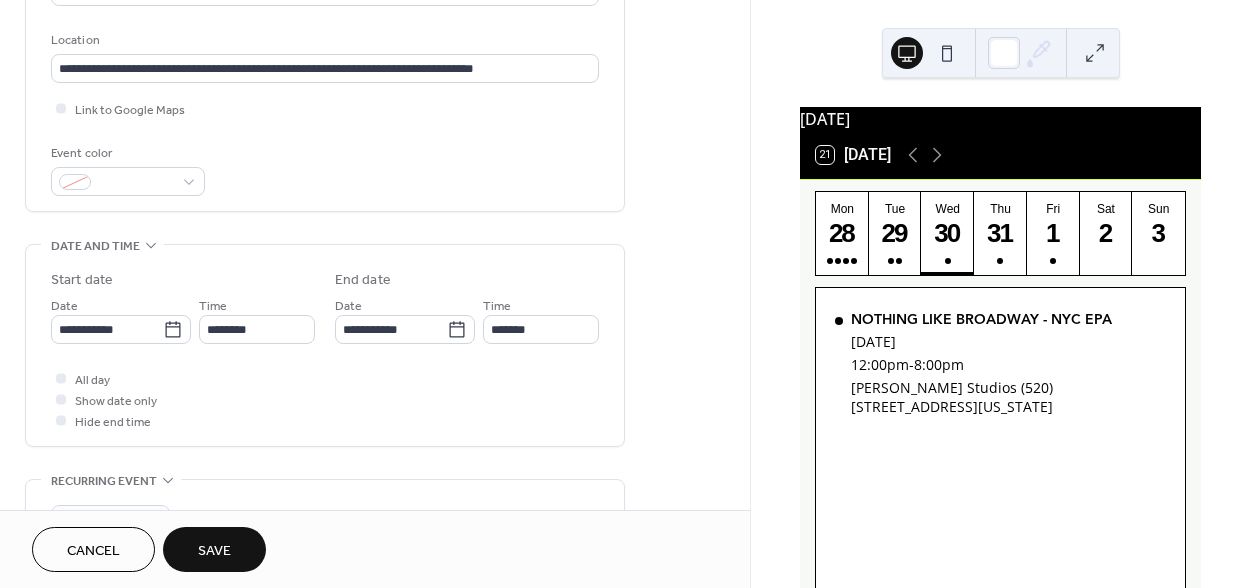 scroll, scrollTop: 413, scrollLeft: 0, axis: vertical 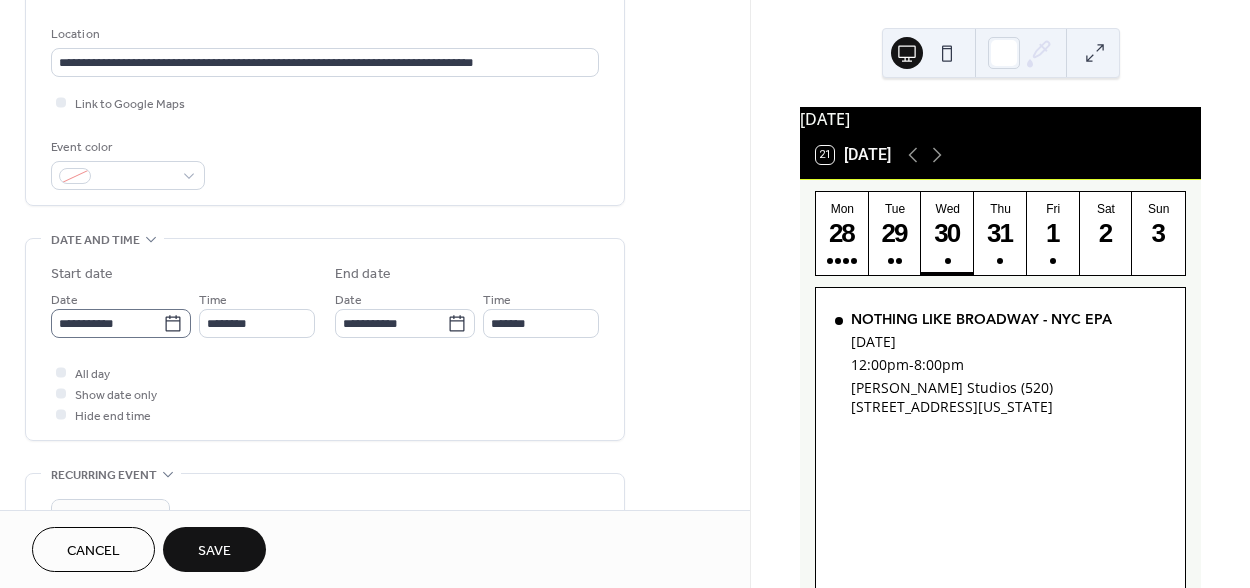 click 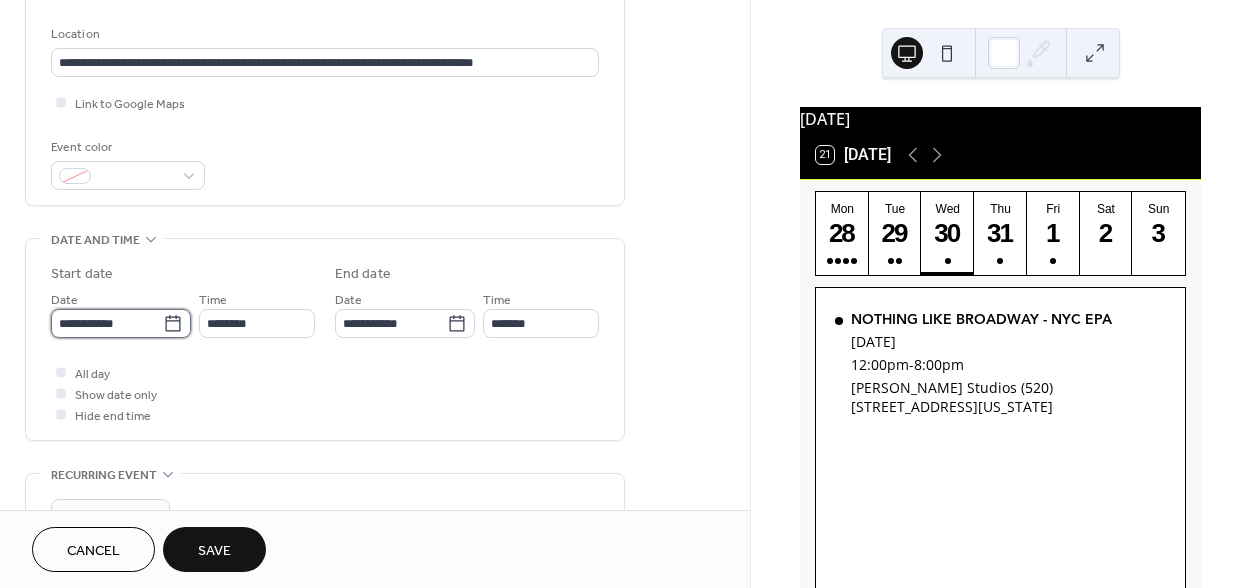 click on "**********" at bounding box center (107, 323) 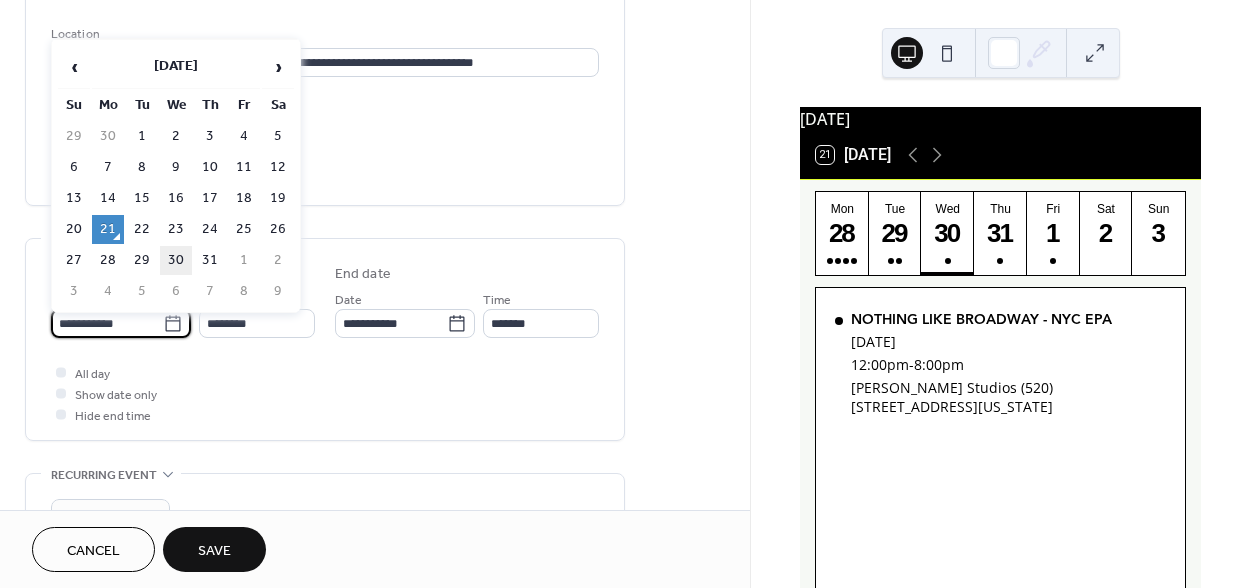 click on "30" at bounding box center [176, 260] 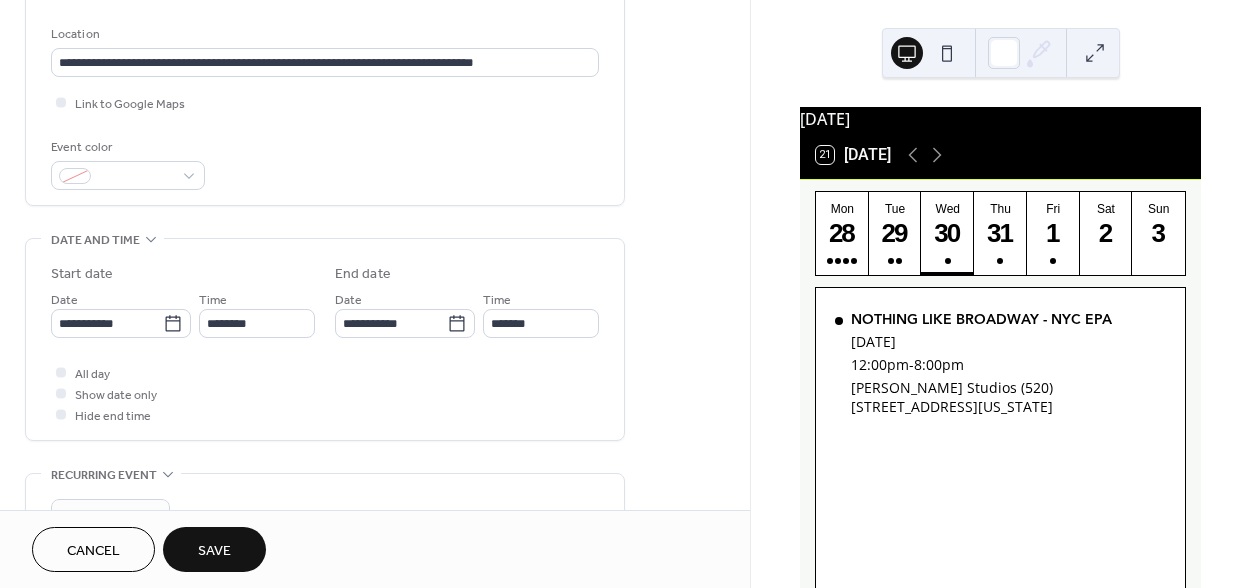 type on "**********" 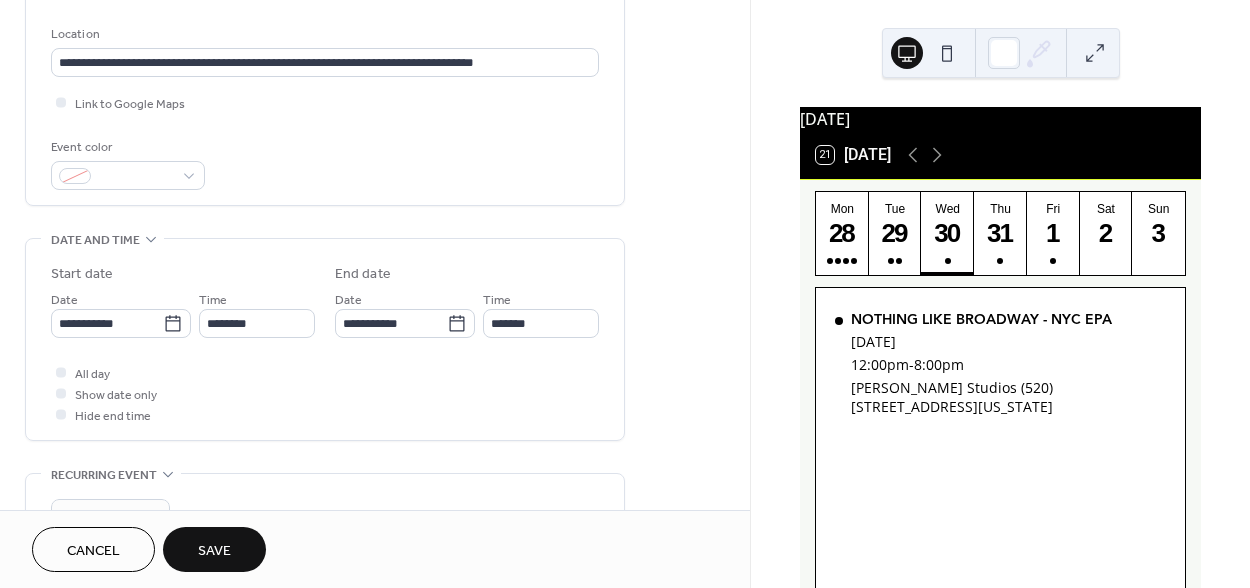 type on "**********" 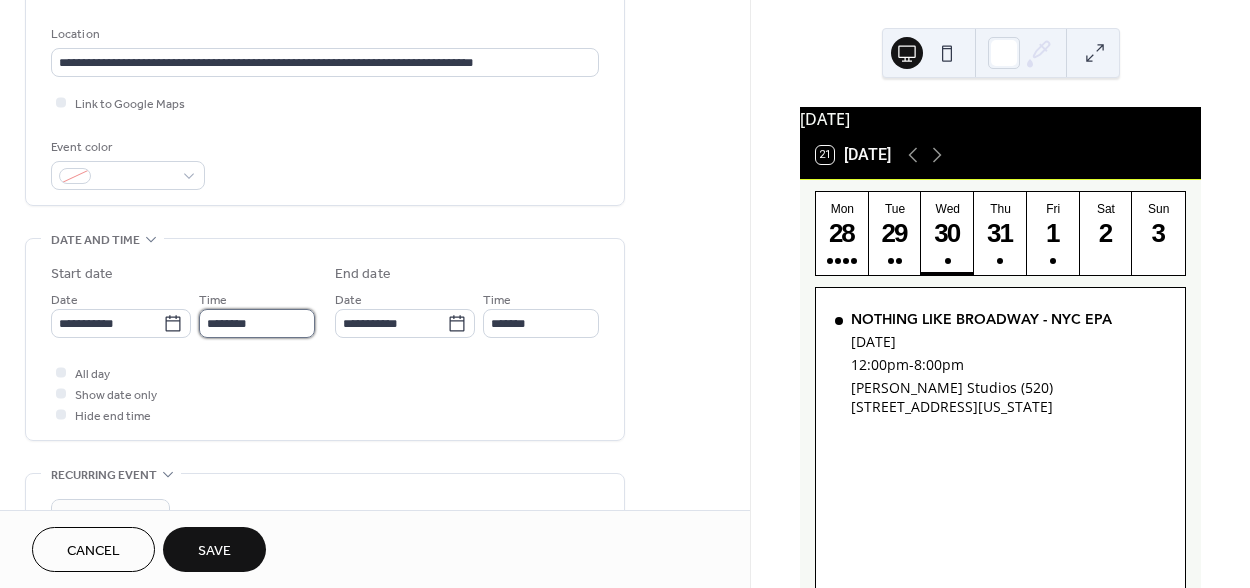 click on "********" at bounding box center [257, 323] 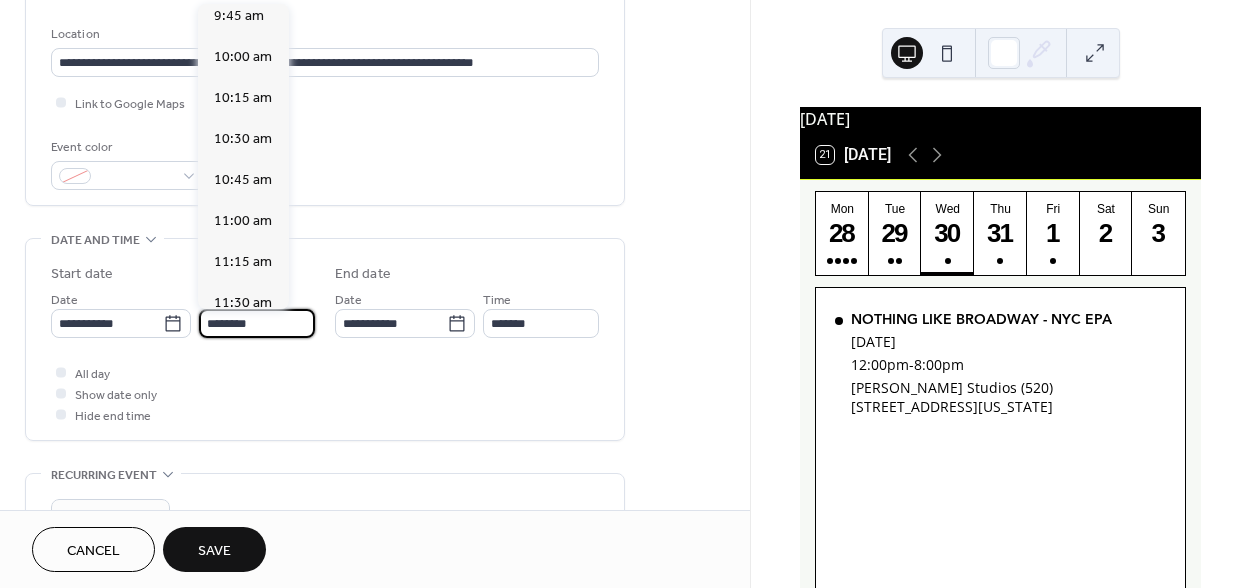 scroll, scrollTop: 1505, scrollLeft: 0, axis: vertical 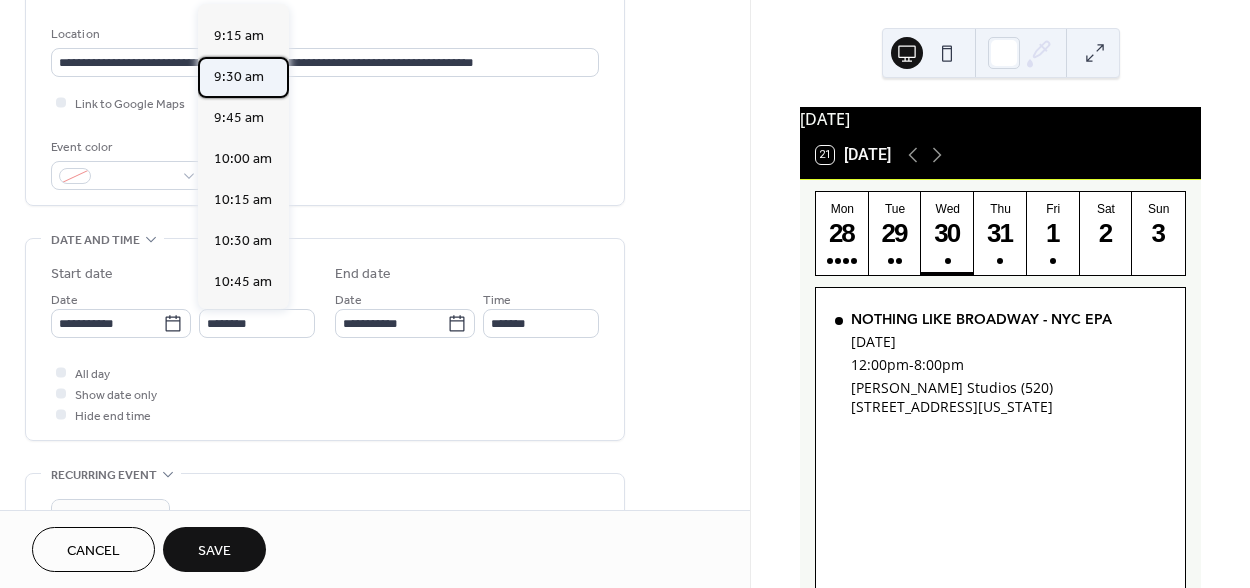 click on "9:30 am" at bounding box center (239, 77) 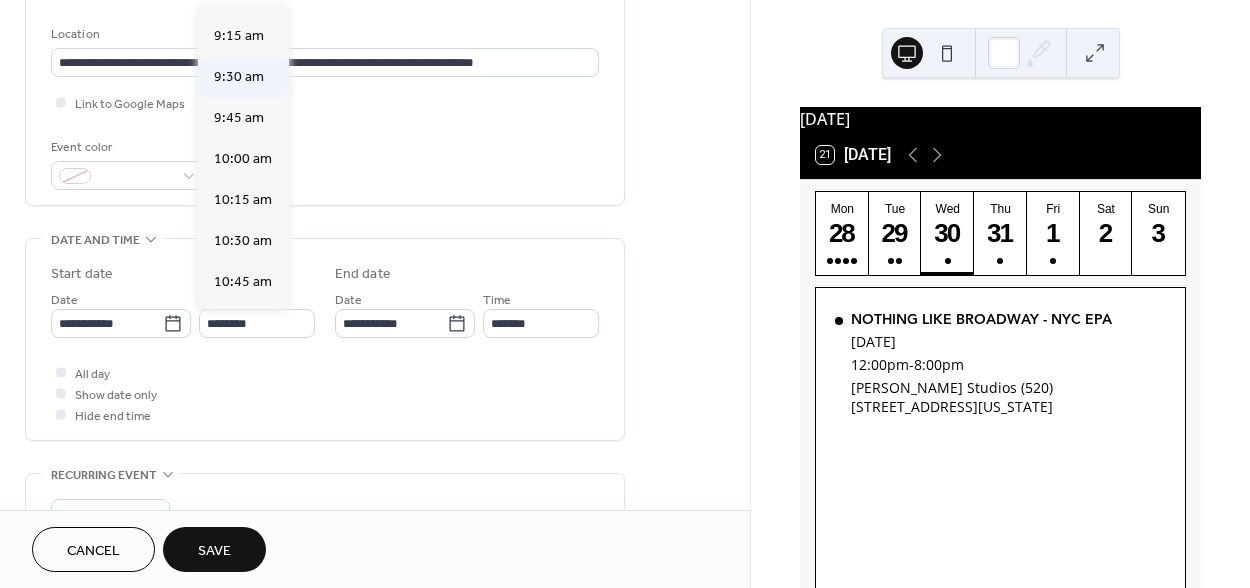 type on "*******" 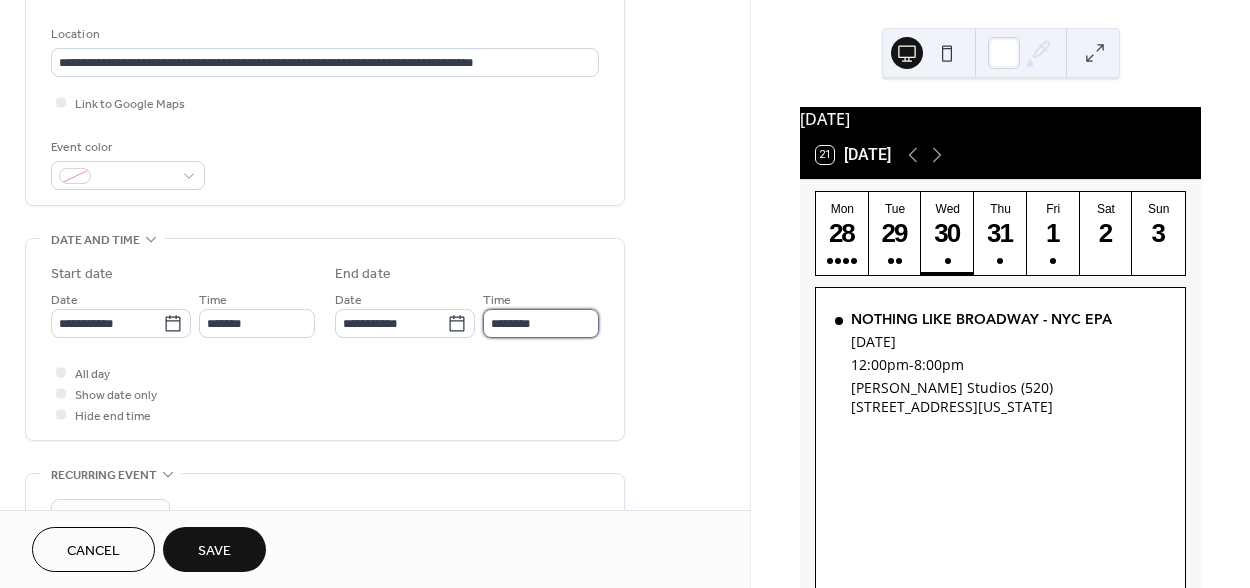 click on "********" at bounding box center (541, 323) 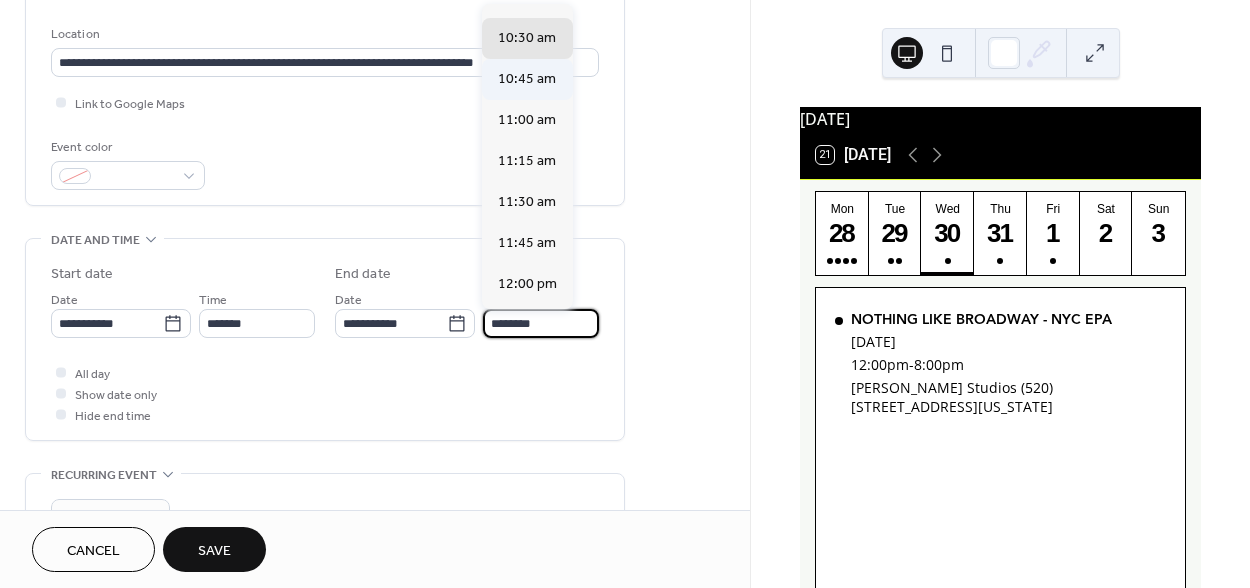 scroll, scrollTop: 113, scrollLeft: 0, axis: vertical 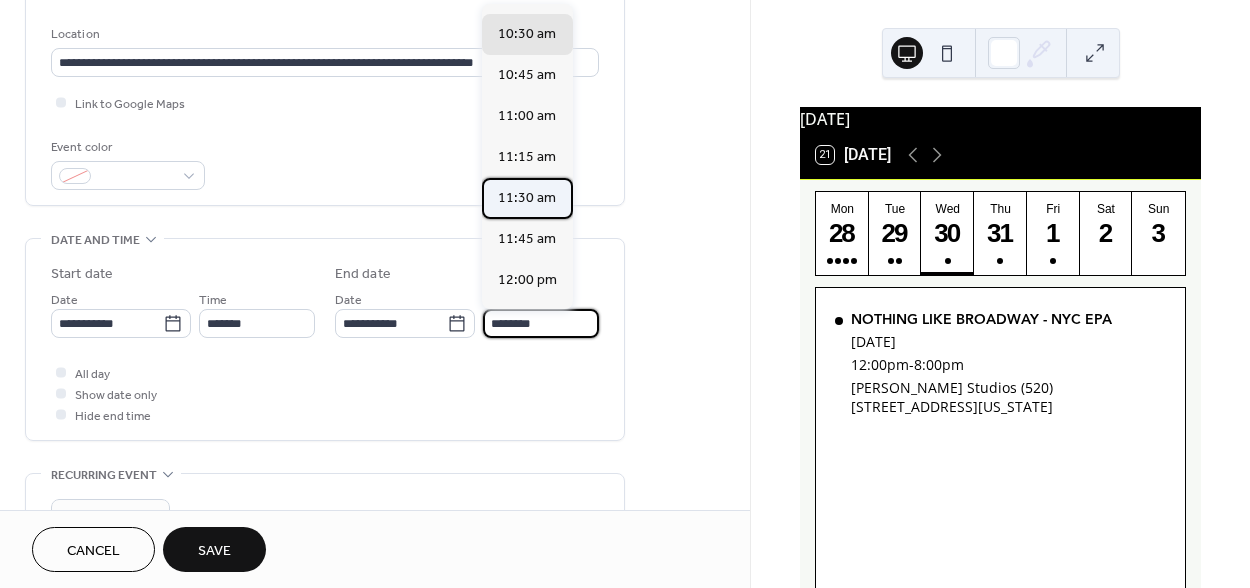 click on "11:30 am" at bounding box center (527, 198) 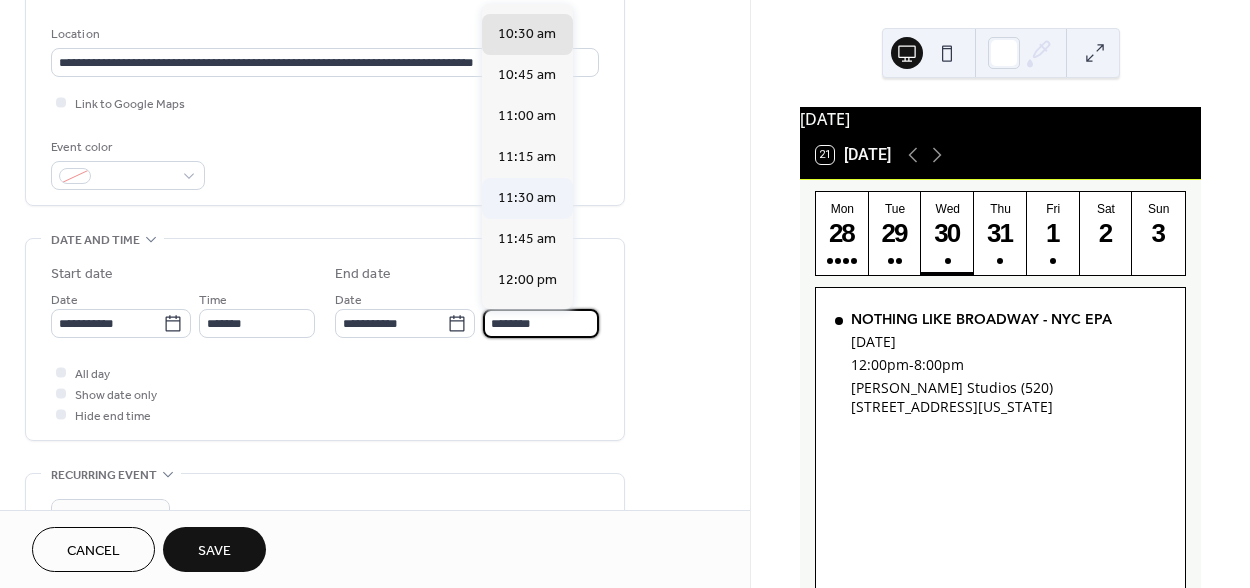 type on "********" 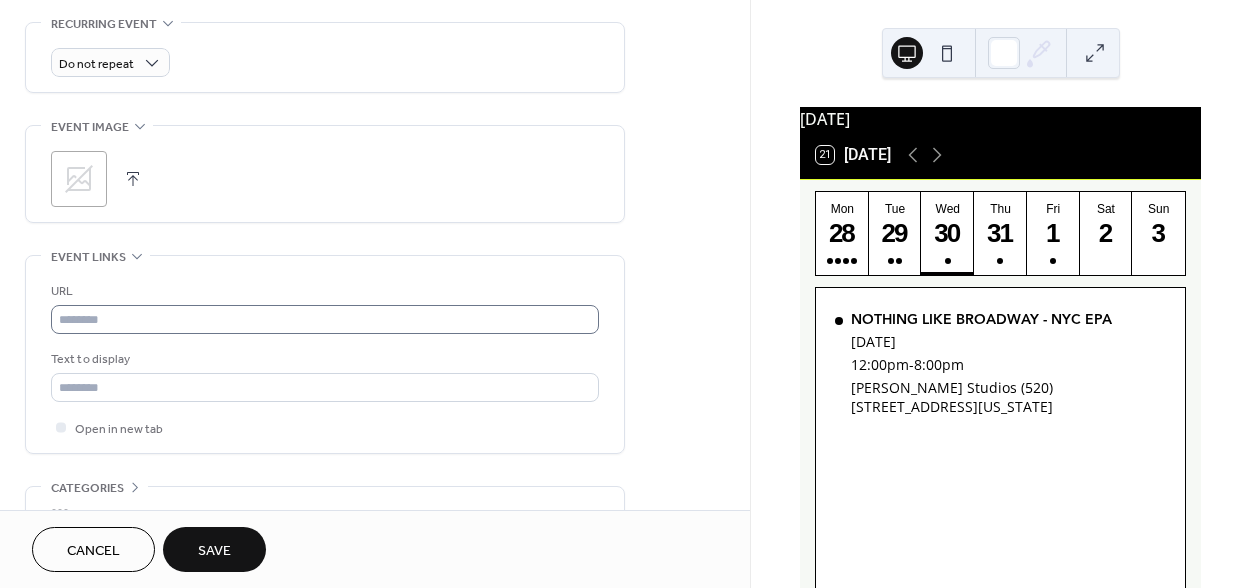scroll, scrollTop: 872, scrollLeft: 0, axis: vertical 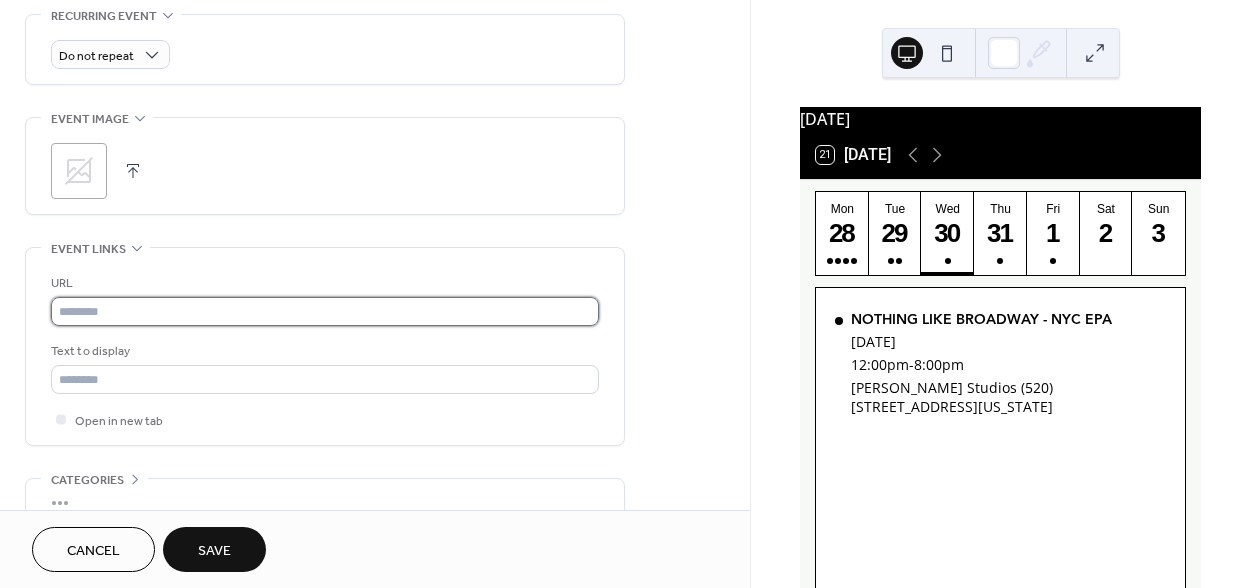 click at bounding box center (325, 311) 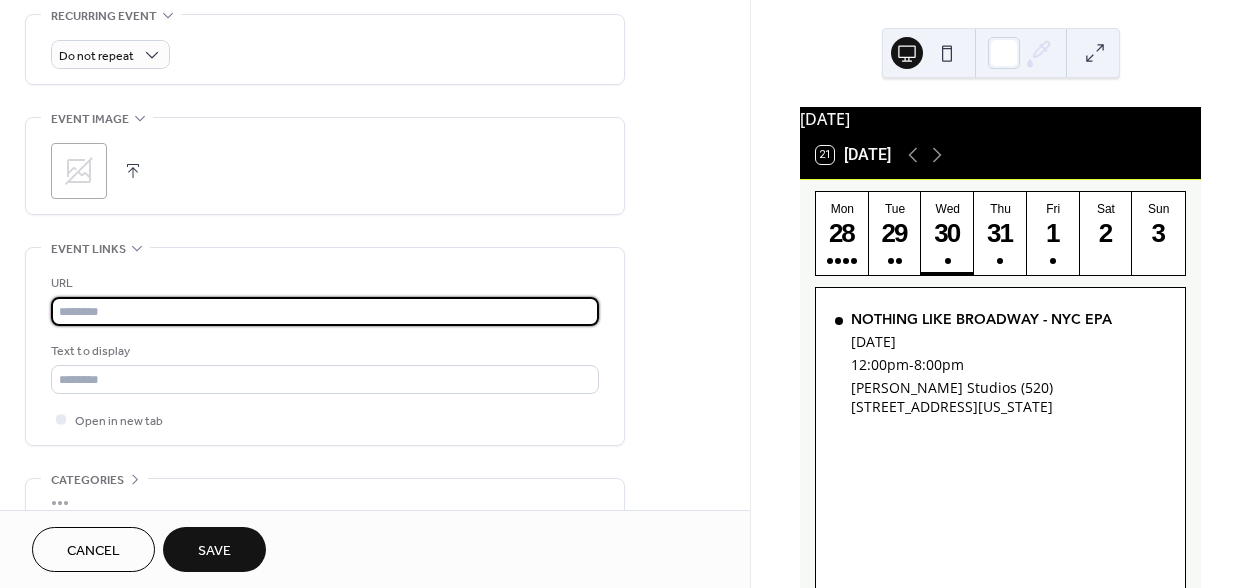 paste on "**********" 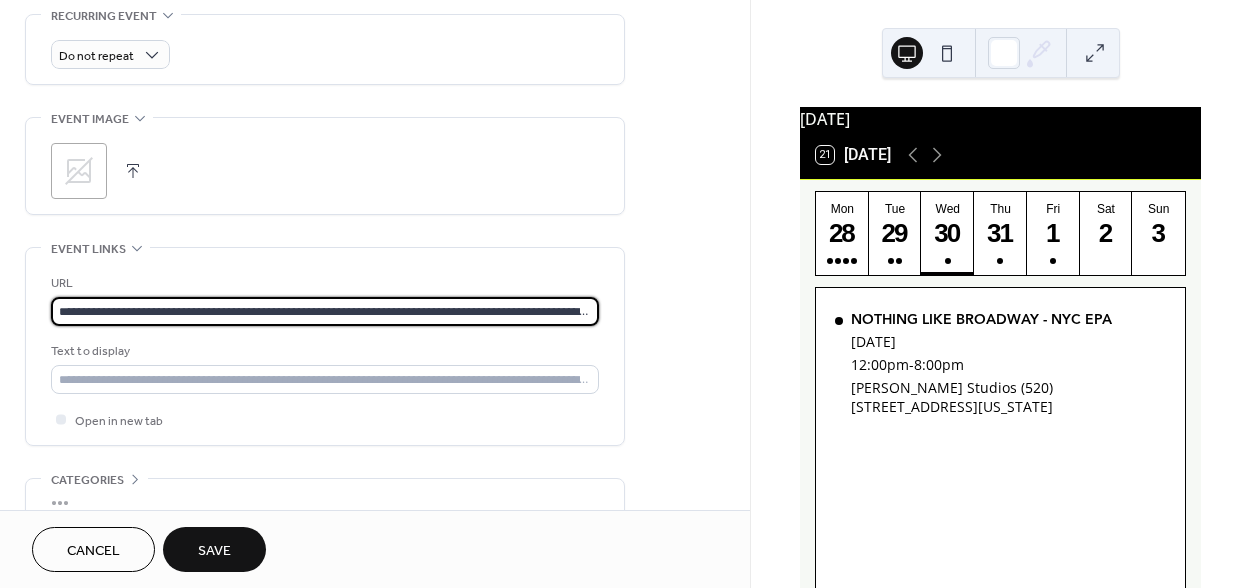 scroll, scrollTop: 0, scrollLeft: 188, axis: horizontal 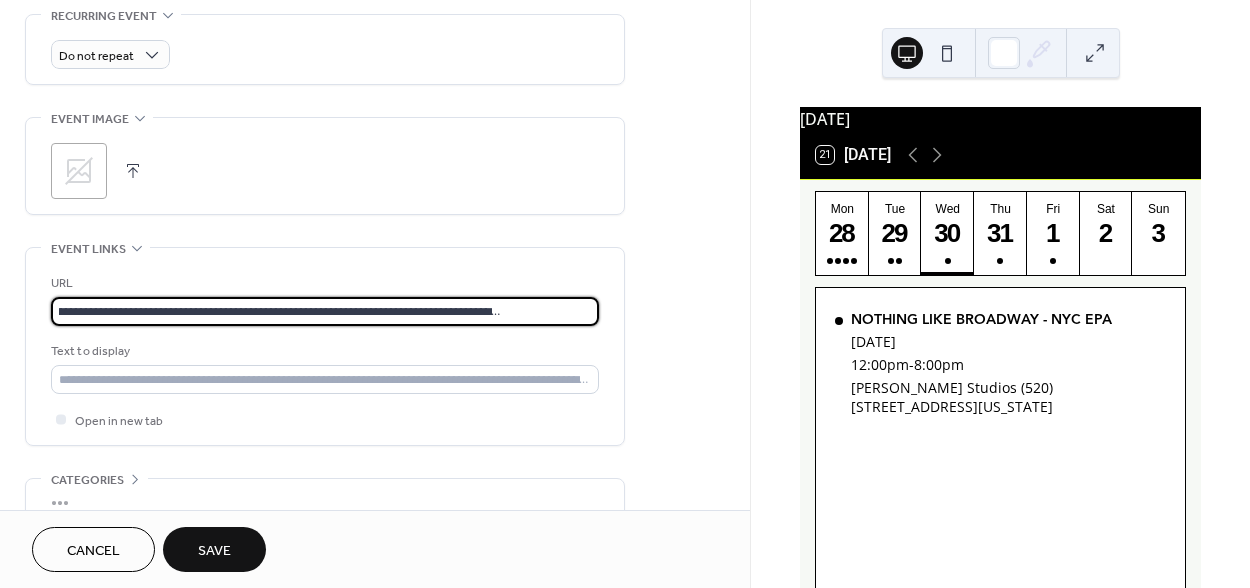 type on "**********" 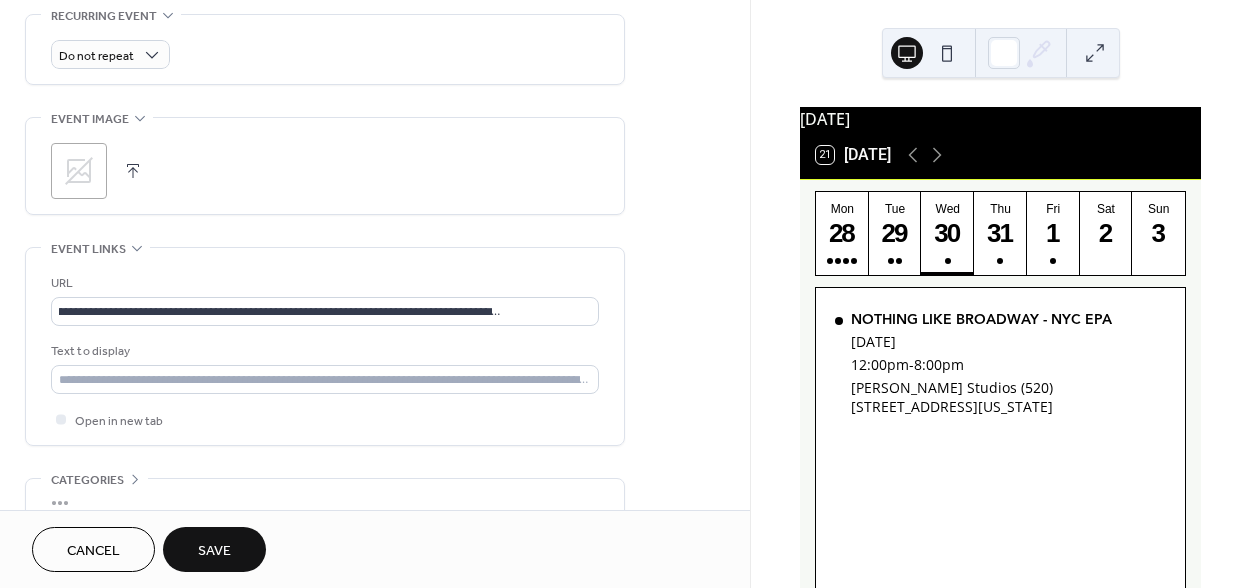 click on "URL" at bounding box center (323, 283) 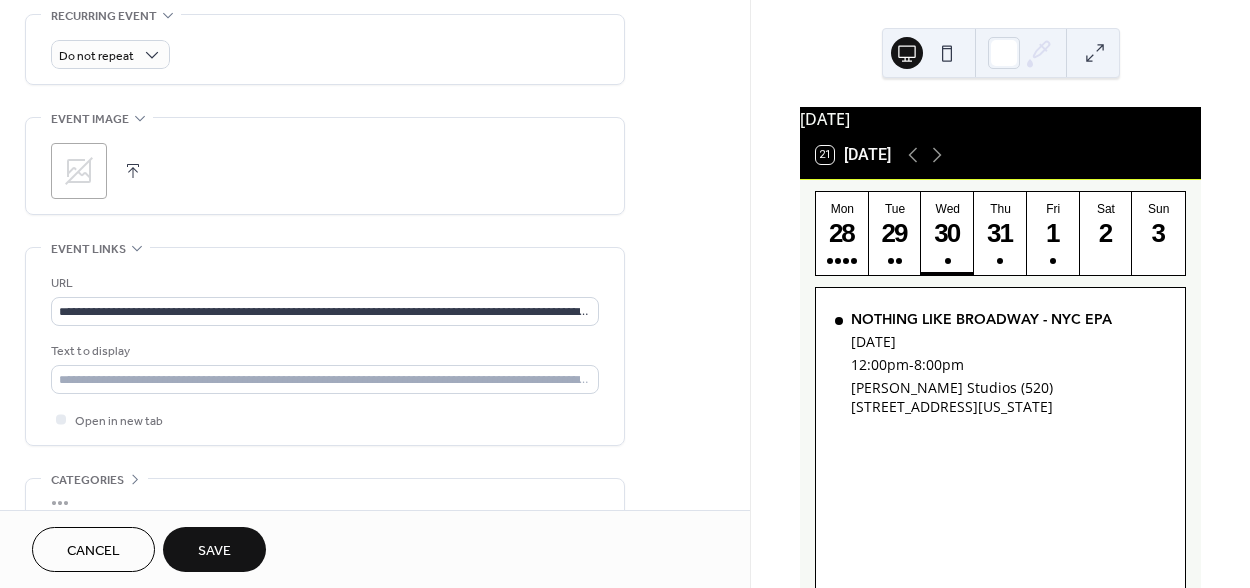 scroll, scrollTop: 976, scrollLeft: 0, axis: vertical 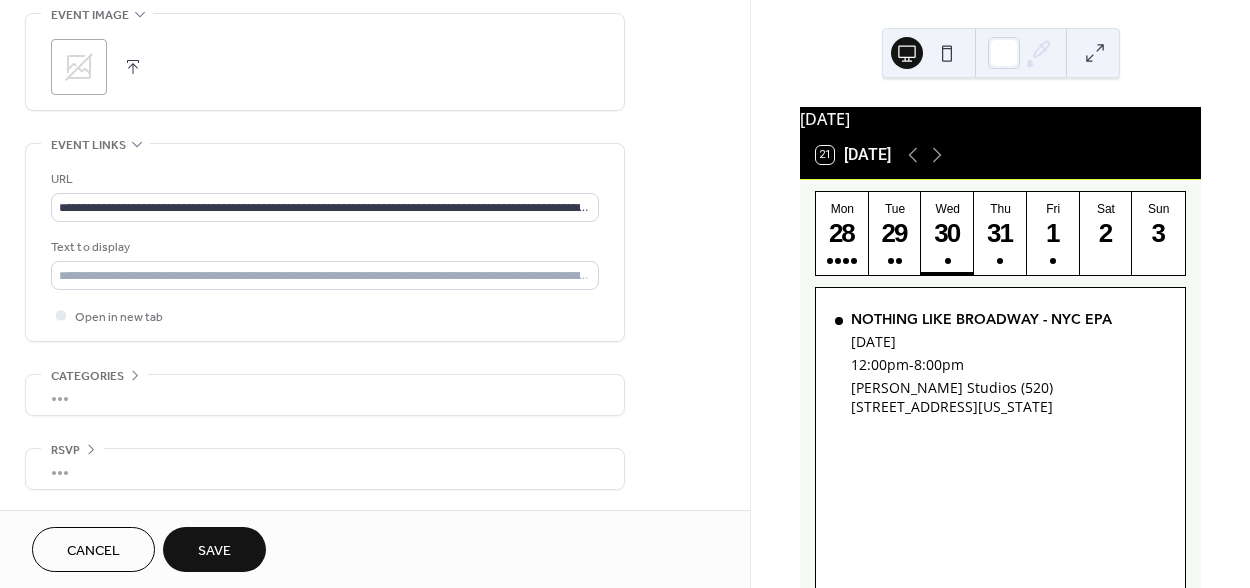 click on "Save" at bounding box center [214, 551] 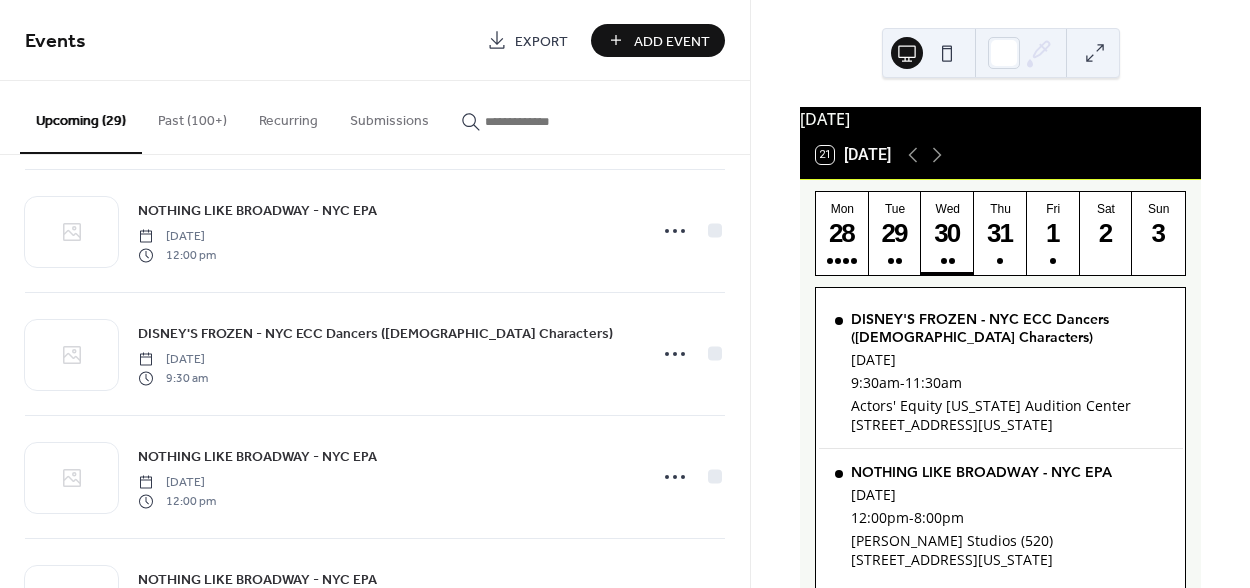 scroll, scrollTop: 2857, scrollLeft: 0, axis: vertical 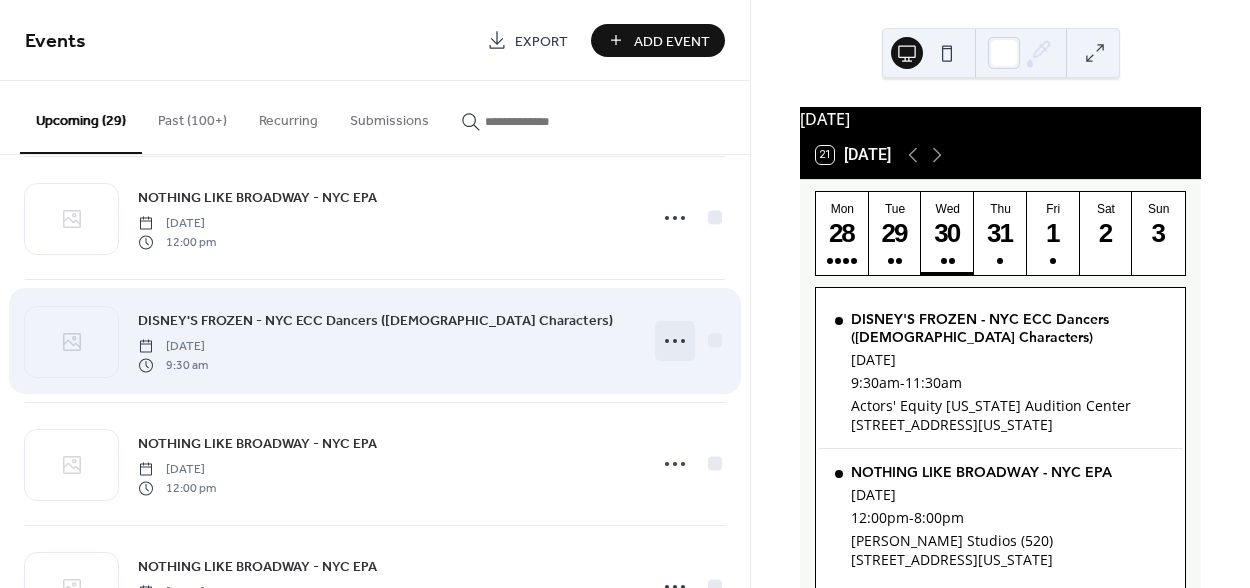 click 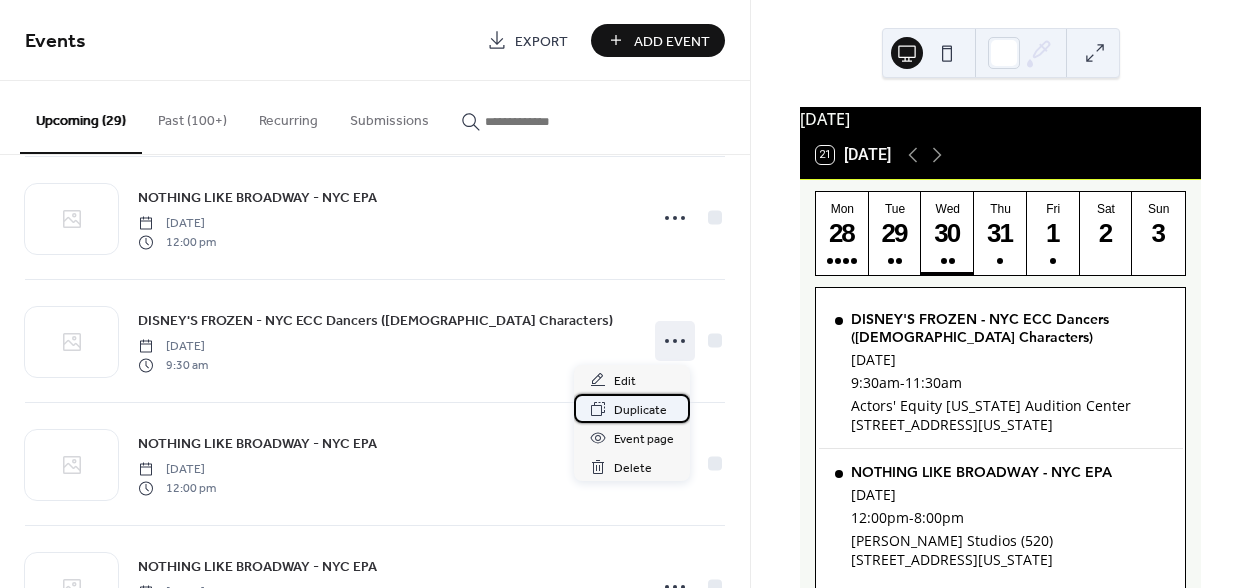 click on "Duplicate" at bounding box center (640, 410) 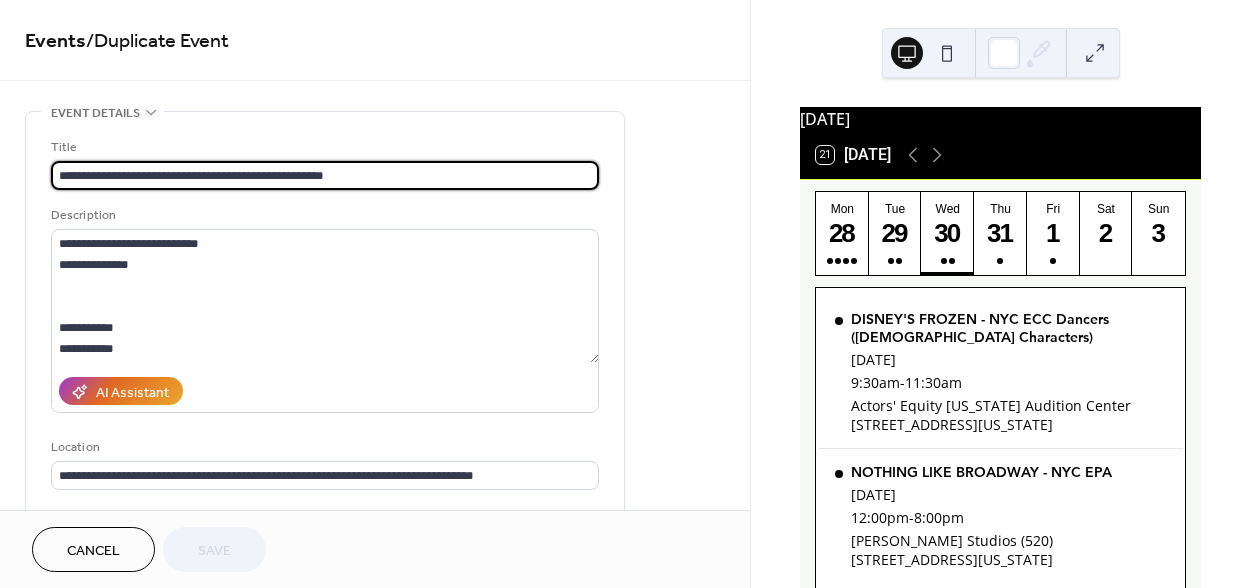 click on "**********" at bounding box center (325, 175) 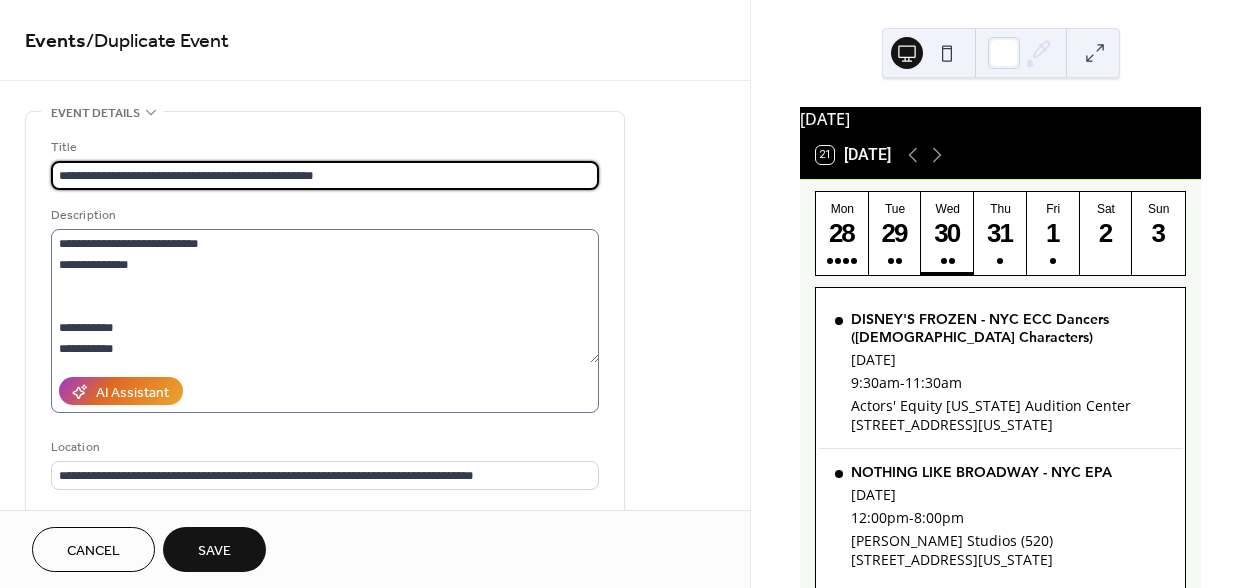 type on "**********" 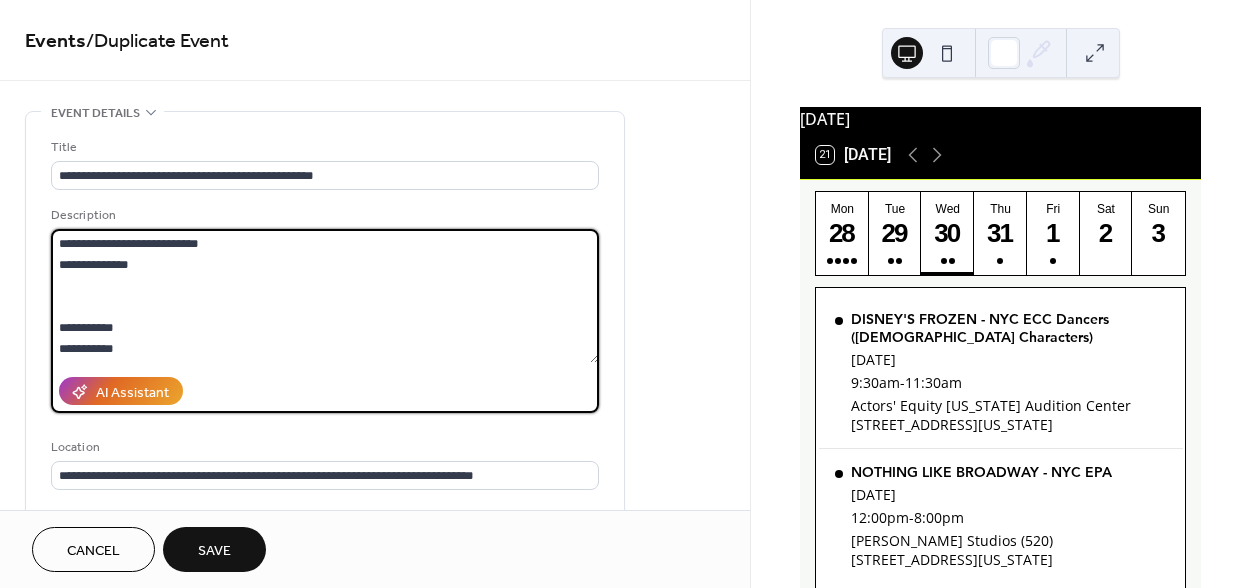 click at bounding box center (325, 296) 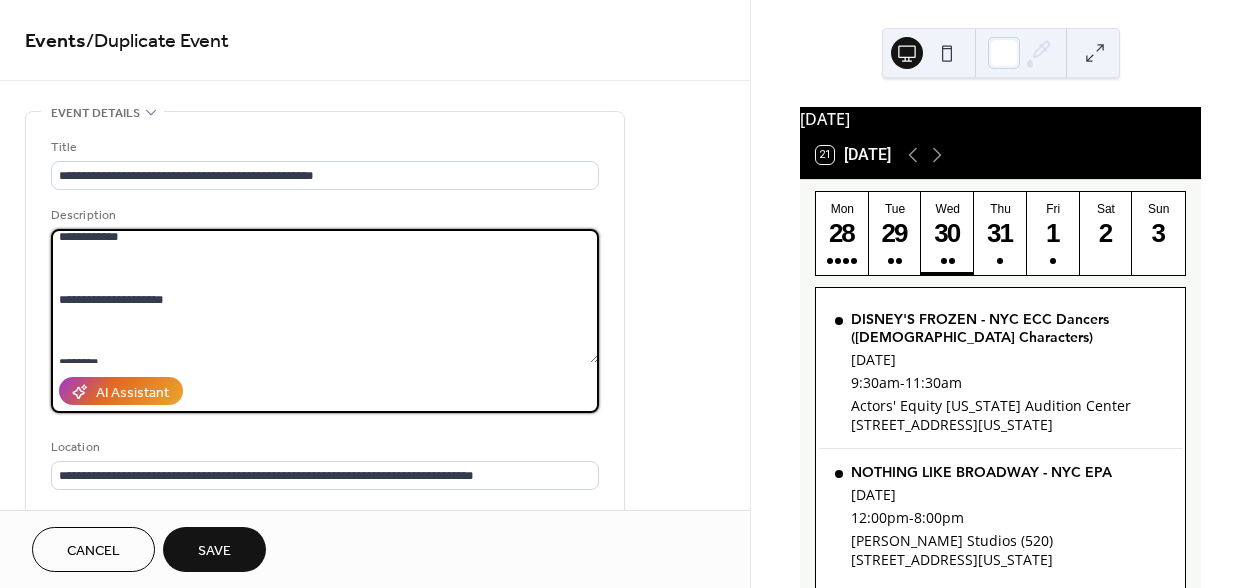 scroll, scrollTop: 450, scrollLeft: 0, axis: vertical 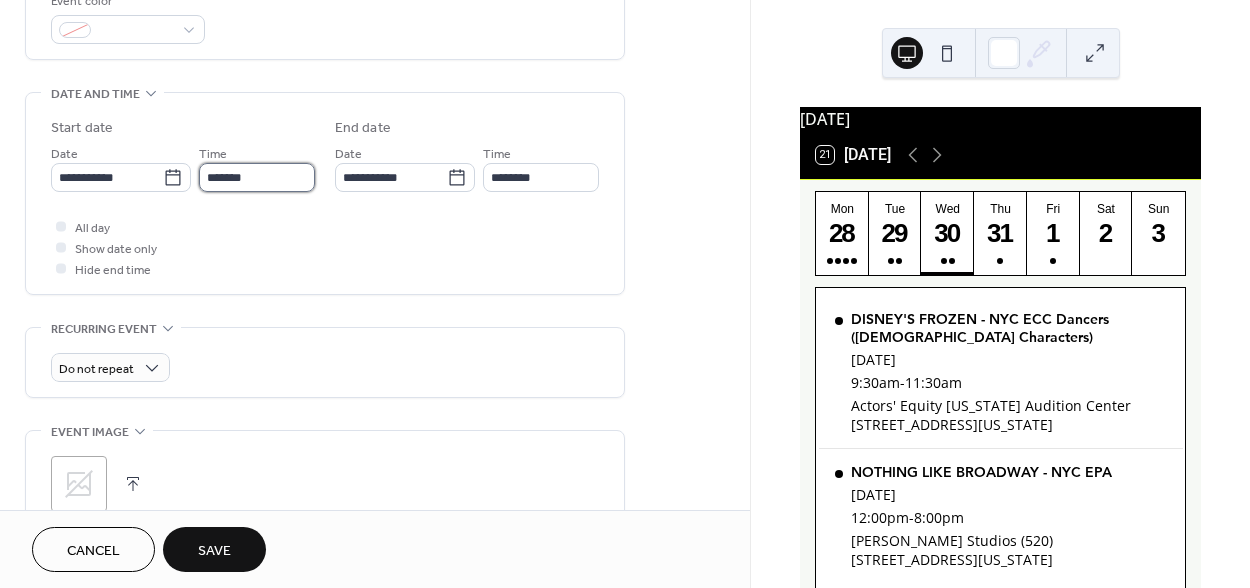 click on "*******" at bounding box center [257, 177] 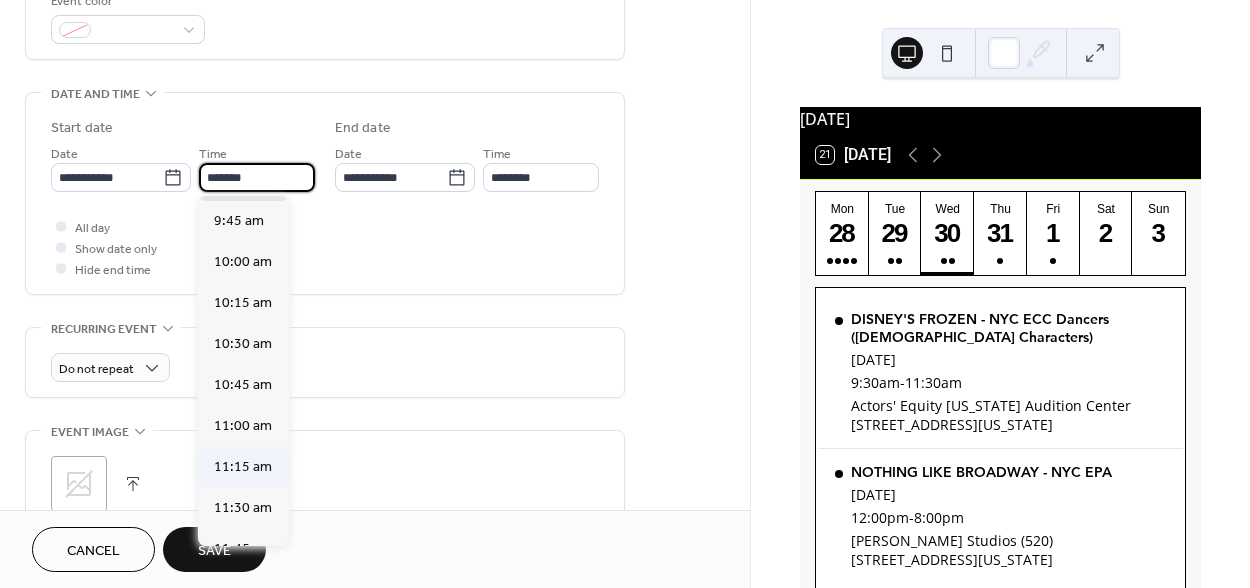 scroll, scrollTop: 1598, scrollLeft: 0, axis: vertical 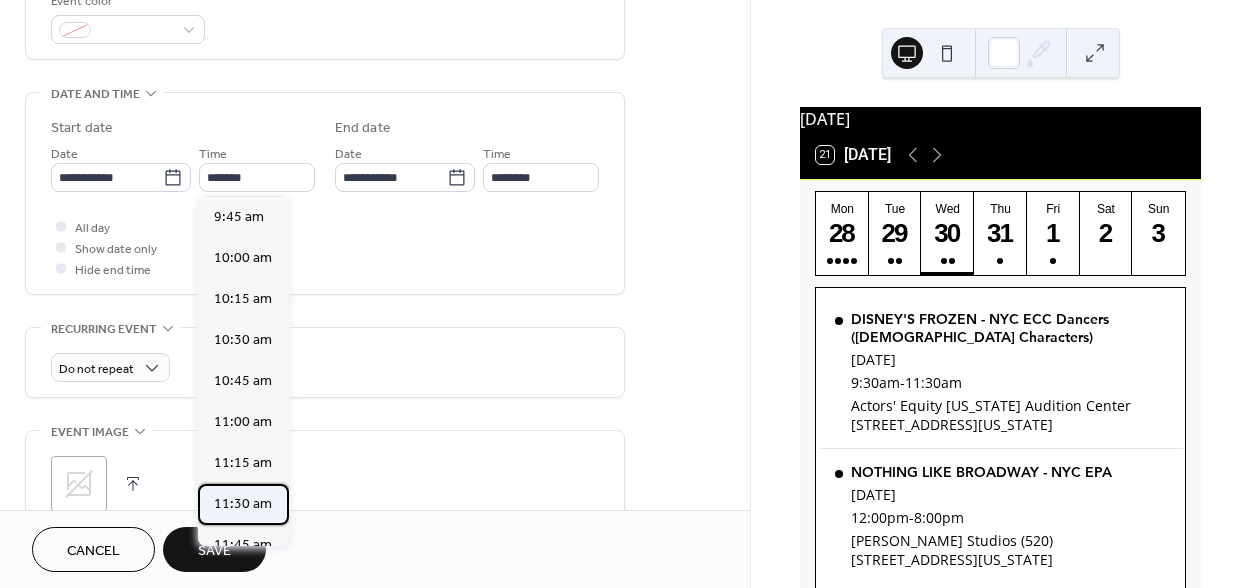 click on "11:30 am" at bounding box center (243, 504) 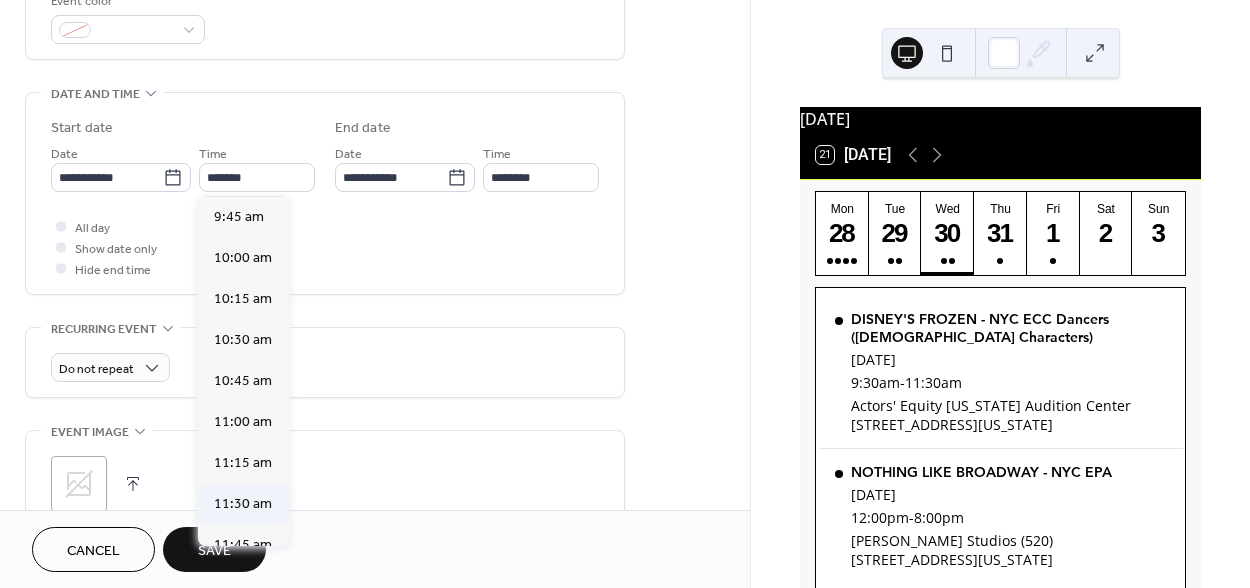 type on "********" 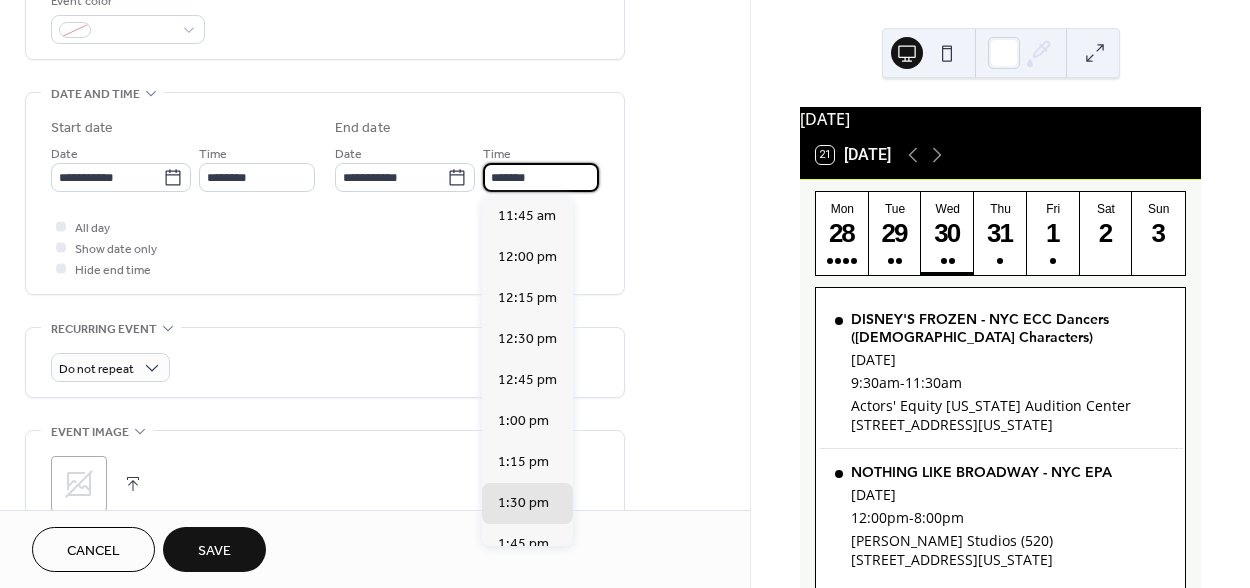 click on "*******" at bounding box center (541, 177) 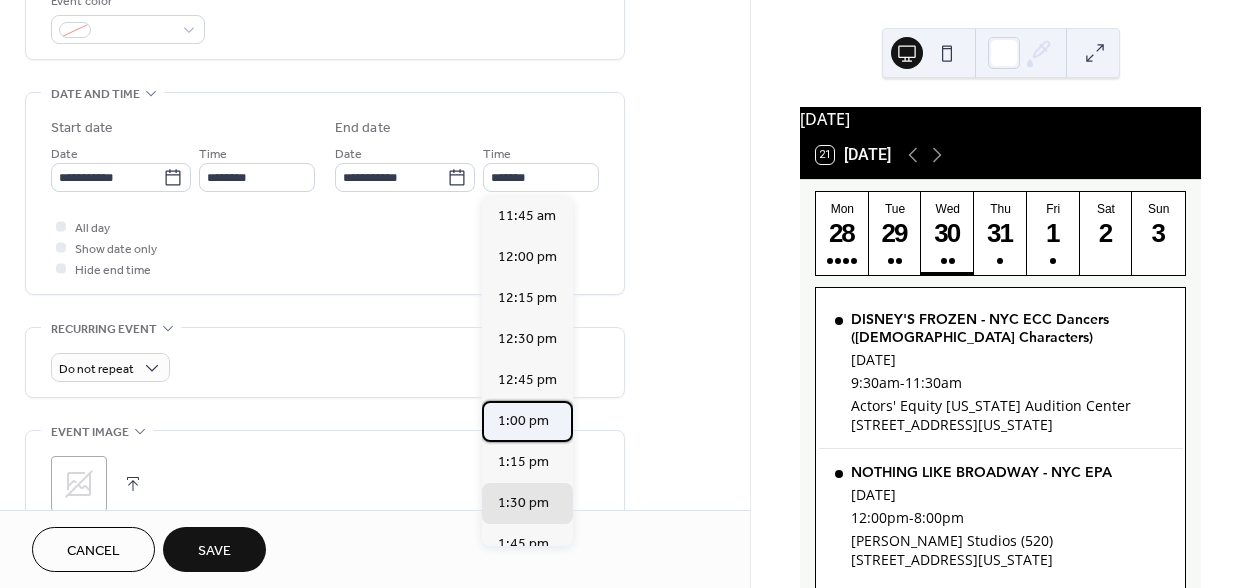 click on "1:00 pm" at bounding box center (523, 421) 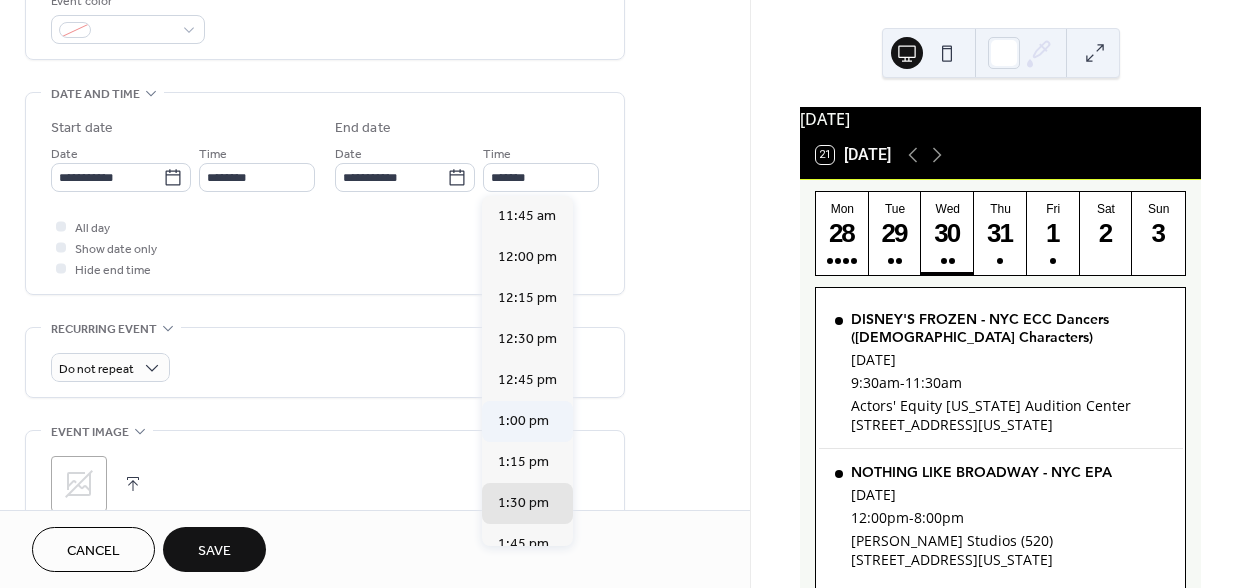 type on "*******" 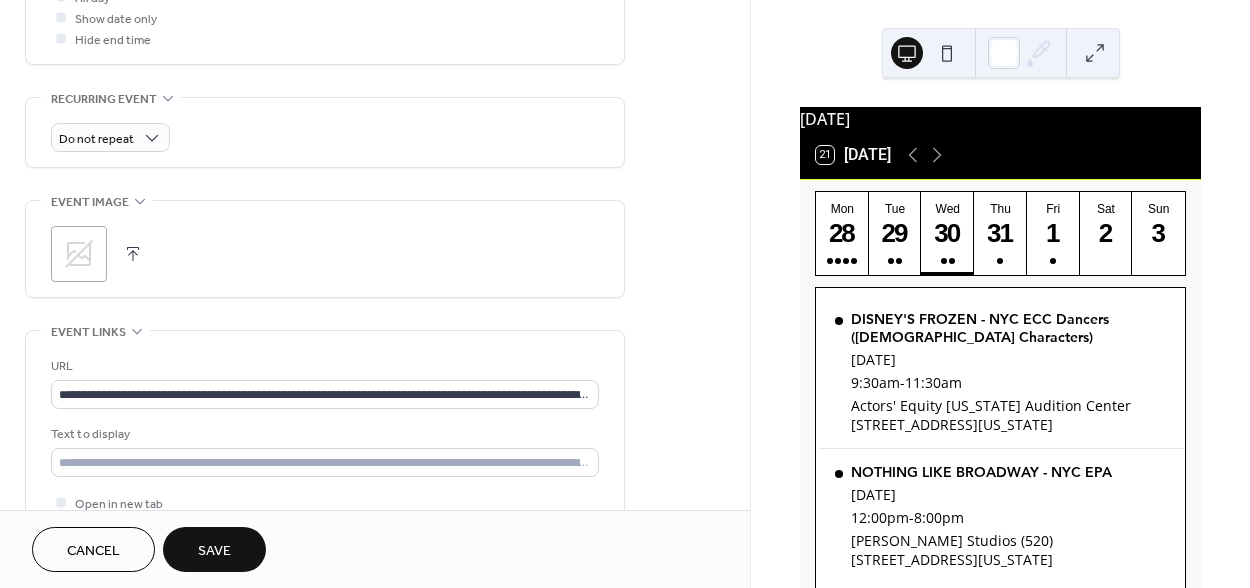 scroll, scrollTop: 976, scrollLeft: 0, axis: vertical 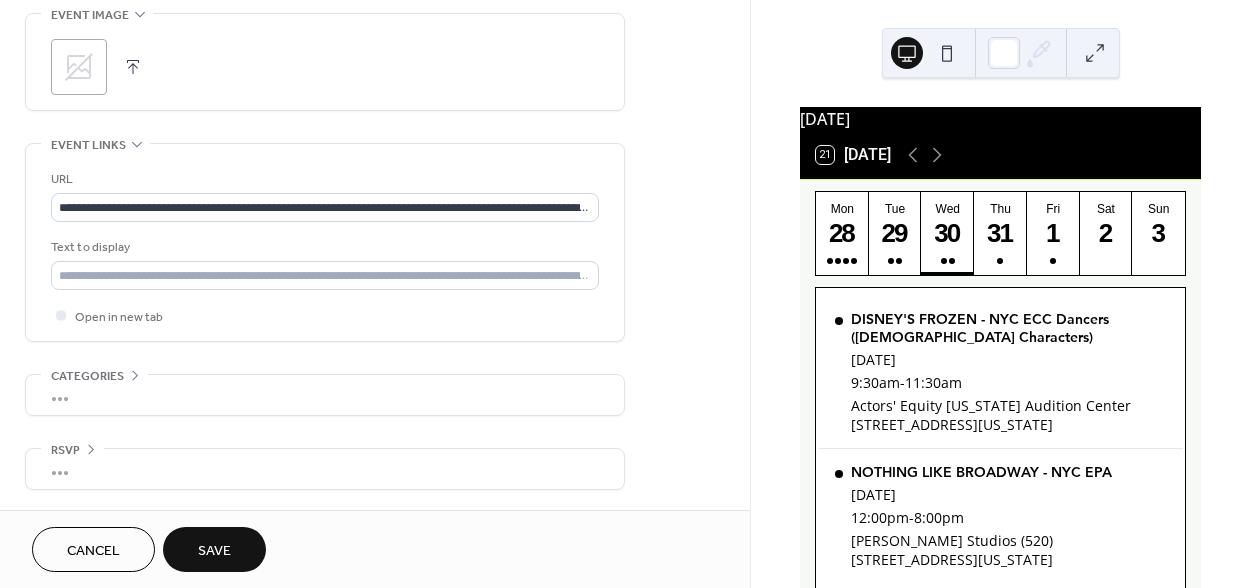 click on "Save" at bounding box center (214, 551) 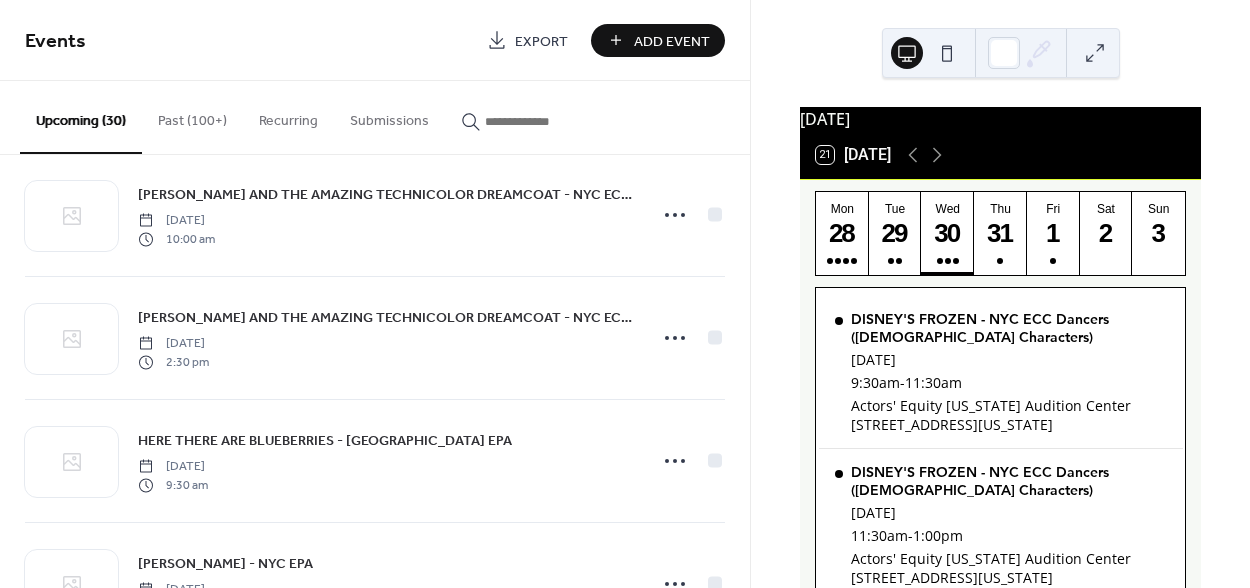 scroll, scrollTop: 1163, scrollLeft: 0, axis: vertical 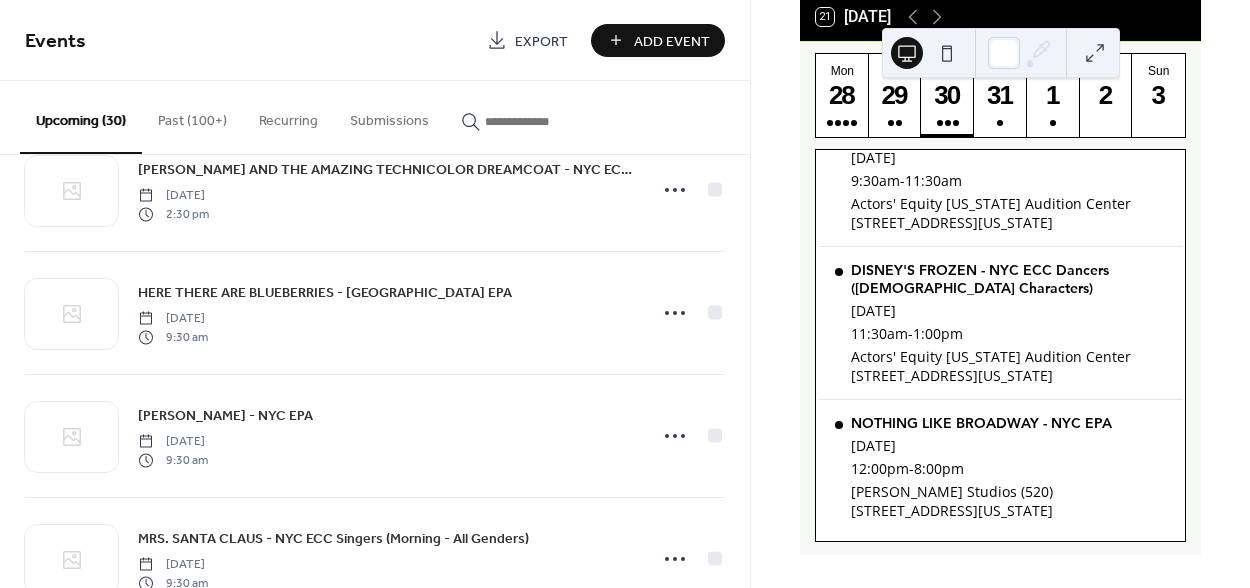 click on "Add Event" at bounding box center (672, 41) 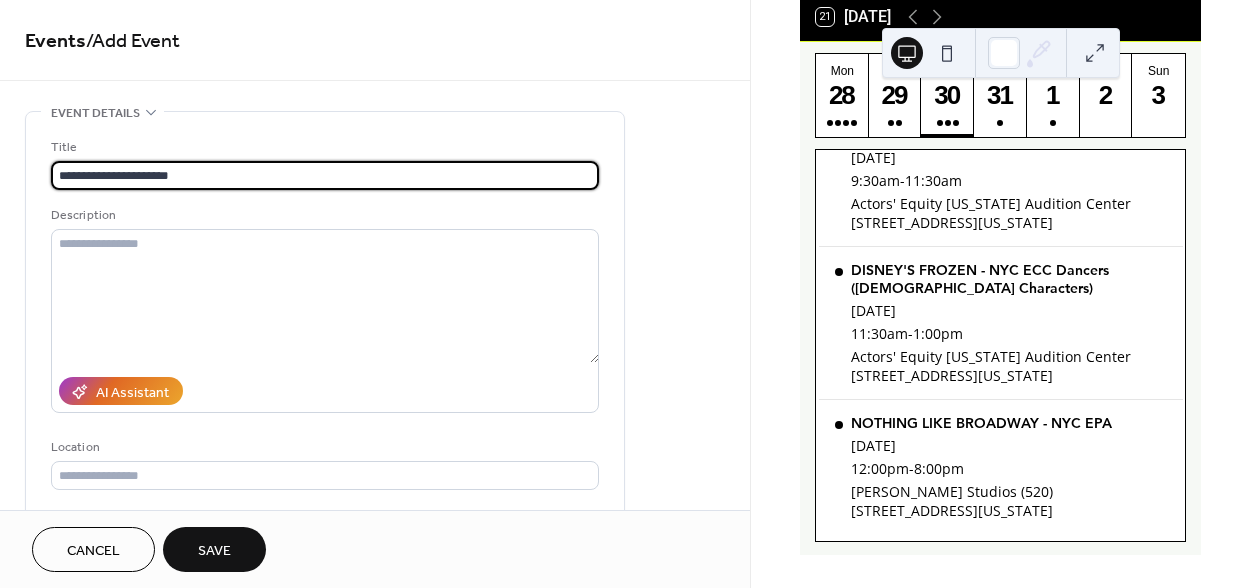 type on "**********" 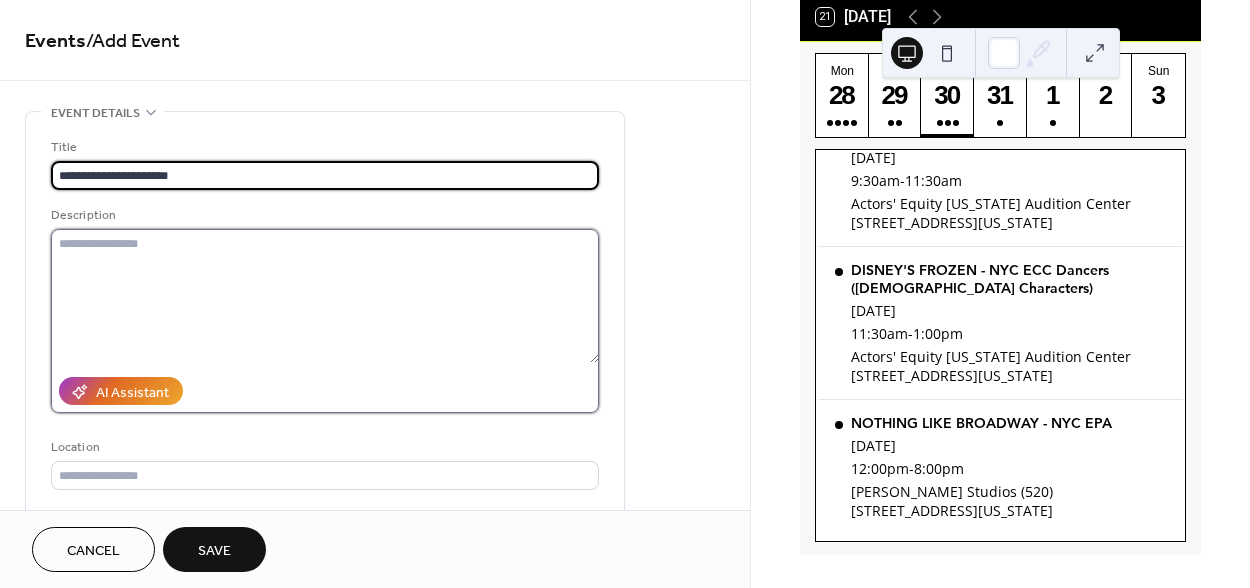 click at bounding box center (325, 296) 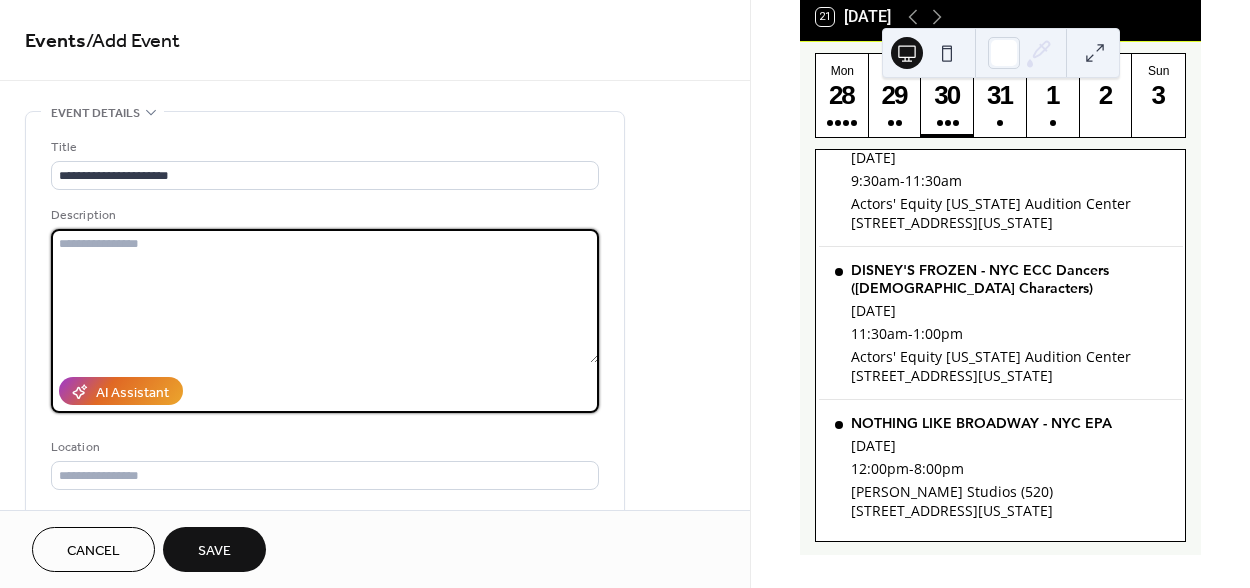 paste on "**********" 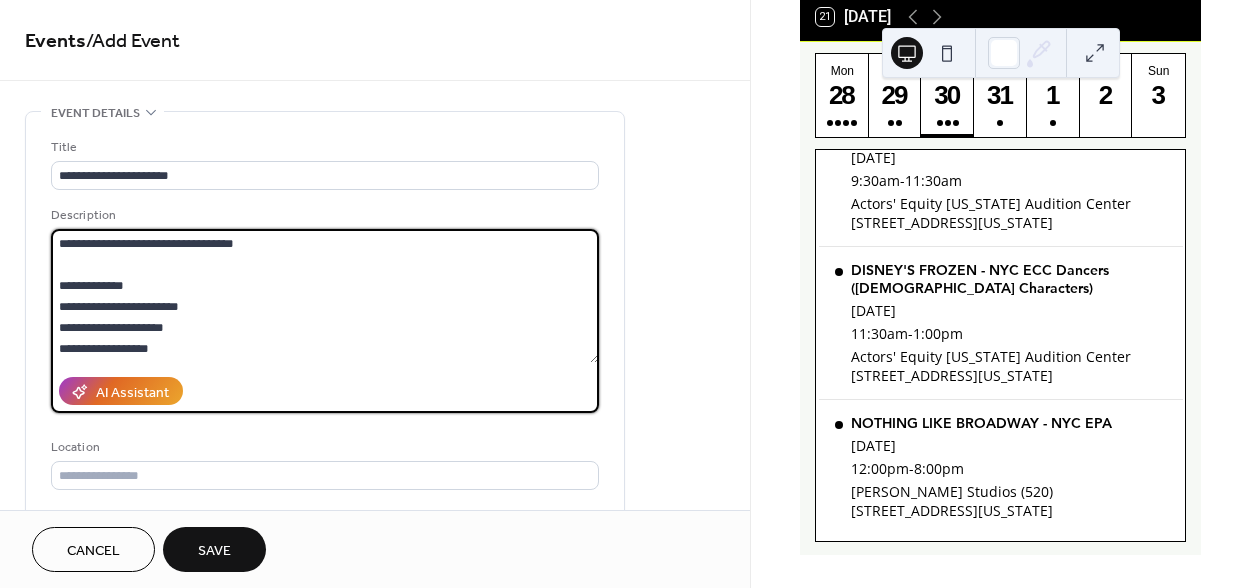 scroll, scrollTop: 2097, scrollLeft: 0, axis: vertical 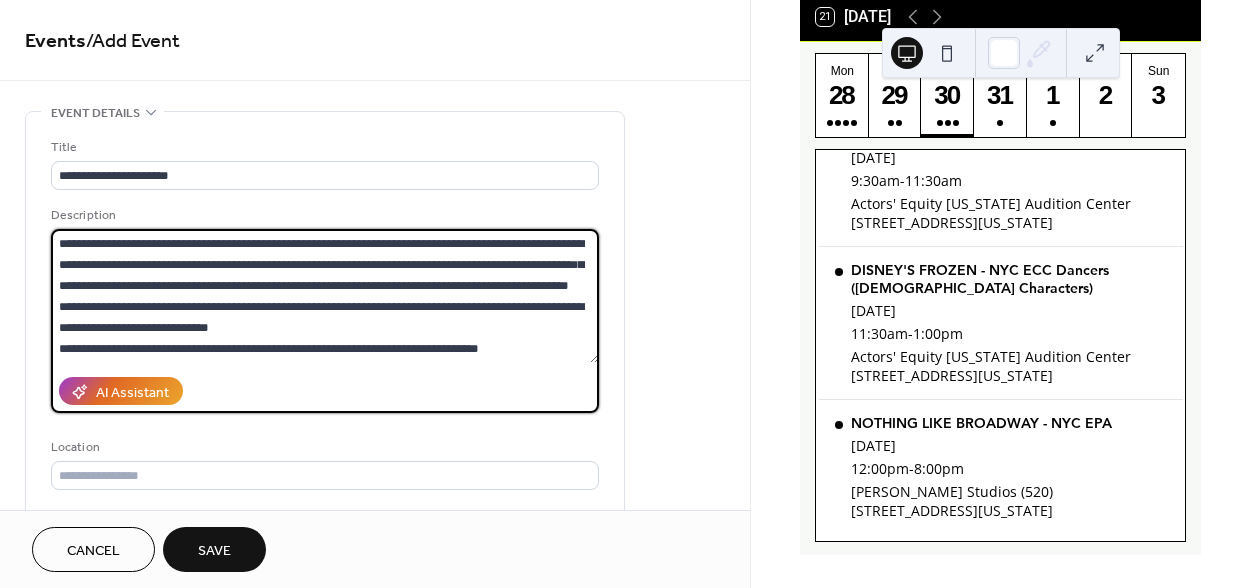 type on "**********" 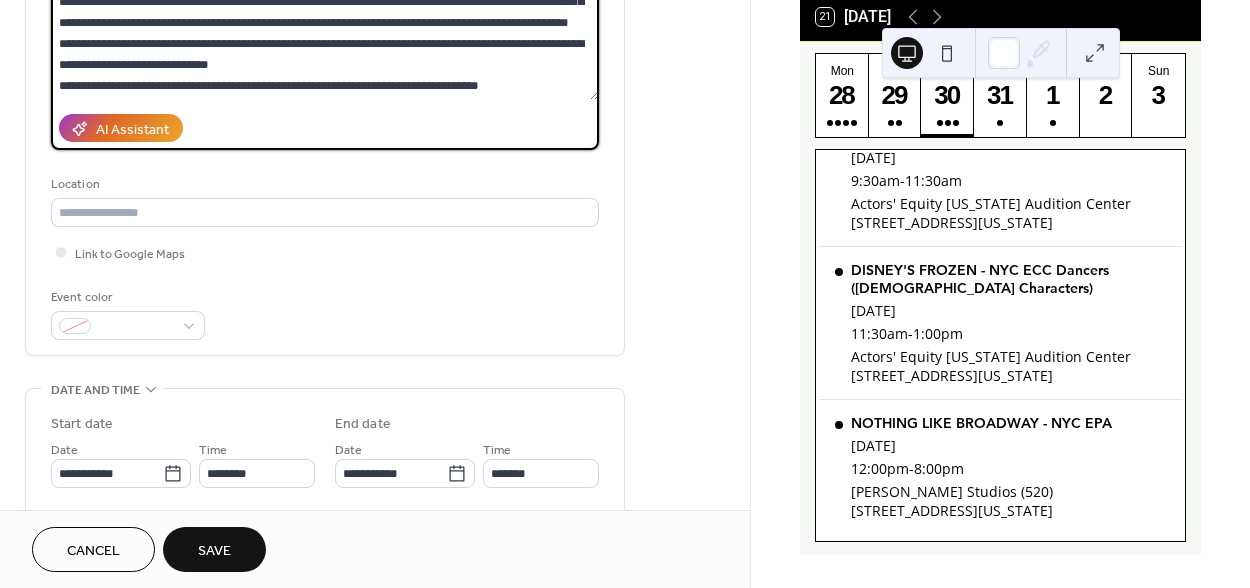 scroll, scrollTop: 270, scrollLeft: 0, axis: vertical 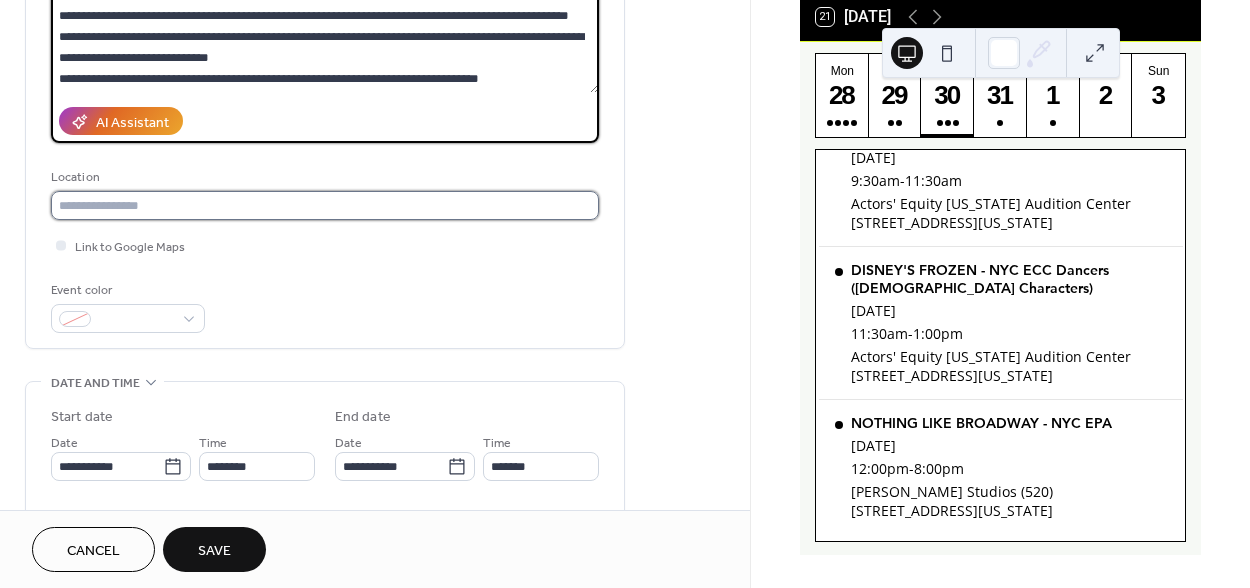 click at bounding box center (325, 205) 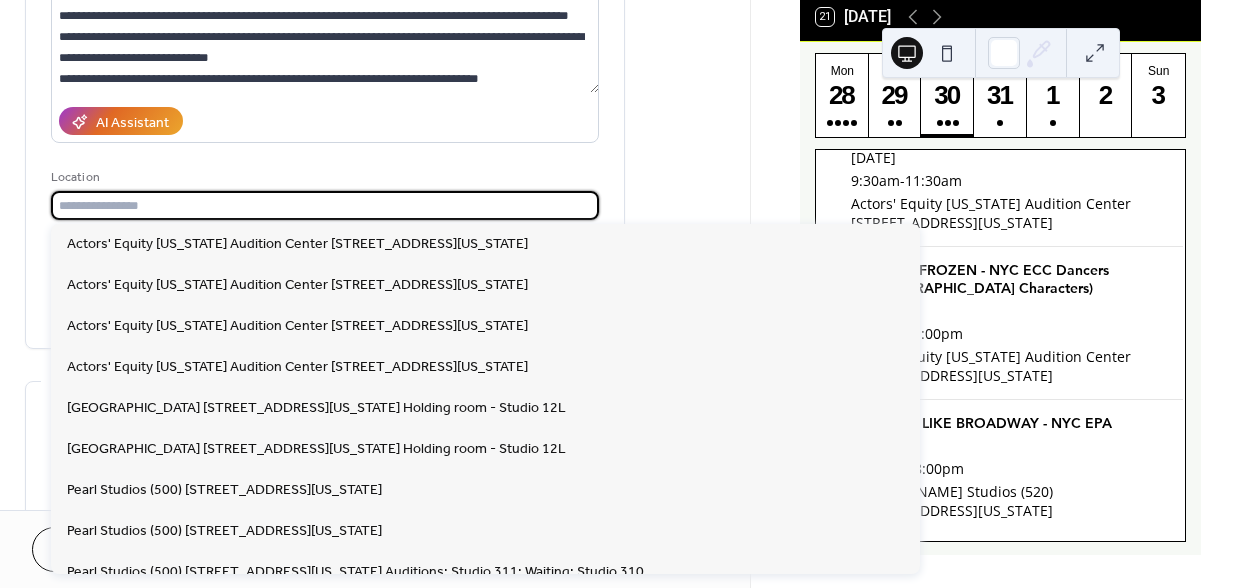 paste on "**********" 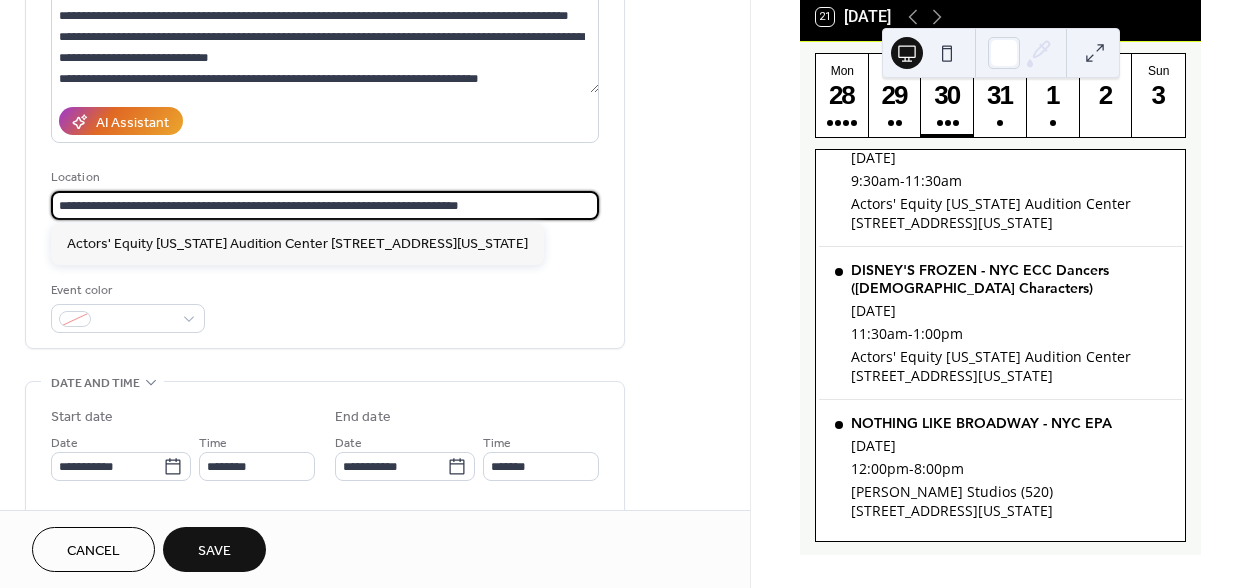 type on "**********" 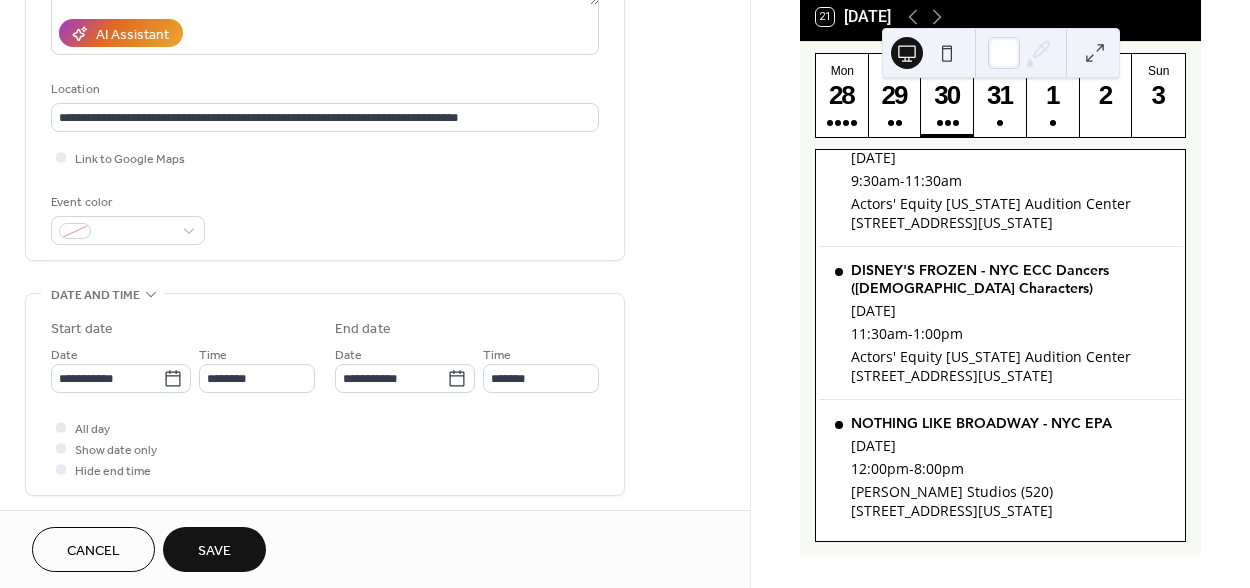 scroll, scrollTop: 383, scrollLeft: 0, axis: vertical 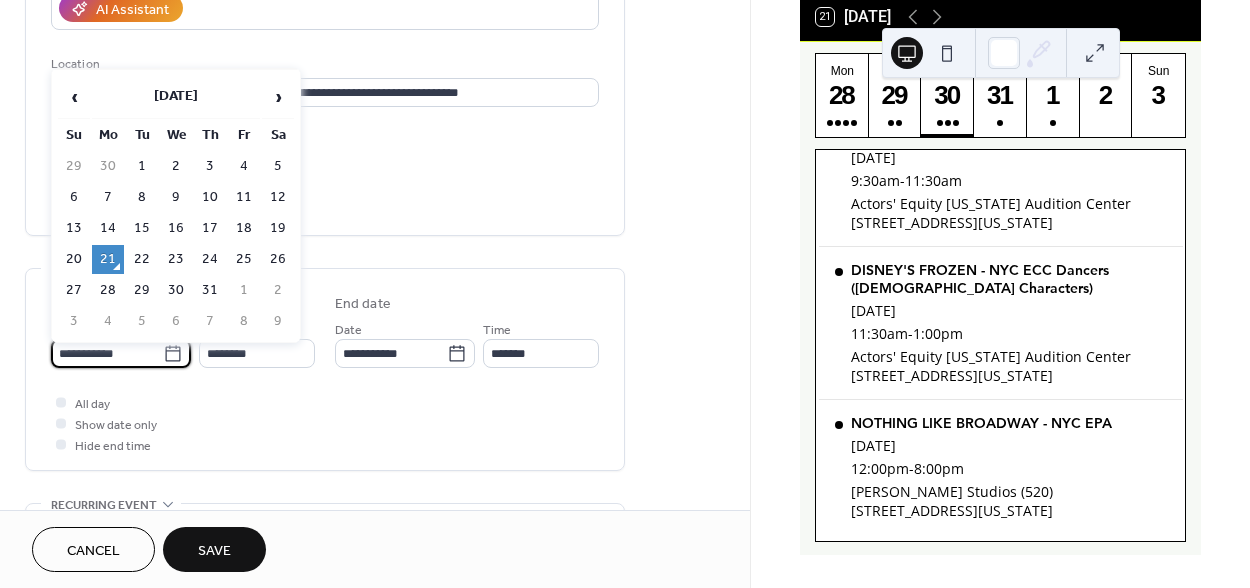 click on "**********" at bounding box center [107, 353] 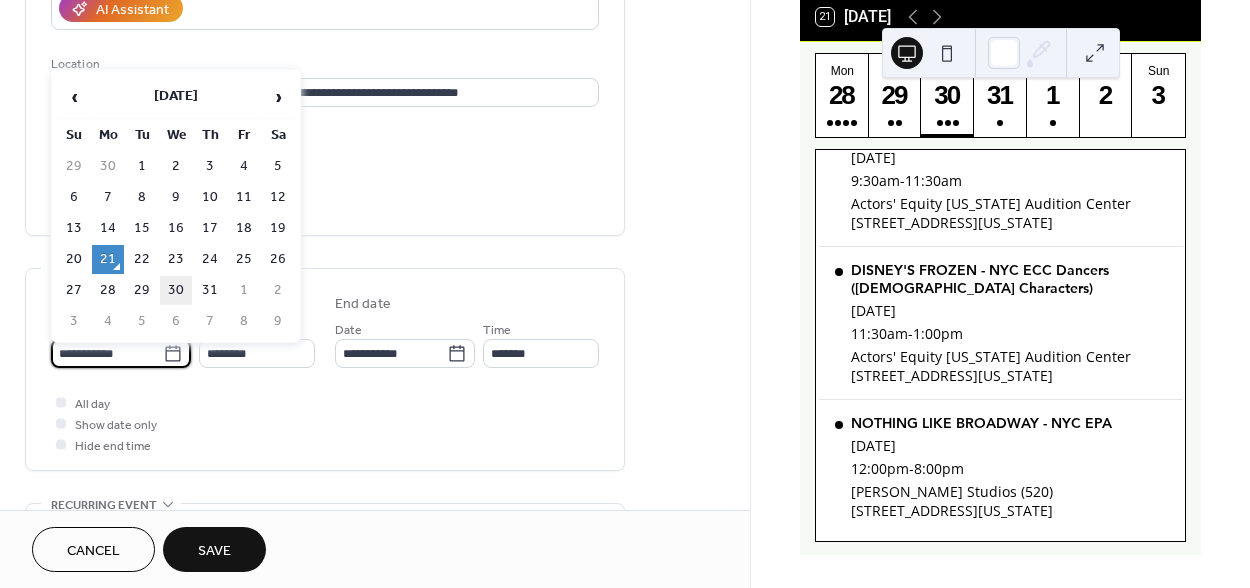 click on "30" at bounding box center (176, 290) 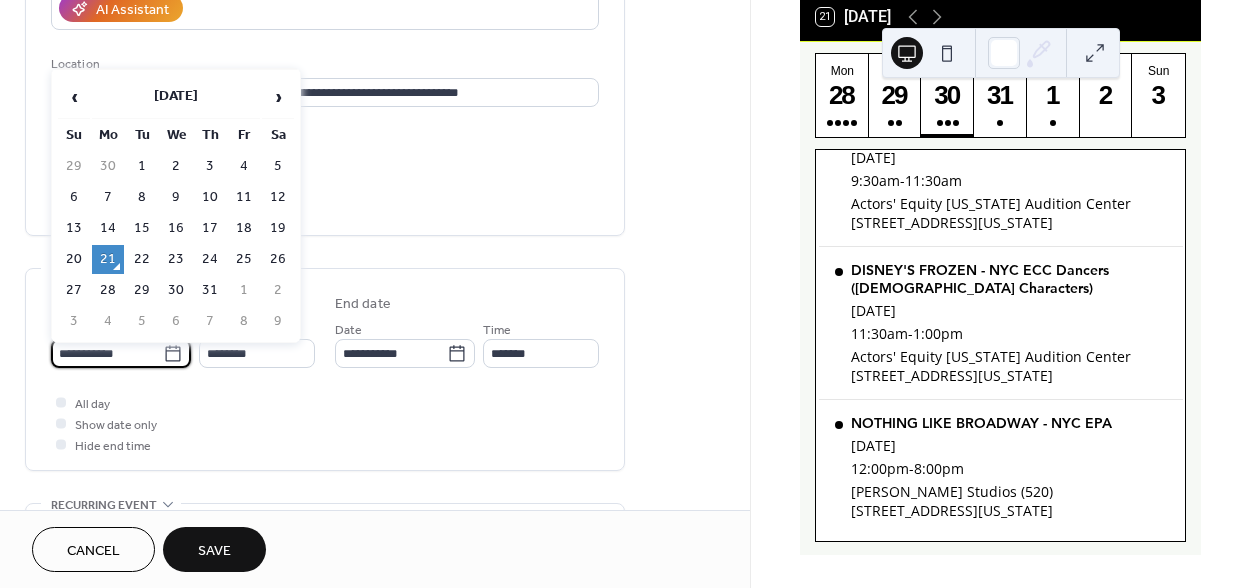 type on "**********" 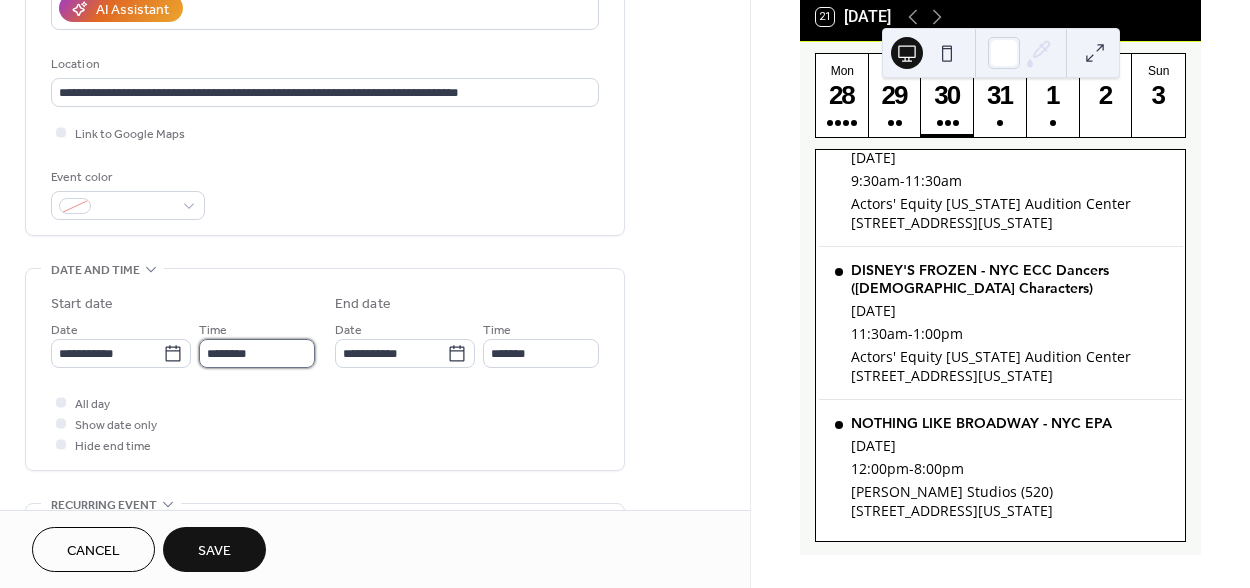 click on "********" at bounding box center [257, 353] 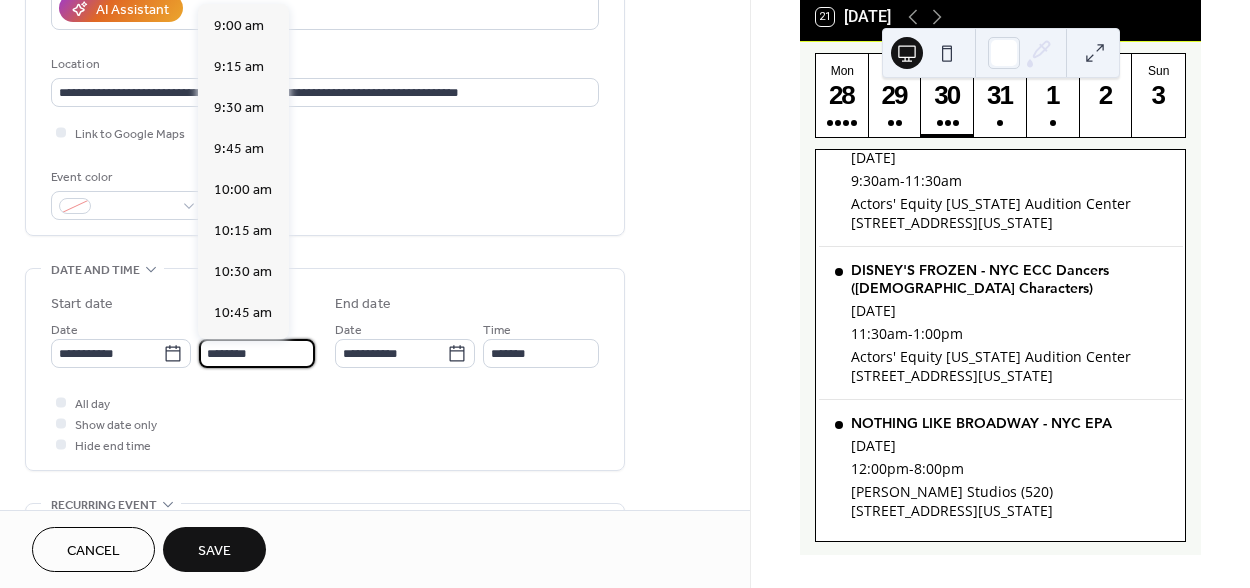 scroll, scrollTop: 1469, scrollLeft: 0, axis: vertical 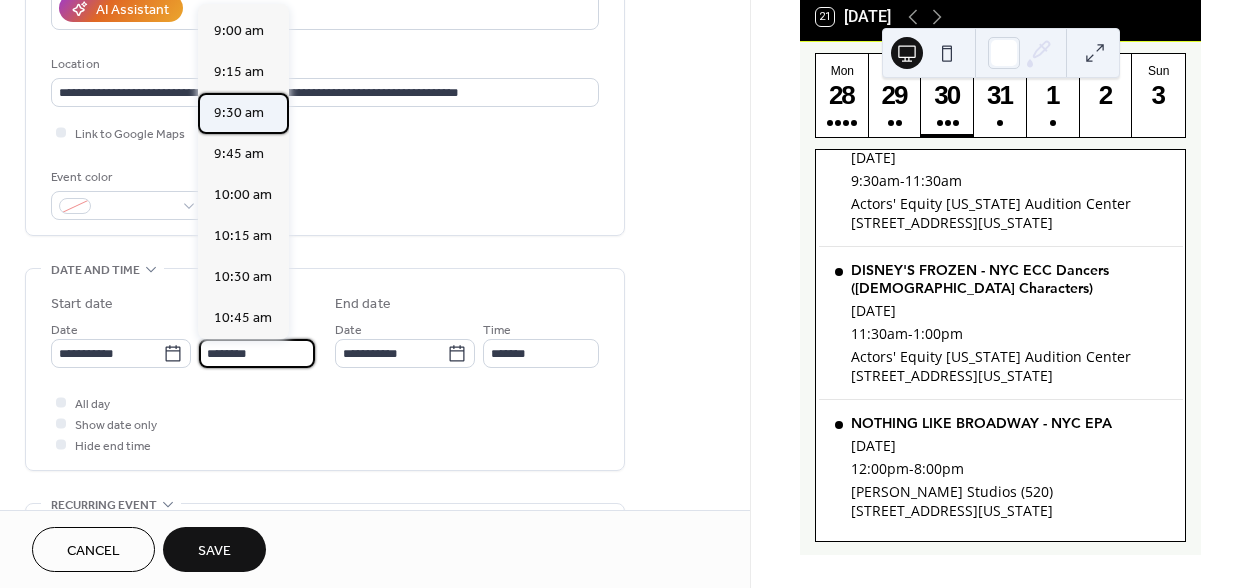 click on "9:30 am" at bounding box center (239, 113) 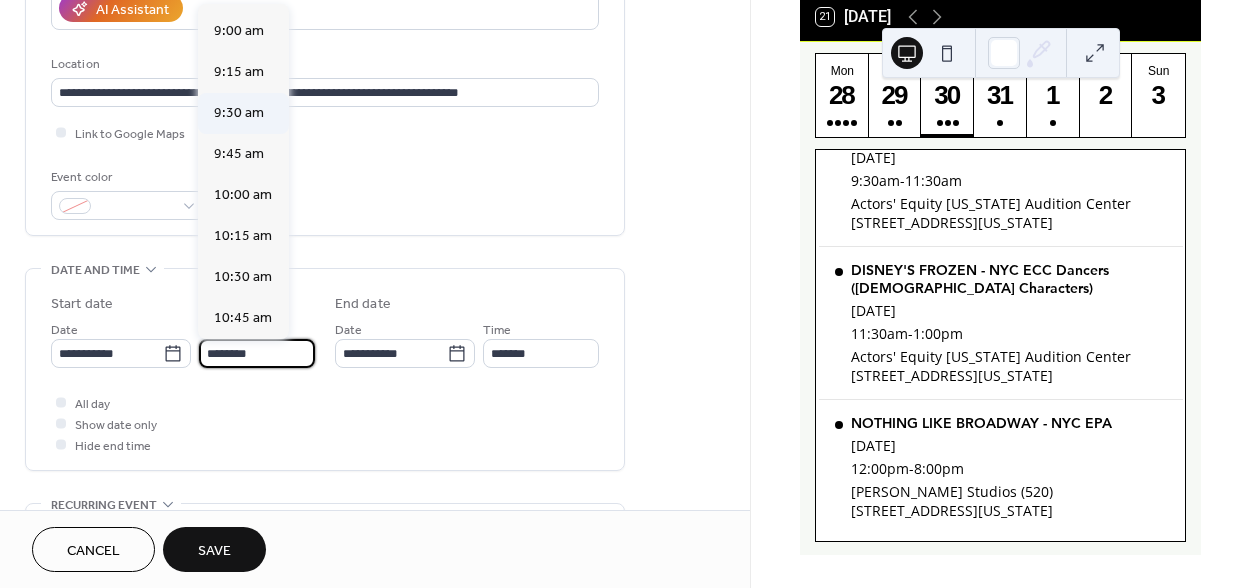 type on "*******" 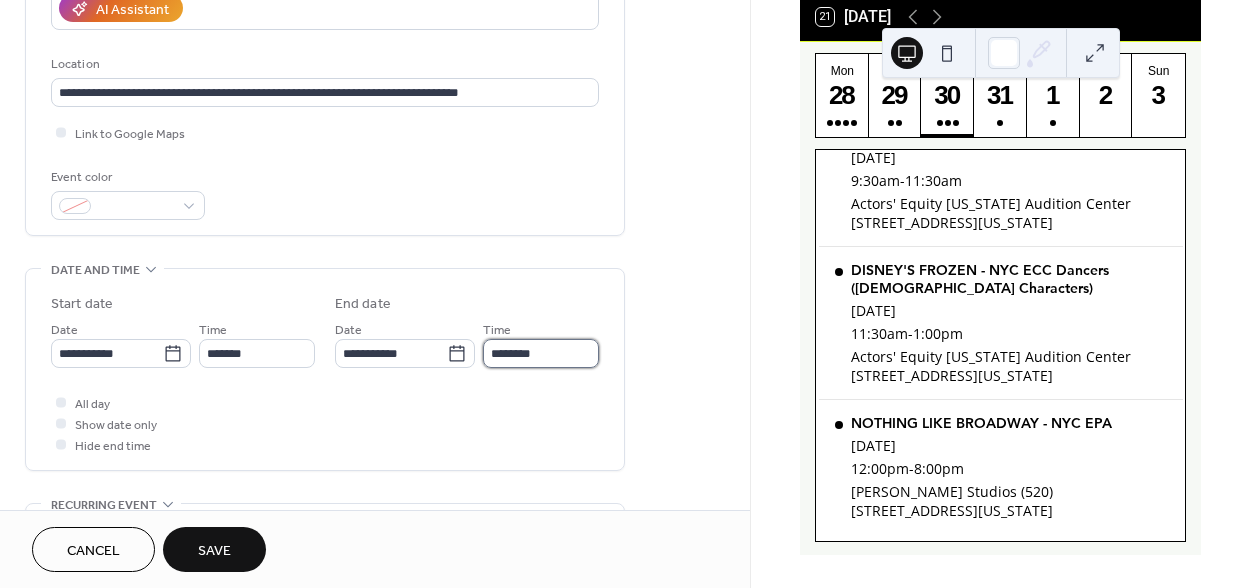 click on "********" at bounding box center [541, 353] 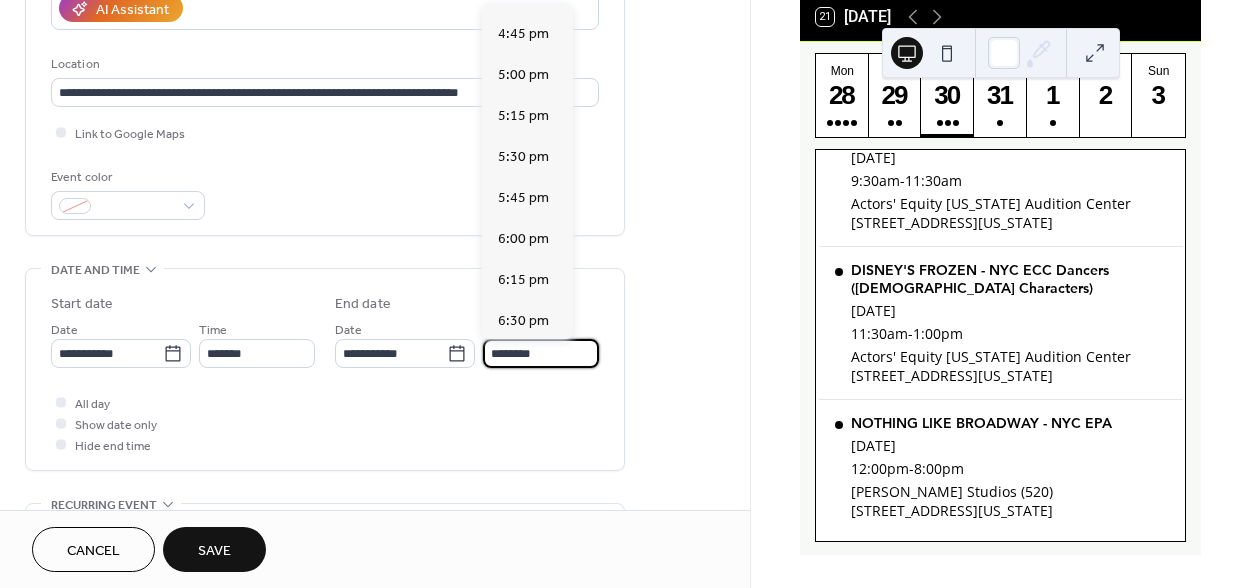 scroll, scrollTop: 1139, scrollLeft: 0, axis: vertical 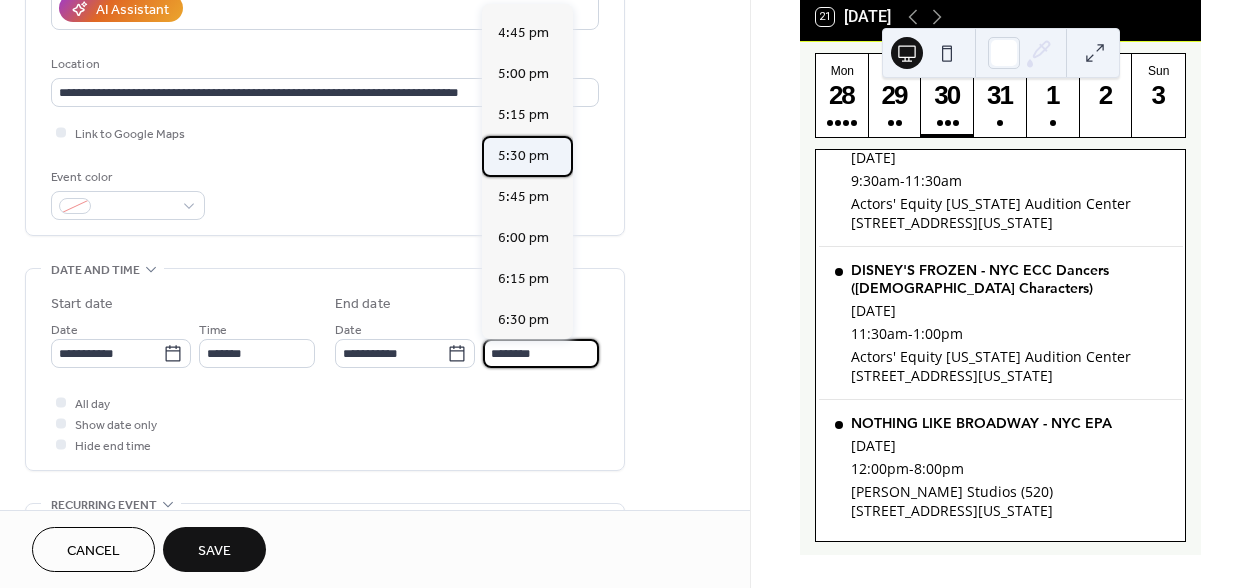 click on "5:30 pm" at bounding box center [523, 156] 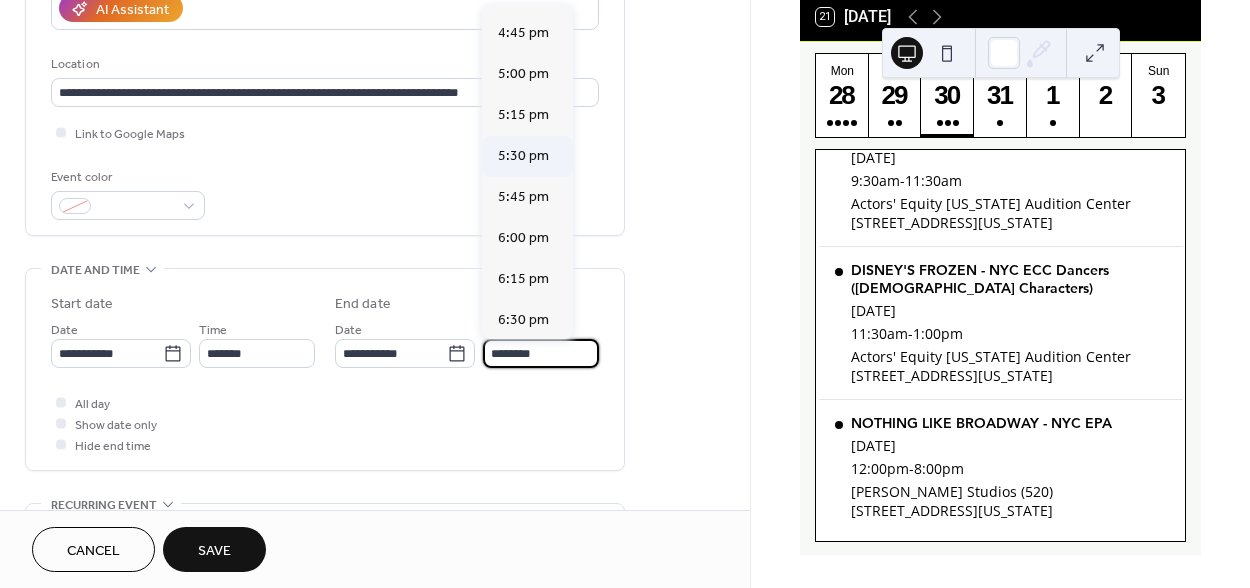 type on "*******" 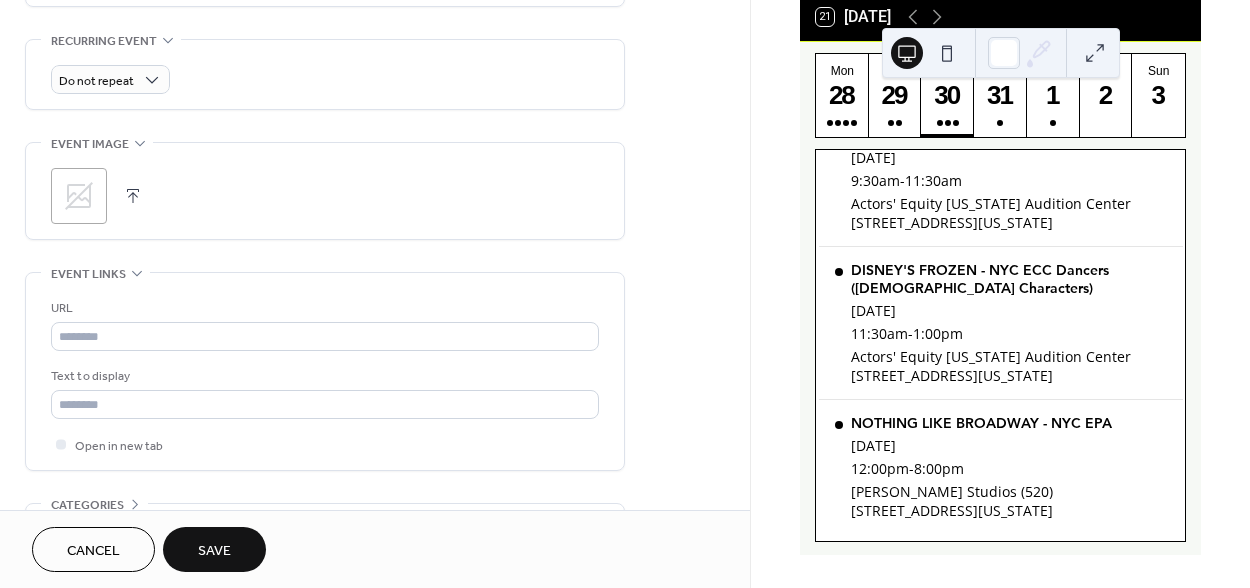scroll, scrollTop: 859, scrollLeft: 0, axis: vertical 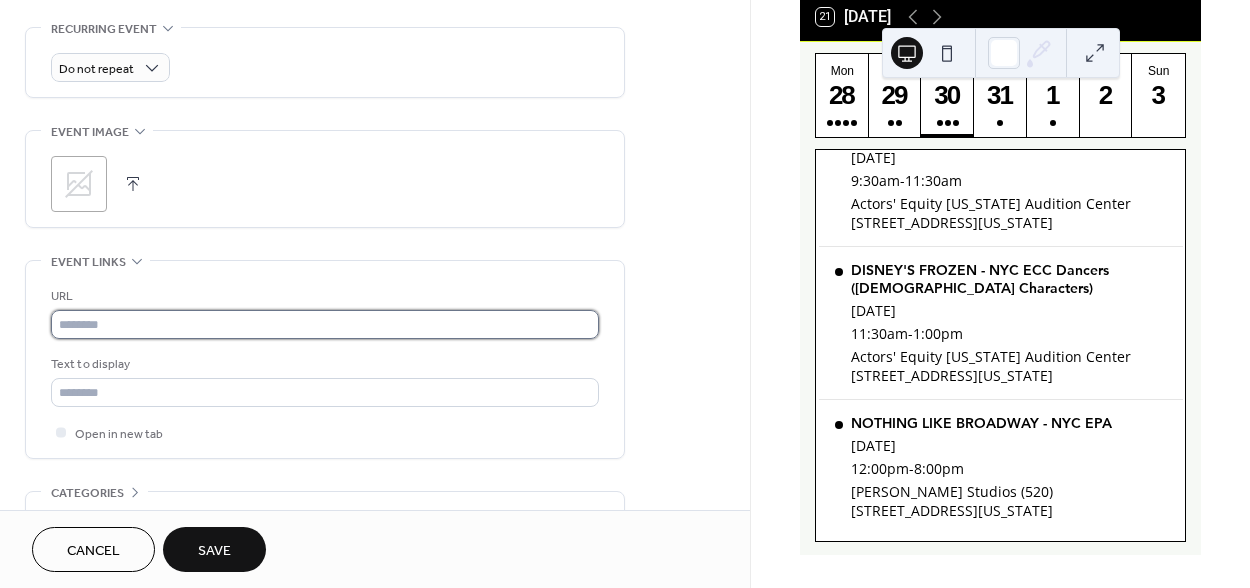click at bounding box center (325, 324) 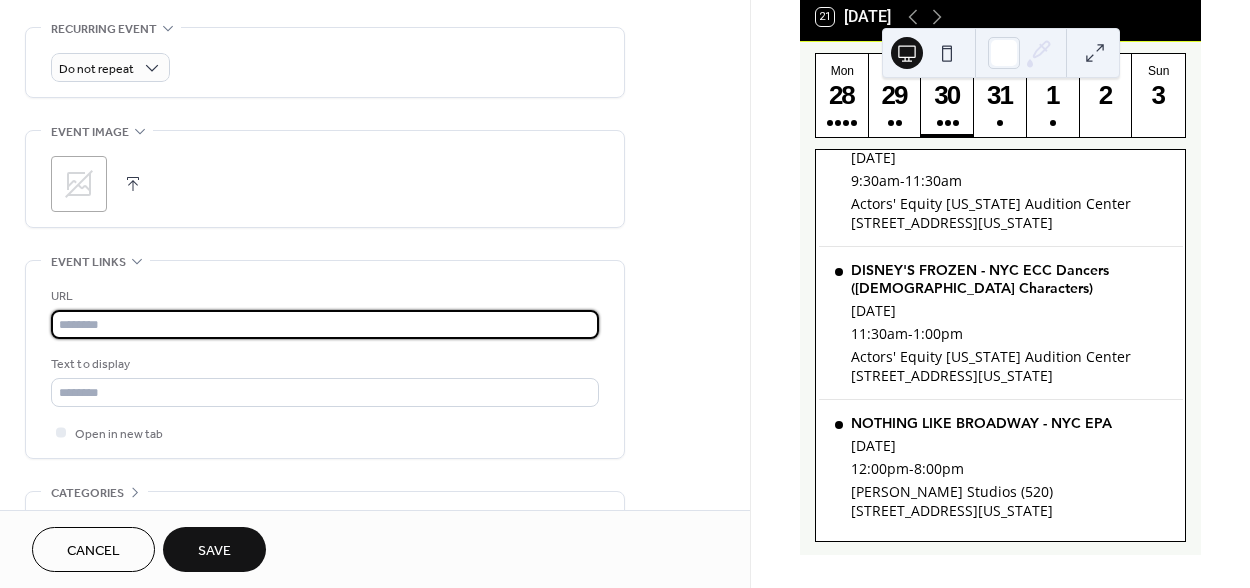 paste on "**********" 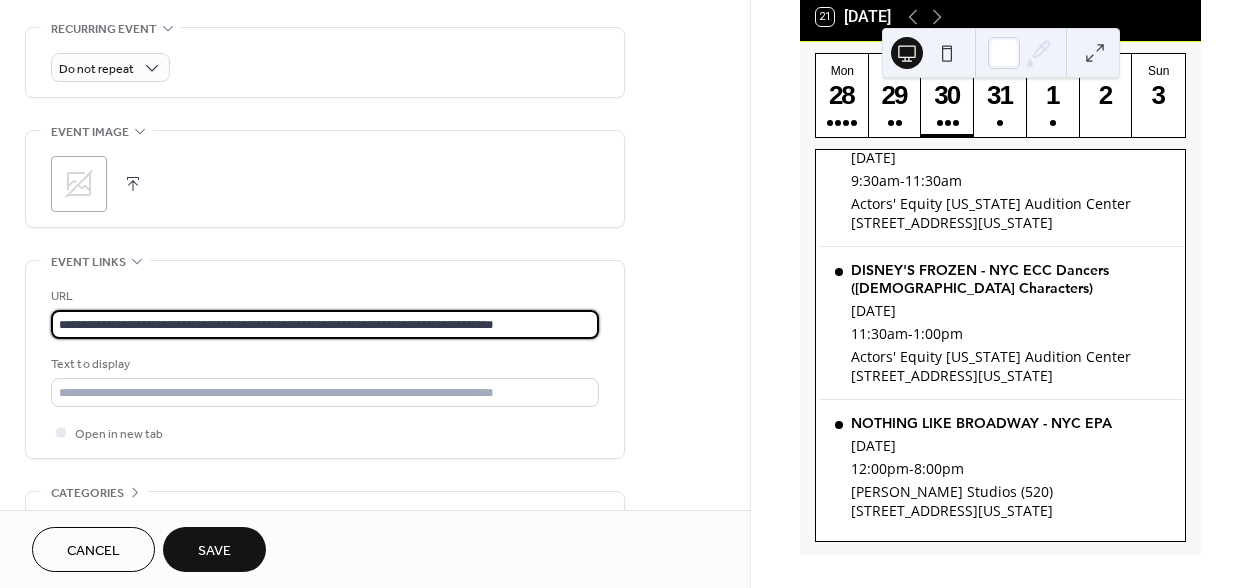 type on "**********" 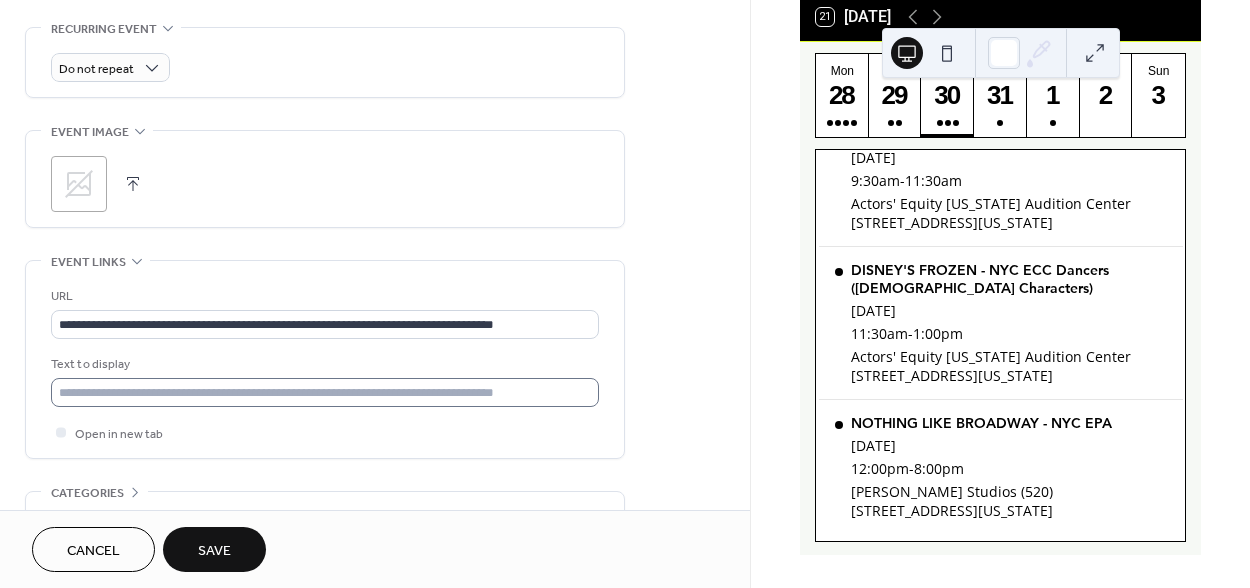 scroll, scrollTop: 976, scrollLeft: 0, axis: vertical 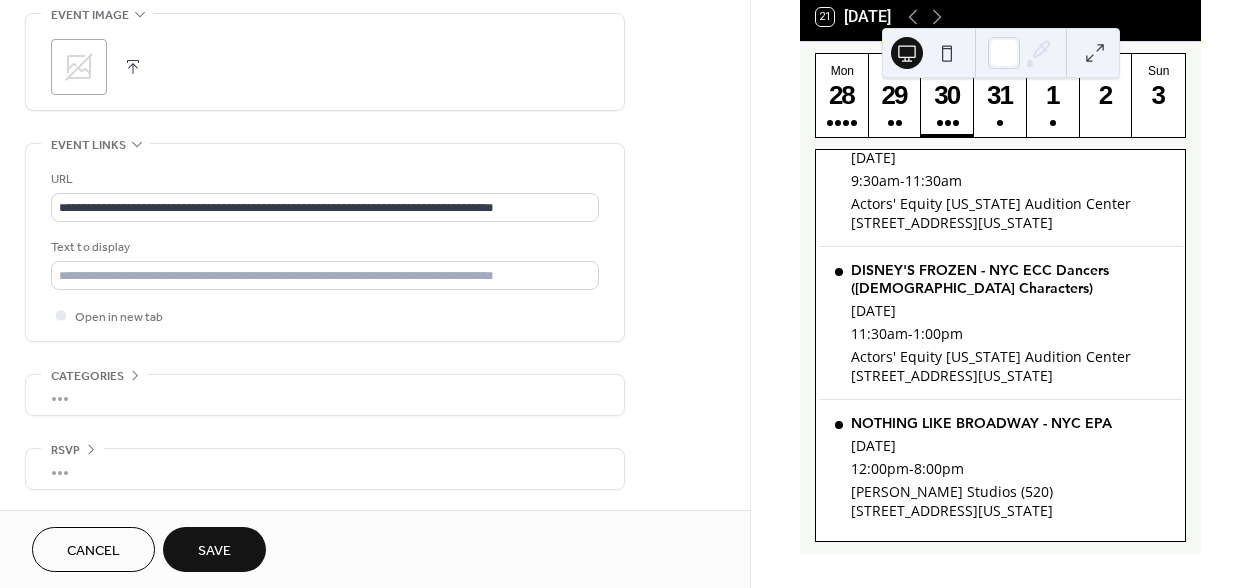 click on "Save" at bounding box center [214, 551] 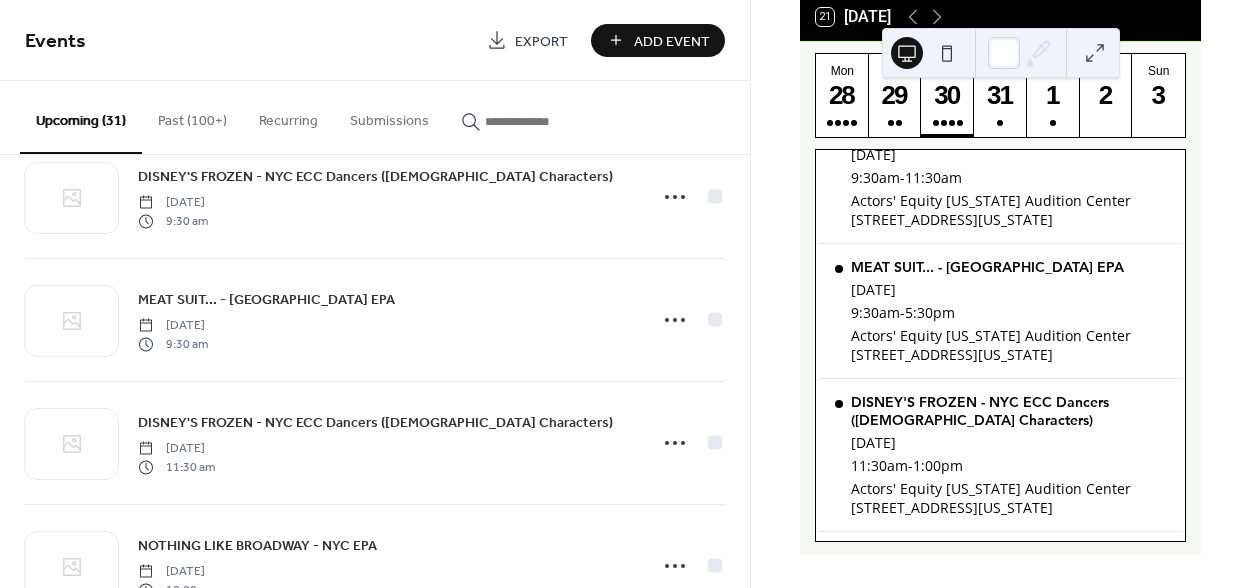 scroll, scrollTop: 3005, scrollLeft: 0, axis: vertical 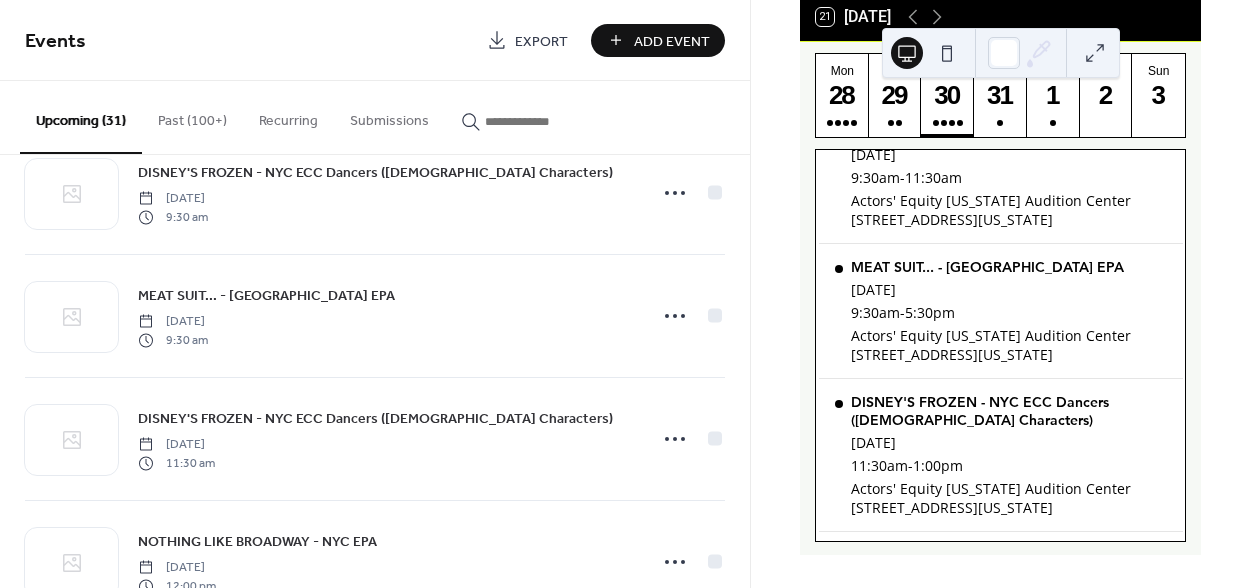 click on "Add Event" at bounding box center (658, 40) 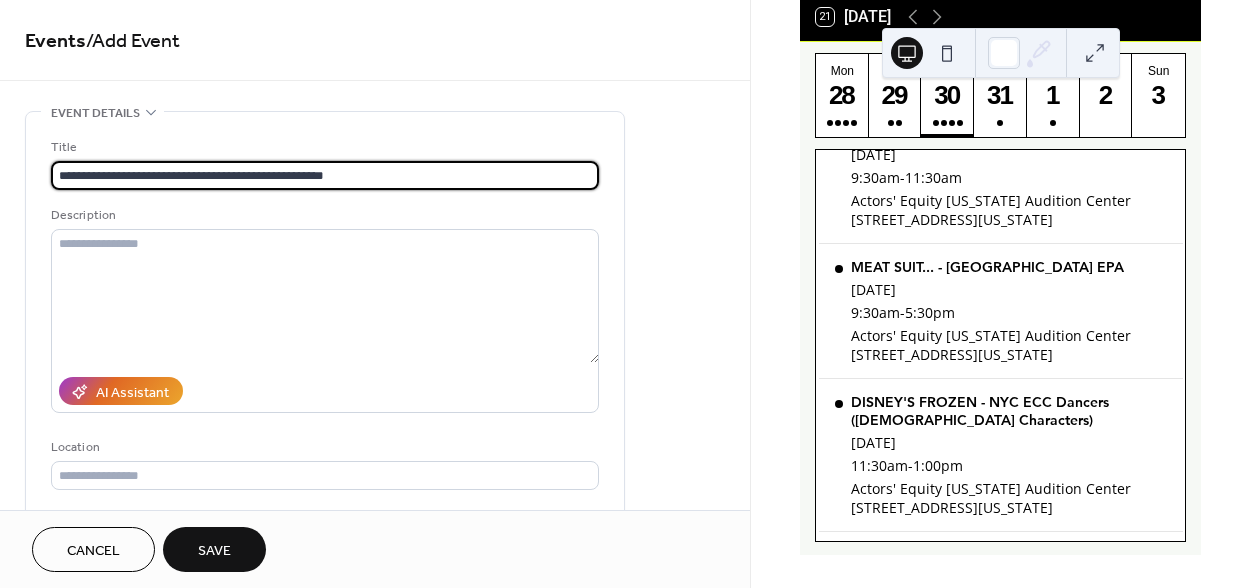 type on "**********" 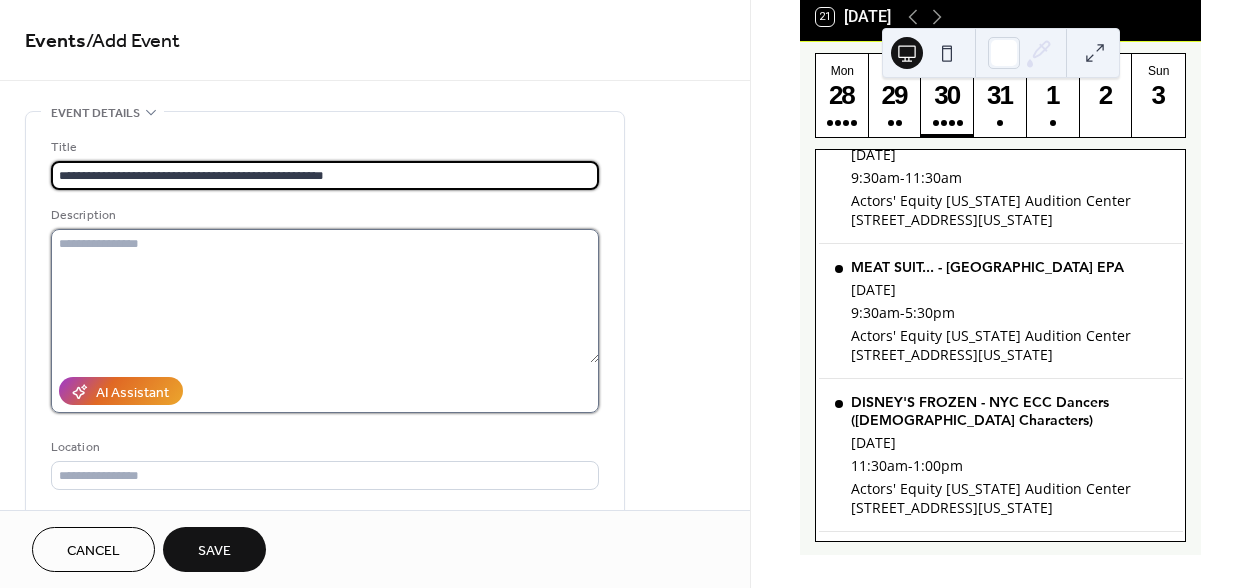 click at bounding box center (325, 296) 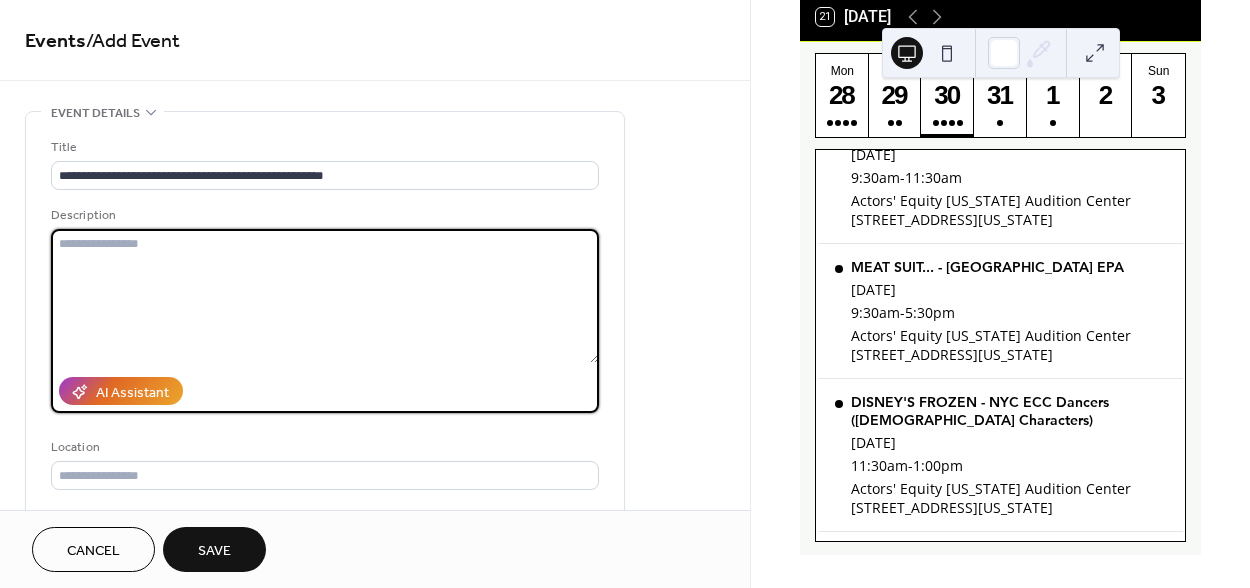paste on "**********" 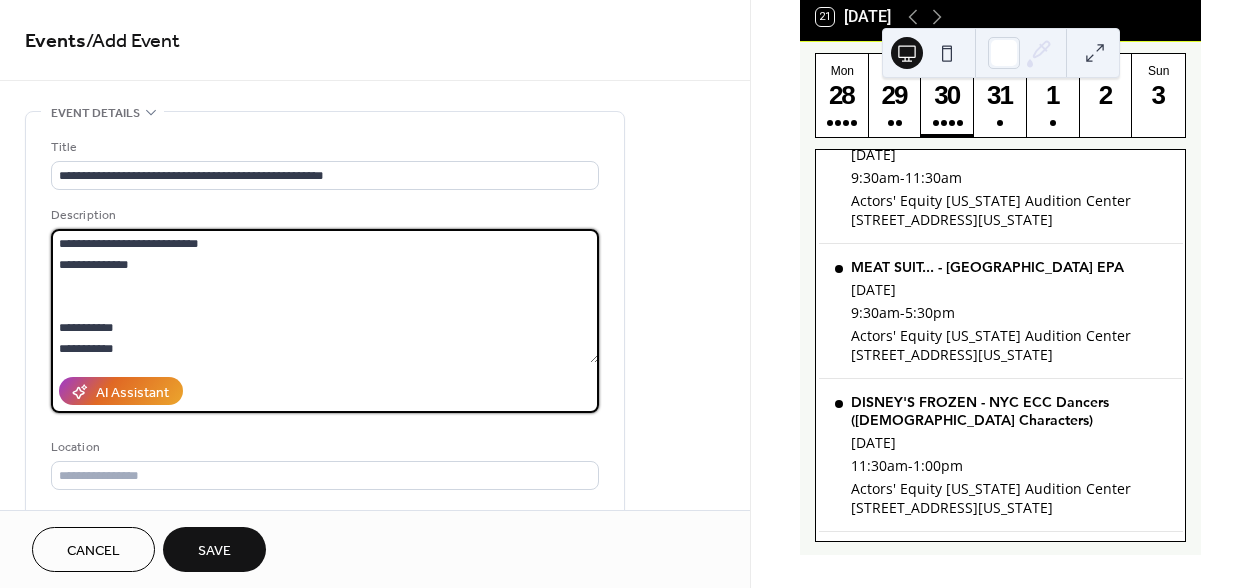scroll, scrollTop: 2055, scrollLeft: 0, axis: vertical 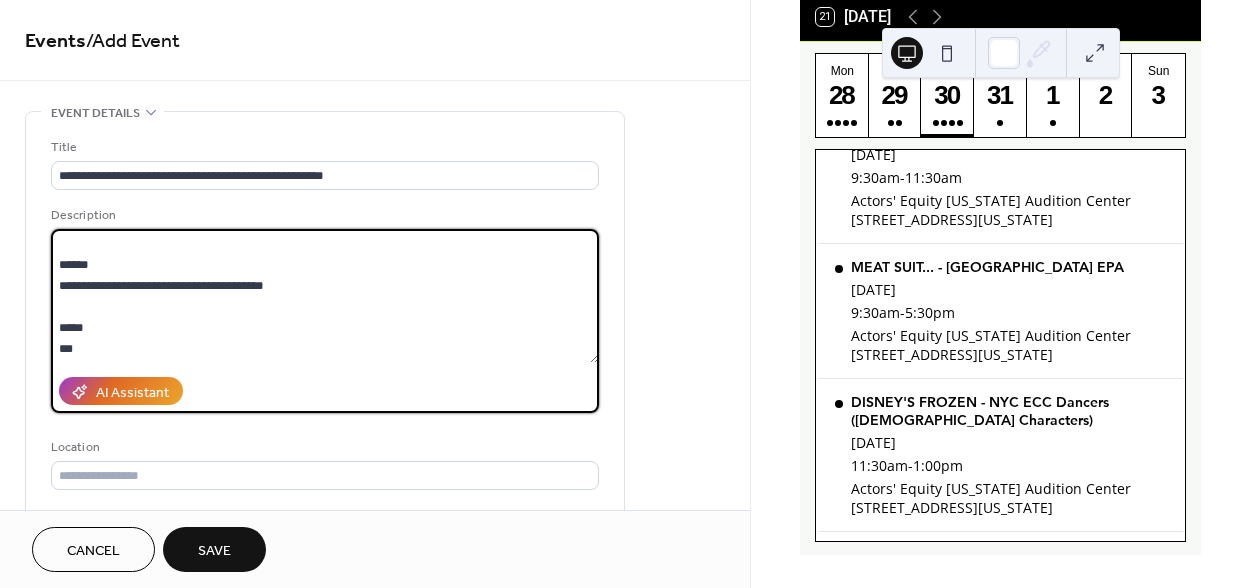 type on "**********" 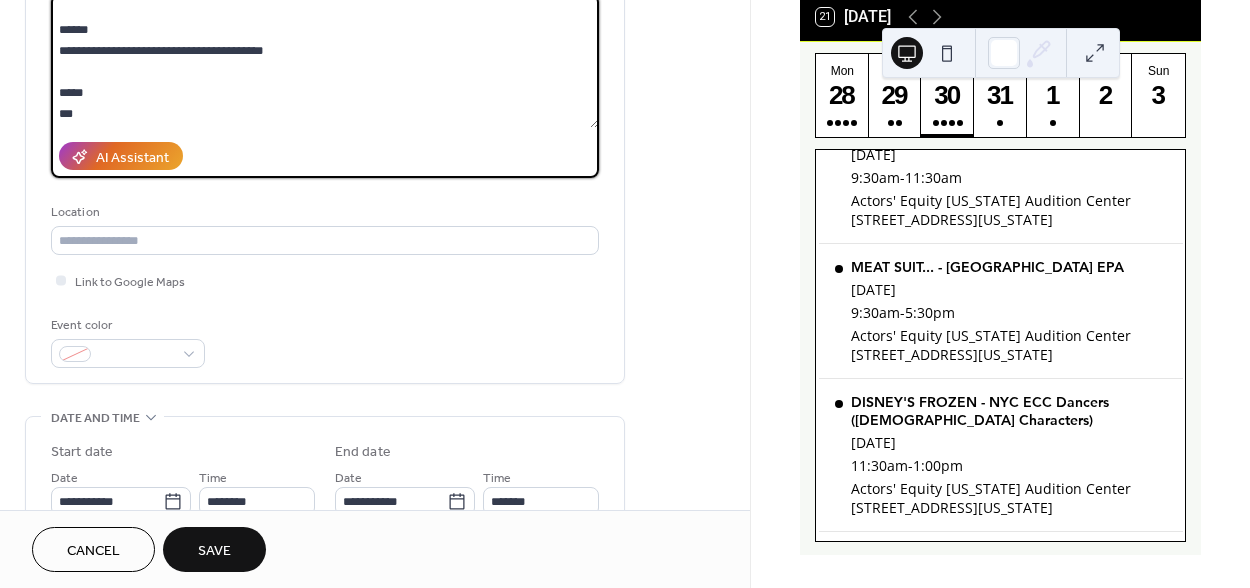 scroll, scrollTop: 268, scrollLeft: 0, axis: vertical 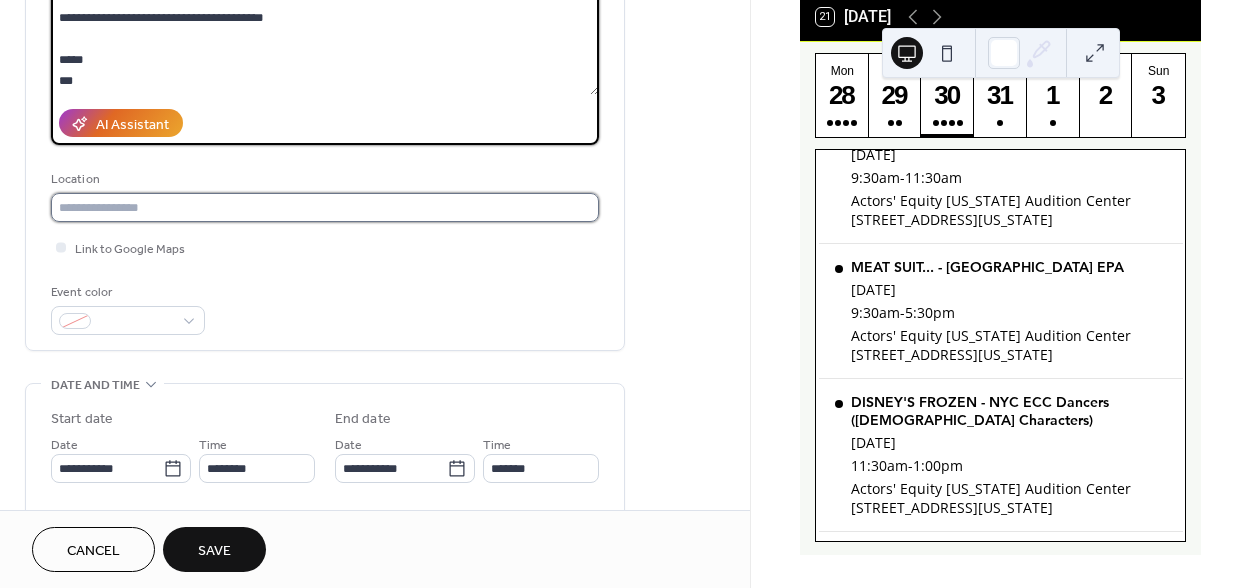 click at bounding box center [325, 207] 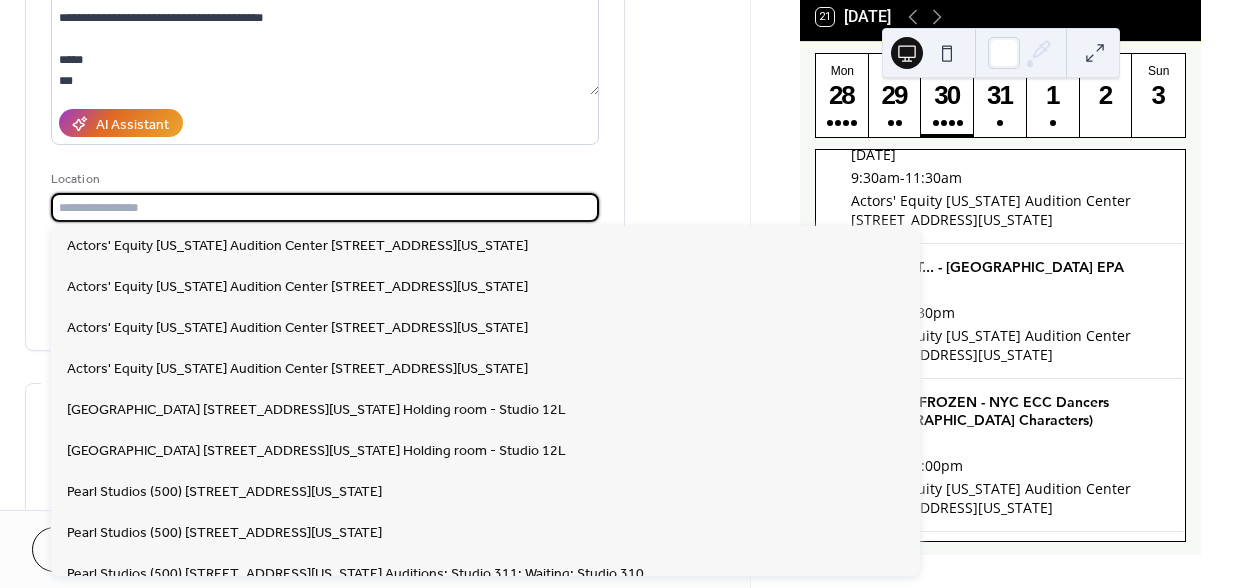 paste on "**********" 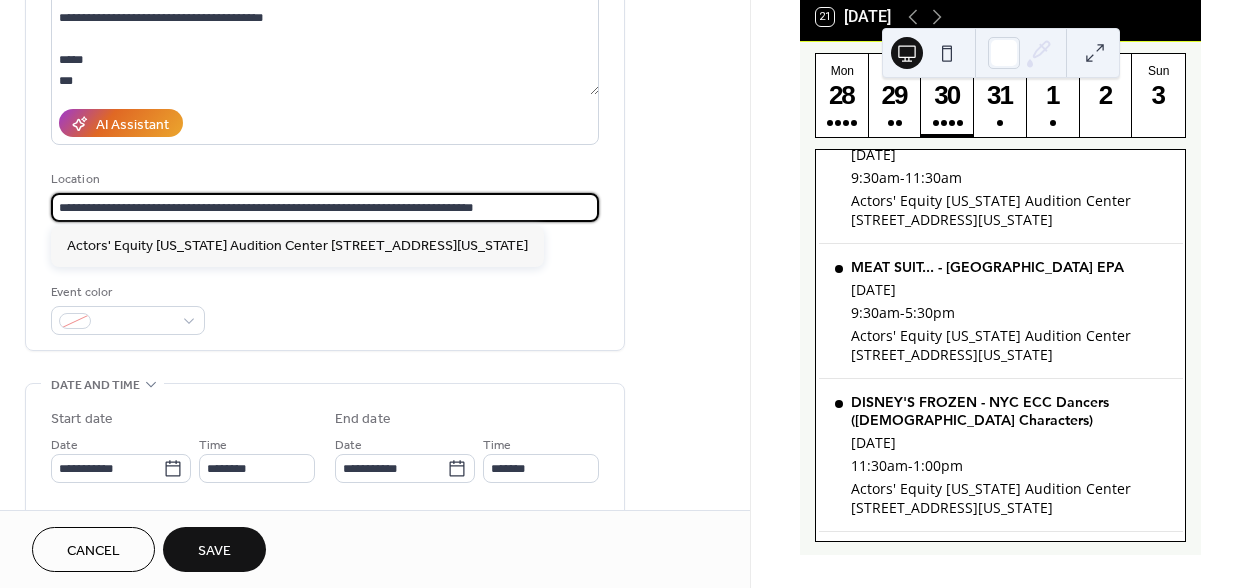 type on "**********" 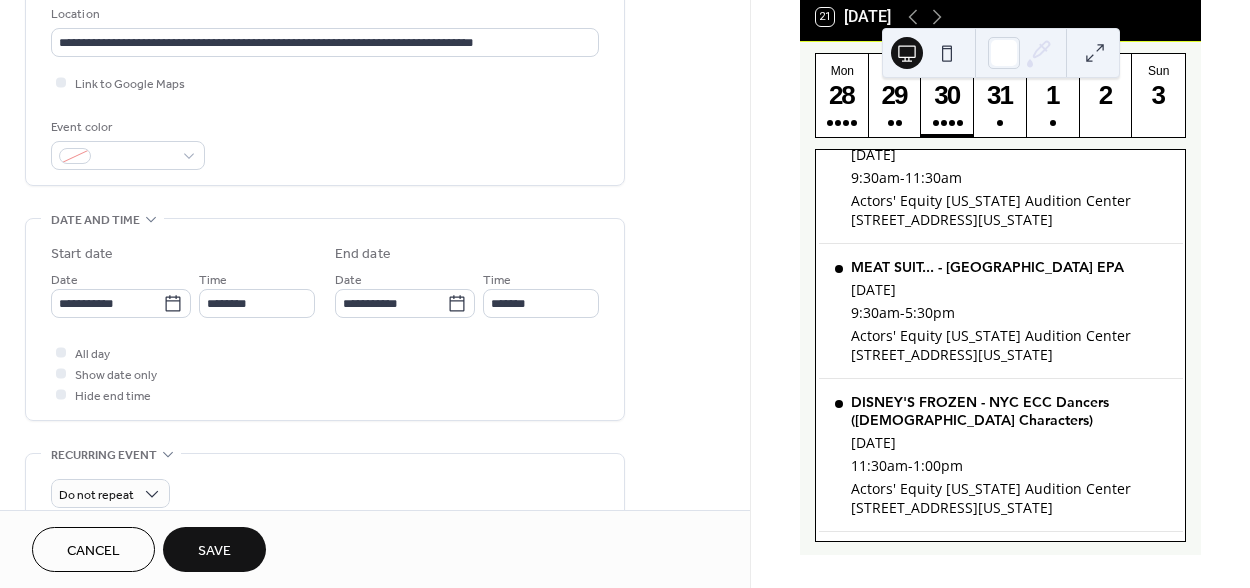 scroll, scrollTop: 461, scrollLeft: 0, axis: vertical 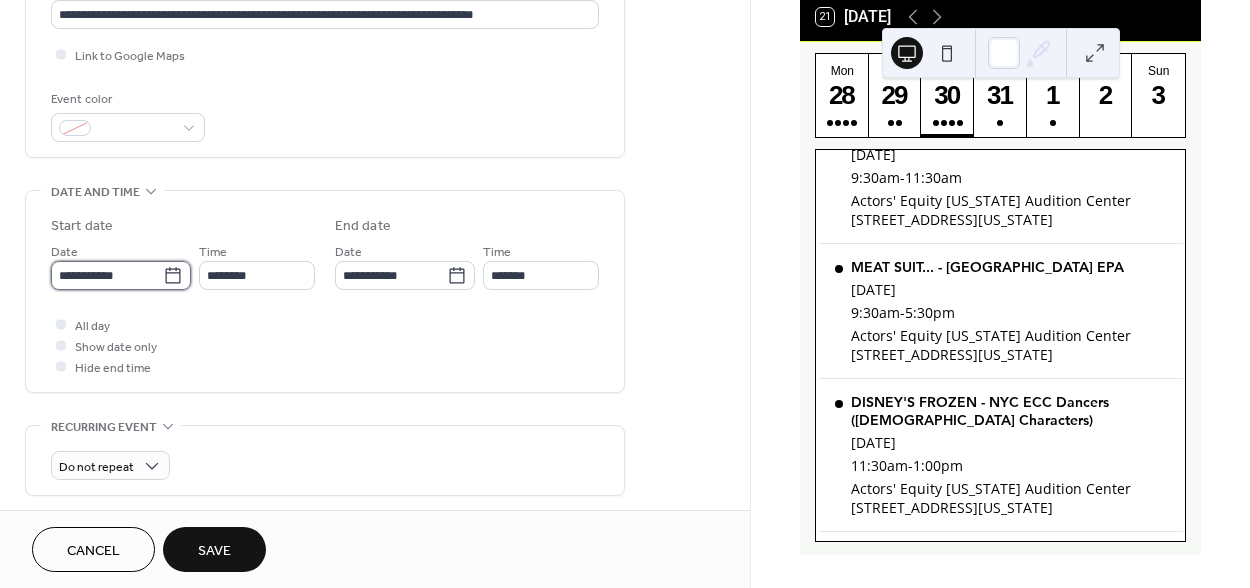 click on "**********" at bounding box center (107, 275) 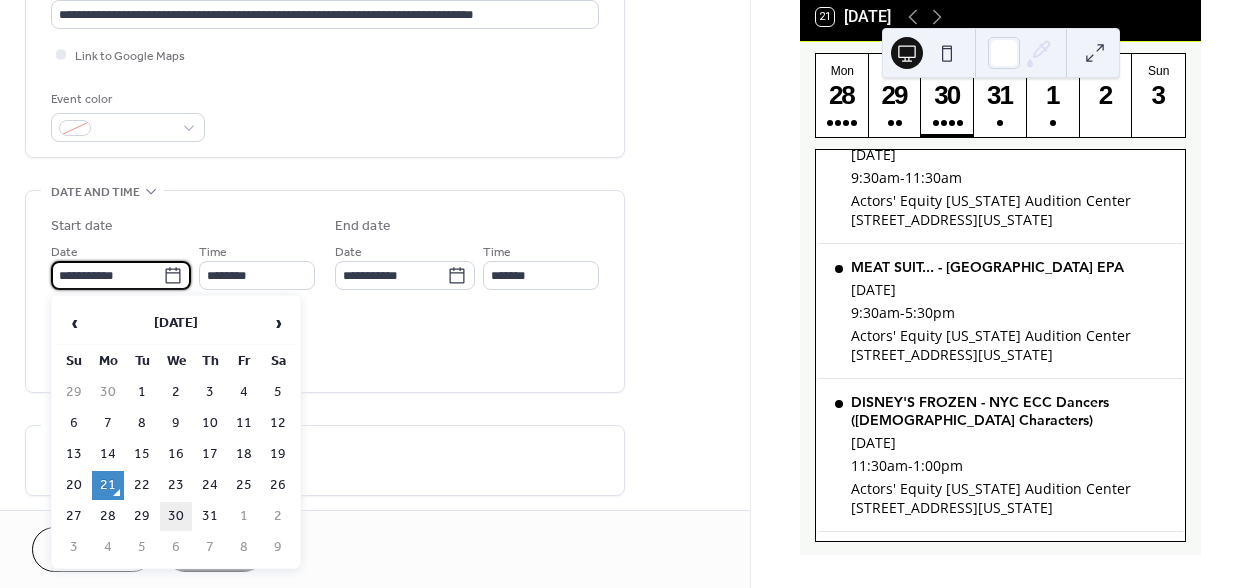 click on "30" at bounding box center [176, 516] 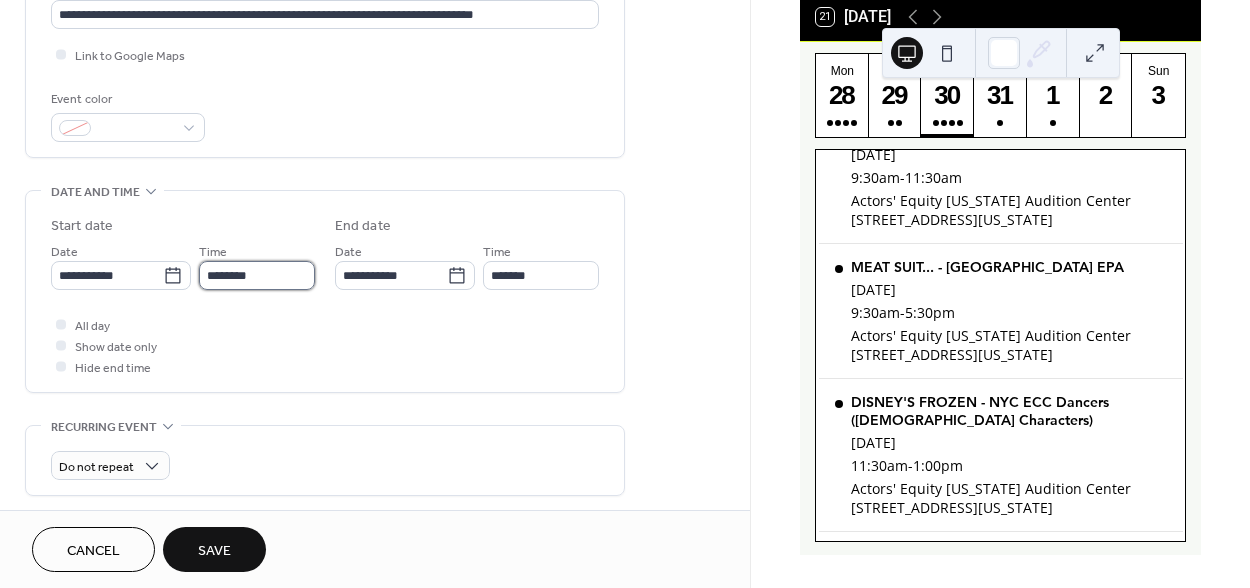 click on "********" at bounding box center (257, 275) 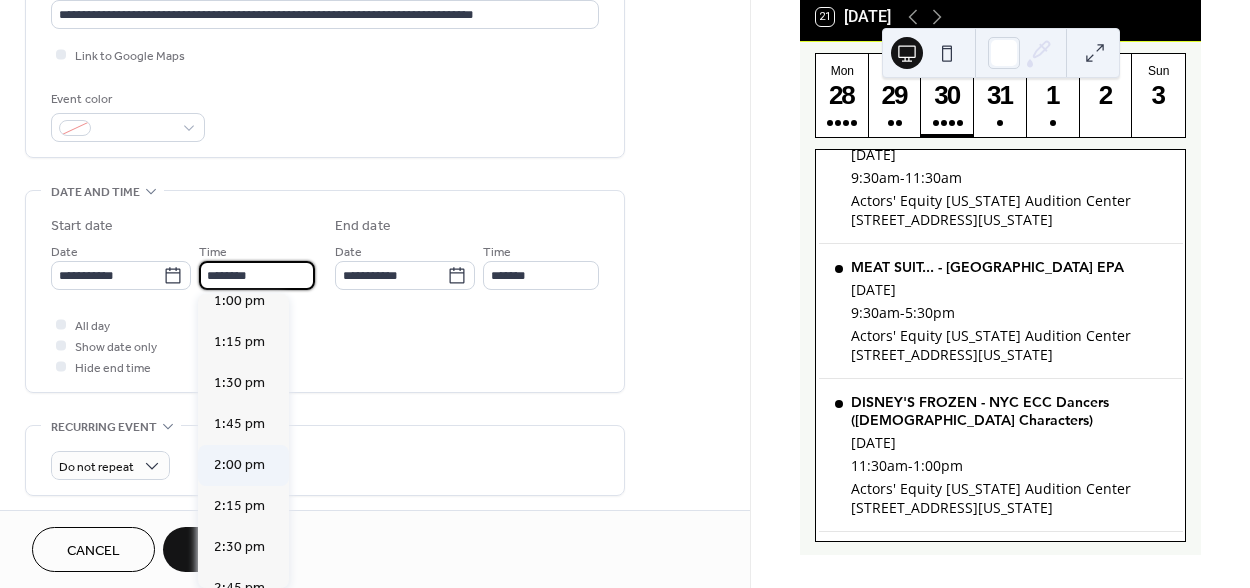scroll, scrollTop: 2146, scrollLeft: 0, axis: vertical 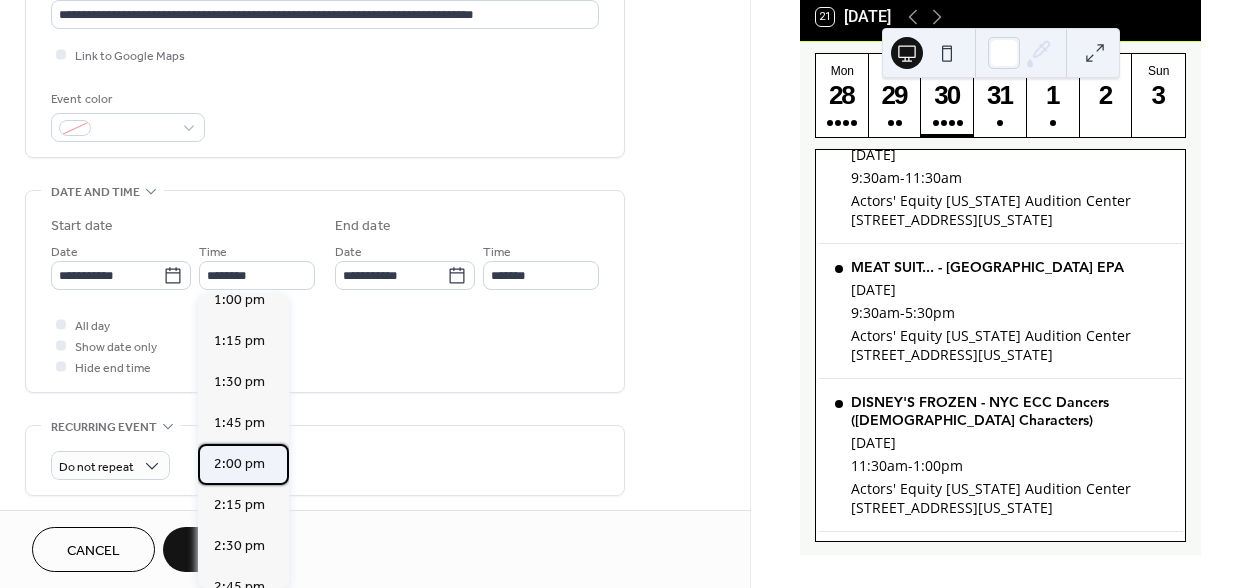 click on "2:00 pm" at bounding box center [239, 464] 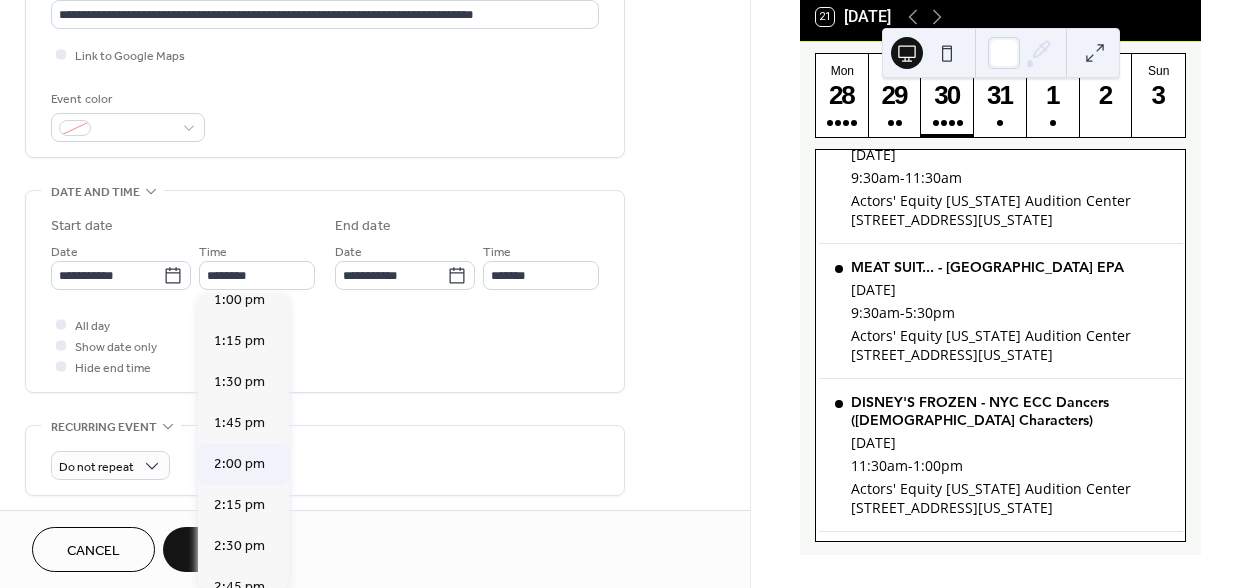 type on "*******" 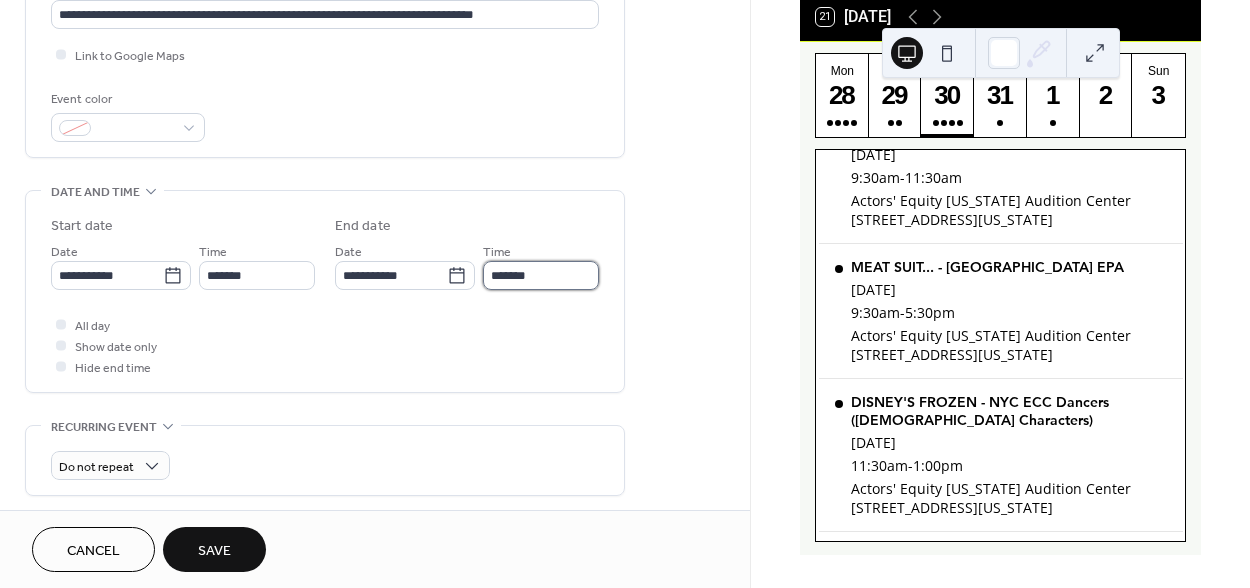 click on "*******" at bounding box center (541, 275) 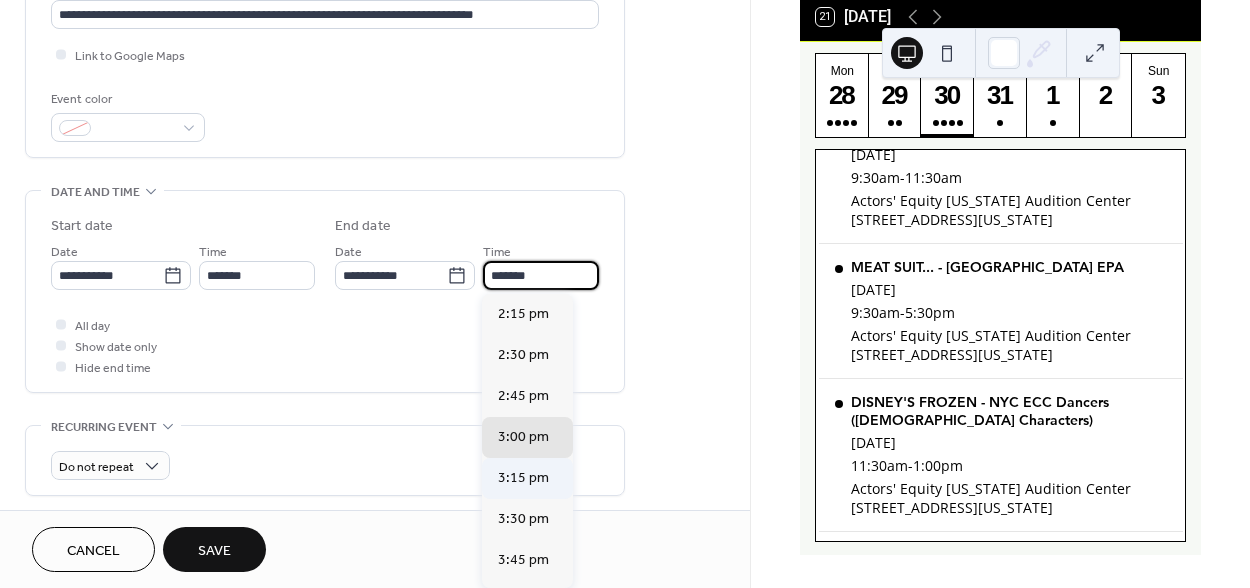 scroll, scrollTop: 192, scrollLeft: 0, axis: vertical 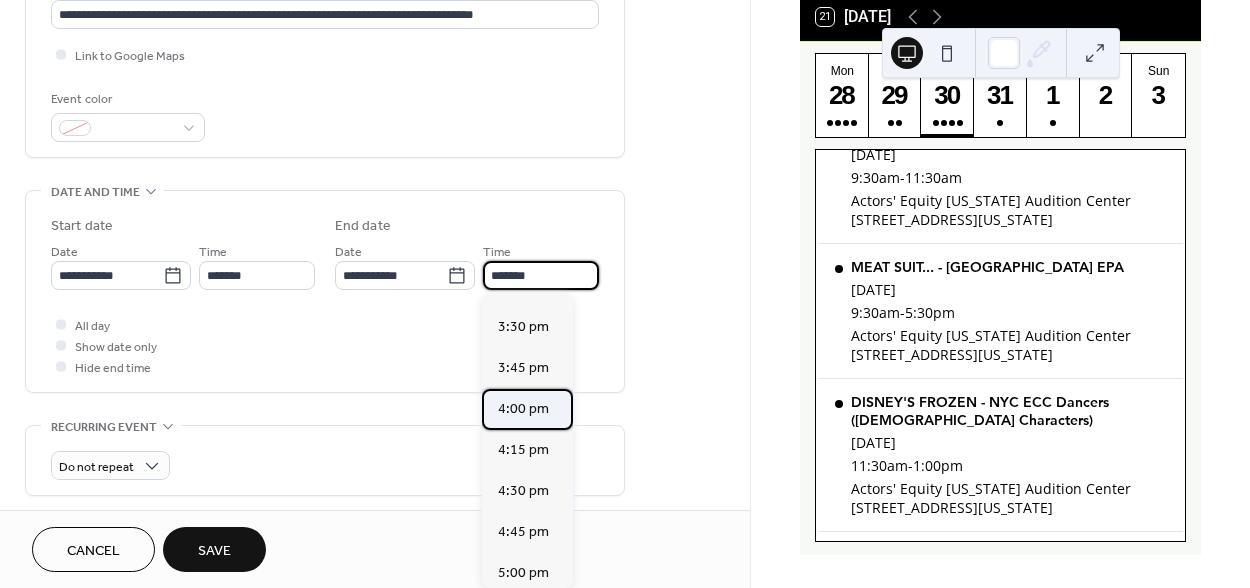click on "4:00 pm" at bounding box center [523, 409] 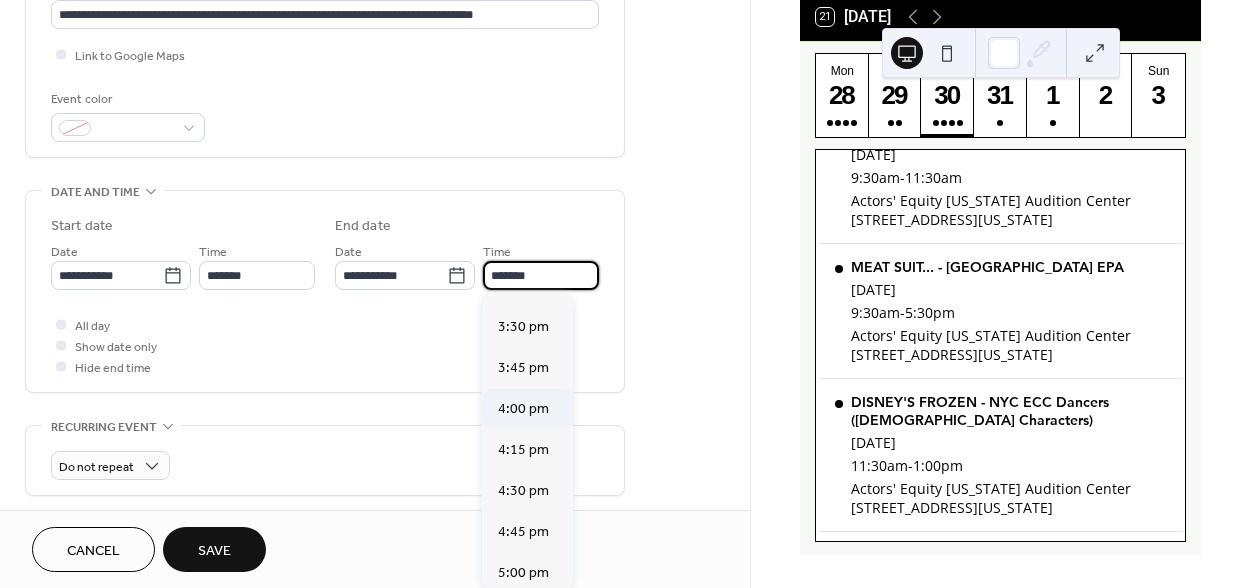 type on "*******" 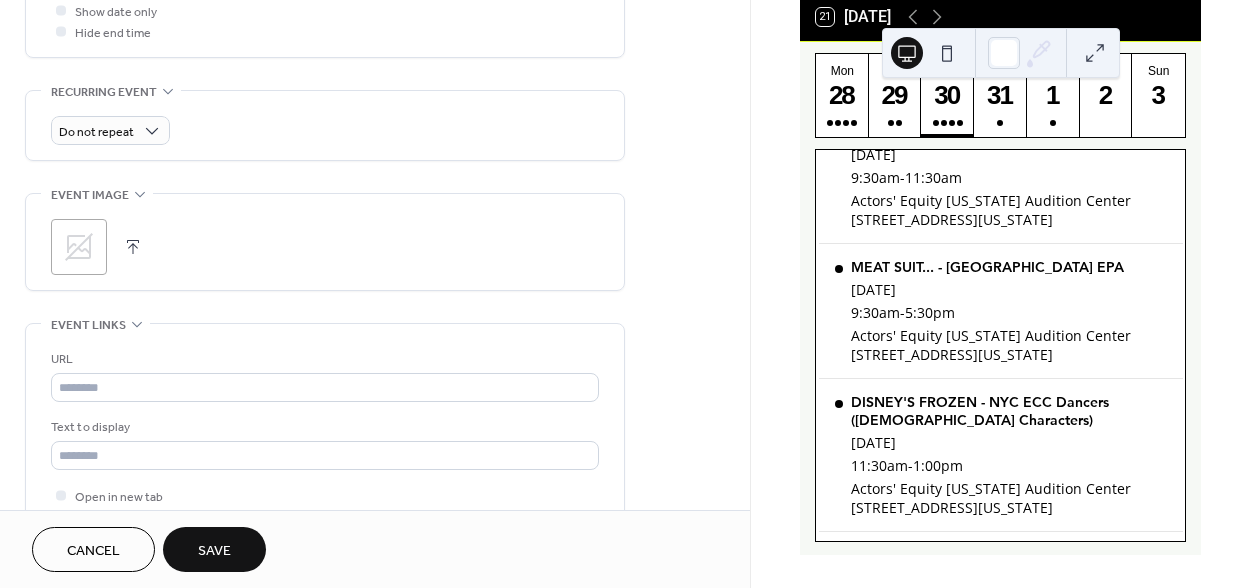 scroll, scrollTop: 976, scrollLeft: 0, axis: vertical 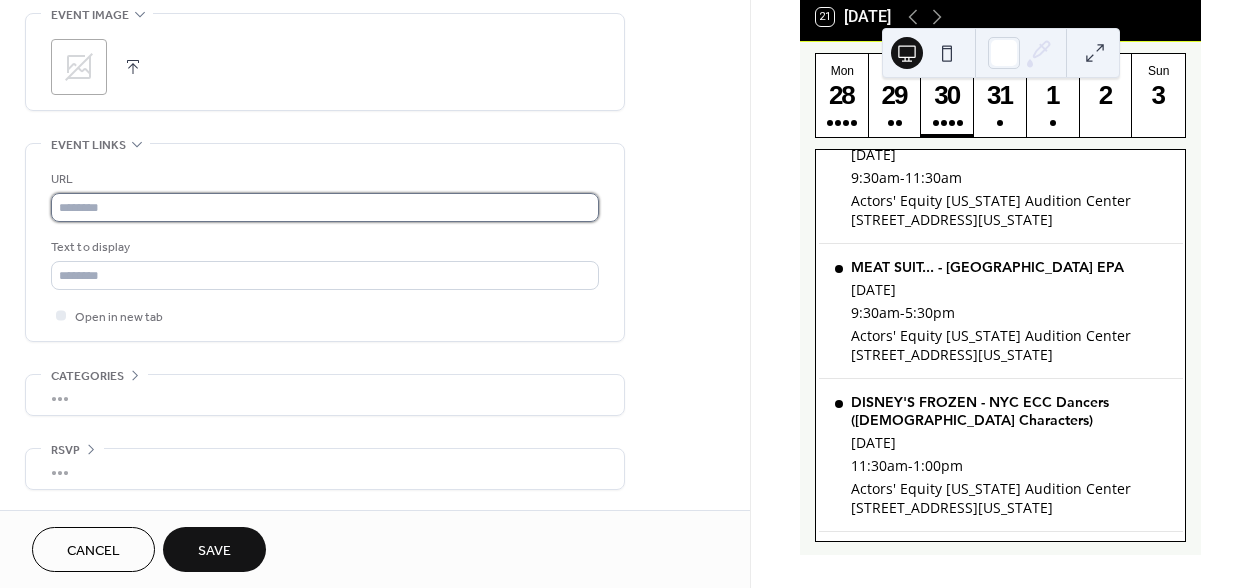 click at bounding box center (325, 207) 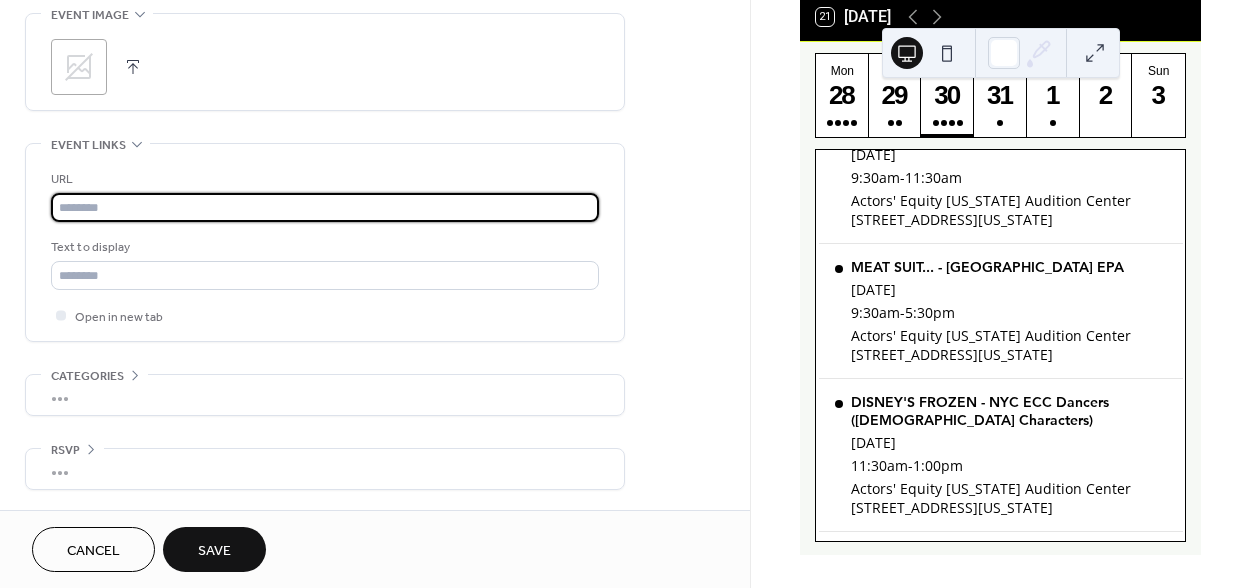 paste on "**********" 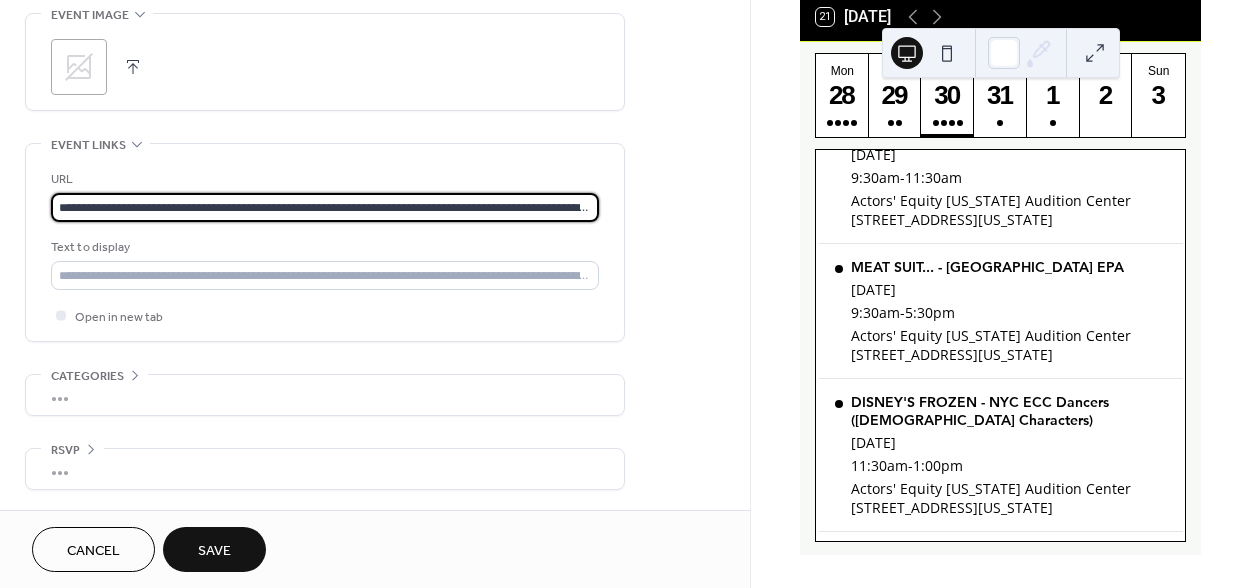 scroll, scrollTop: 0, scrollLeft: 181, axis: horizontal 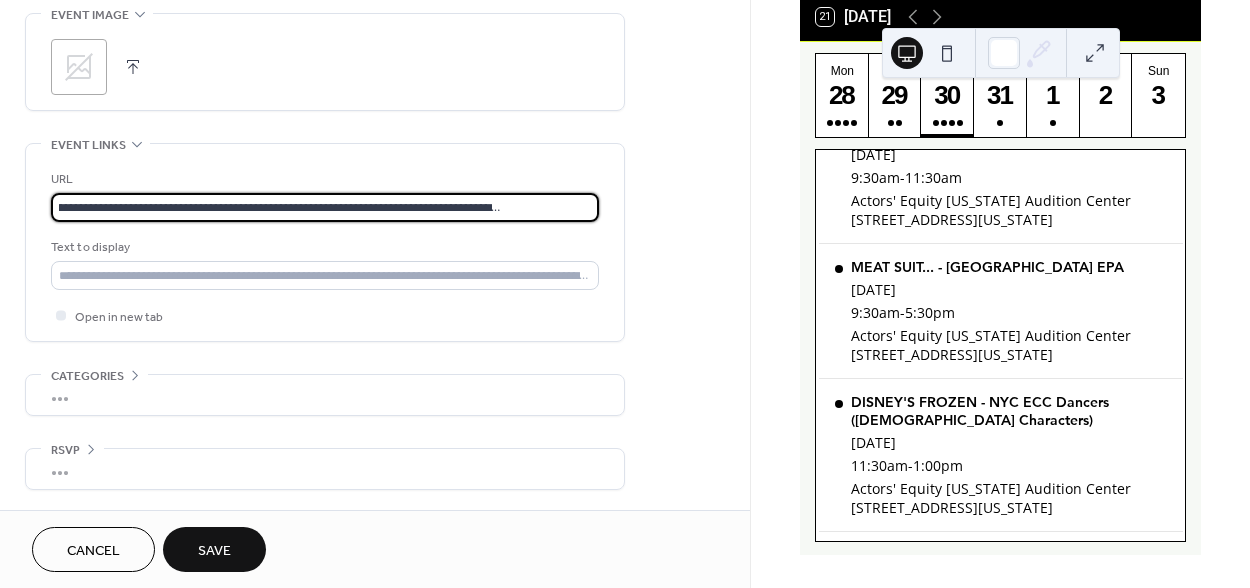 type on "**********" 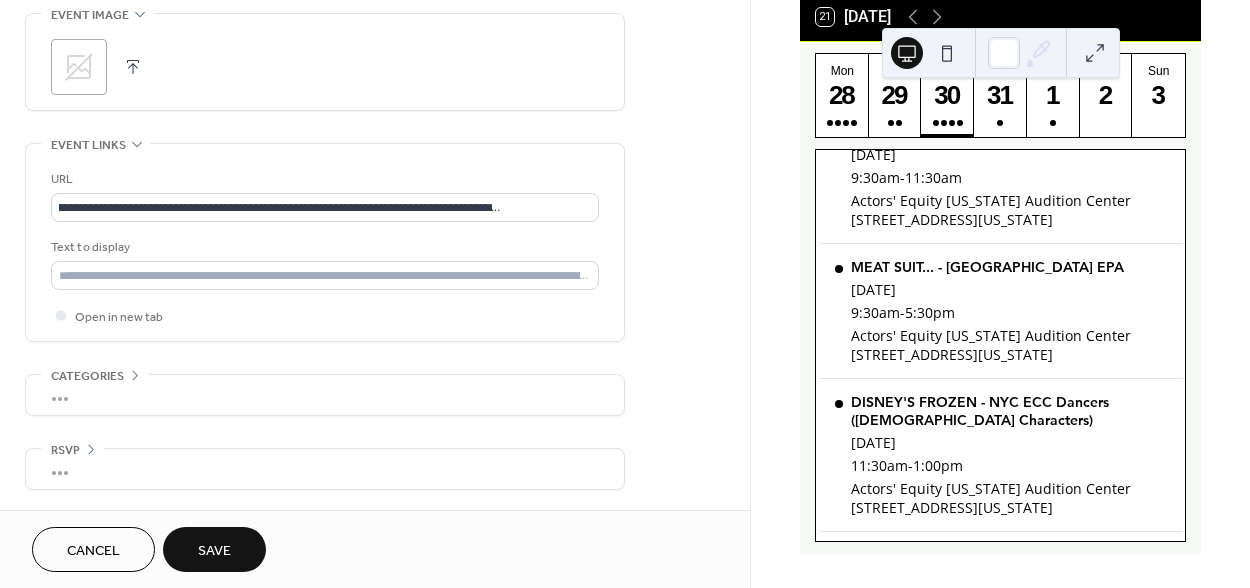 click on "**********" at bounding box center [325, 242] 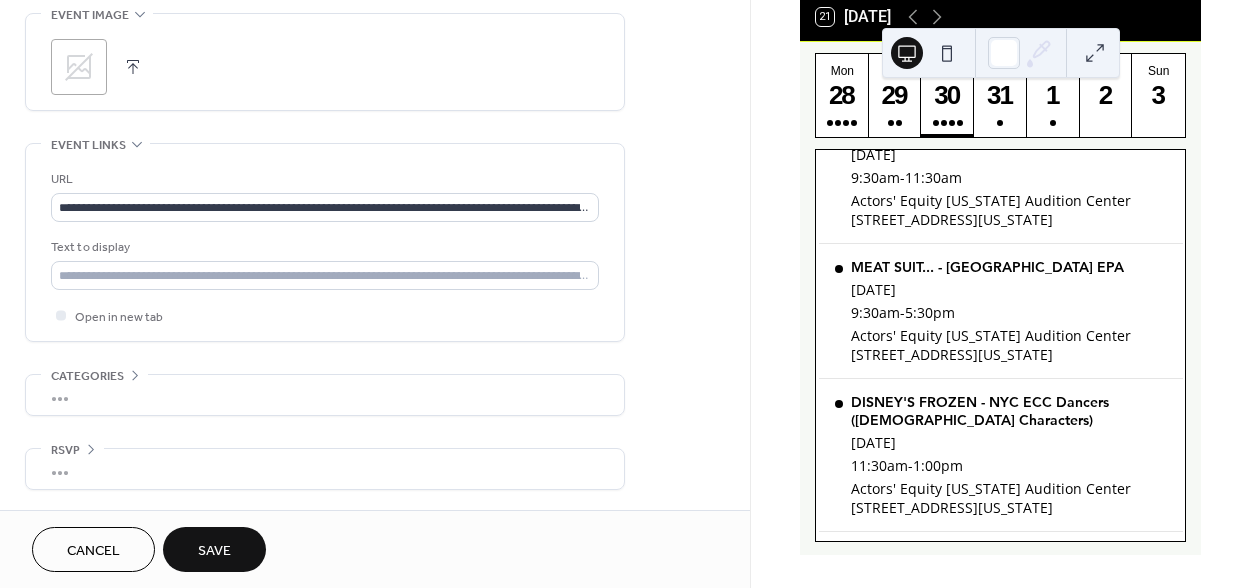 click on "Save" at bounding box center [214, 551] 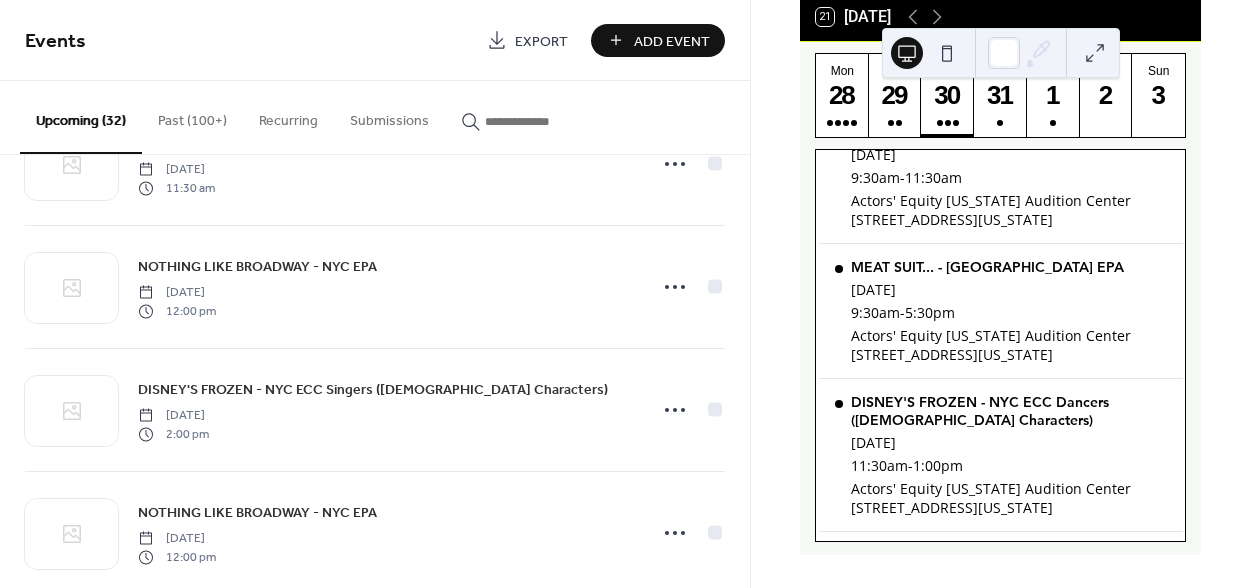 scroll, scrollTop: 3316, scrollLeft: 0, axis: vertical 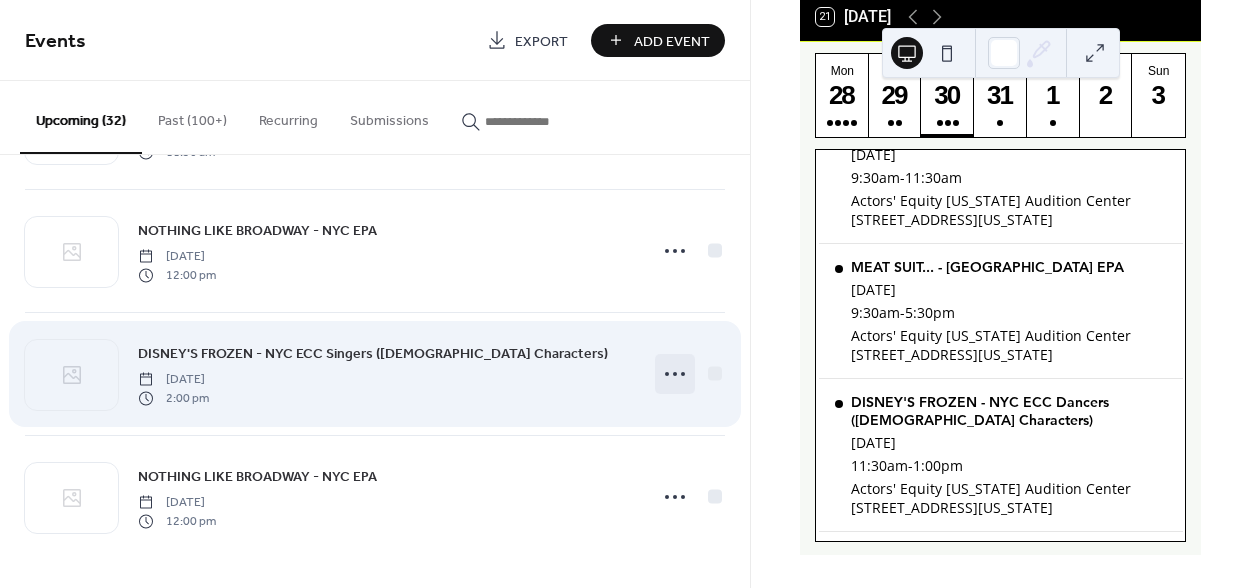 click 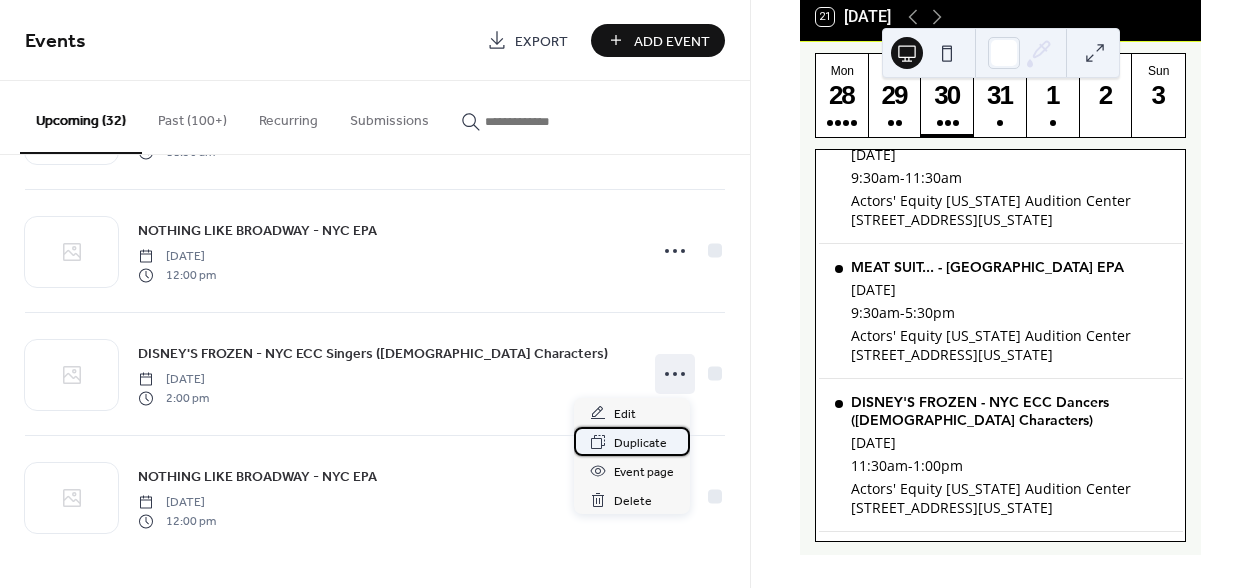 click on "Duplicate" at bounding box center [640, 443] 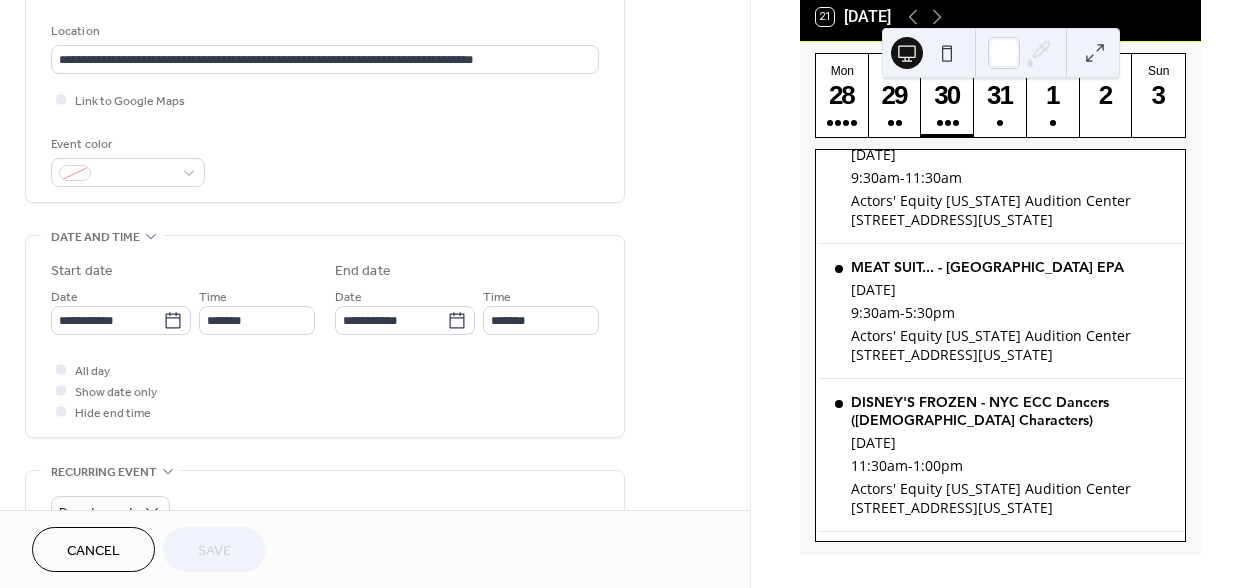 scroll, scrollTop: 421, scrollLeft: 0, axis: vertical 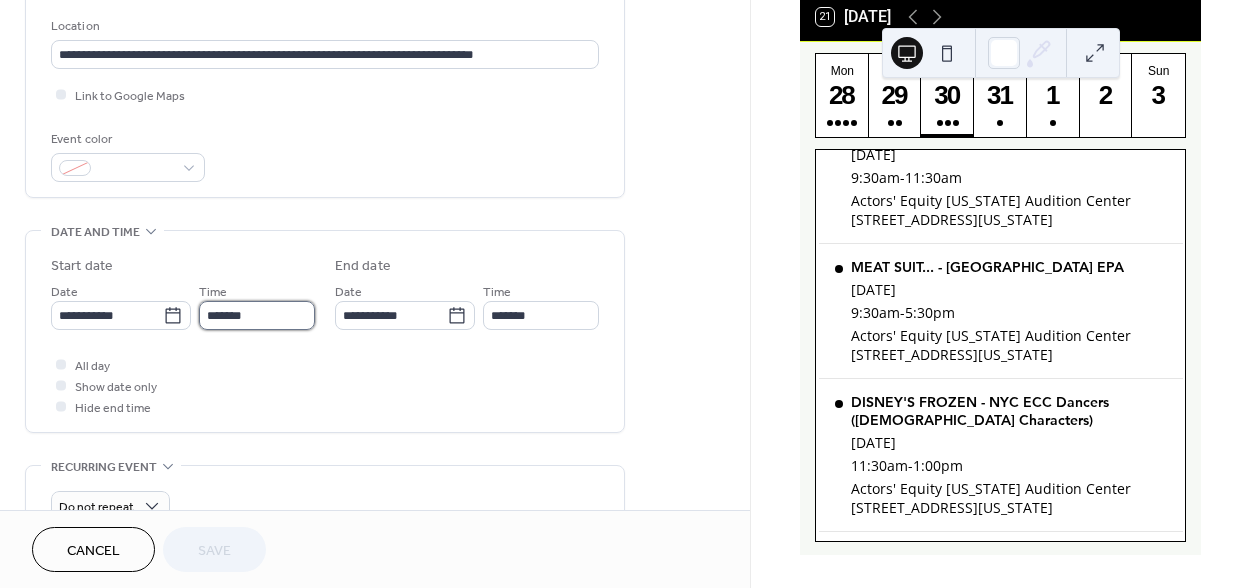 click on "*******" at bounding box center [257, 315] 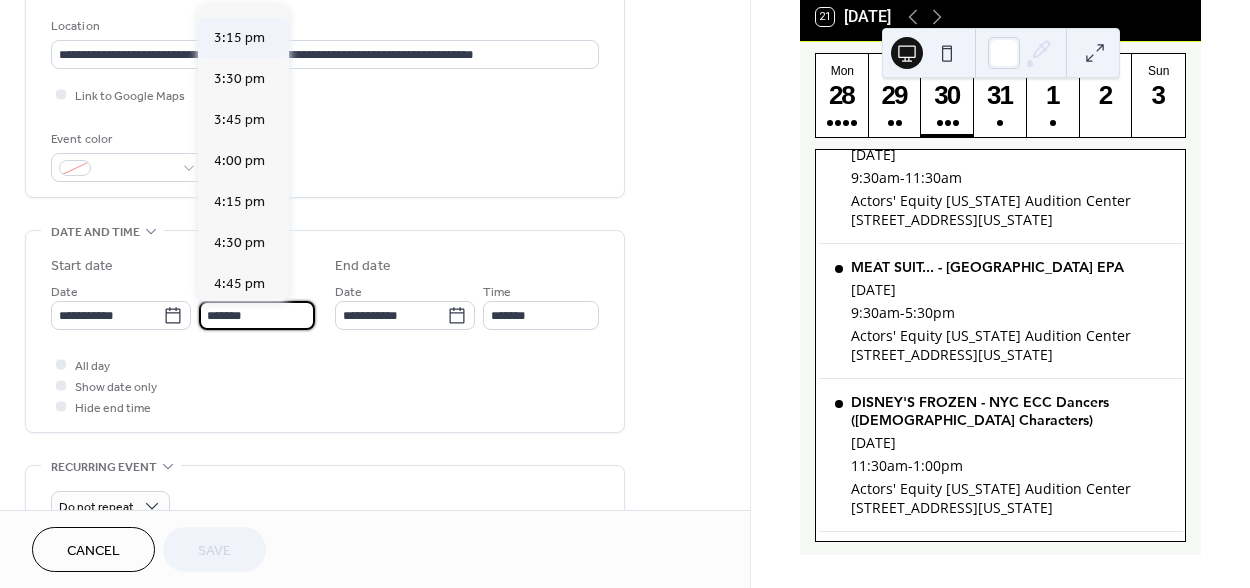 scroll, scrollTop: 2494, scrollLeft: 0, axis: vertical 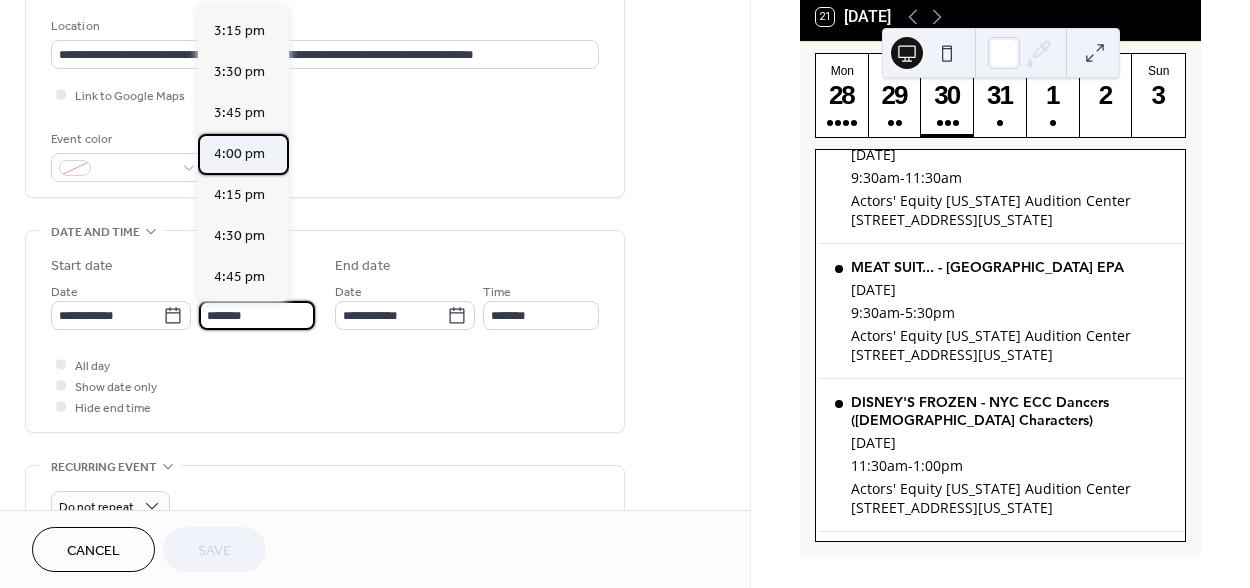 click on "4:00 pm" at bounding box center [239, 154] 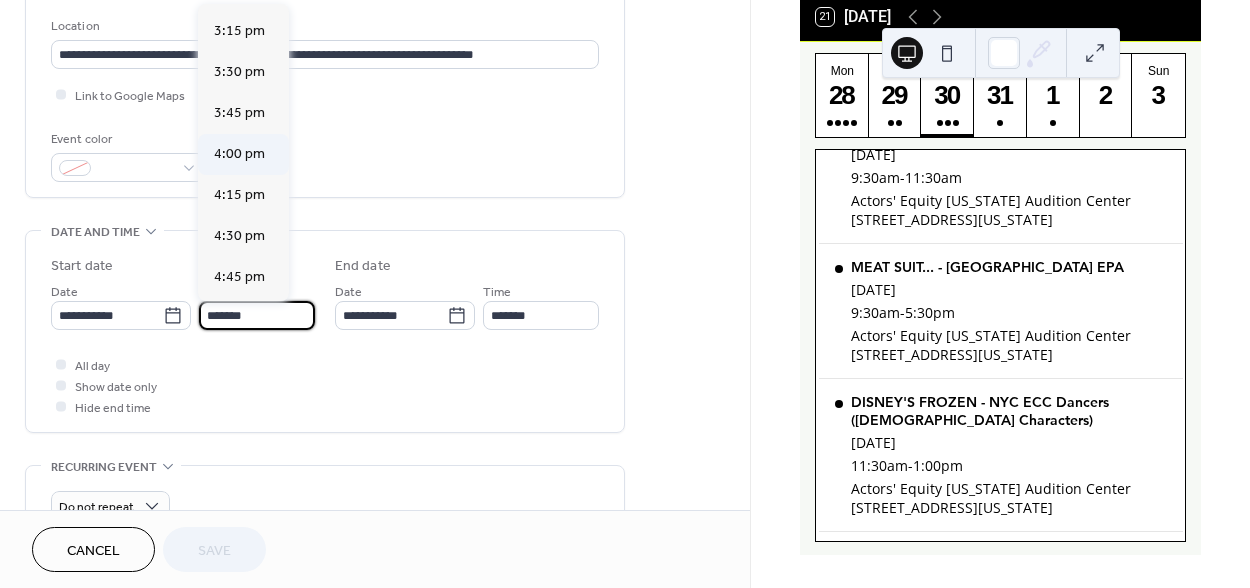 type on "*******" 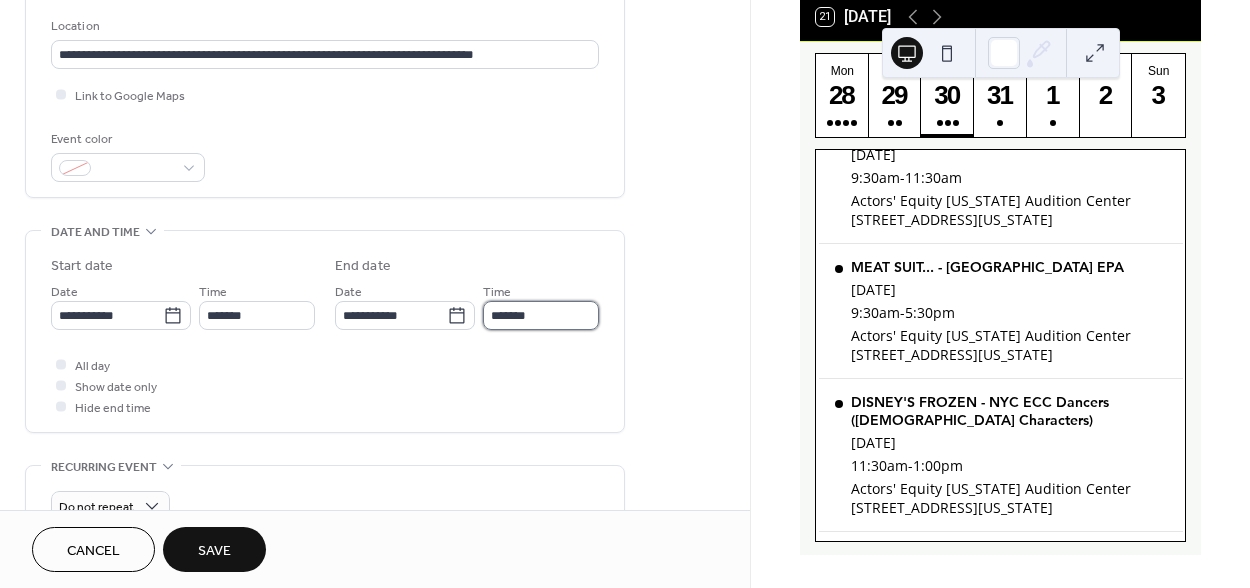 click on "*******" at bounding box center (541, 315) 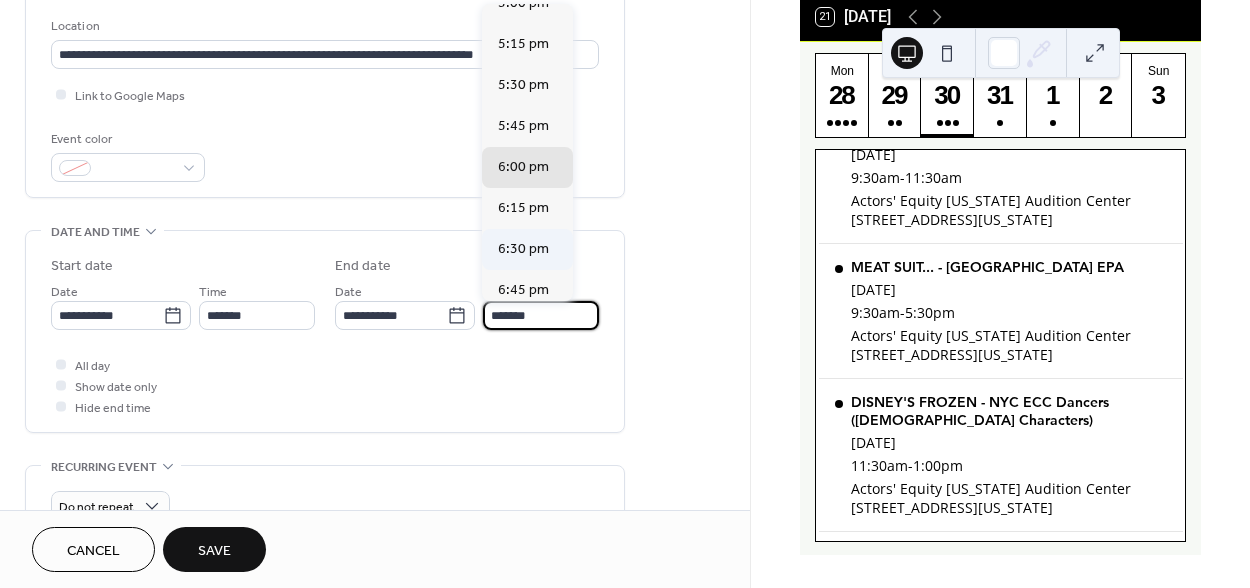 scroll, scrollTop: 135, scrollLeft: 0, axis: vertical 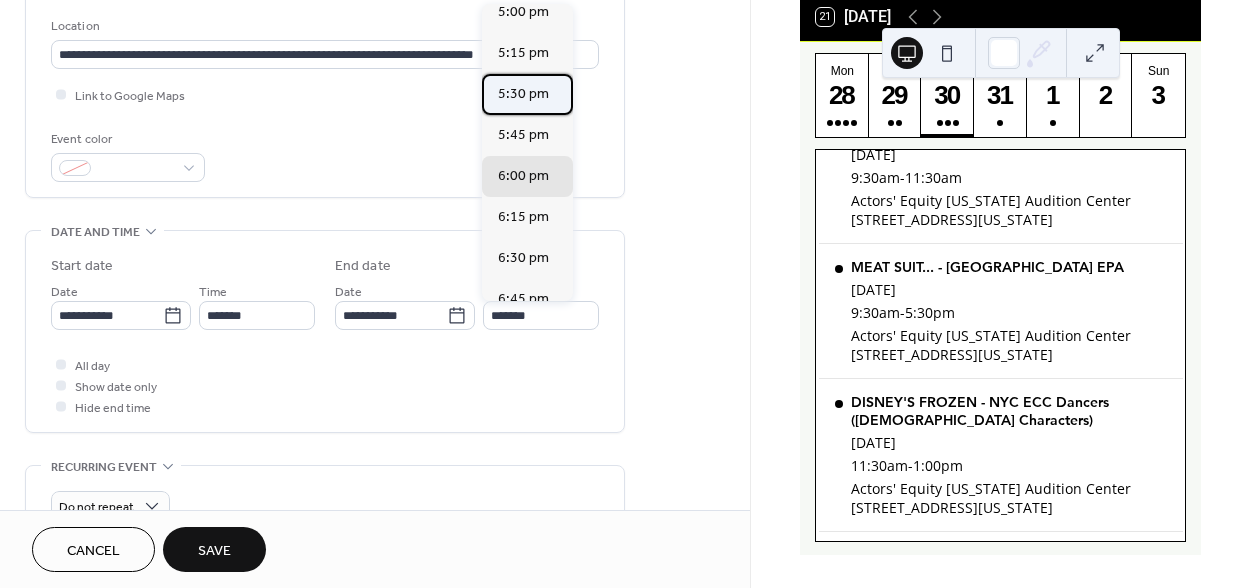 click on "5:30 pm" at bounding box center [523, 94] 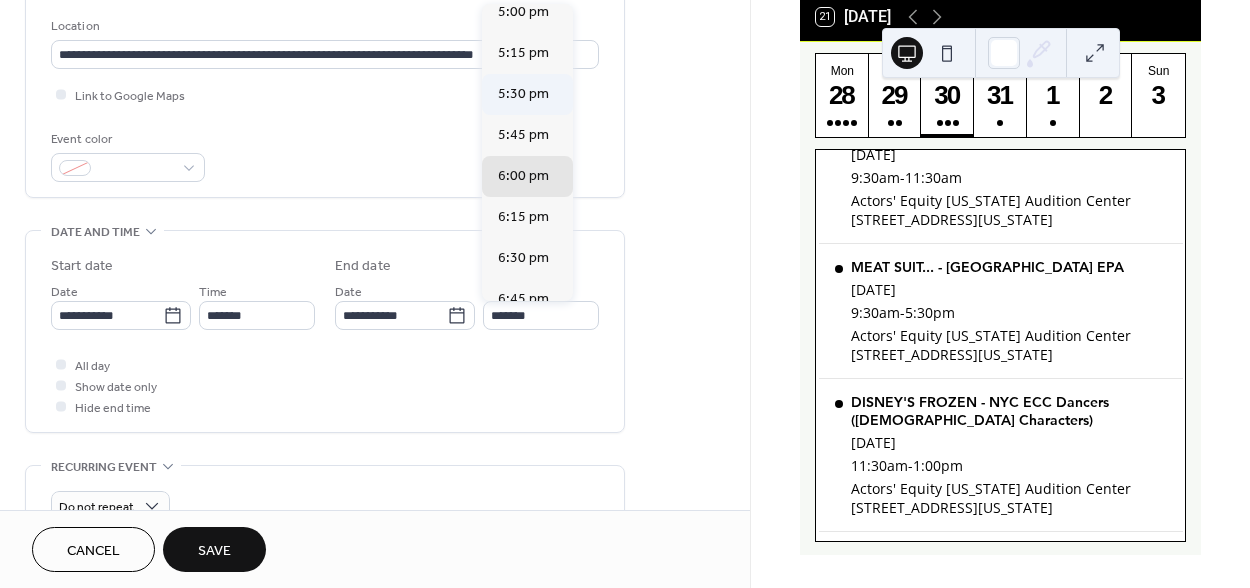 type on "*******" 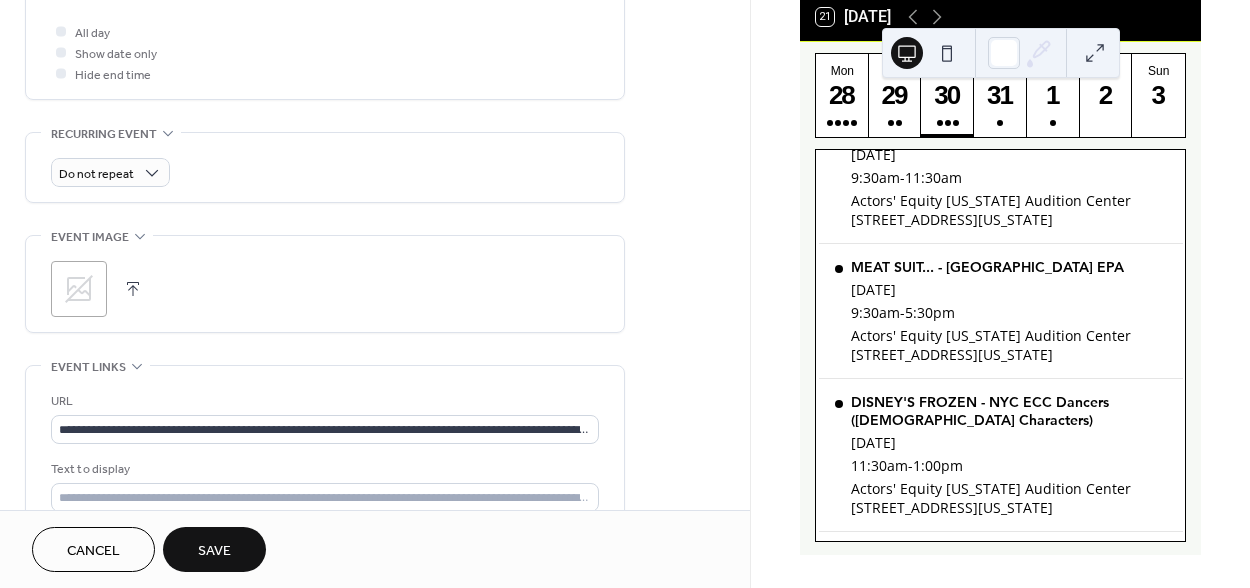 scroll, scrollTop: 976, scrollLeft: 0, axis: vertical 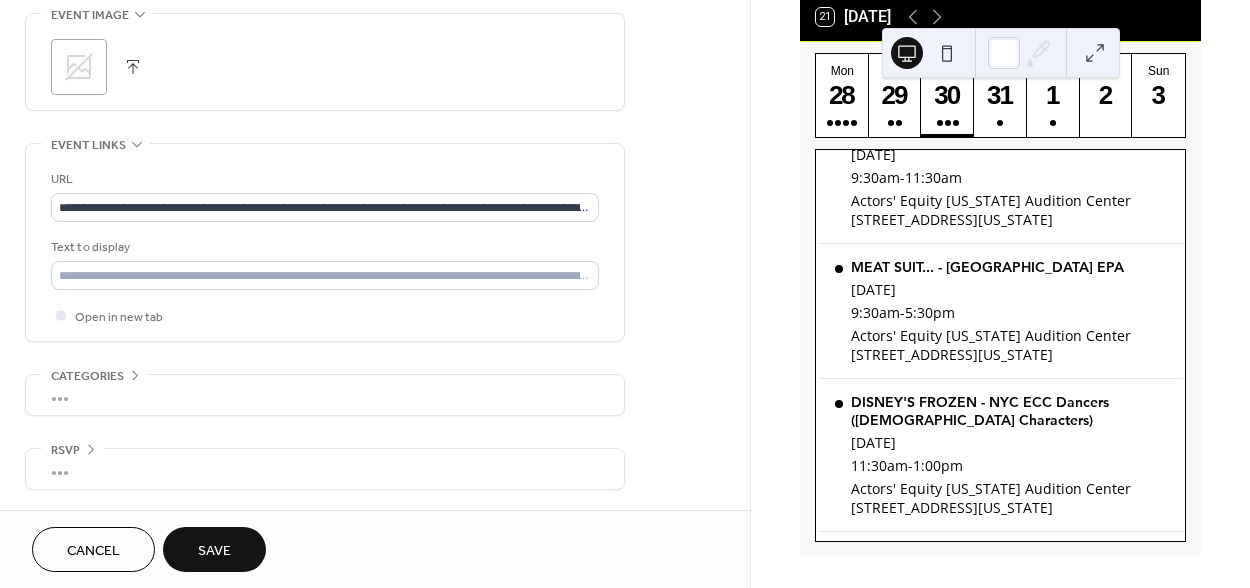 click on "Save" at bounding box center [214, 551] 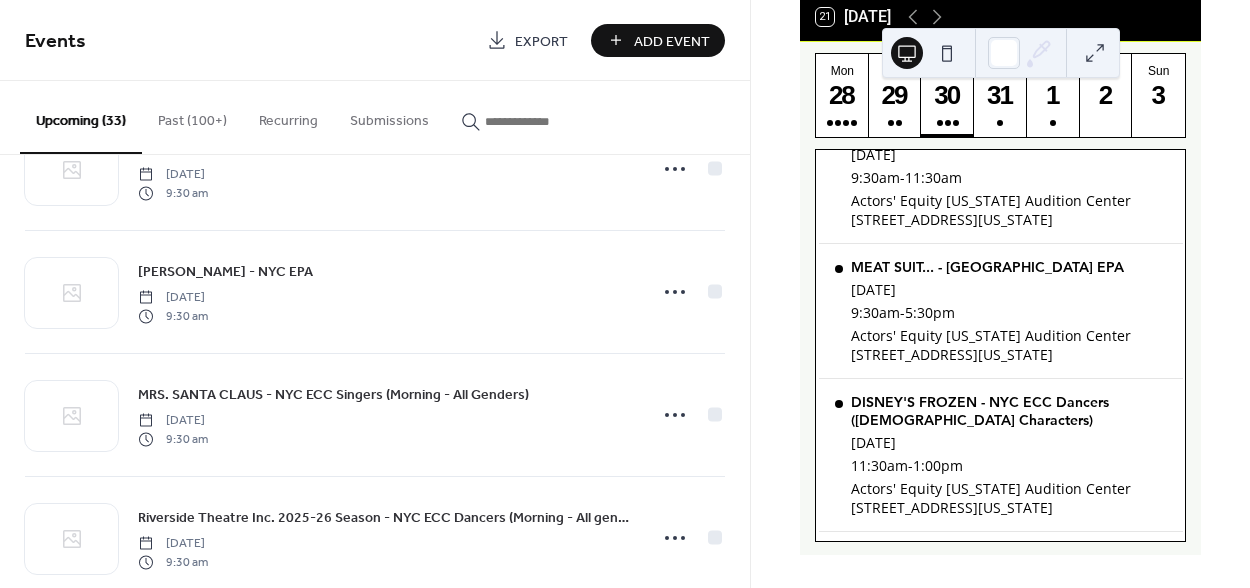 scroll, scrollTop: 3316, scrollLeft: 0, axis: vertical 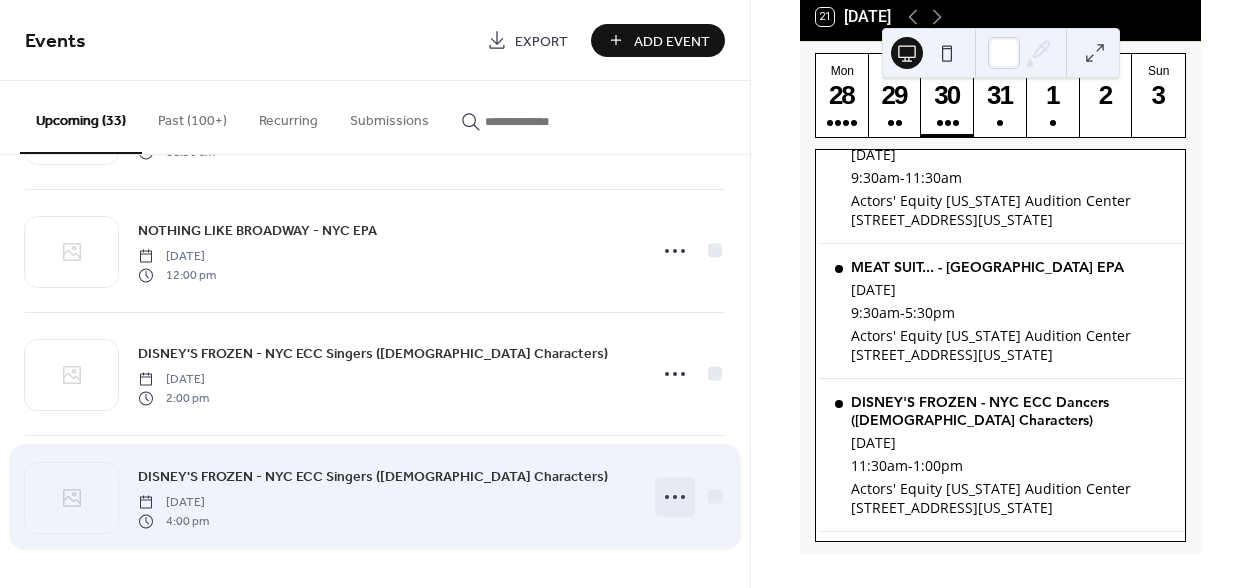 click 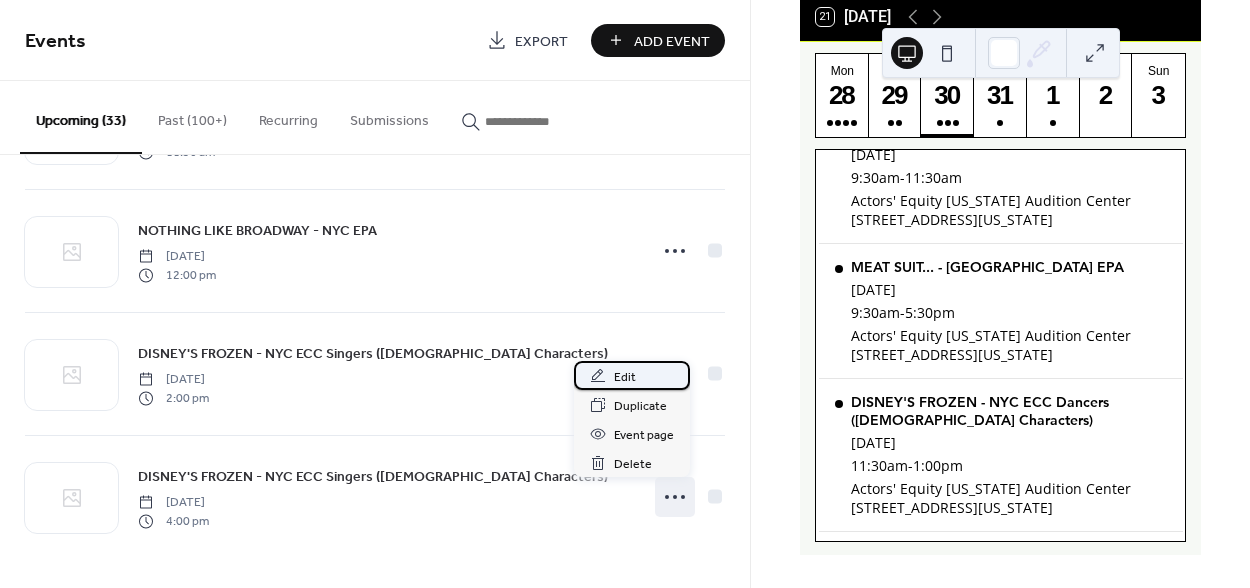 click on "Edit" at bounding box center [625, 377] 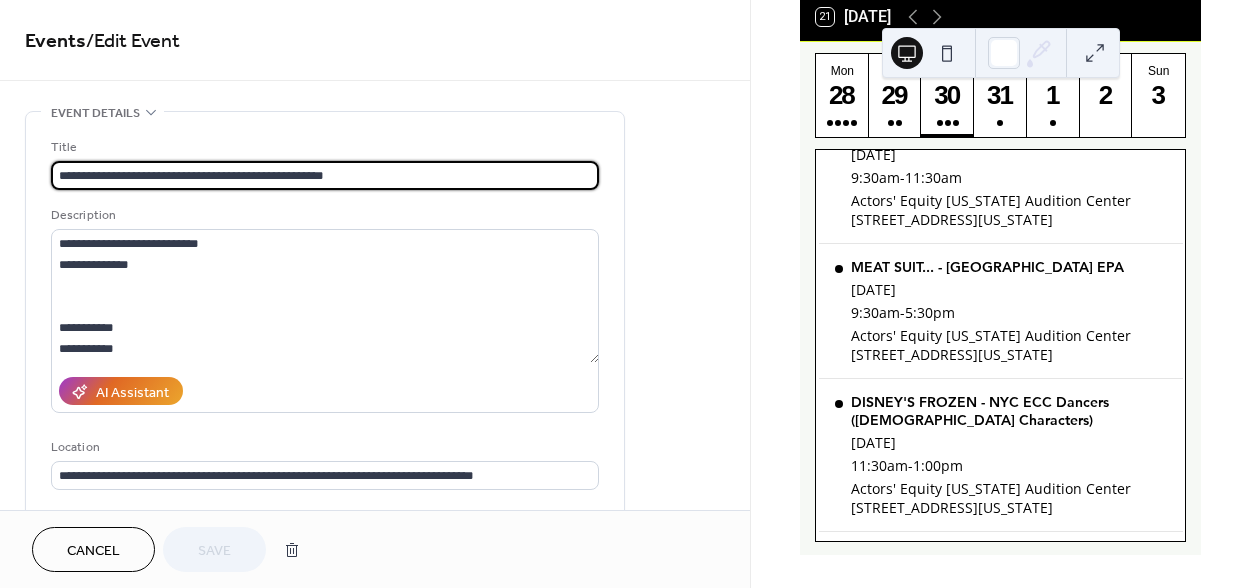 click on "**********" at bounding box center (325, 175) 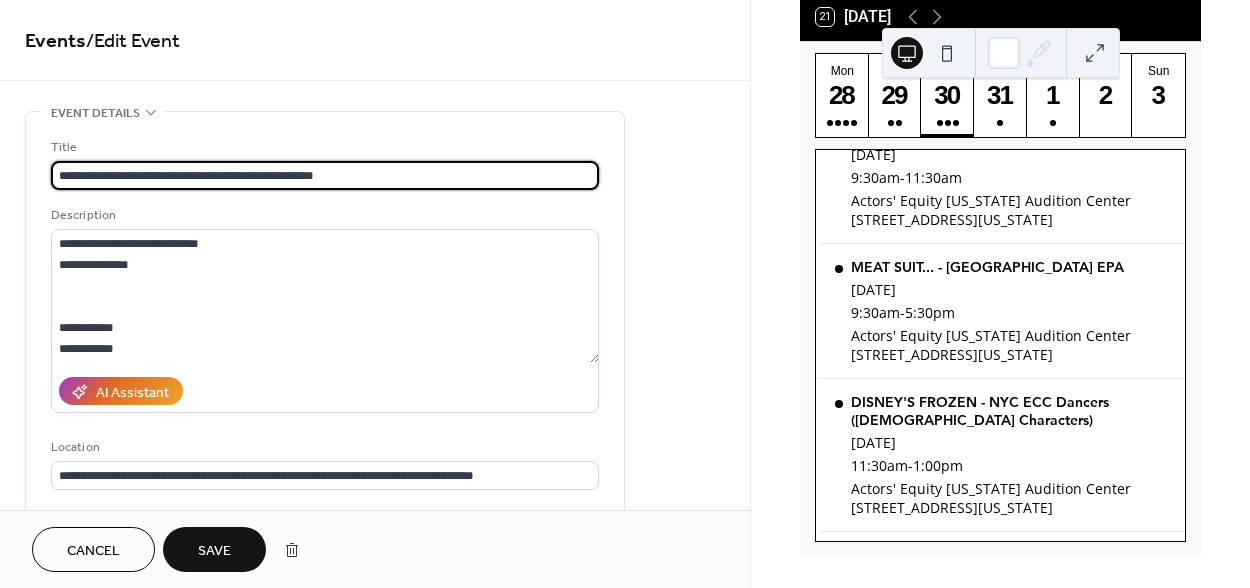 type on "**********" 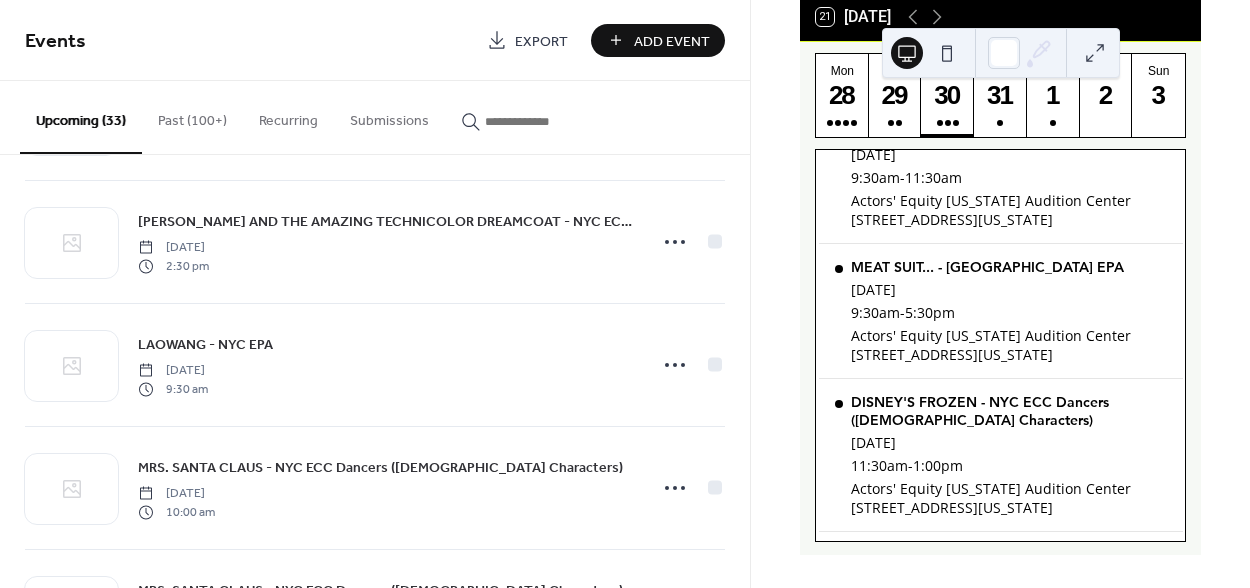 scroll, scrollTop: 3316, scrollLeft: 0, axis: vertical 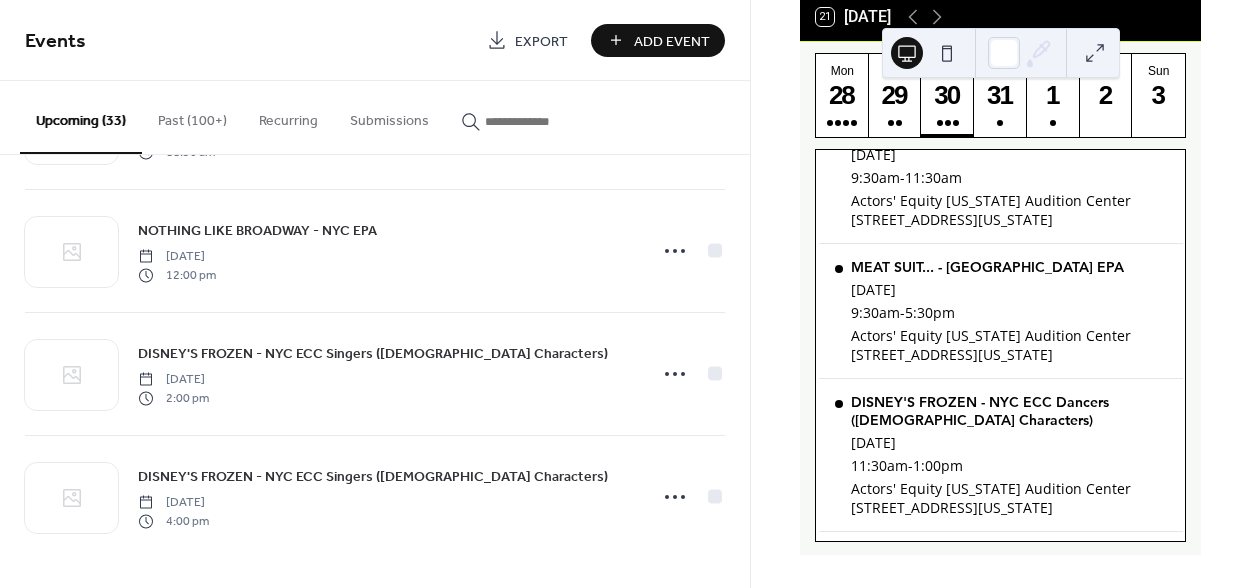 click on "Add Event" at bounding box center [672, 41] 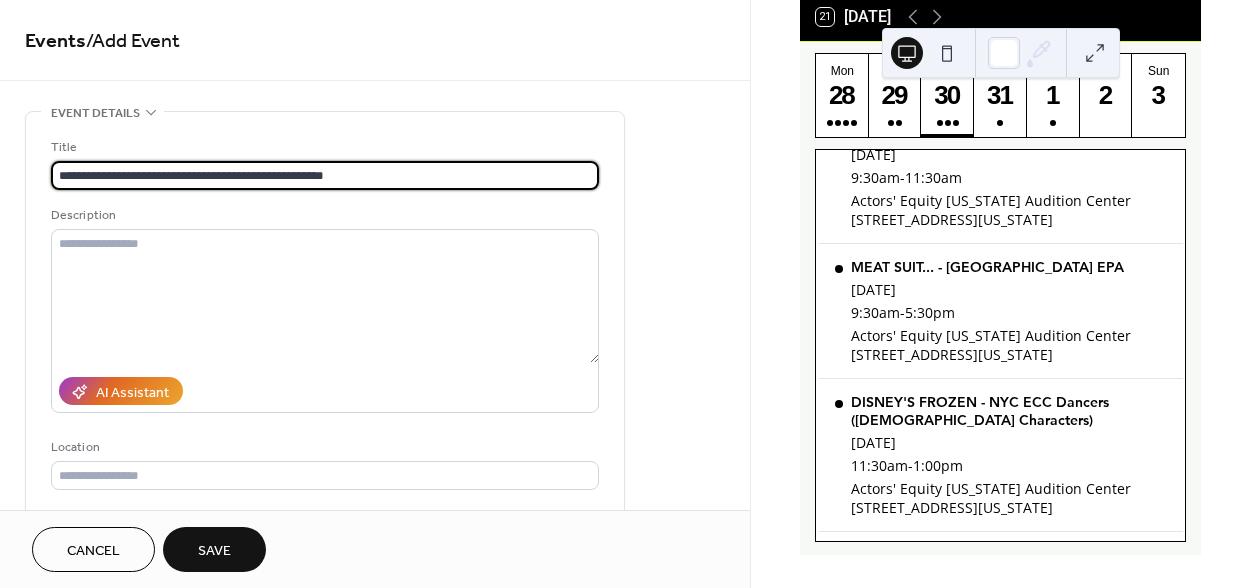 type on "**********" 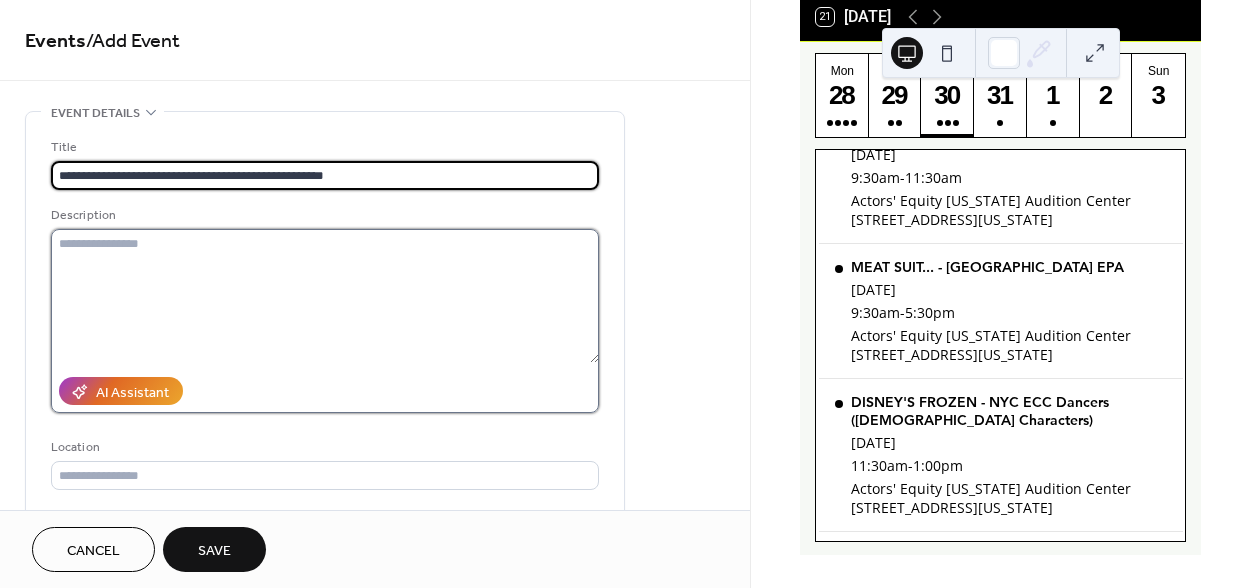 click at bounding box center (325, 296) 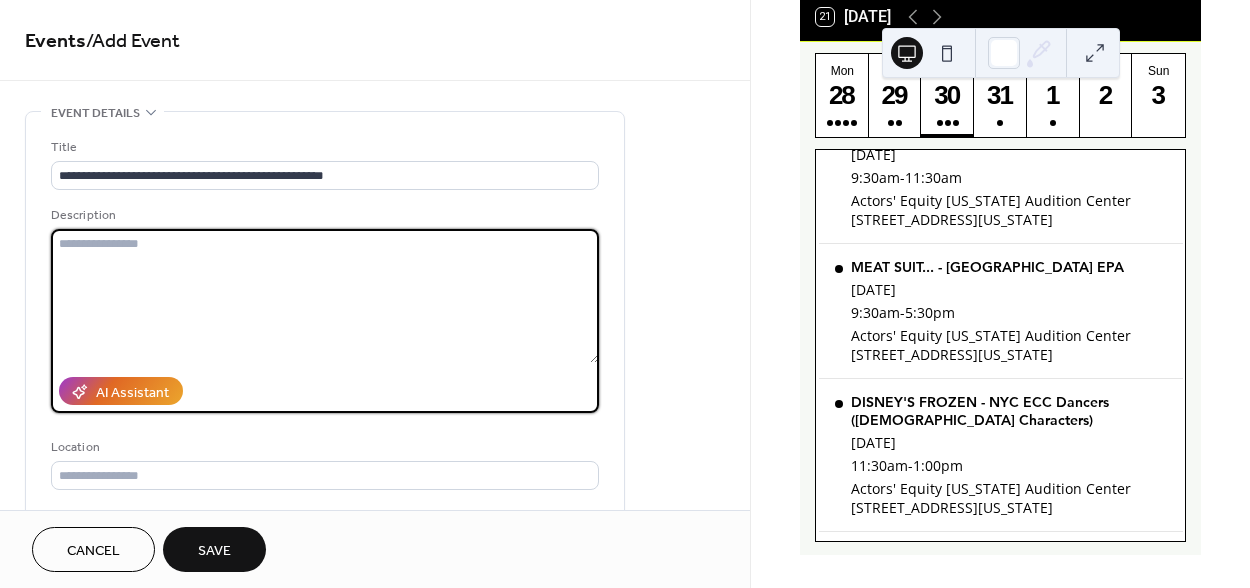 paste on "**********" 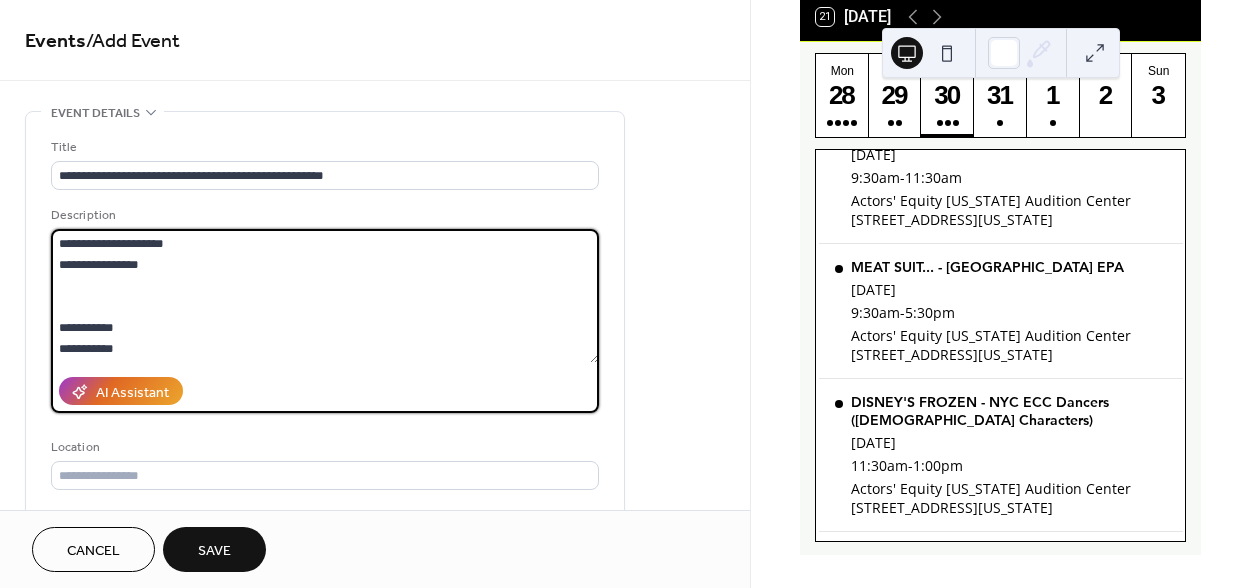scroll, scrollTop: 6339, scrollLeft: 0, axis: vertical 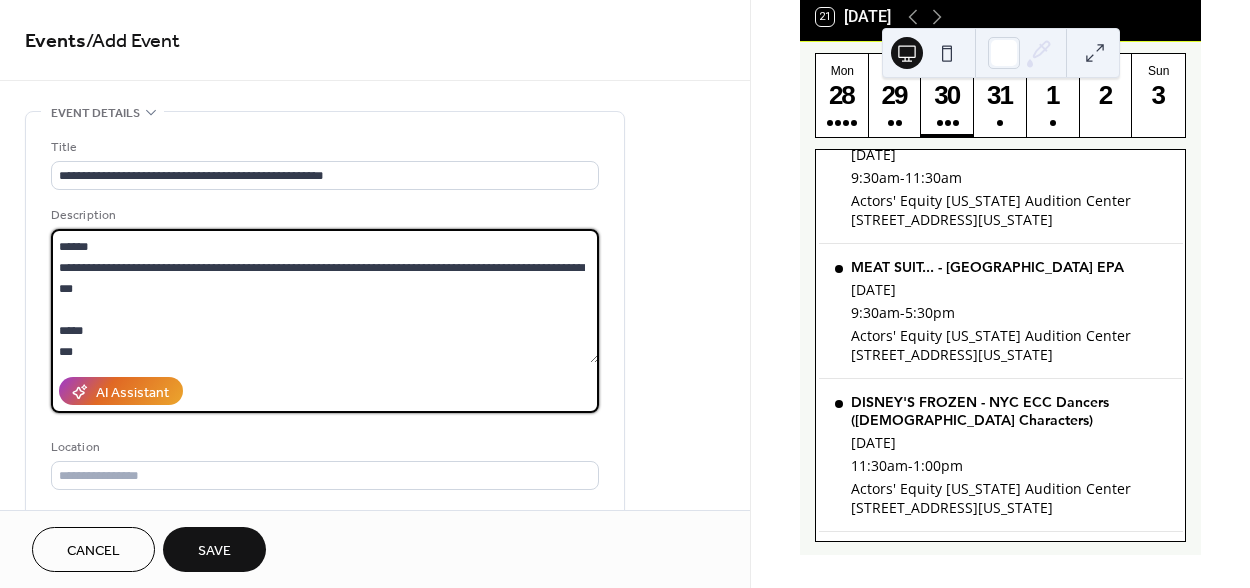 type on "**********" 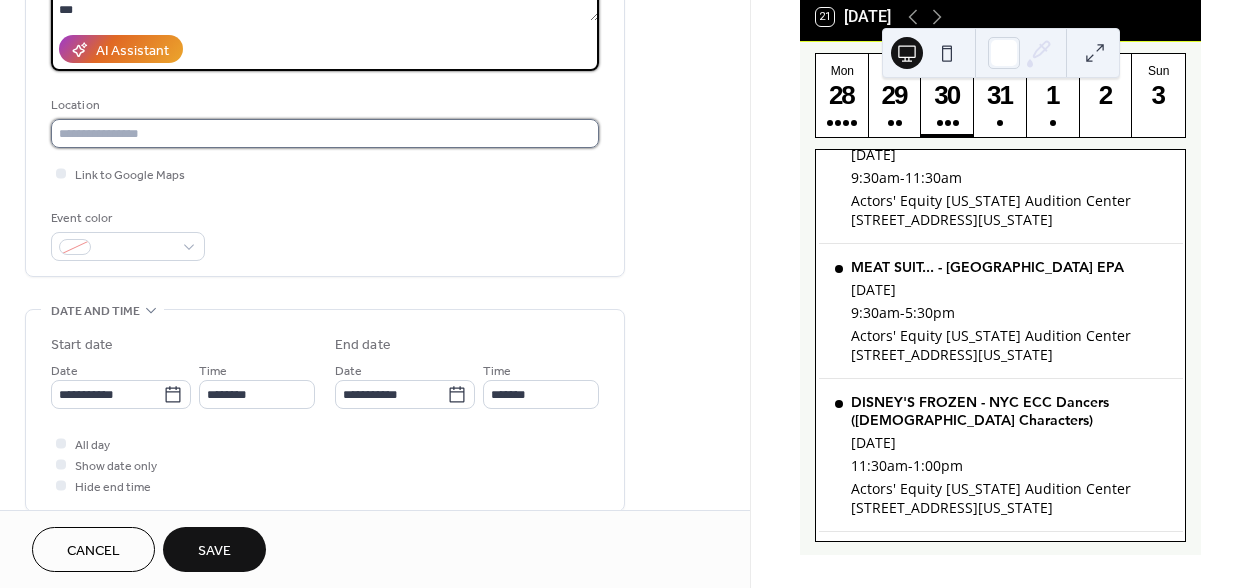 click at bounding box center (325, 133) 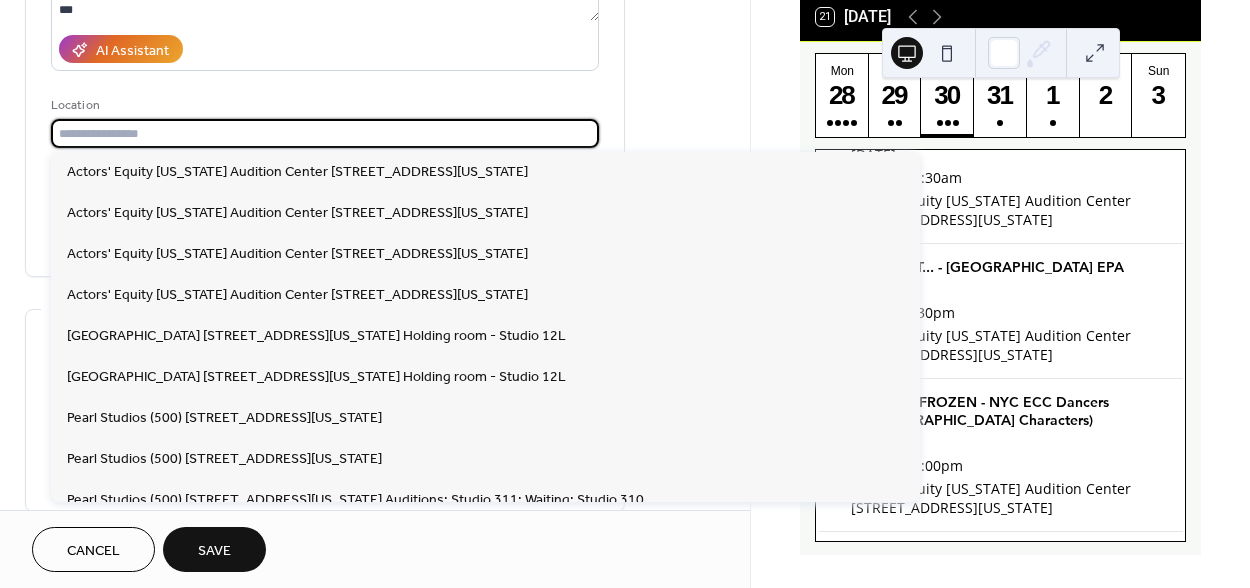 paste on "**********" 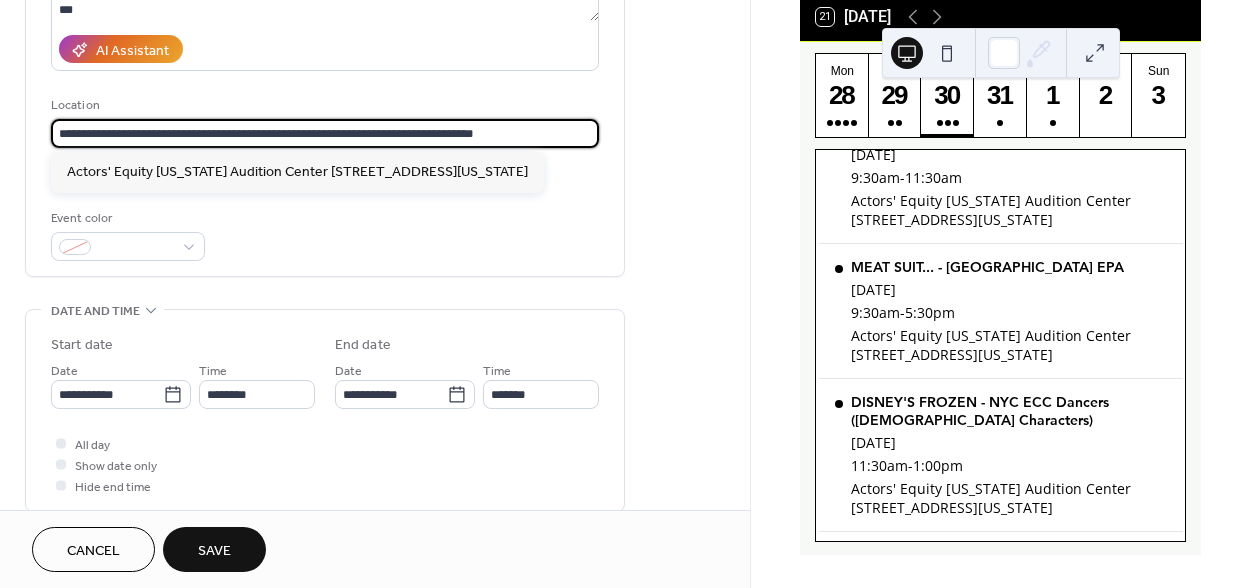 type on "**********" 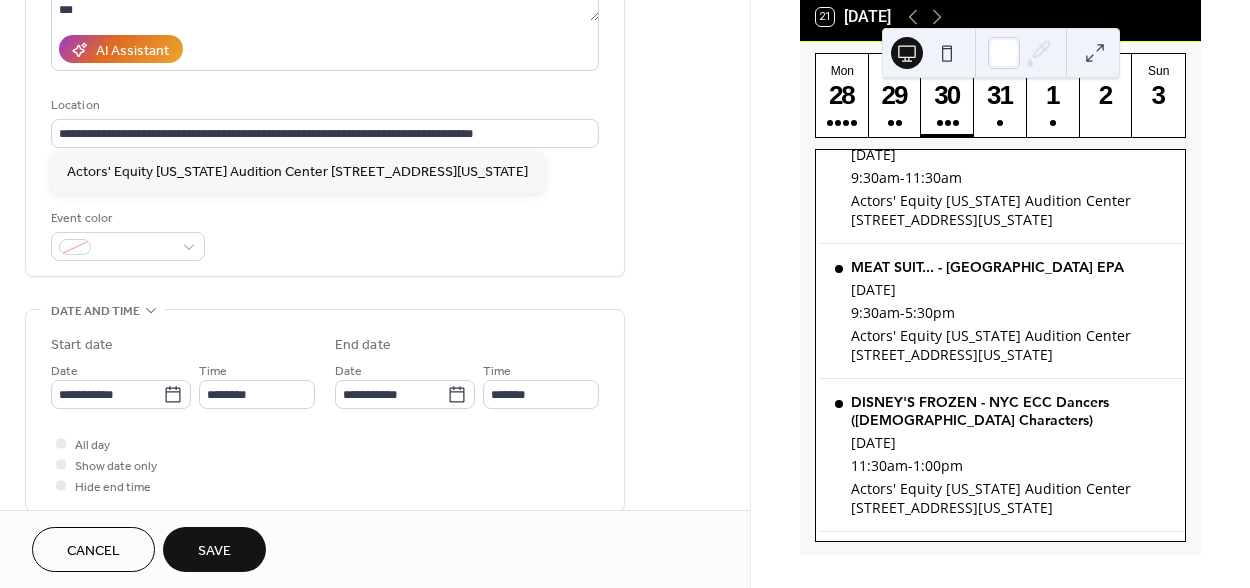click on "Event color" at bounding box center (325, 234) 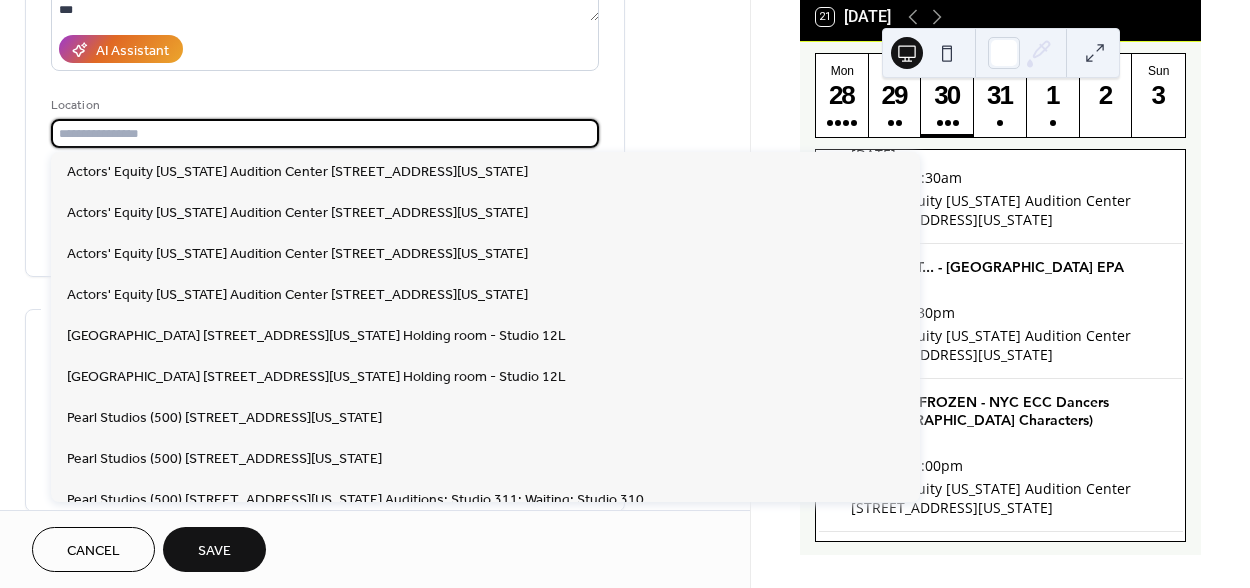 click at bounding box center [325, 133] 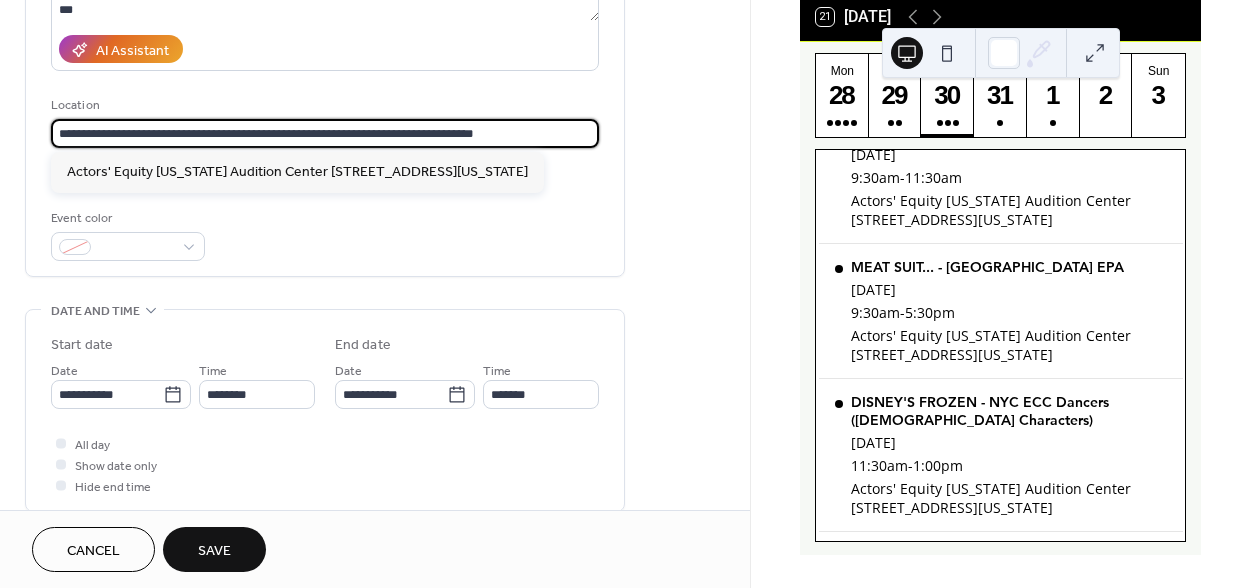 type on "**********" 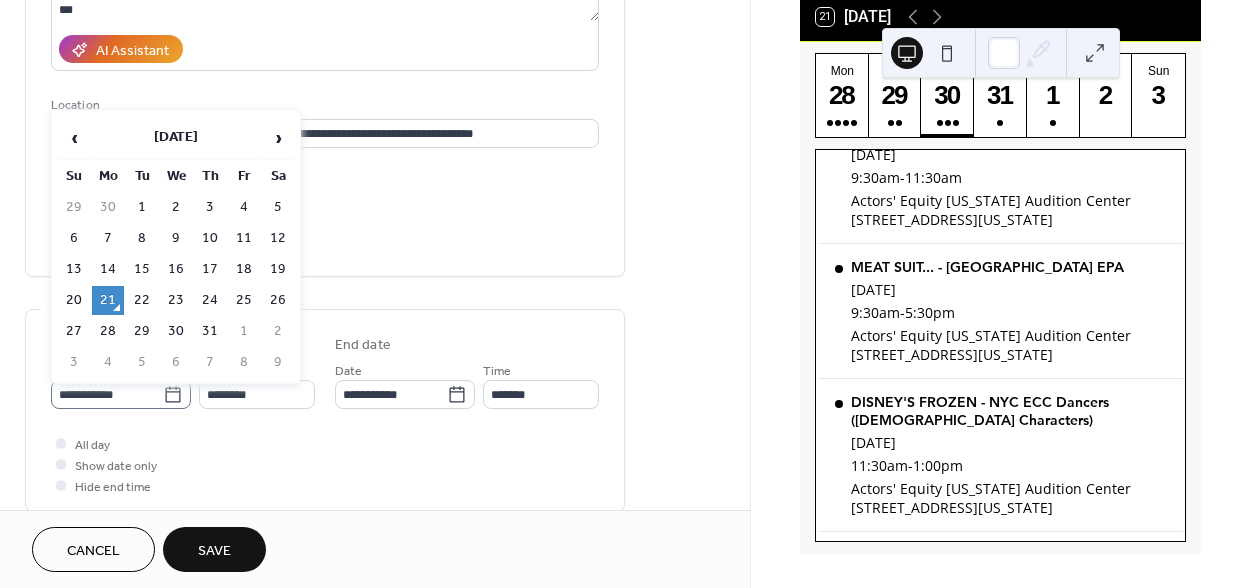 click 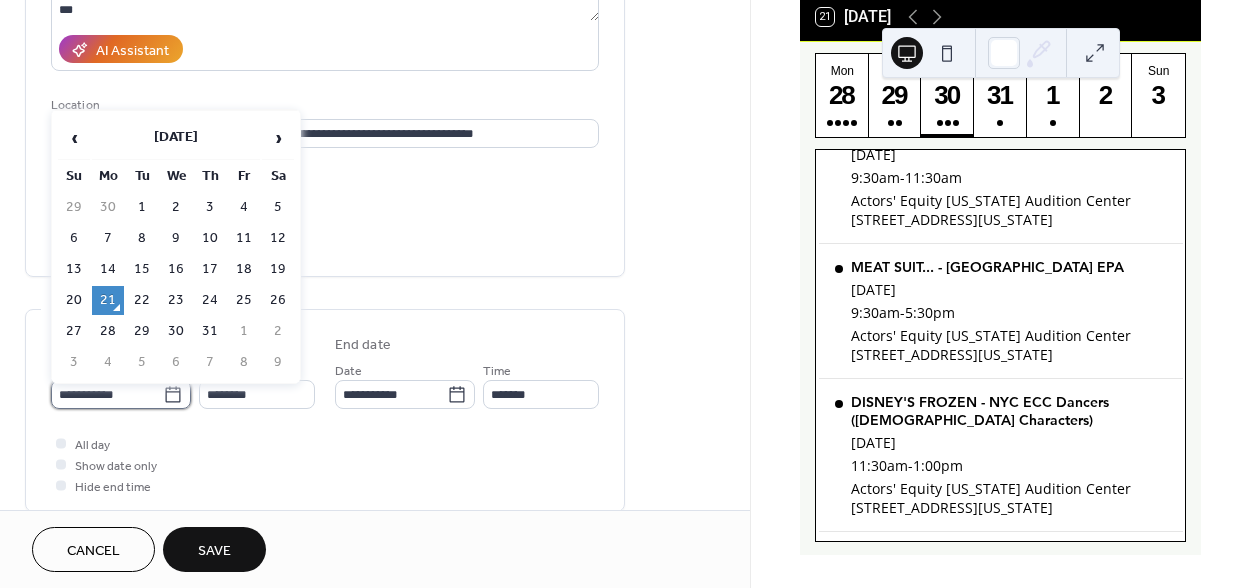 click on "**********" at bounding box center (107, 394) 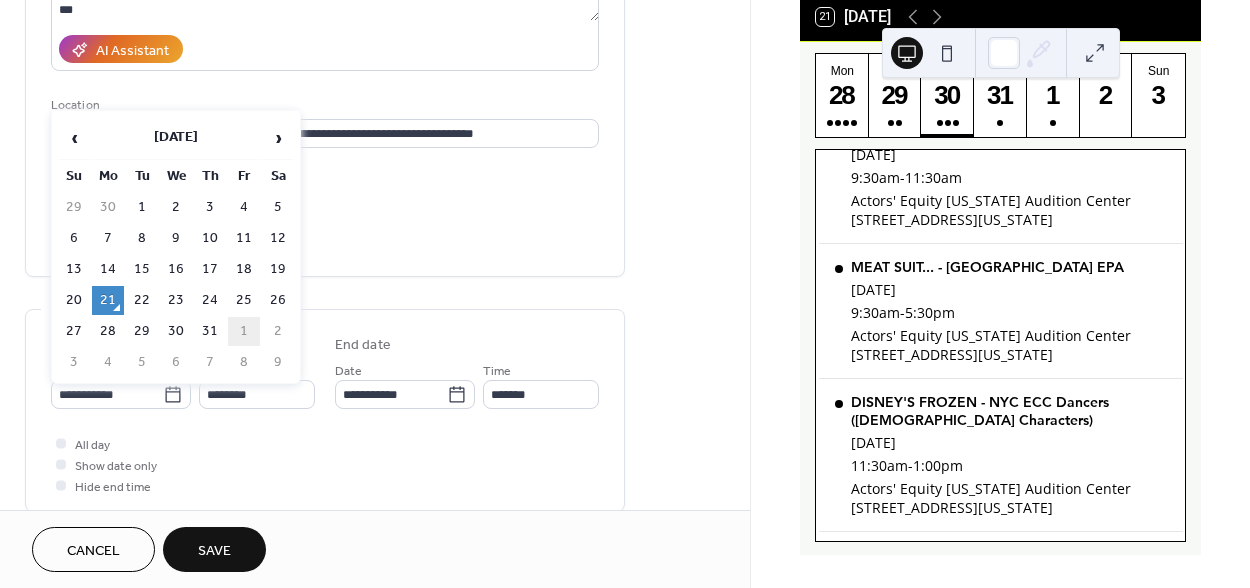 click on "1" at bounding box center [244, 331] 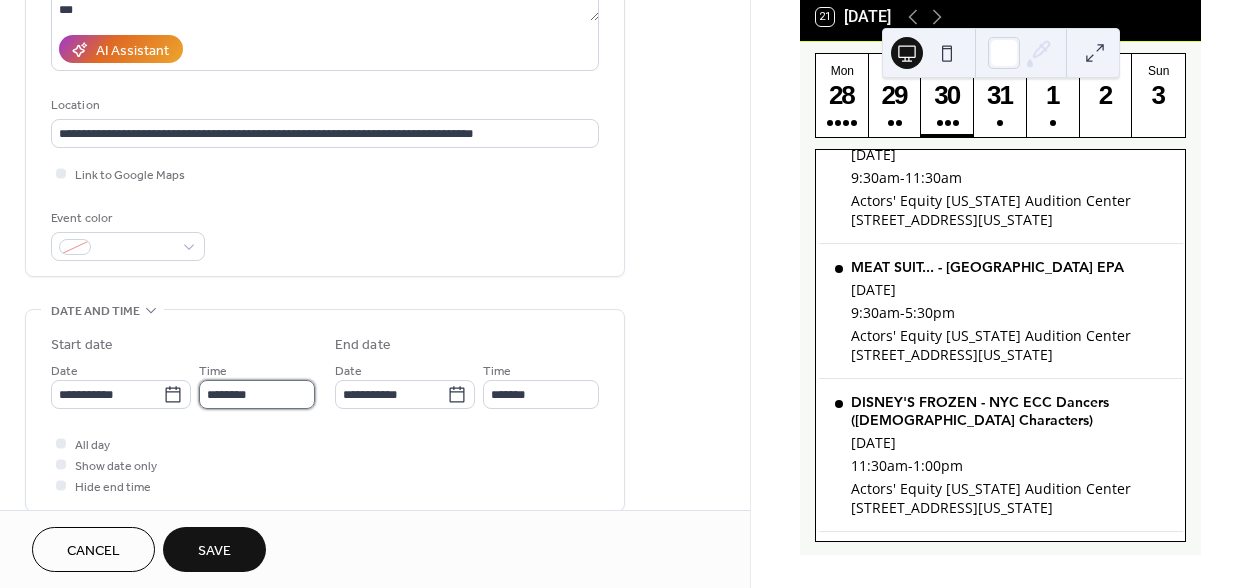 click on "********" at bounding box center [257, 394] 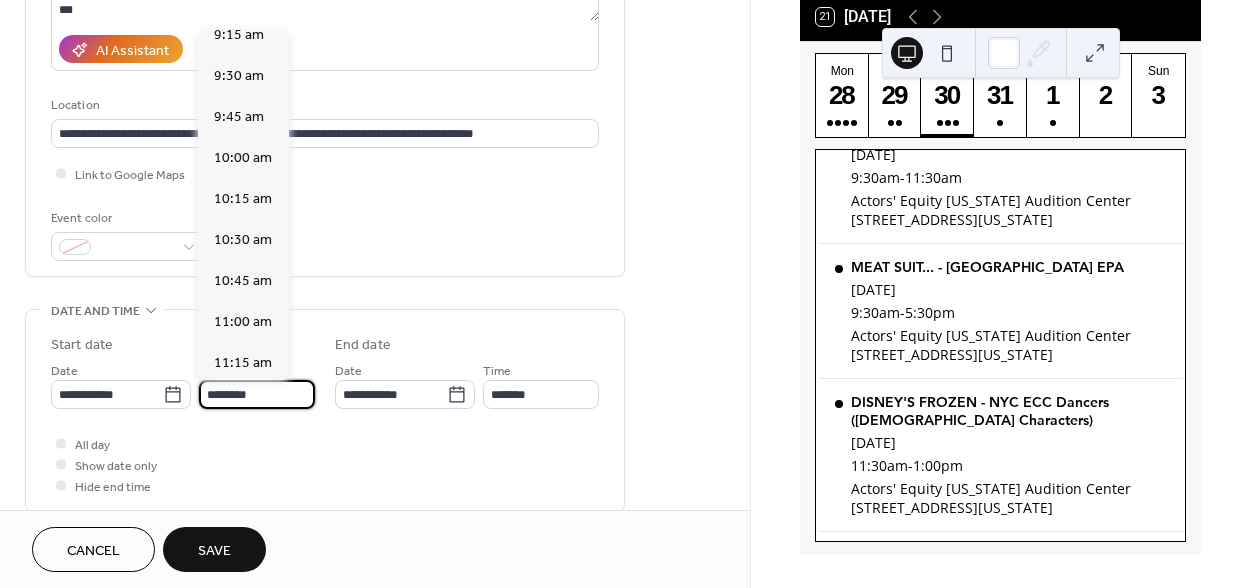 scroll, scrollTop: 1479, scrollLeft: 0, axis: vertical 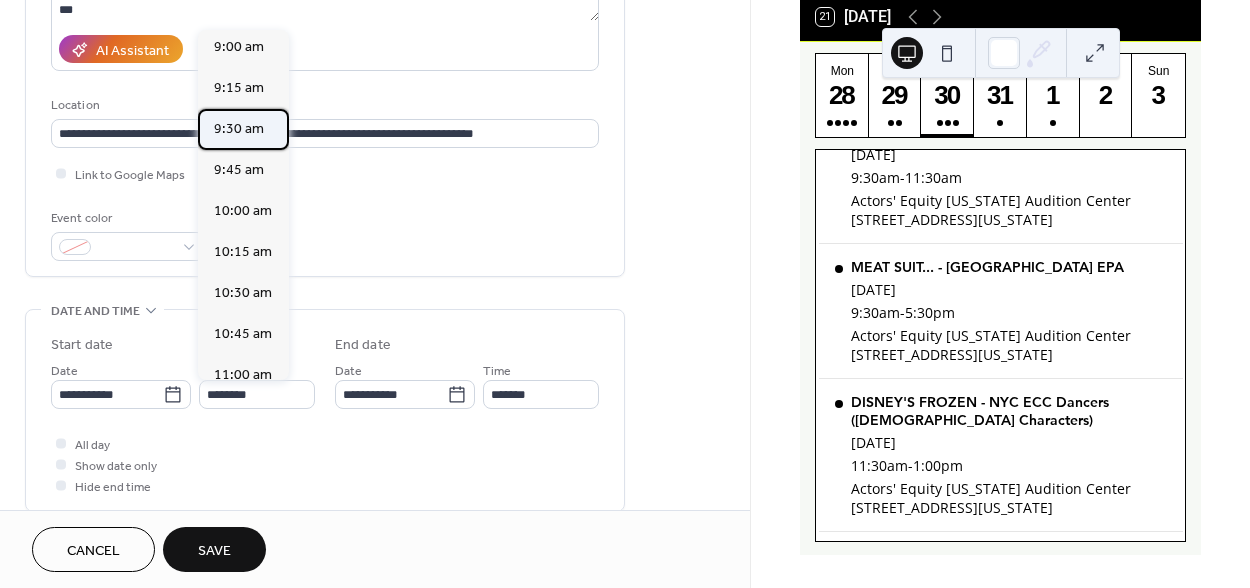 click on "9:30 am" at bounding box center [239, 129] 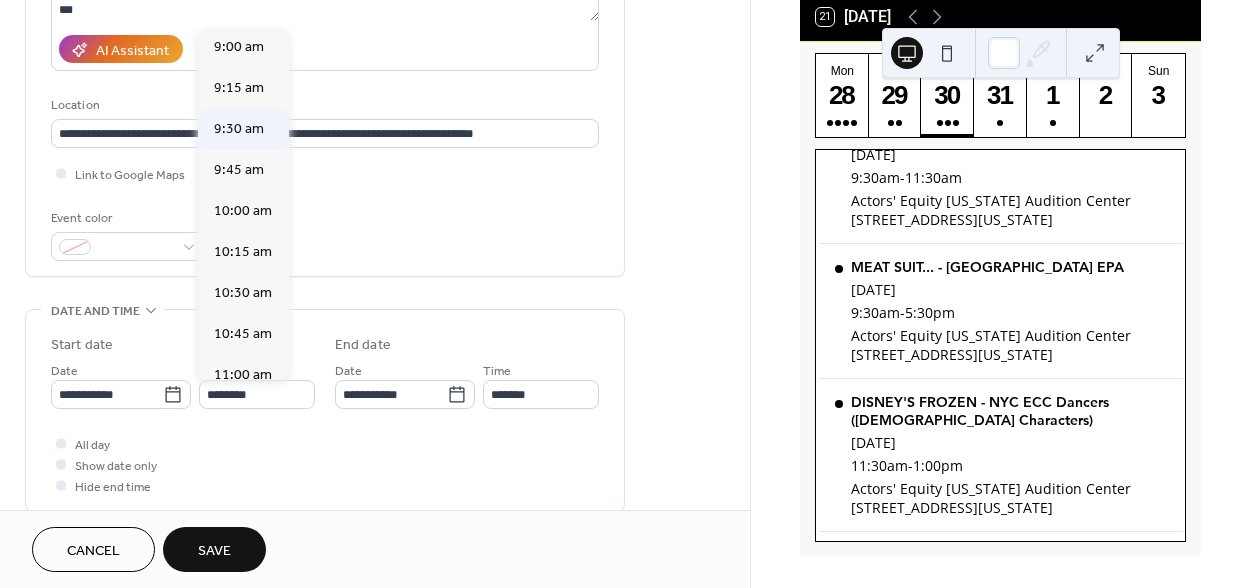 type on "*******" 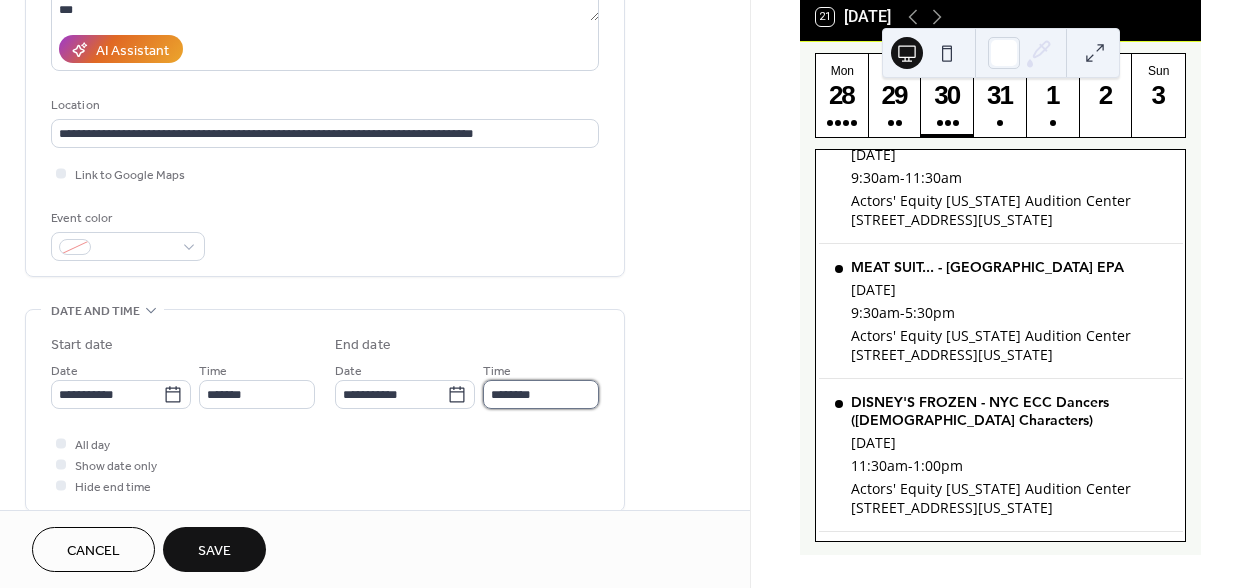 click on "********" at bounding box center (541, 394) 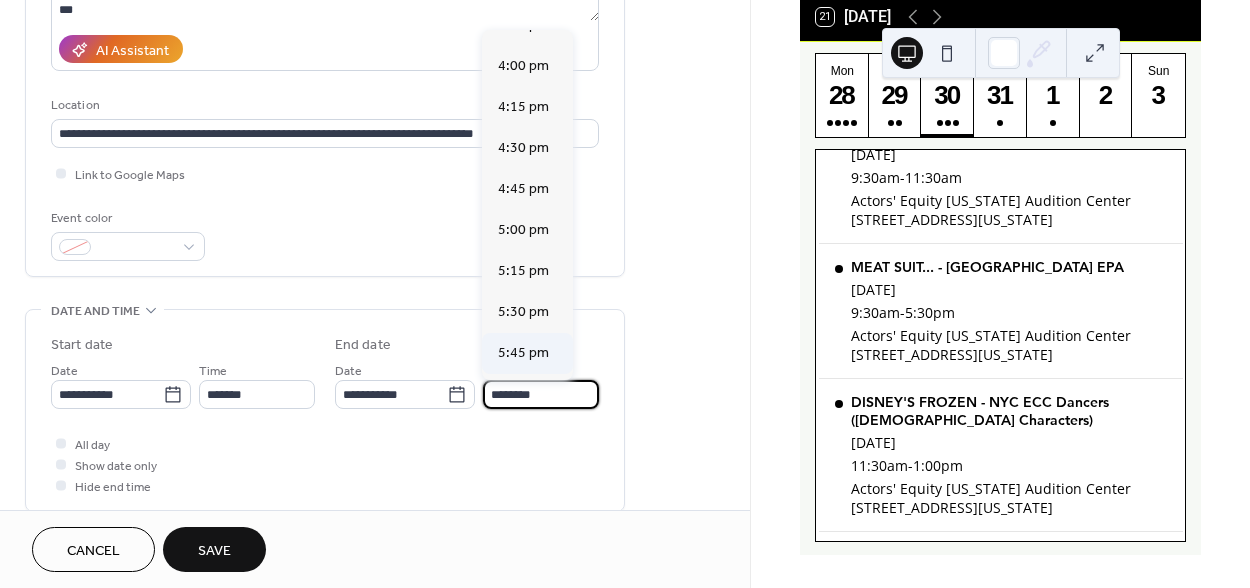 scroll, scrollTop: 1032, scrollLeft: 0, axis: vertical 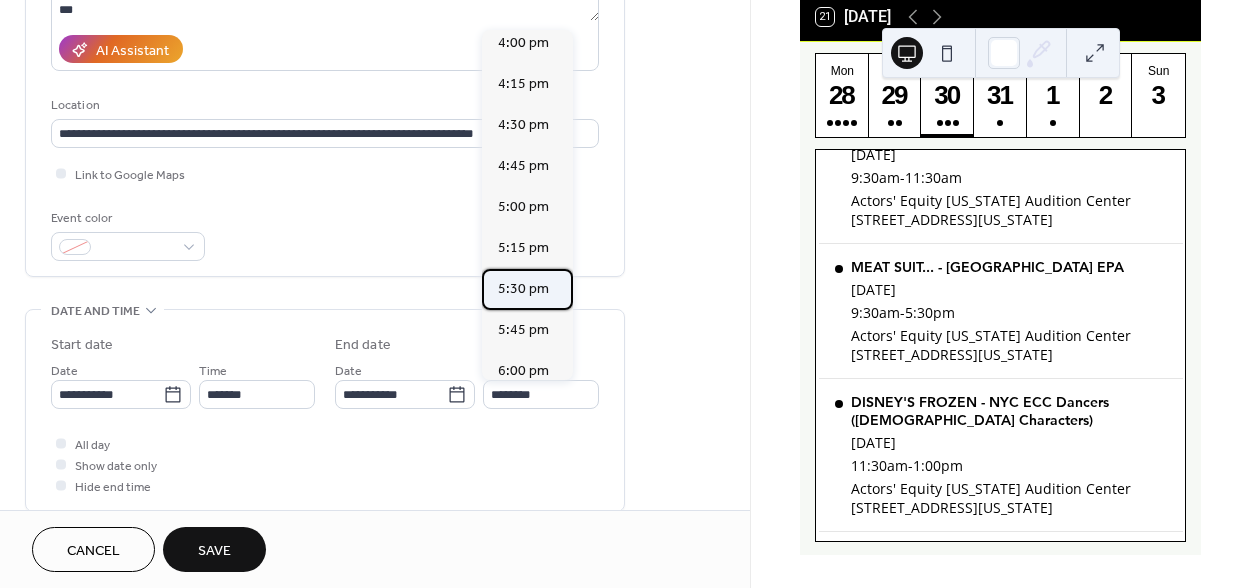 click on "5:30 pm" at bounding box center (523, 289) 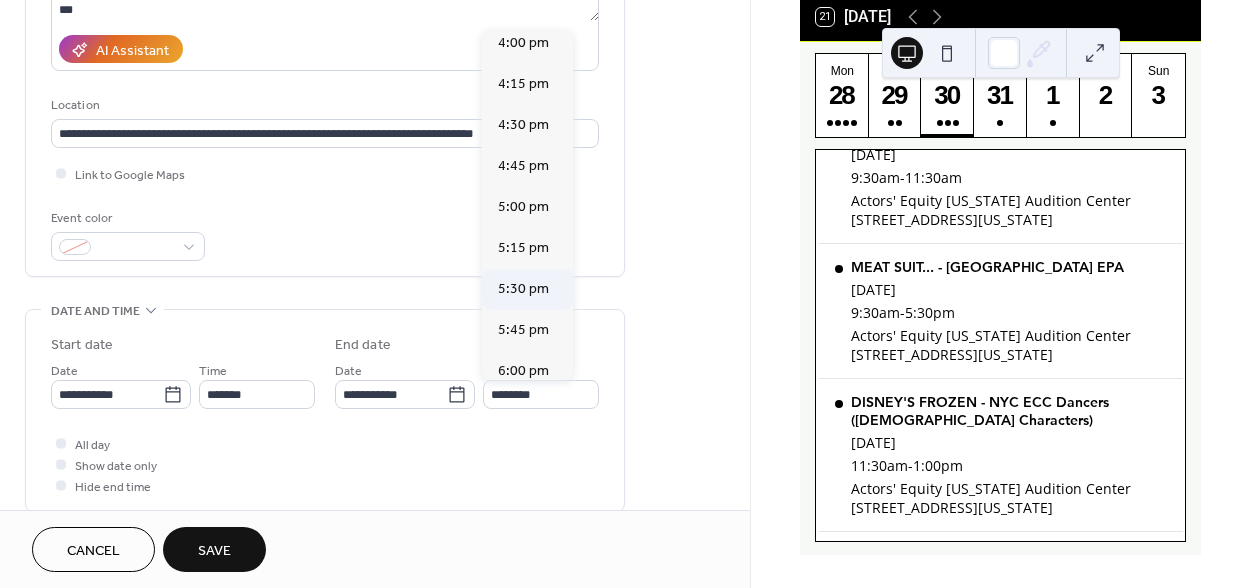 type on "*******" 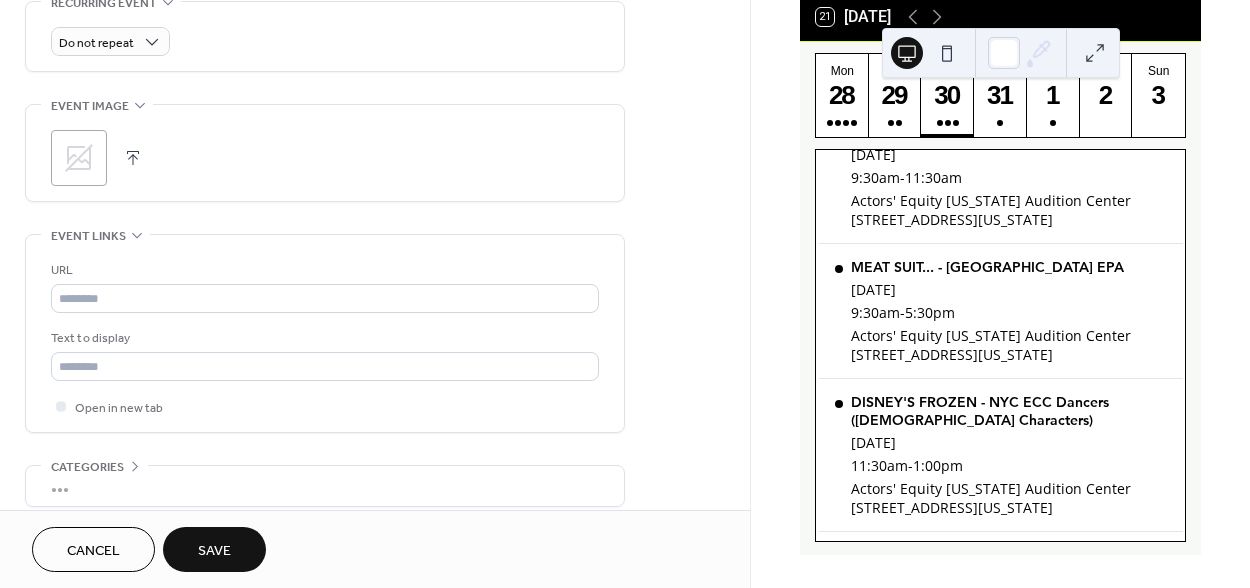 scroll, scrollTop: 891, scrollLeft: 0, axis: vertical 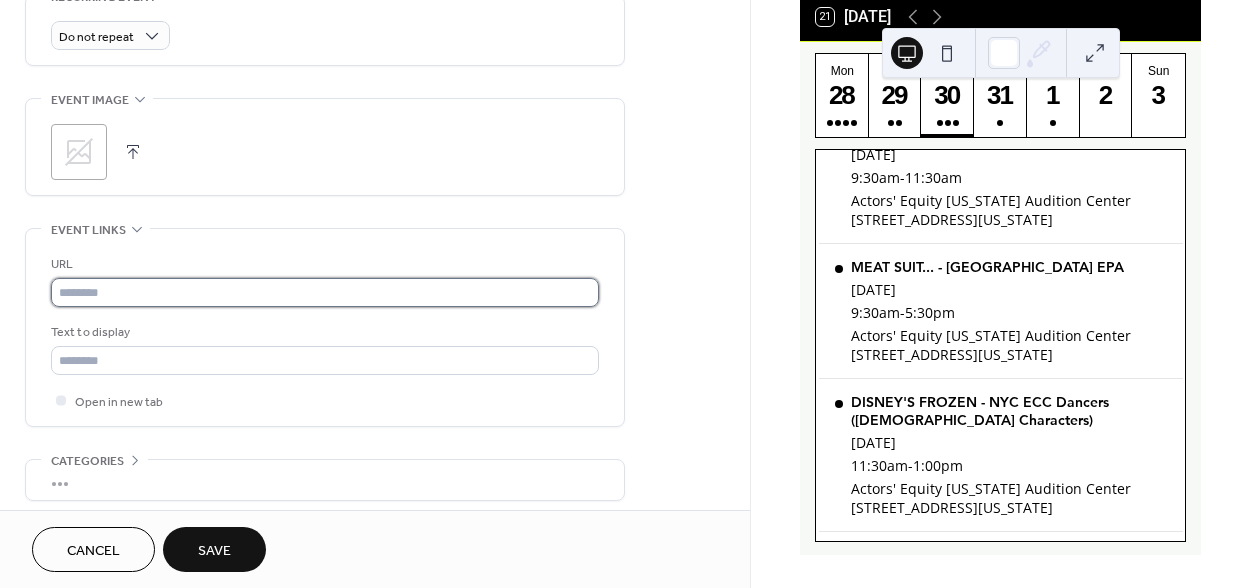 click at bounding box center (325, 292) 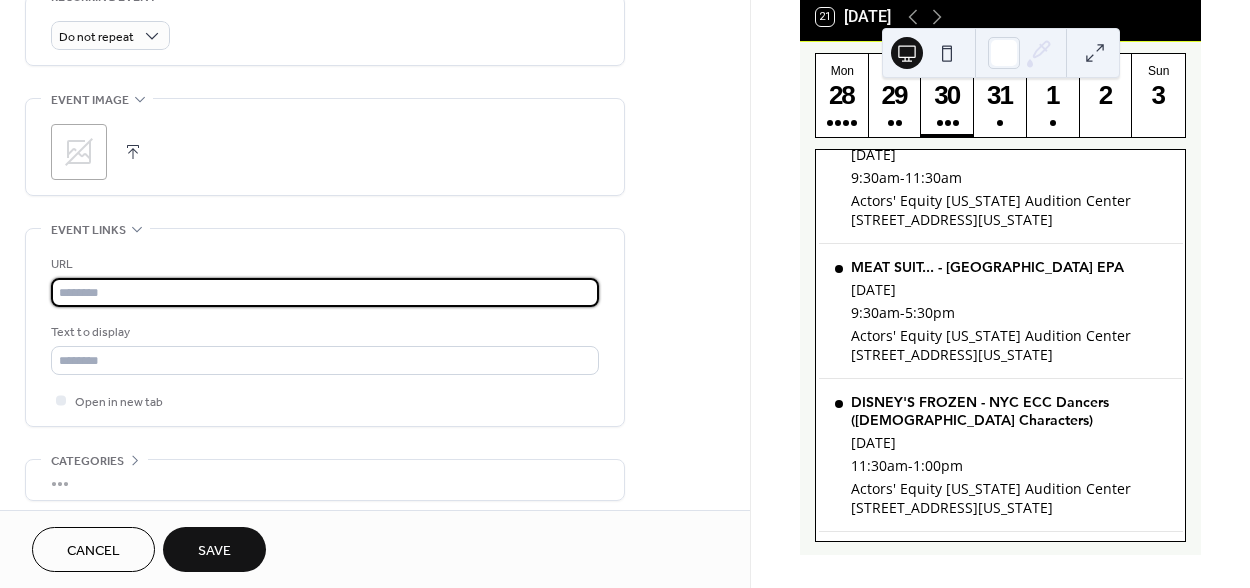 paste on "**********" 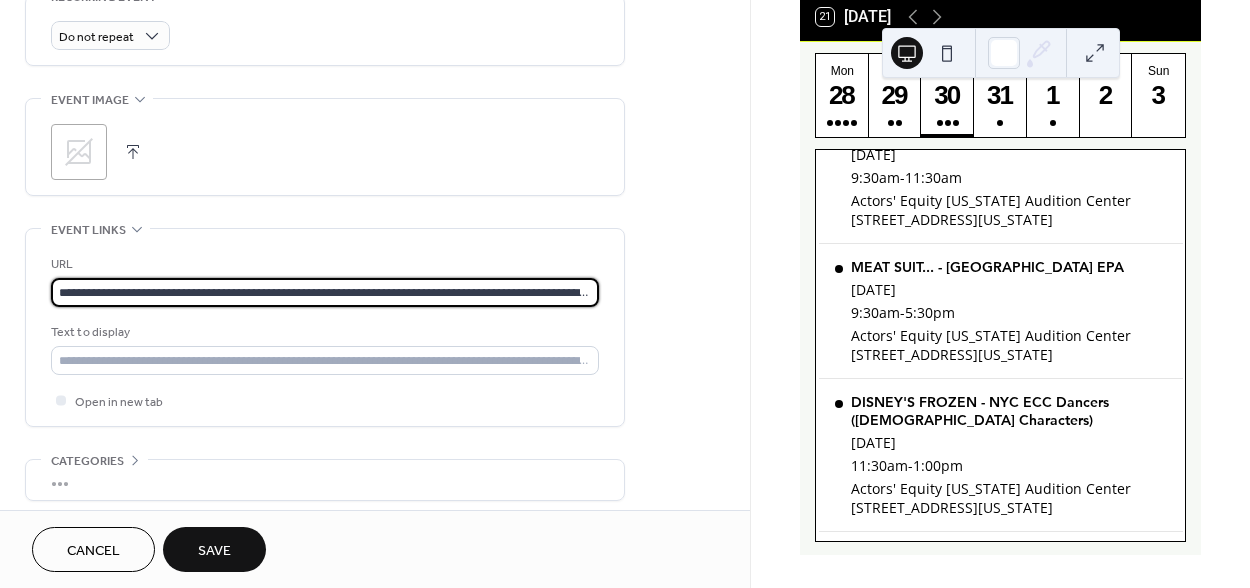 scroll, scrollTop: 0, scrollLeft: 196, axis: horizontal 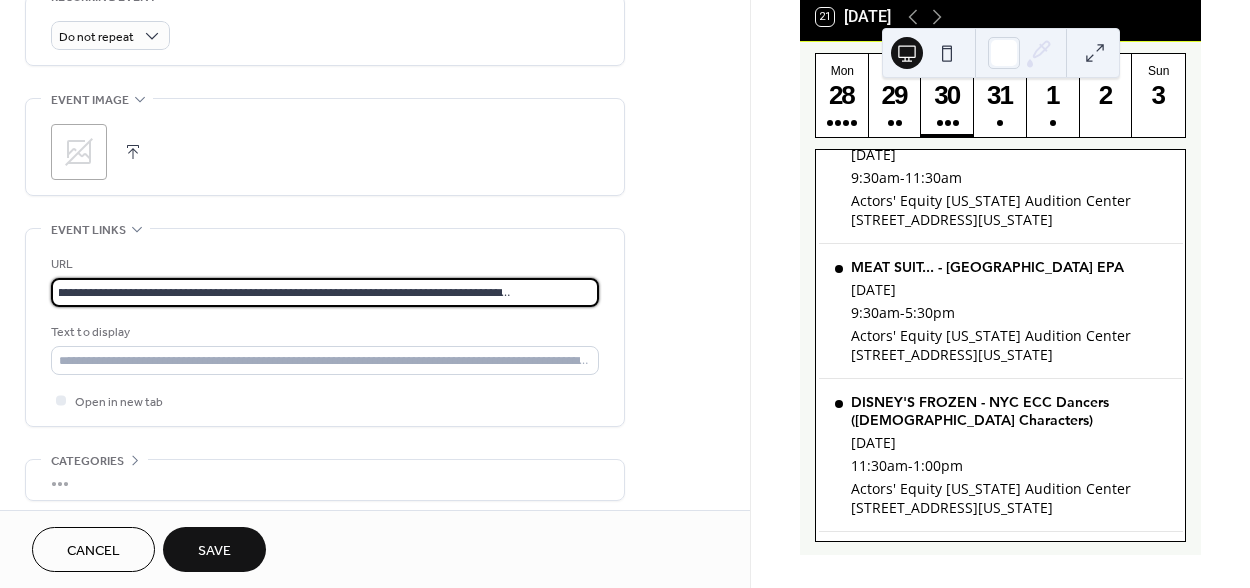 type on "**********" 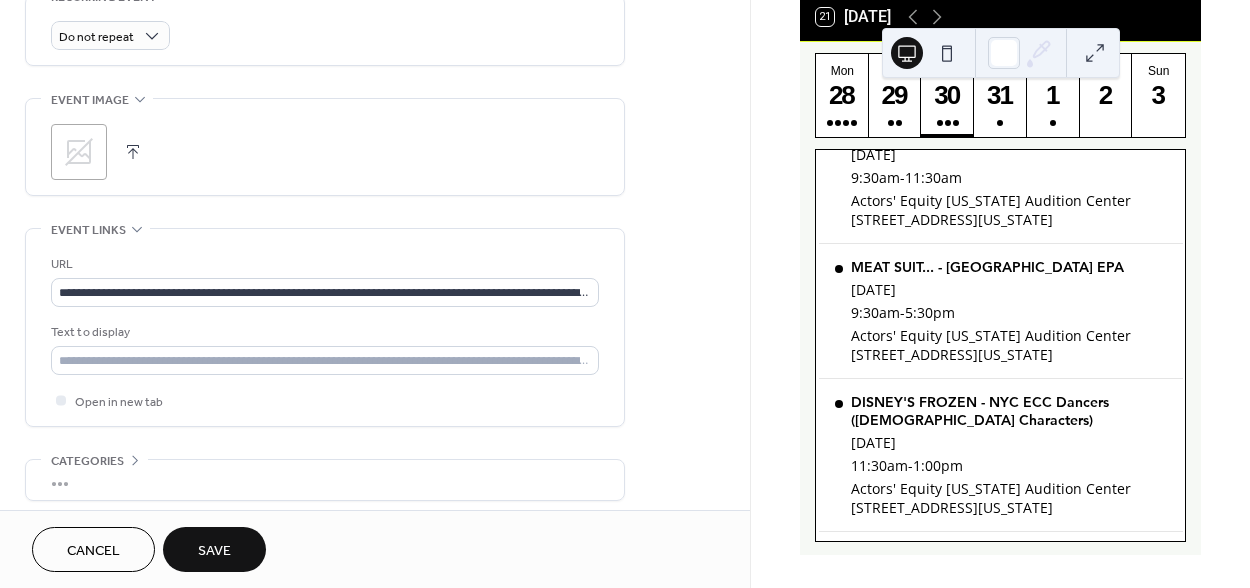 scroll, scrollTop: 976, scrollLeft: 0, axis: vertical 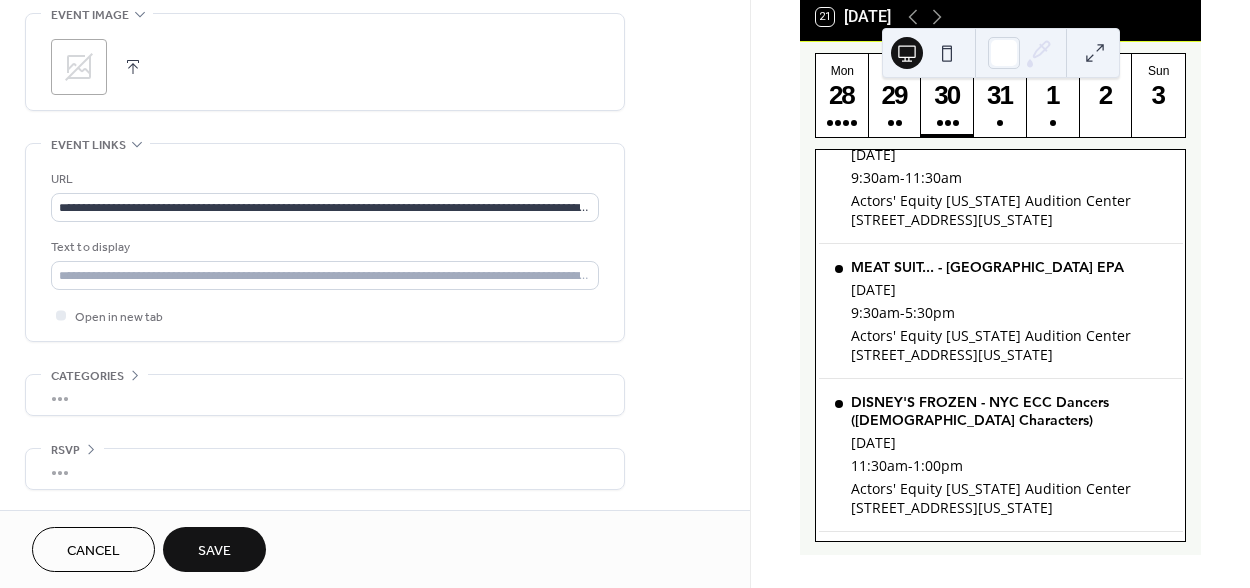 click on "Save" at bounding box center [214, 551] 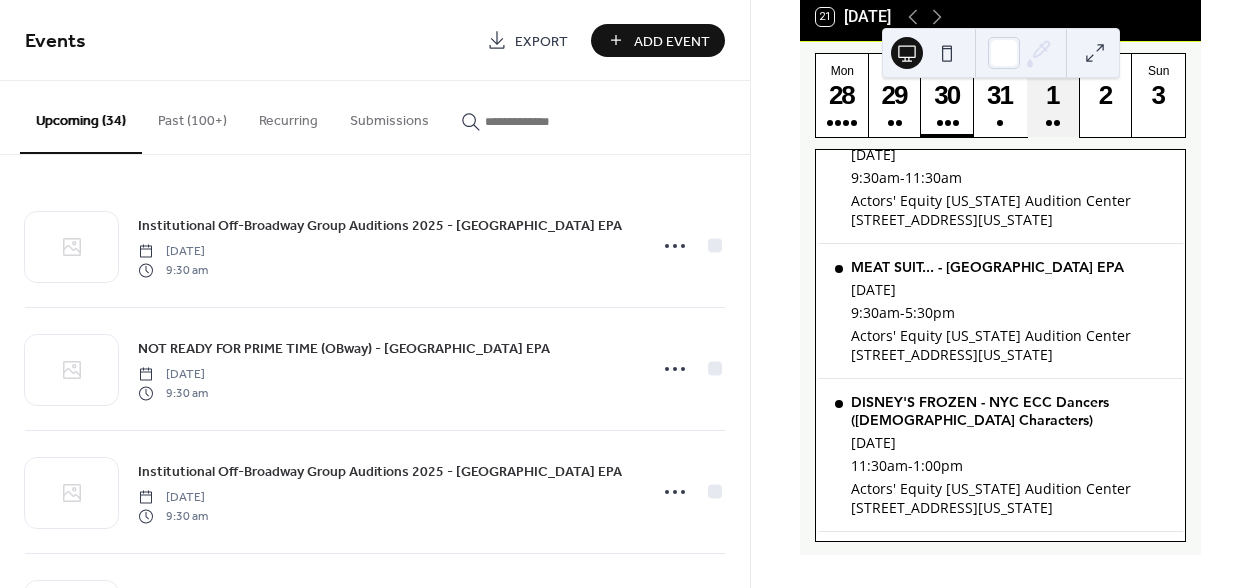 click on "1" at bounding box center (1052, 95) 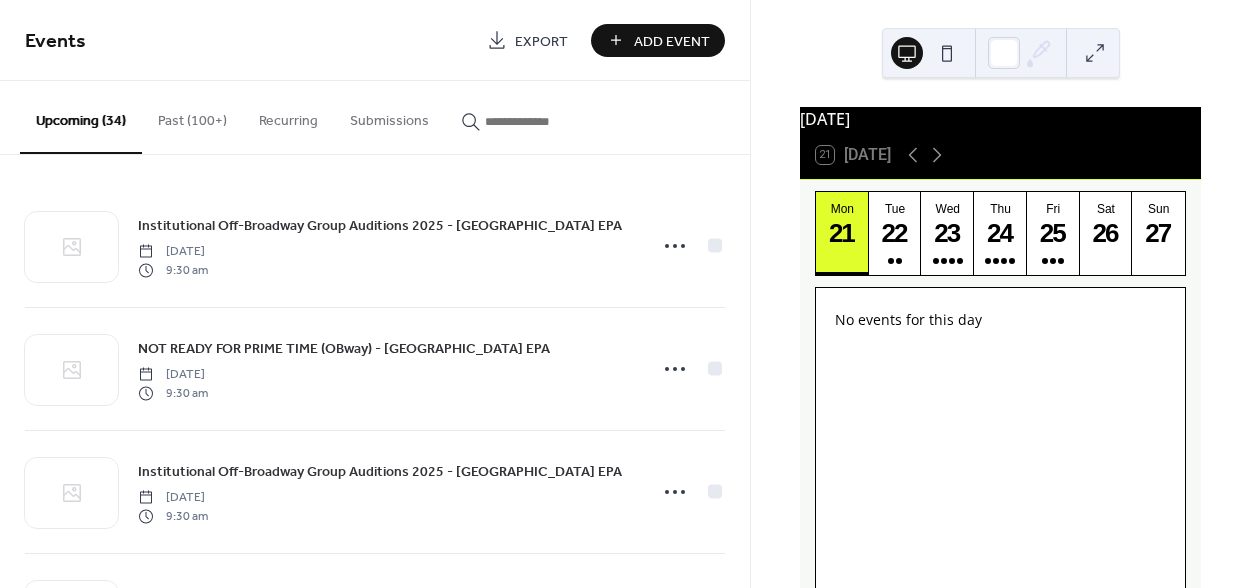 scroll, scrollTop: 0, scrollLeft: 0, axis: both 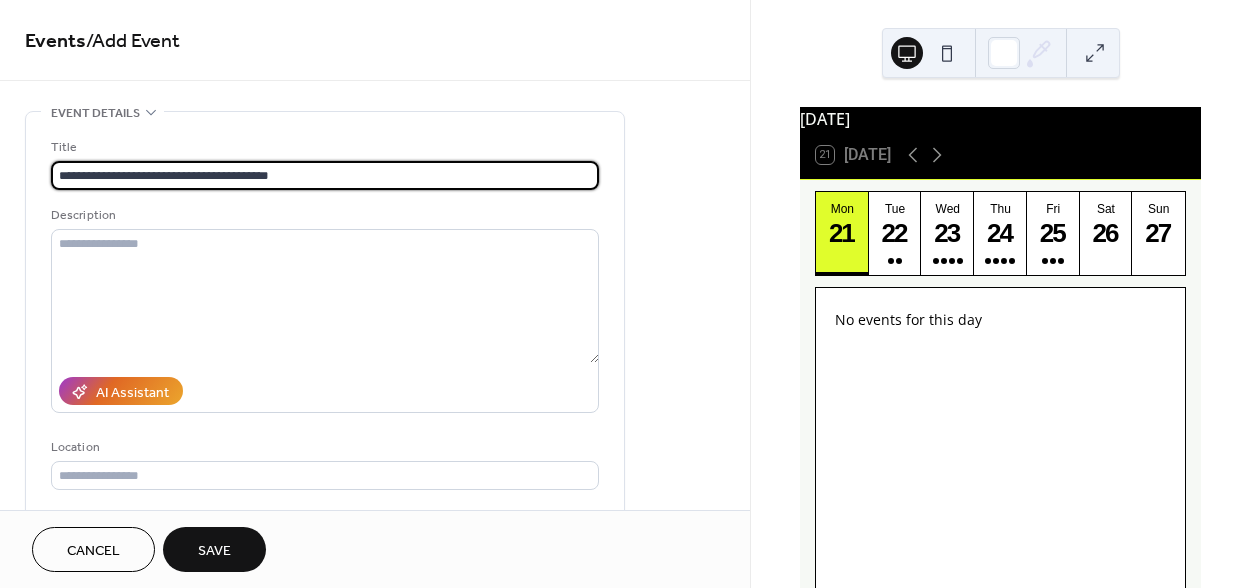 type on "**********" 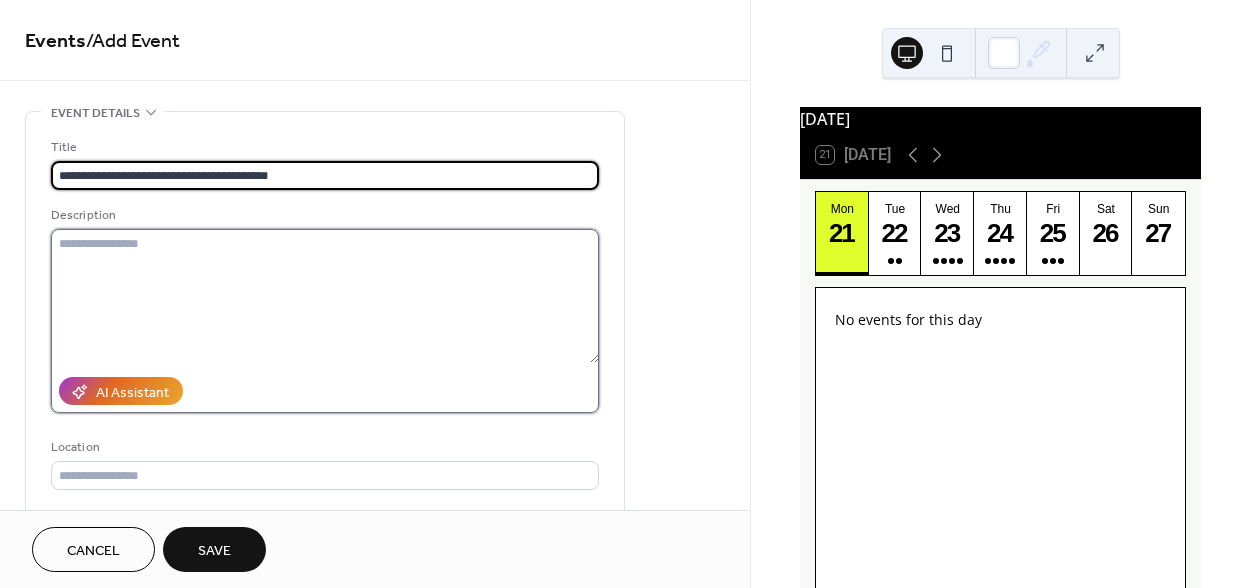 click at bounding box center [325, 296] 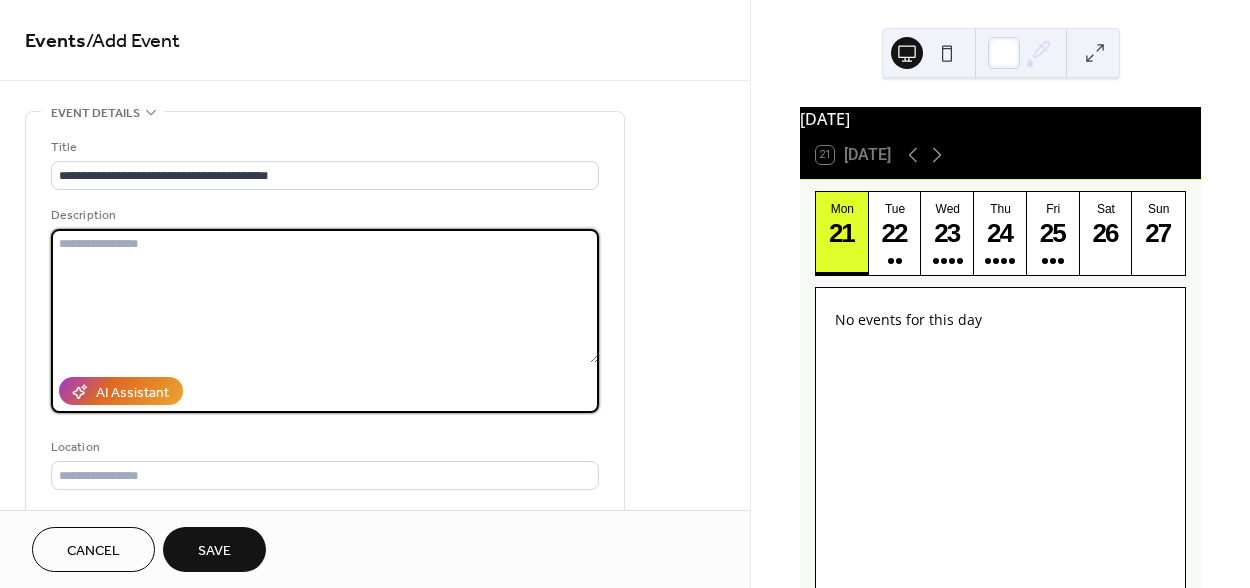 paste on "**********" 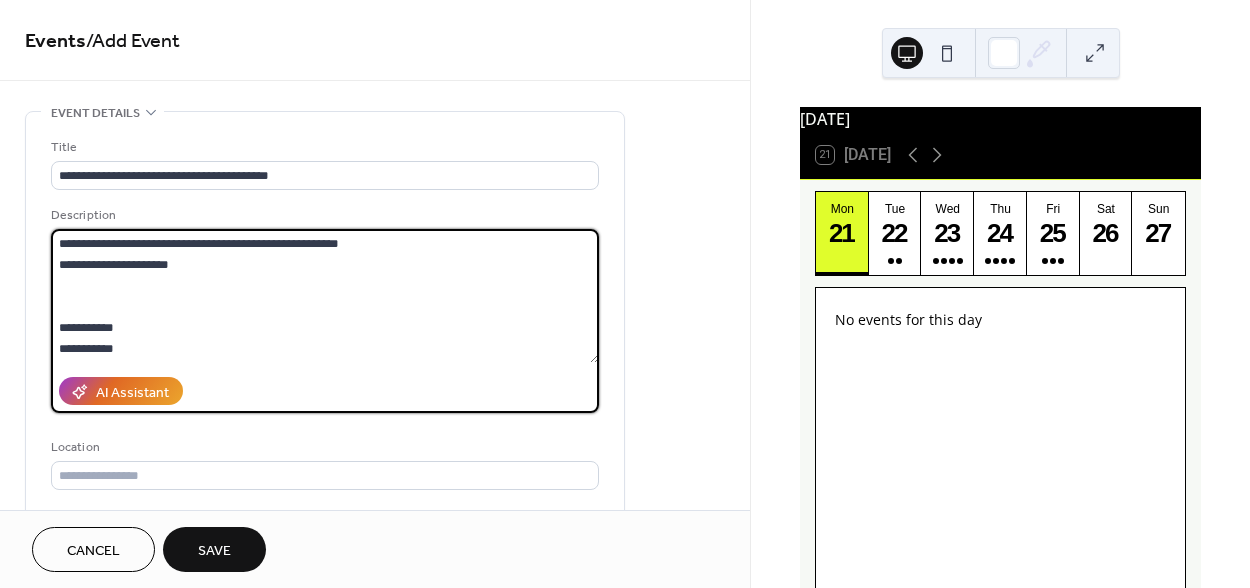 scroll, scrollTop: 1782, scrollLeft: 0, axis: vertical 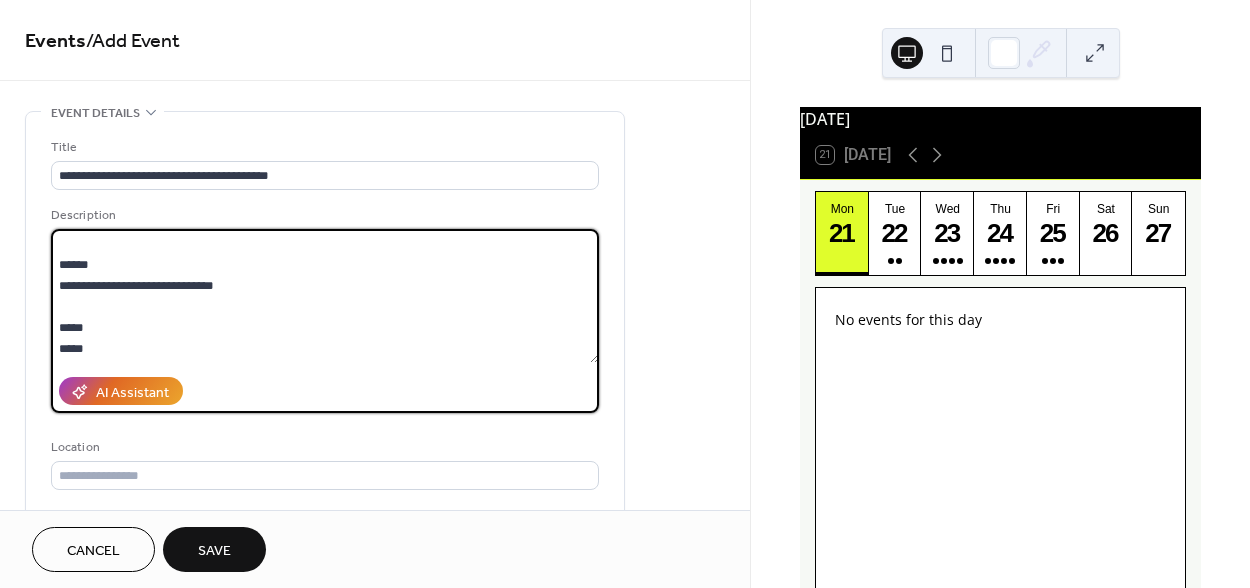 type on "**********" 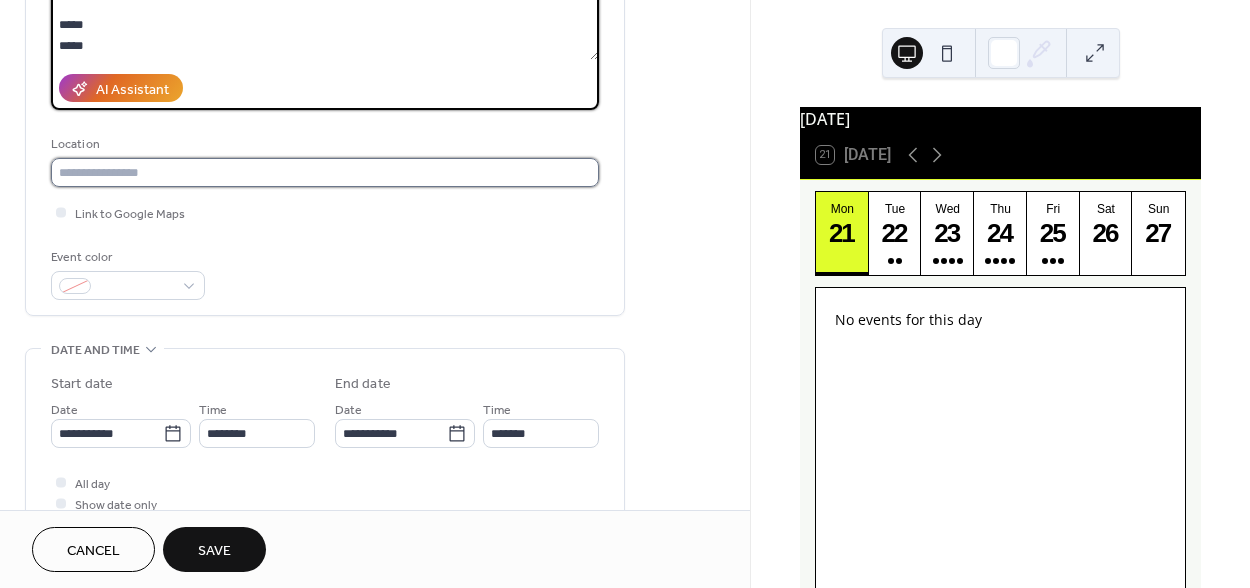click at bounding box center [325, 172] 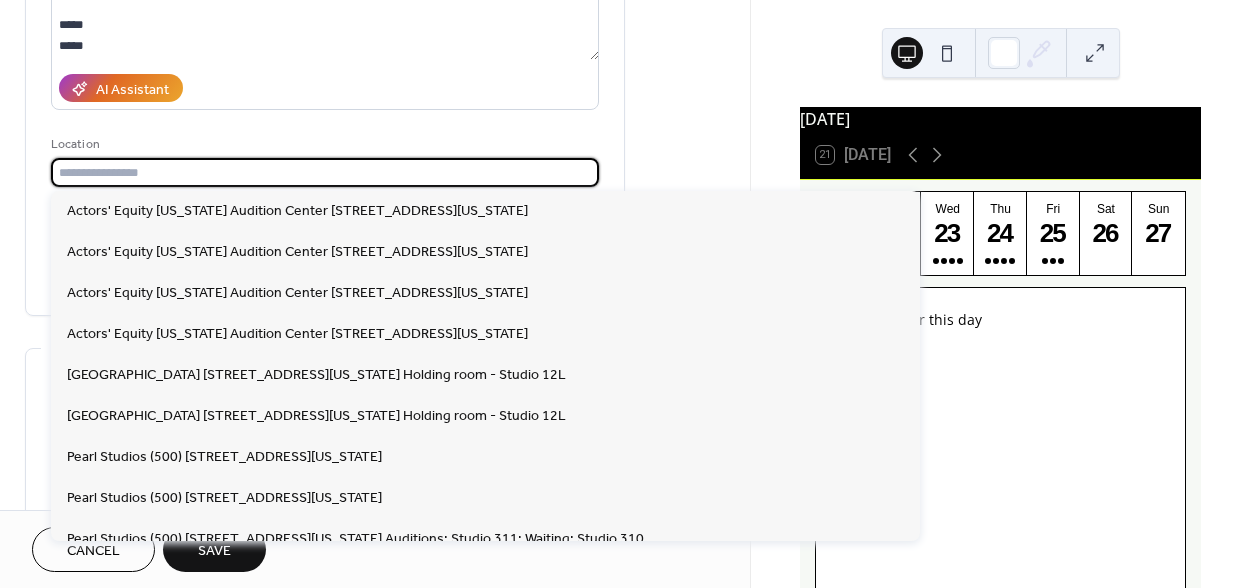 paste on "**********" 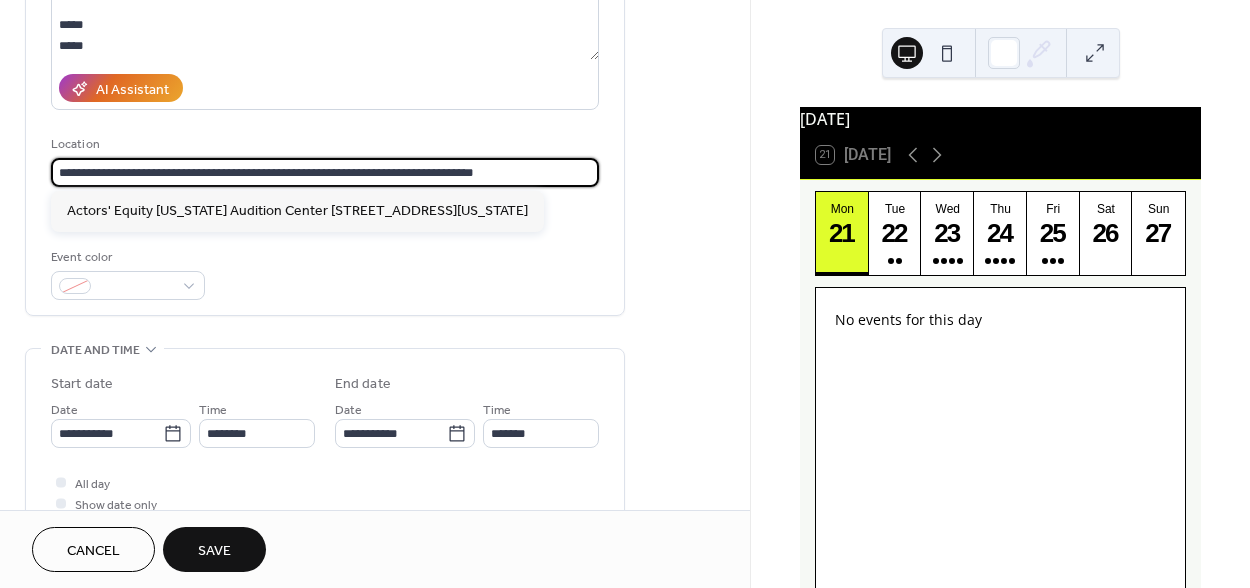 type on "**********" 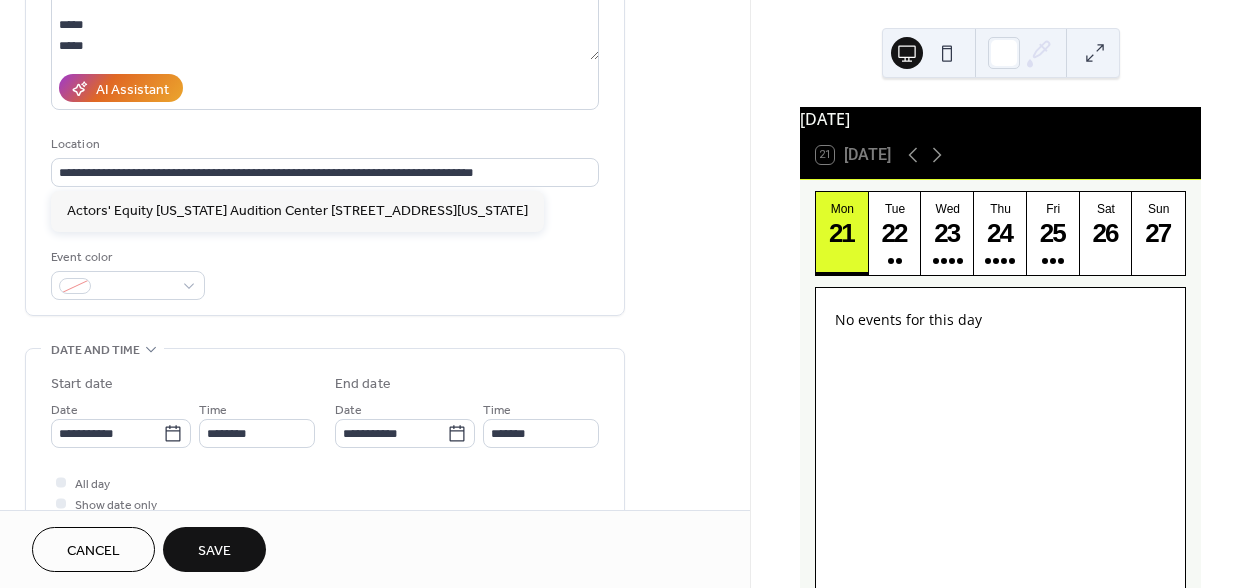 click on "Event color" at bounding box center (325, 273) 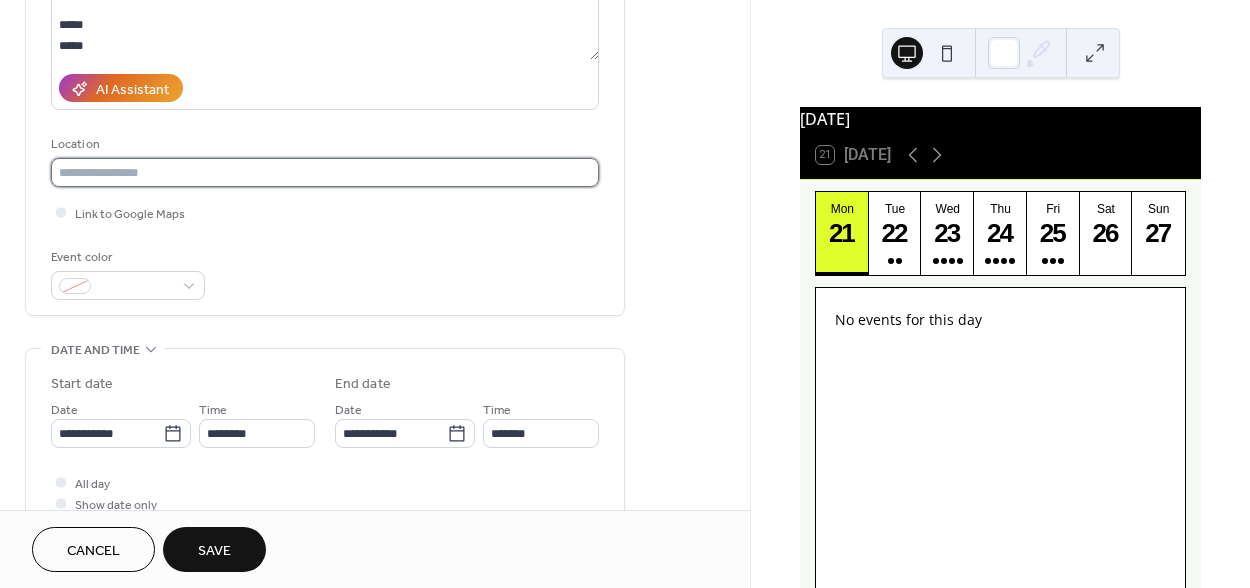click at bounding box center [325, 172] 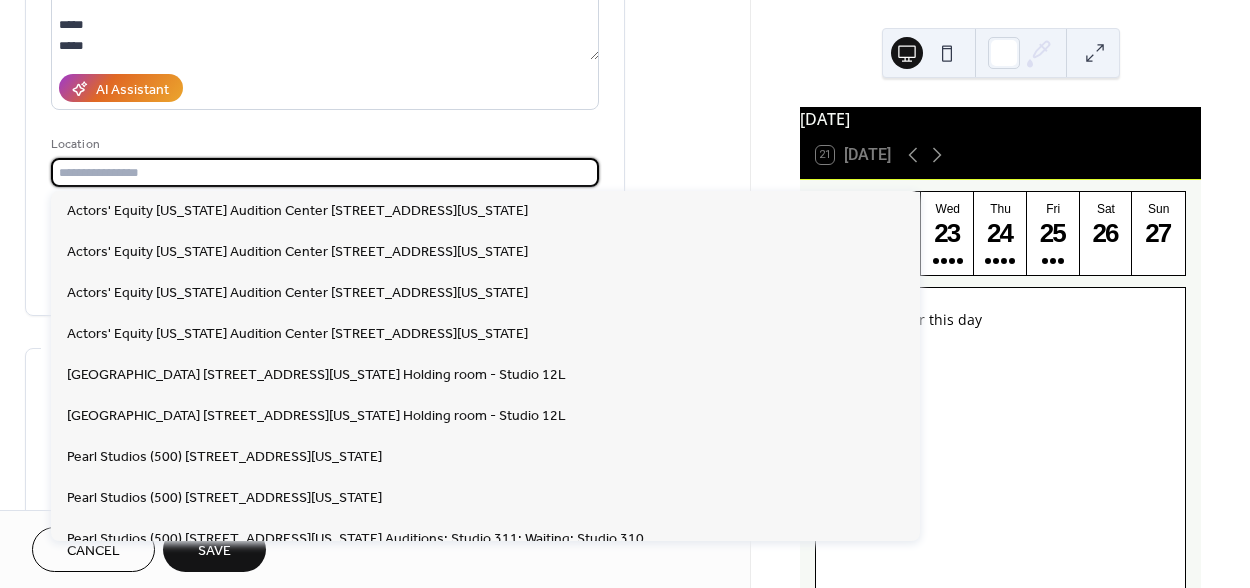 paste on "**********" 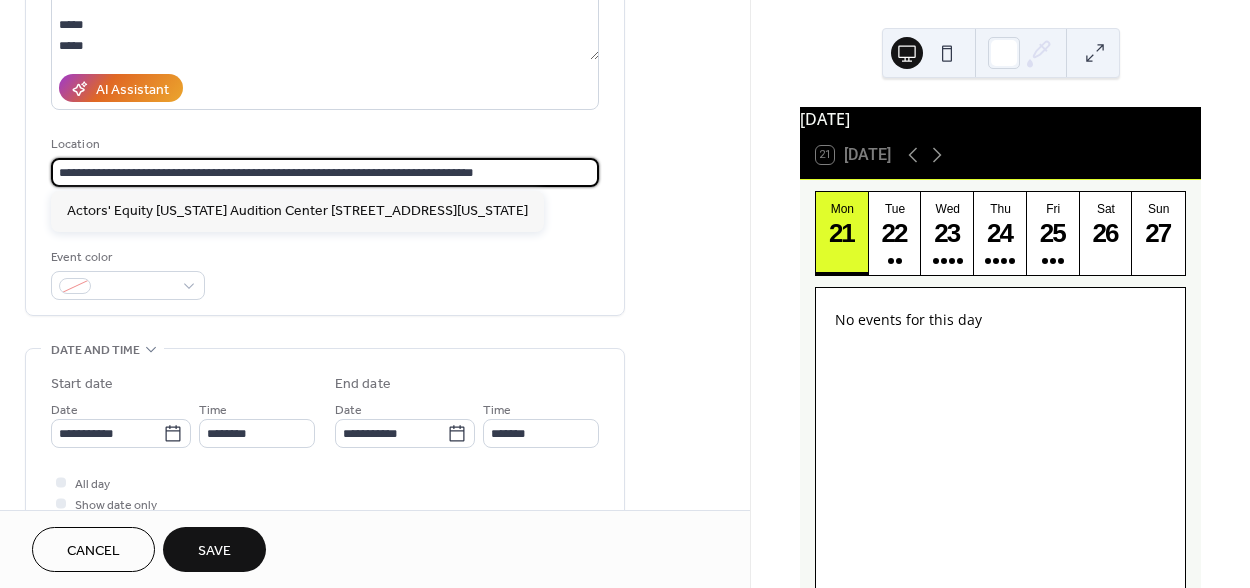 type on "**********" 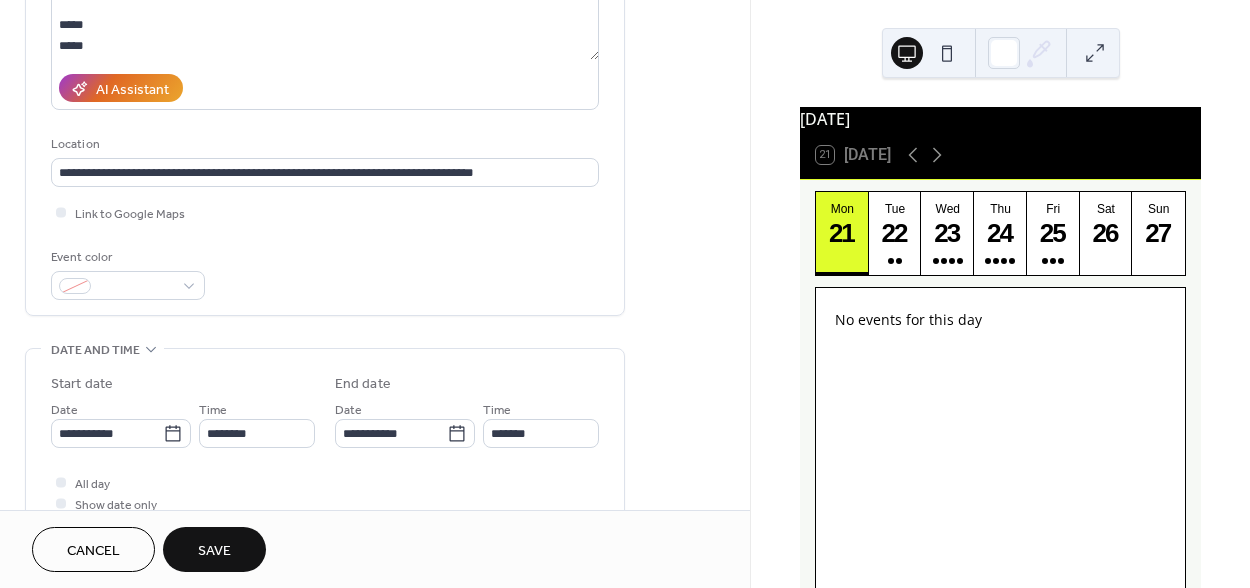 click on "Location" at bounding box center [323, 144] 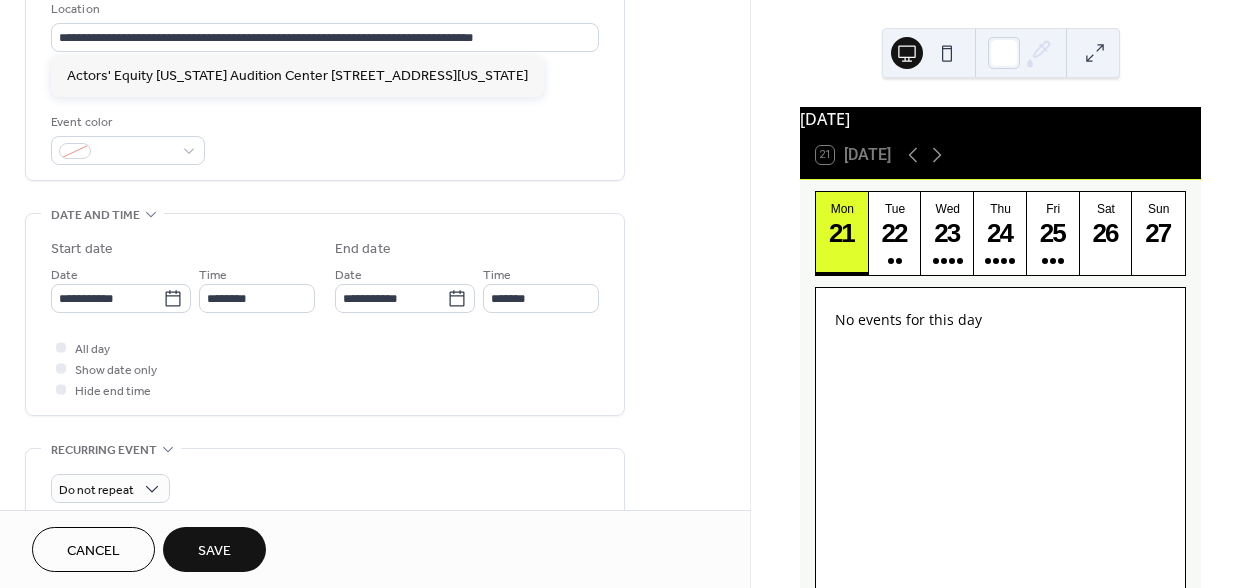 scroll, scrollTop: 501, scrollLeft: 0, axis: vertical 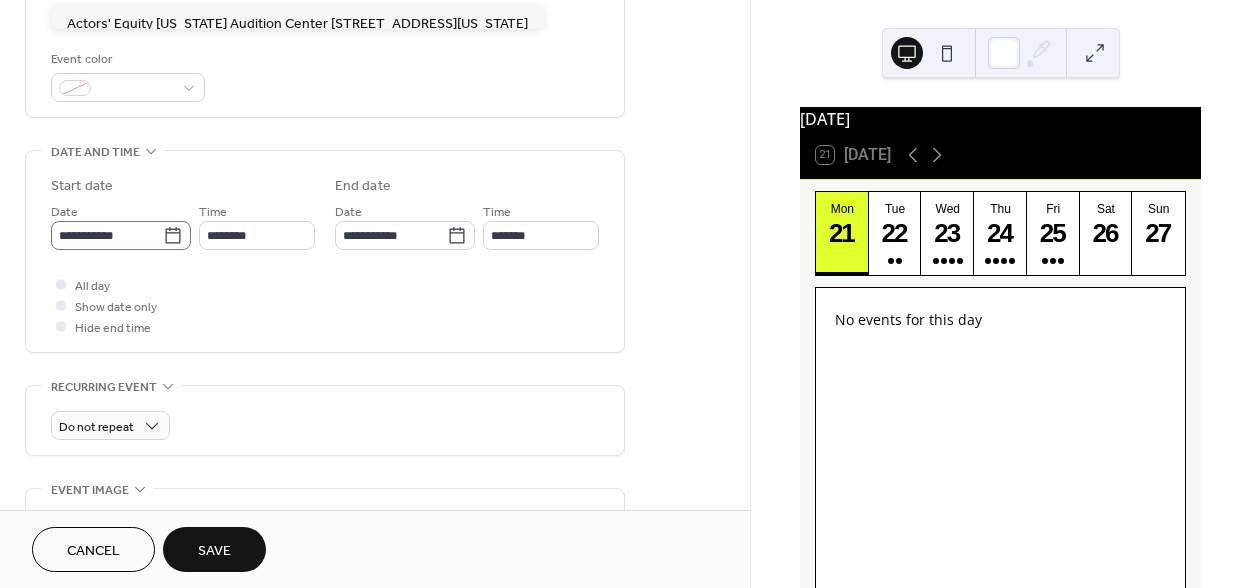 type 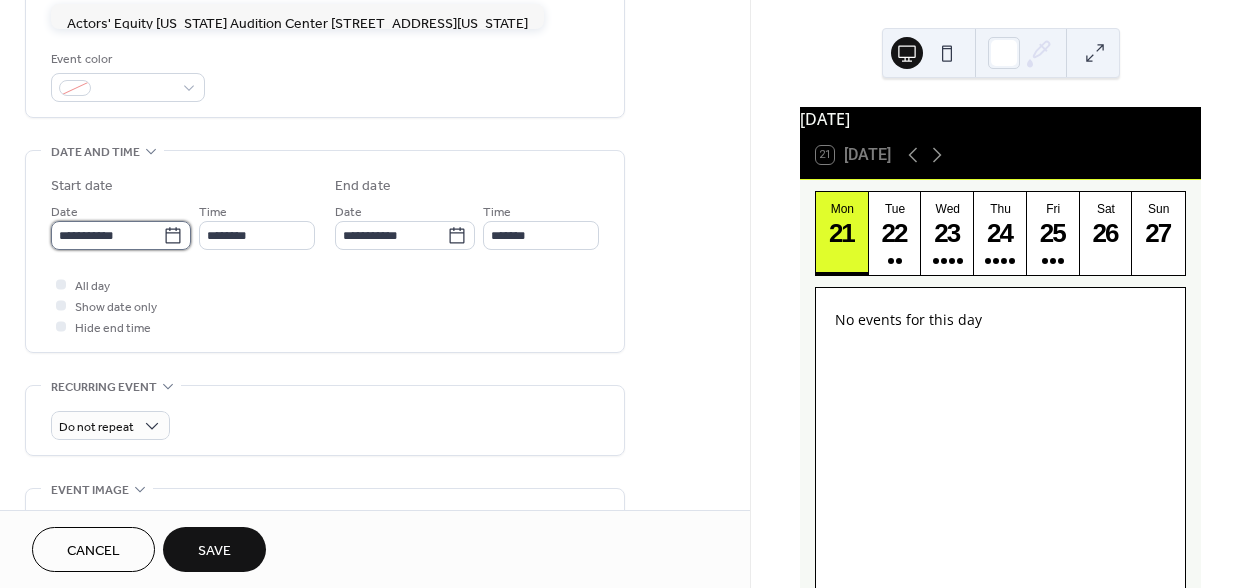 click on "**********" at bounding box center (107, 235) 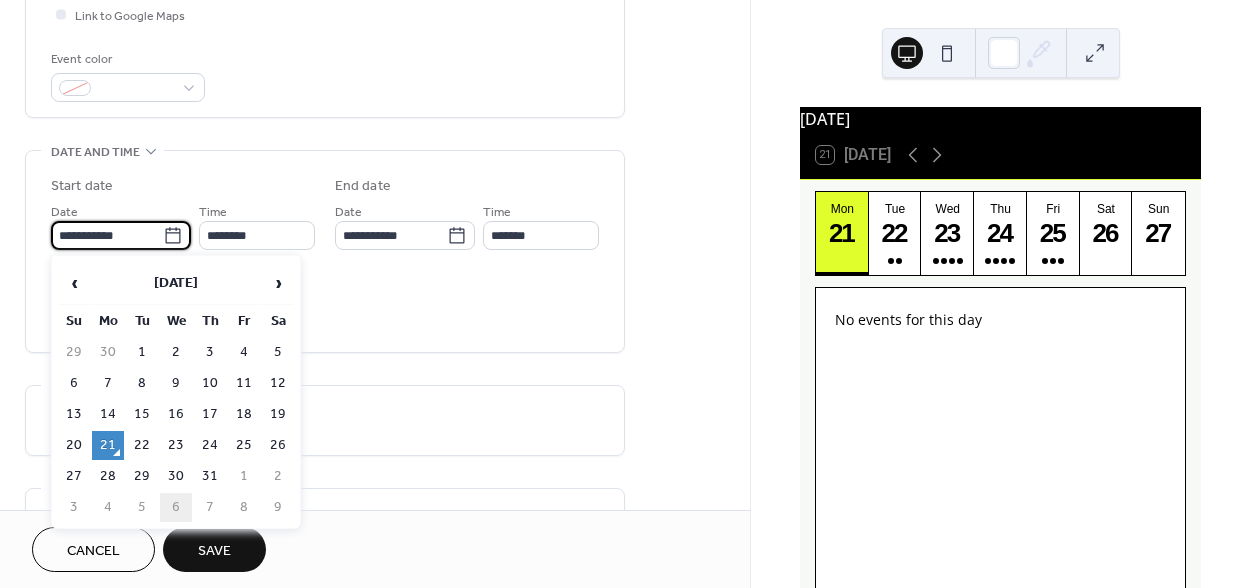 click on "6" at bounding box center (176, 507) 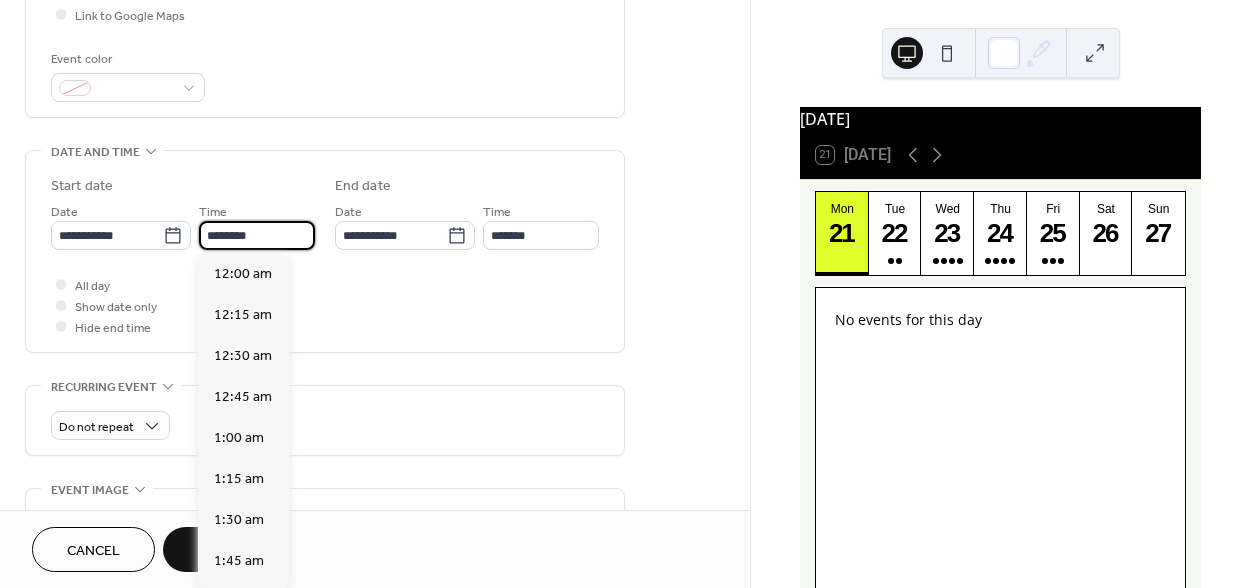 click on "********" at bounding box center [257, 235] 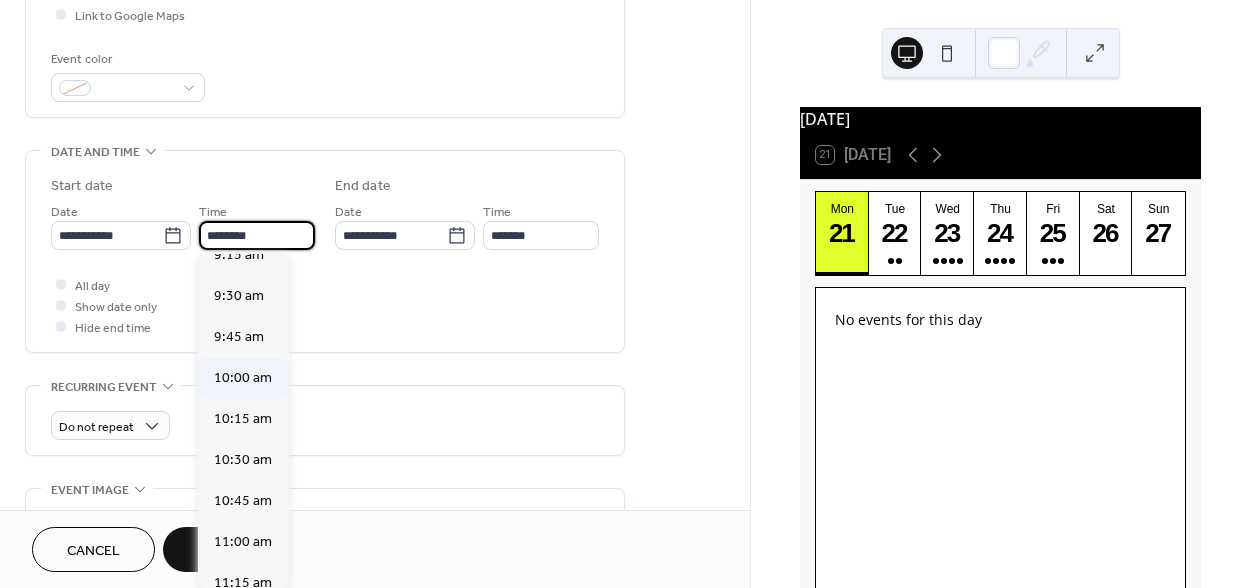 scroll, scrollTop: 1471, scrollLeft: 0, axis: vertical 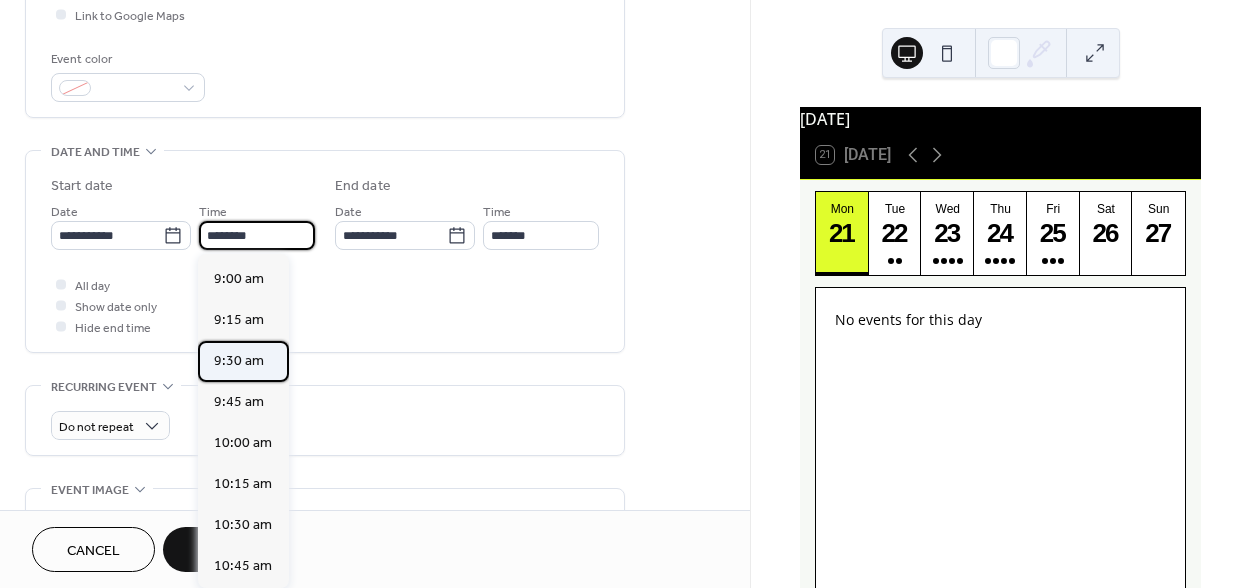 click on "9:30 am" at bounding box center [239, 361] 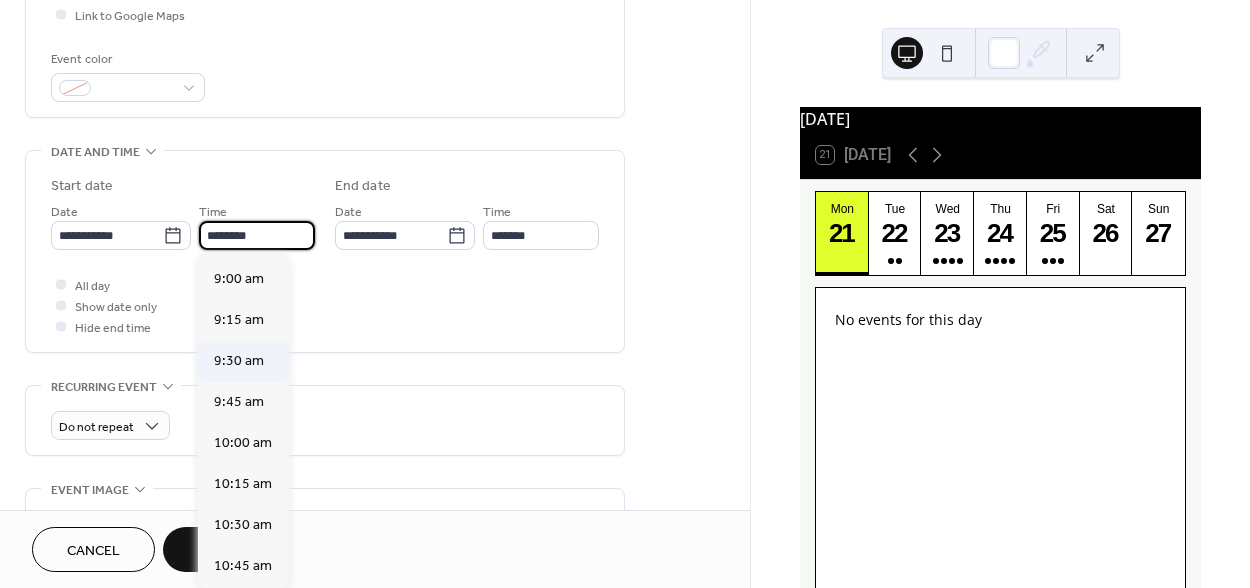 type on "*******" 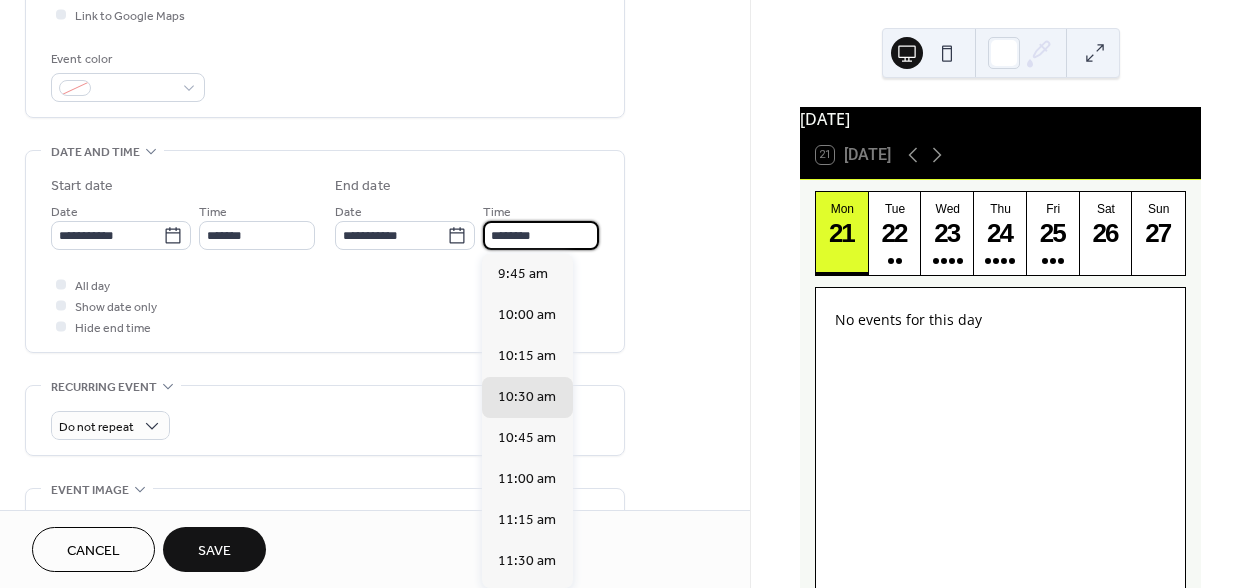 click on "********" at bounding box center [541, 235] 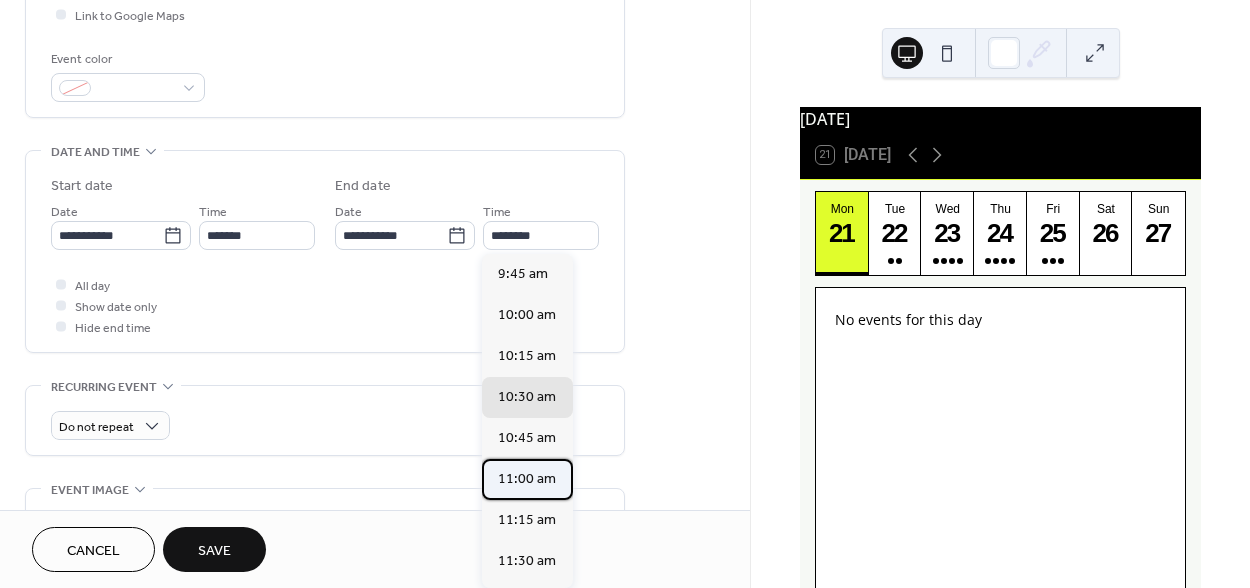 click on "11:00 am" at bounding box center (527, 479) 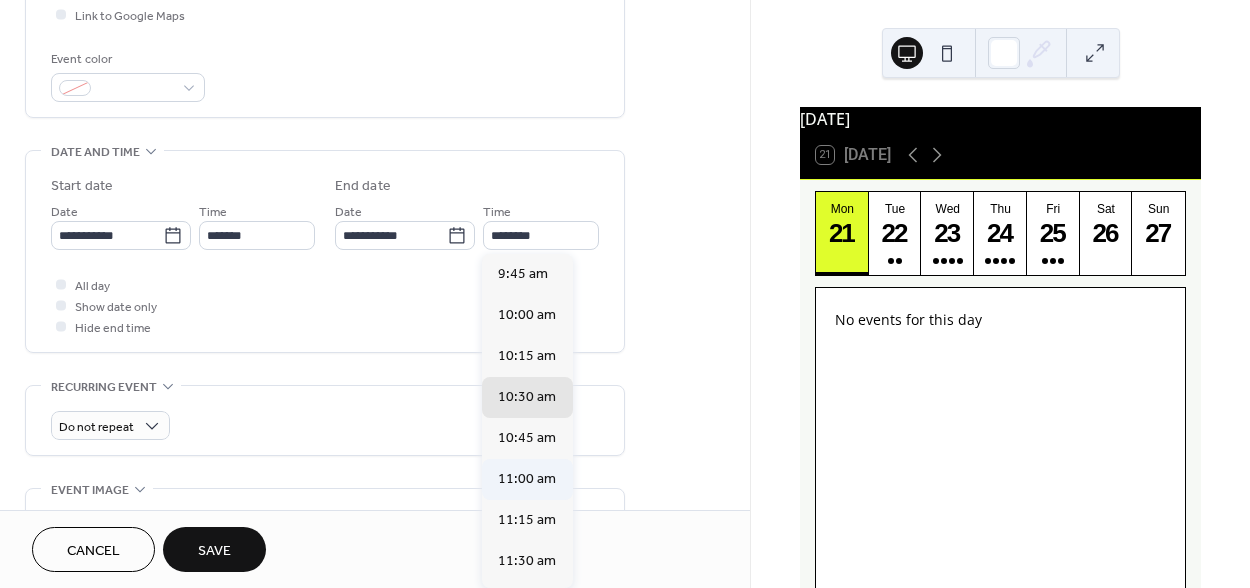 type on "********" 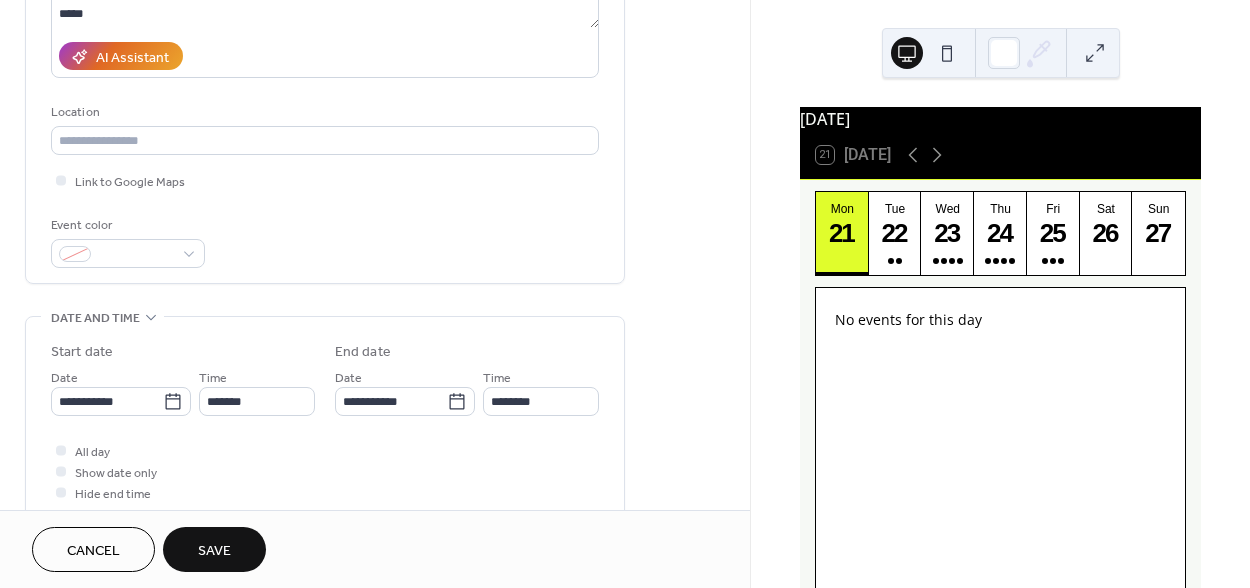 scroll, scrollTop: 277, scrollLeft: 0, axis: vertical 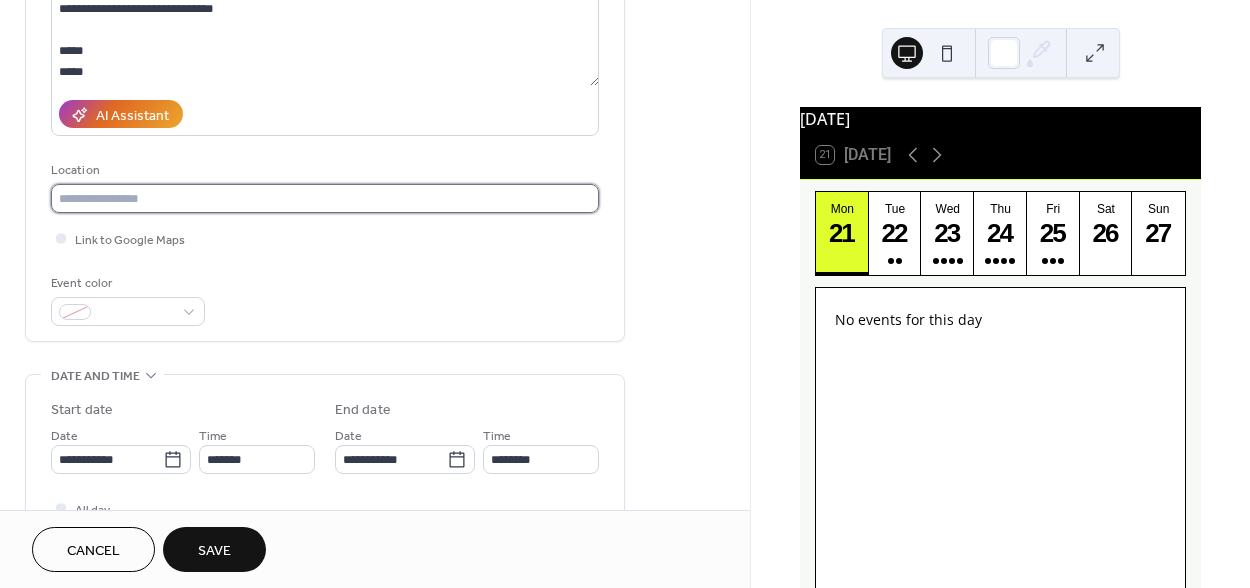 click at bounding box center [325, 198] 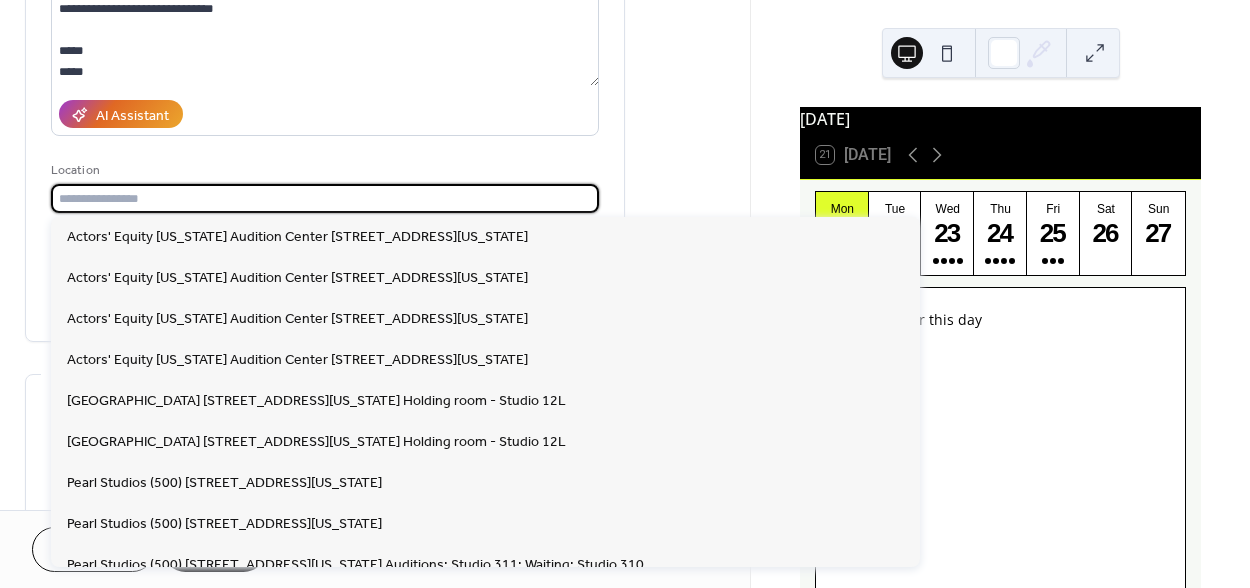 paste on "**********" 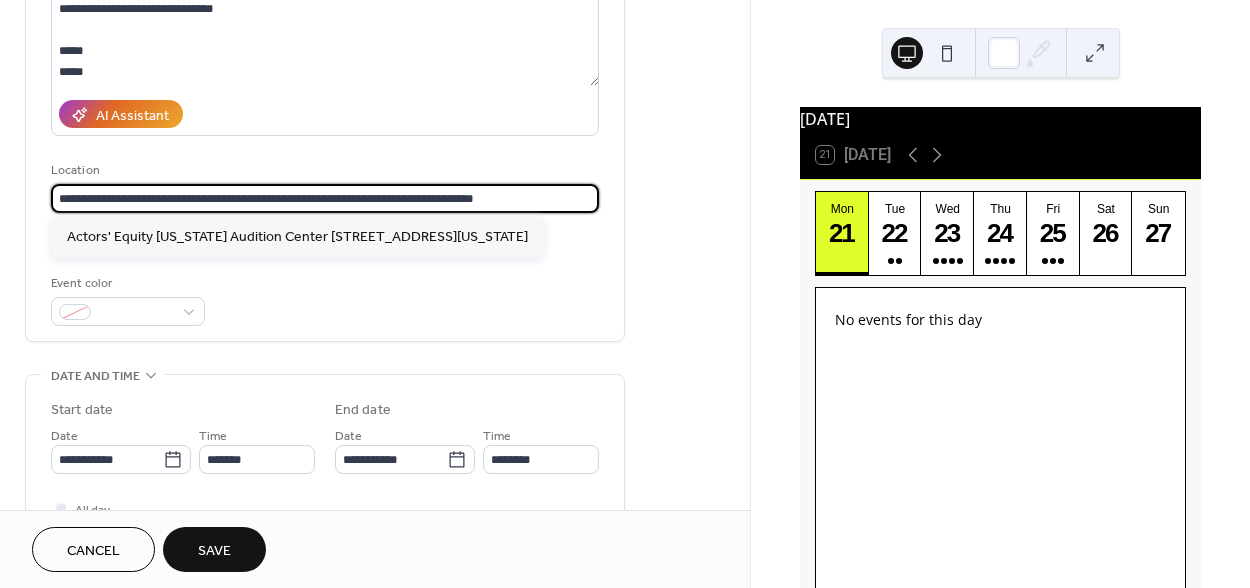 type on "**********" 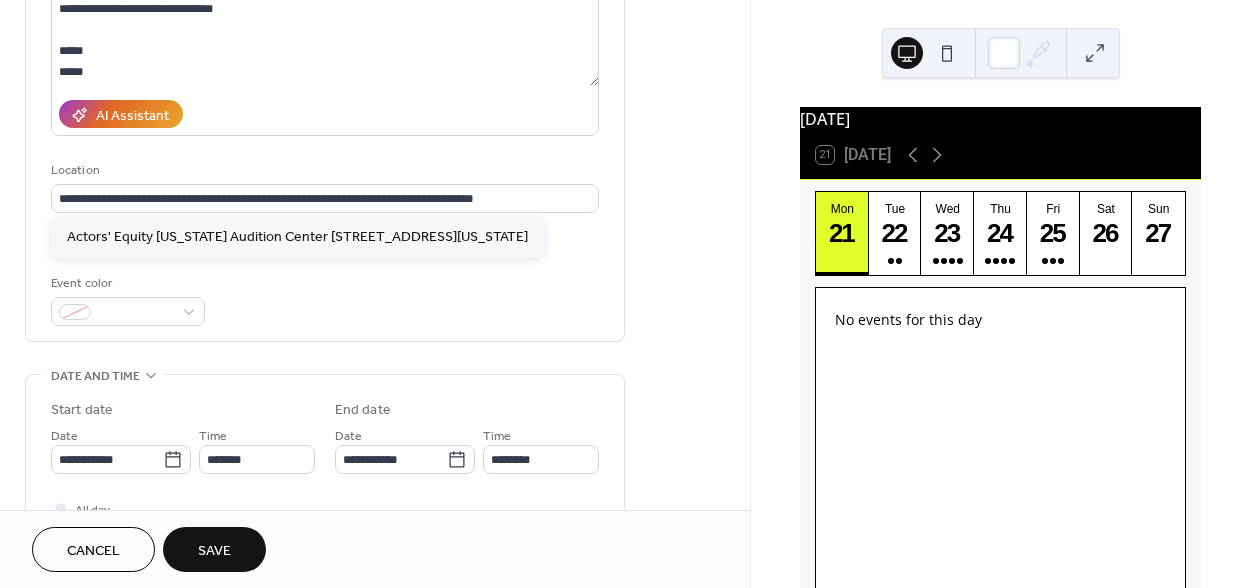 click on "**********" at bounding box center (325, 93) 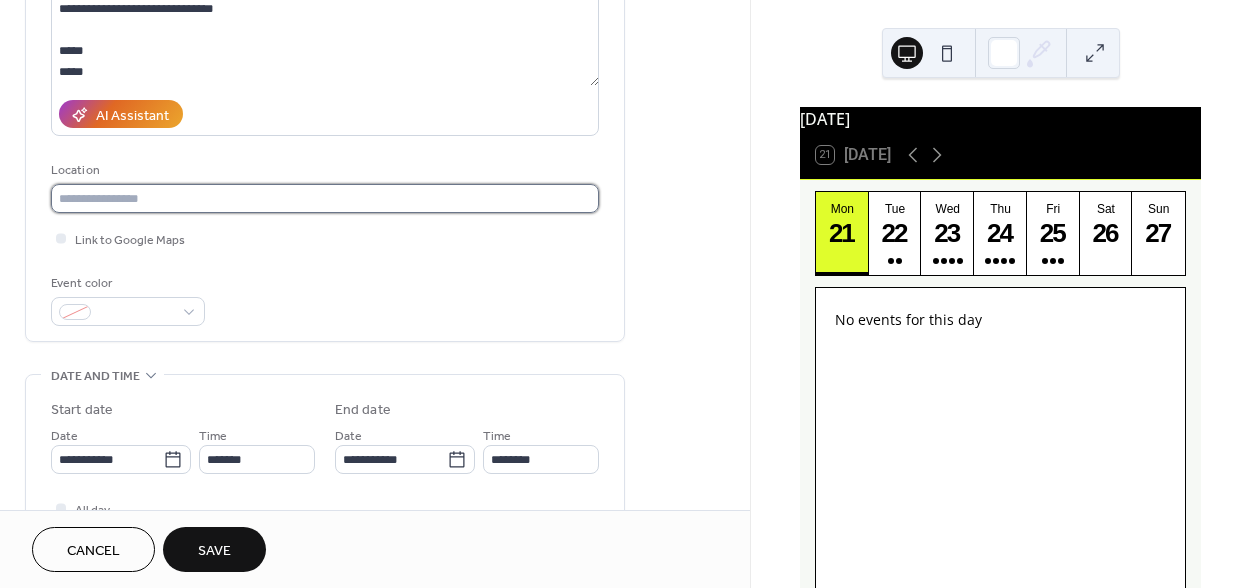 click at bounding box center (325, 198) 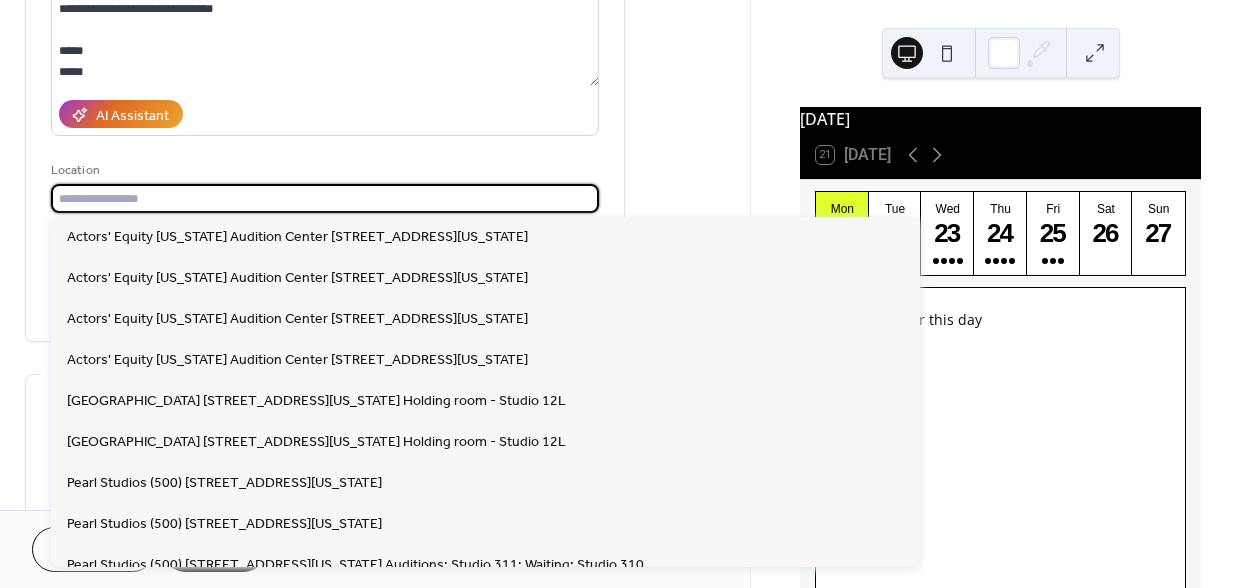 paste on "**********" 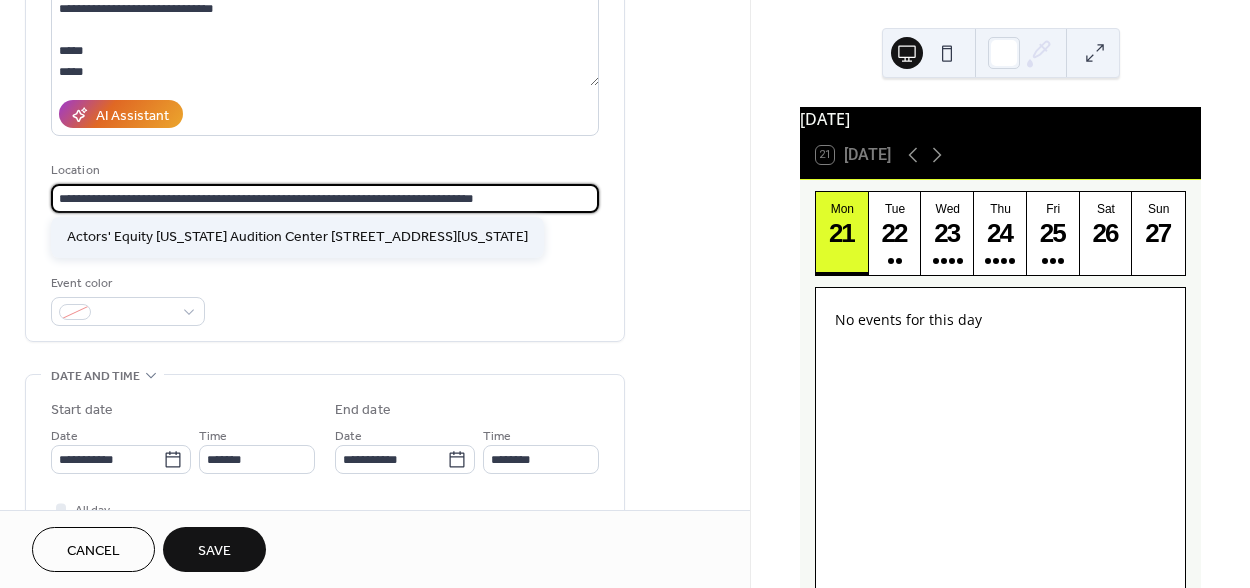 type on "**********" 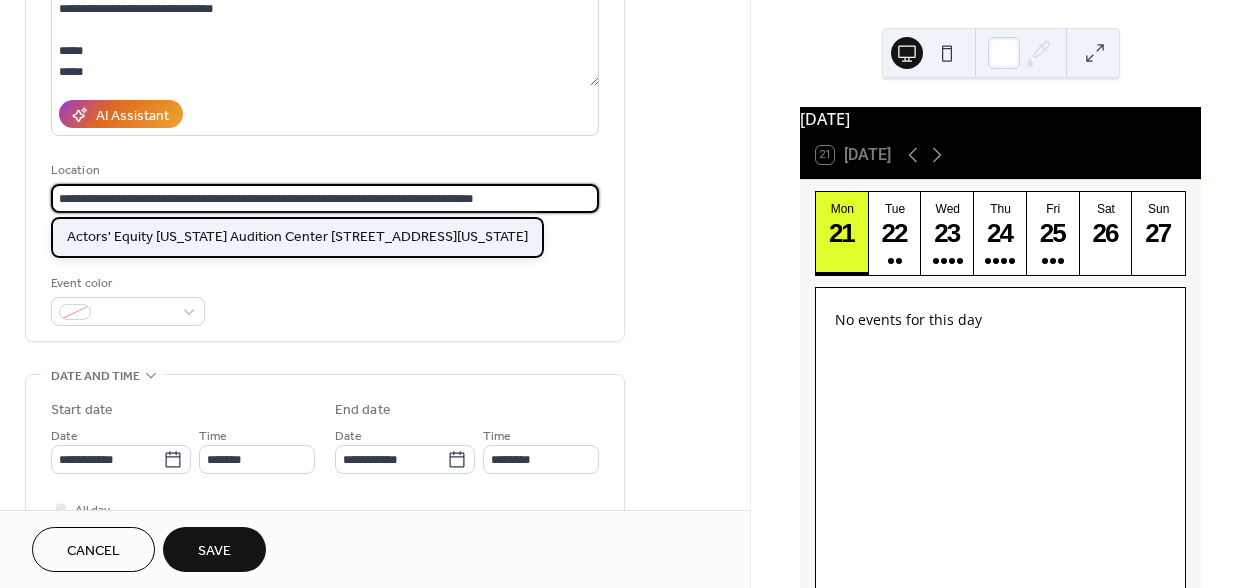 click on "Actors' Equity [US_STATE] Audition Center  [STREET_ADDRESS][US_STATE]" at bounding box center [297, 237] 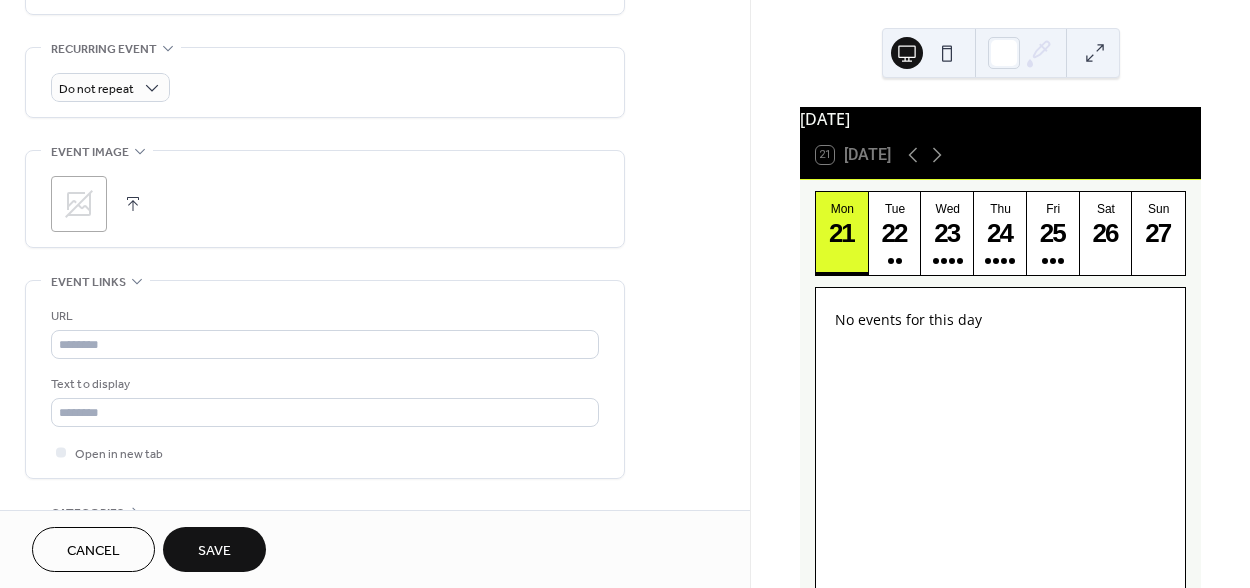 scroll, scrollTop: 976, scrollLeft: 0, axis: vertical 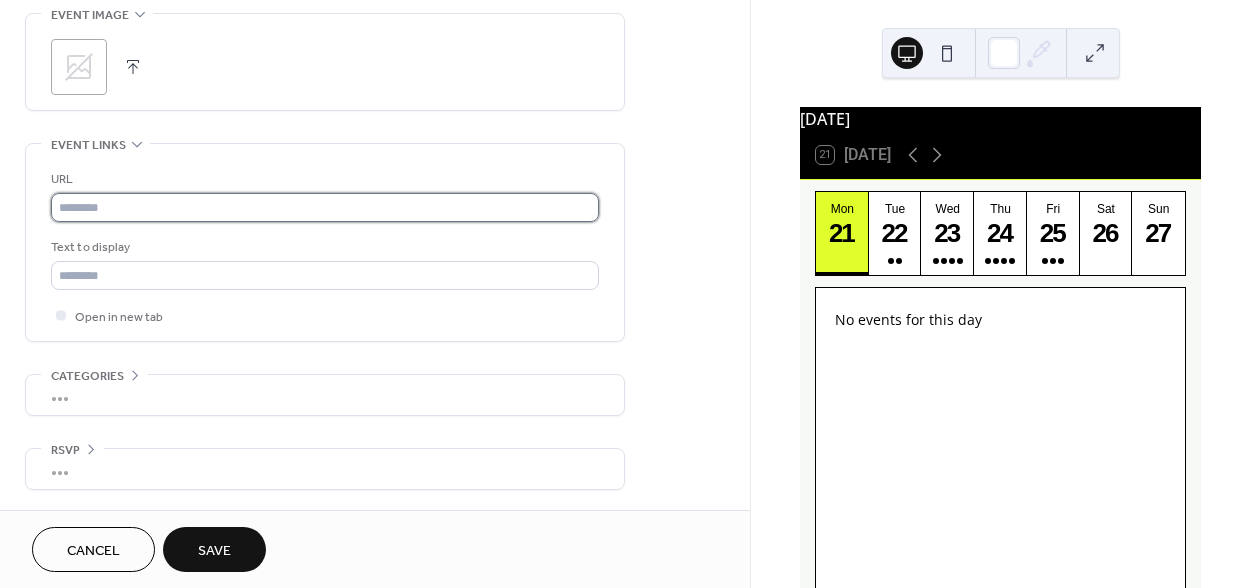 click at bounding box center (325, 207) 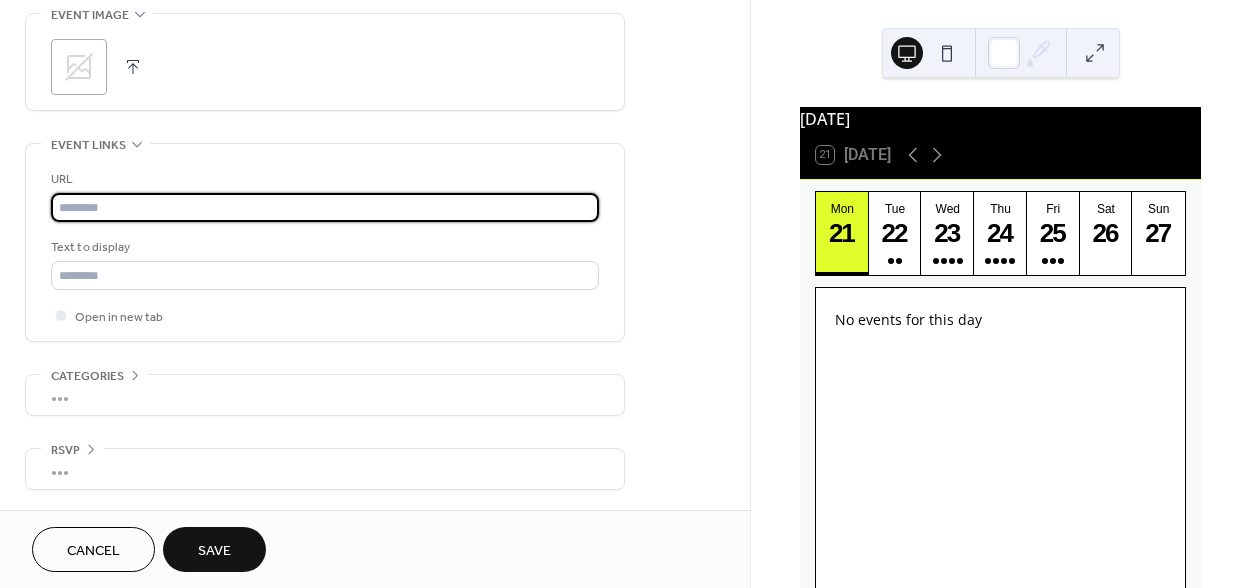 paste on "**********" 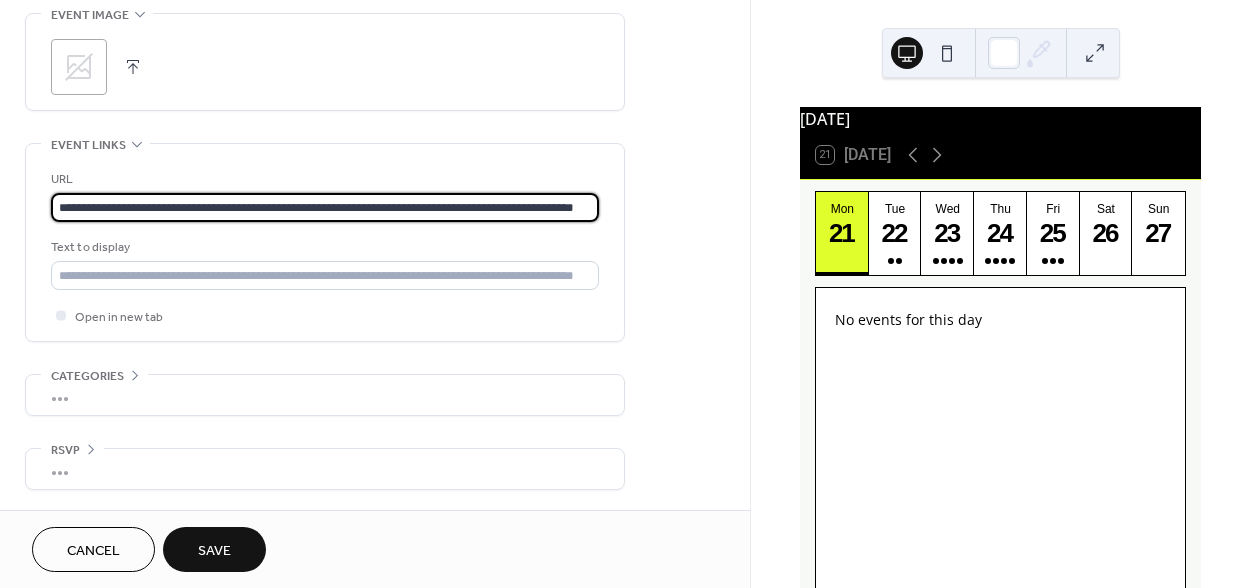 scroll, scrollTop: 0, scrollLeft: 65, axis: horizontal 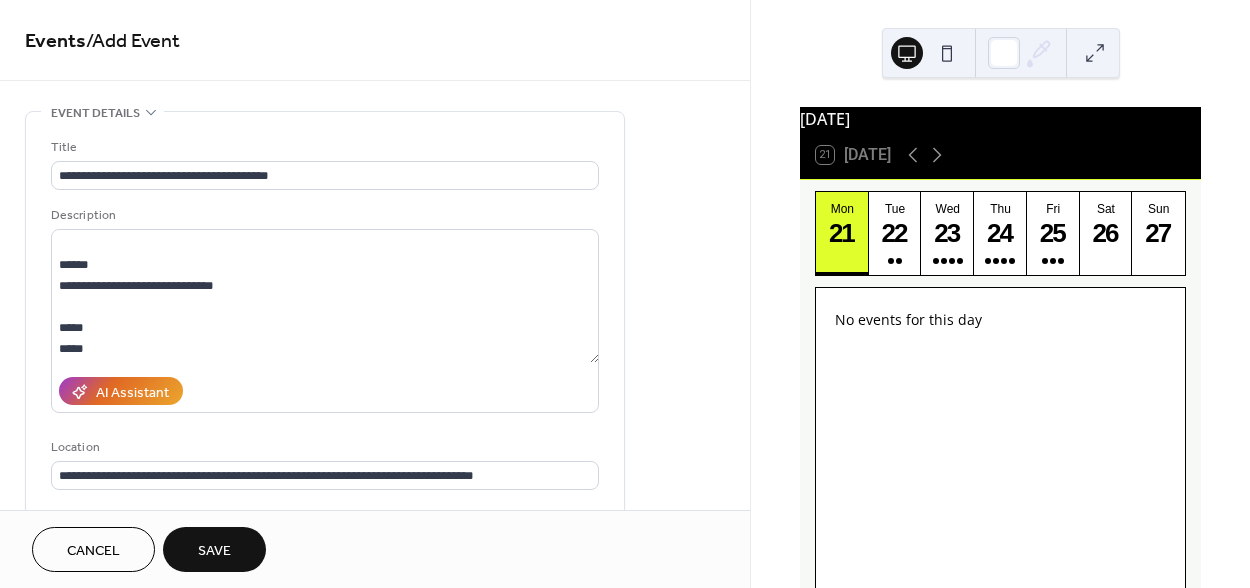 type on "**********" 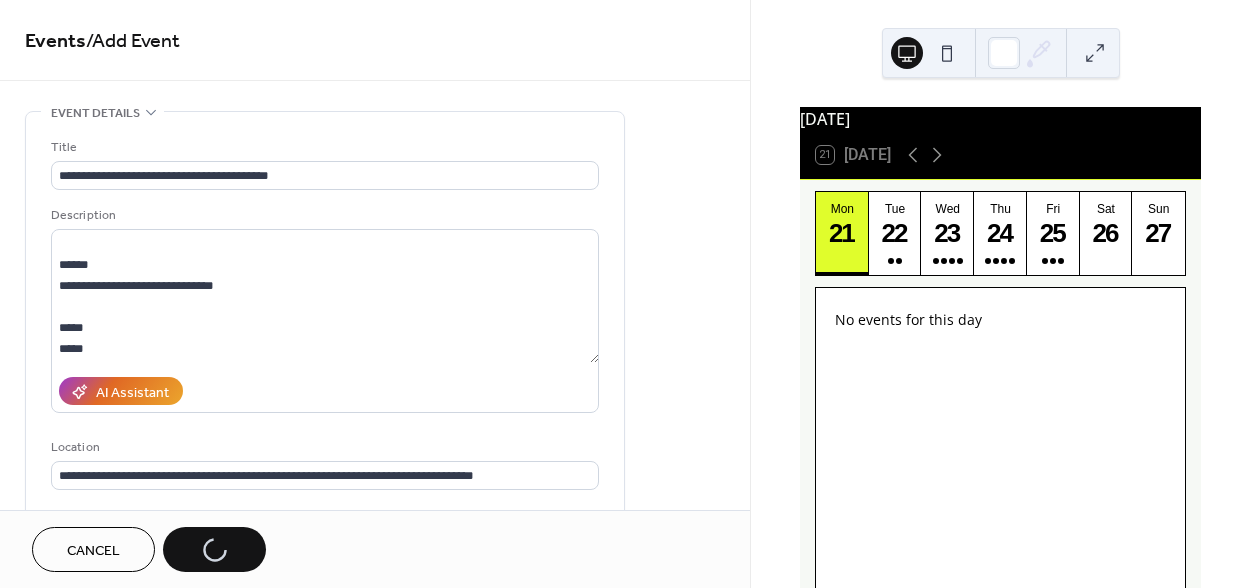 scroll, scrollTop: 0, scrollLeft: 0, axis: both 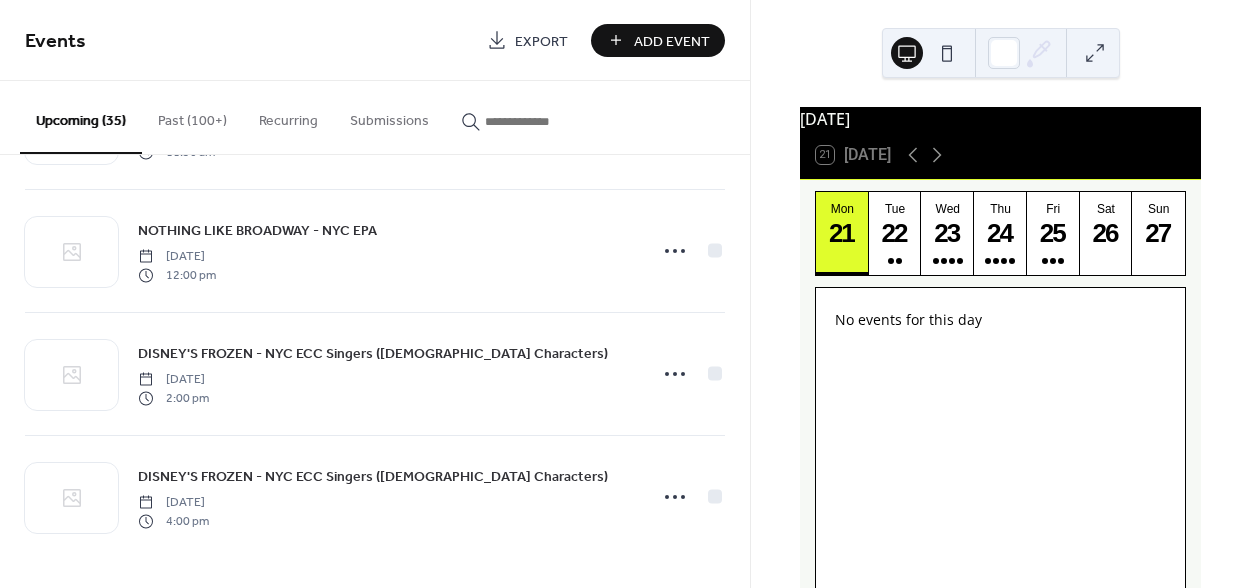 click on "Past (100+)" at bounding box center [192, 116] 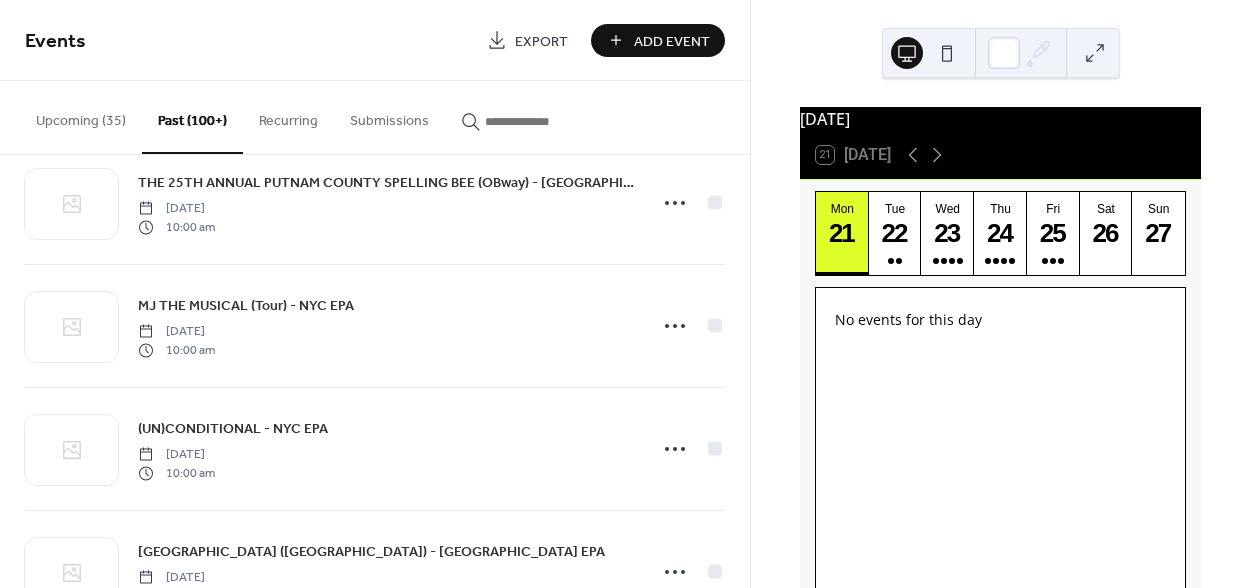 scroll, scrollTop: 2381, scrollLeft: 0, axis: vertical 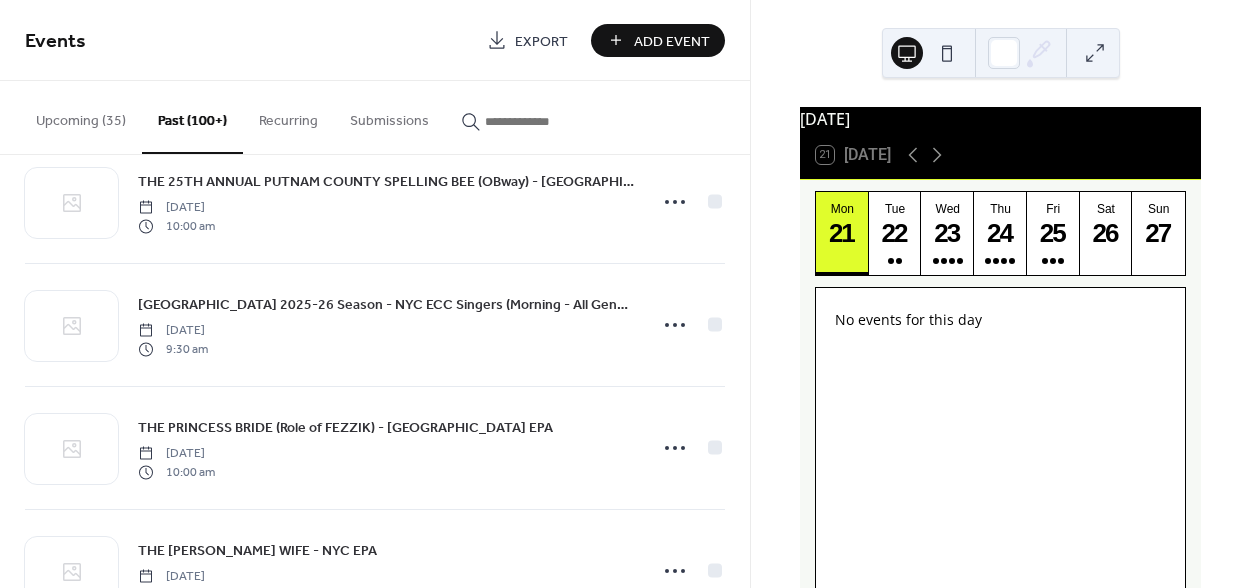 click on "Upcoming (35)" at bounding box center [81, 116] 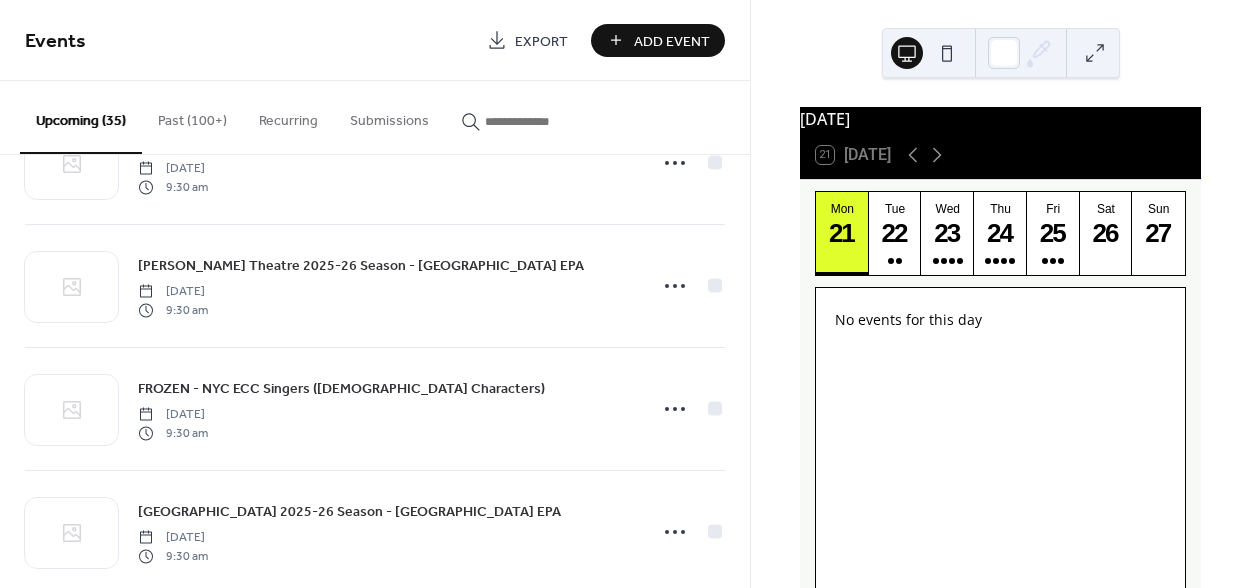 scroll, scrollTop: 3931, scrollLeft: 0, axis: vertical 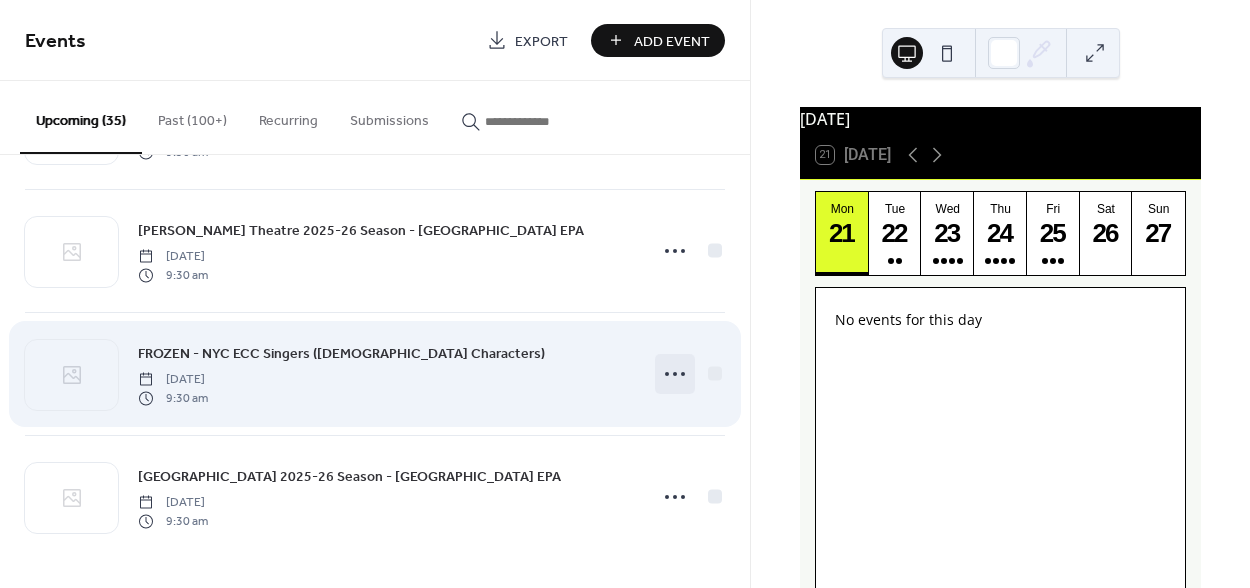 click 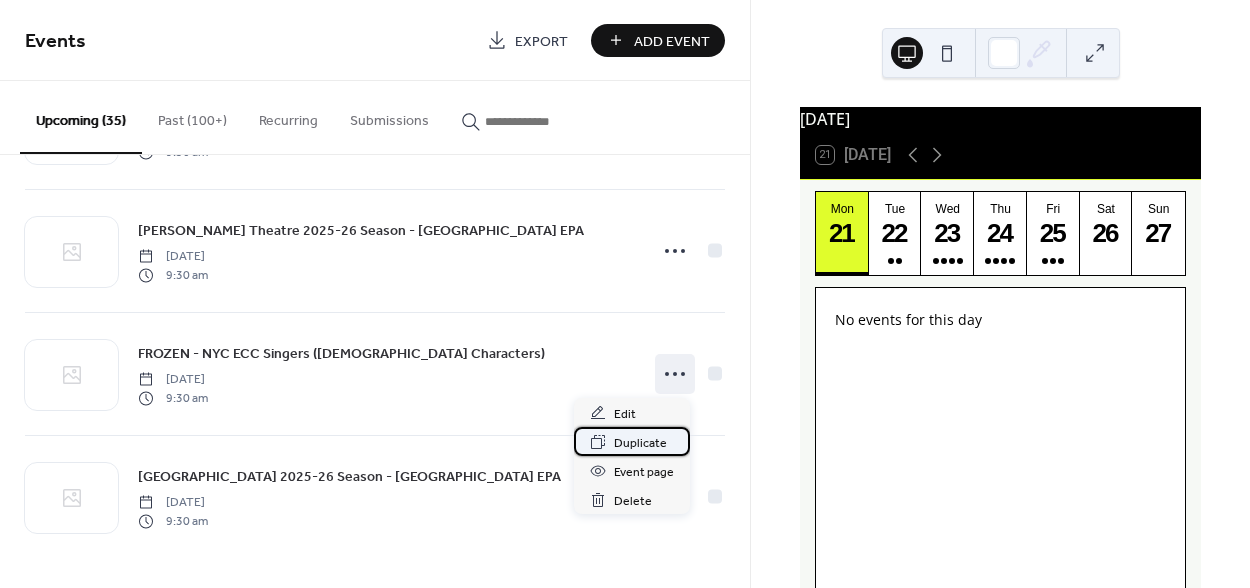 click on "Duplicate" at bounding box center [640, 443] 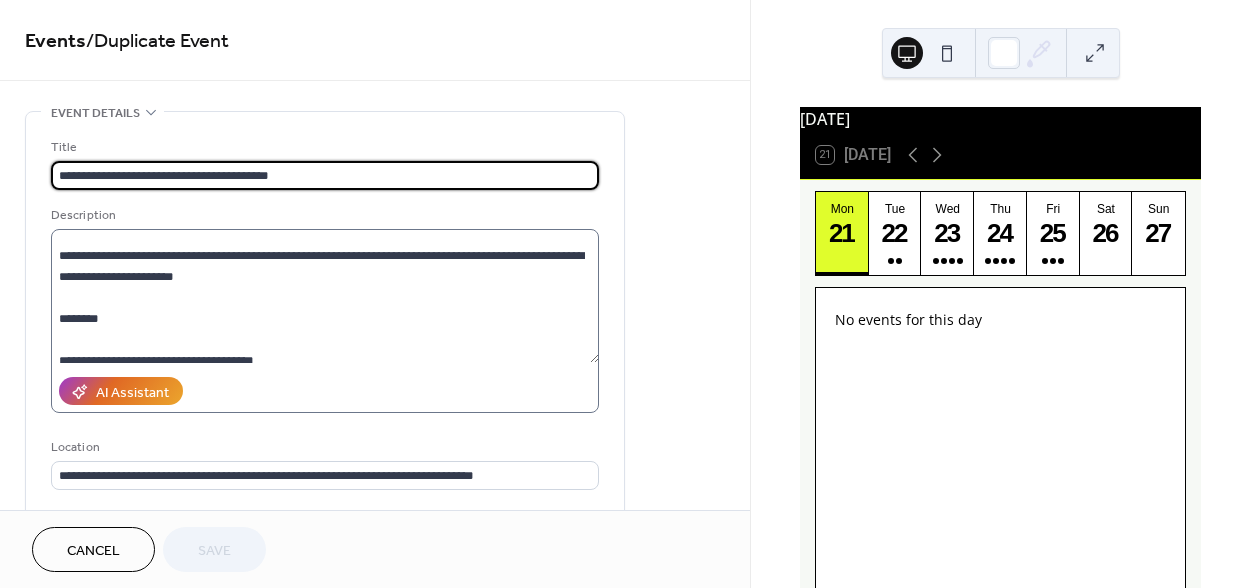 scroll, scrollTop: 854, scrollLeft: 0, axis: vertical 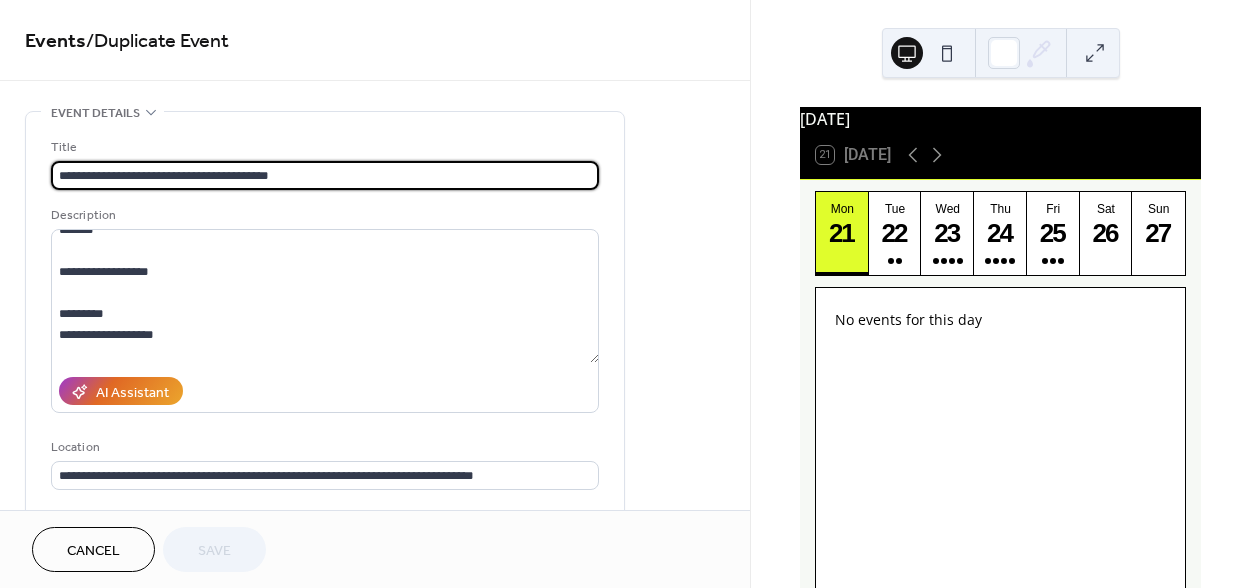 click on "**********" at bounding box center [325, 175] 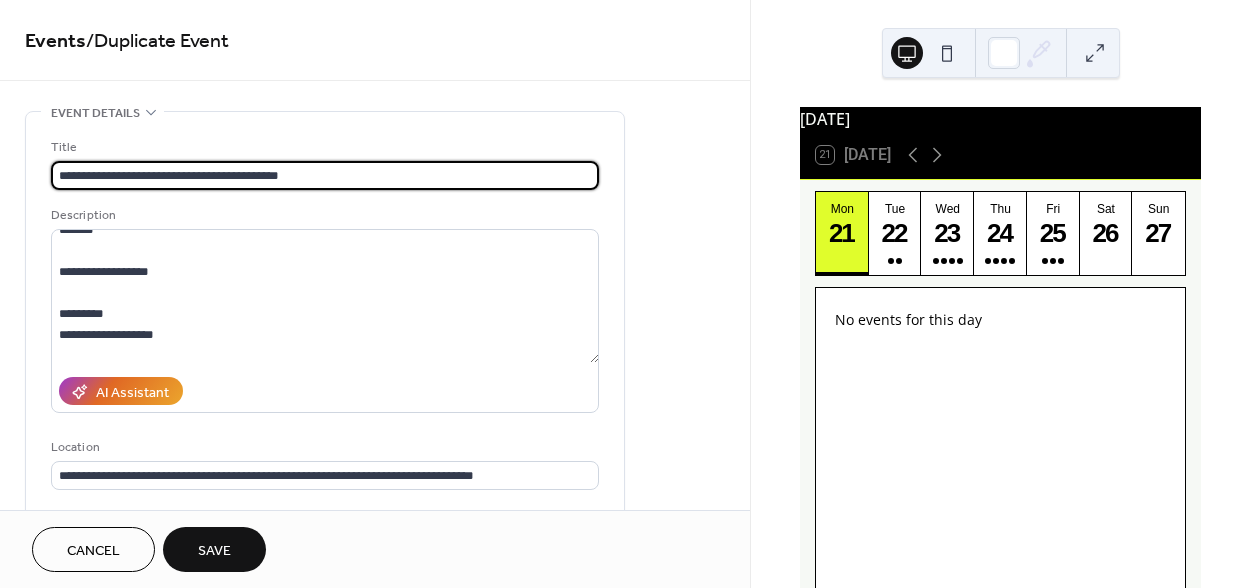 type on "**********" 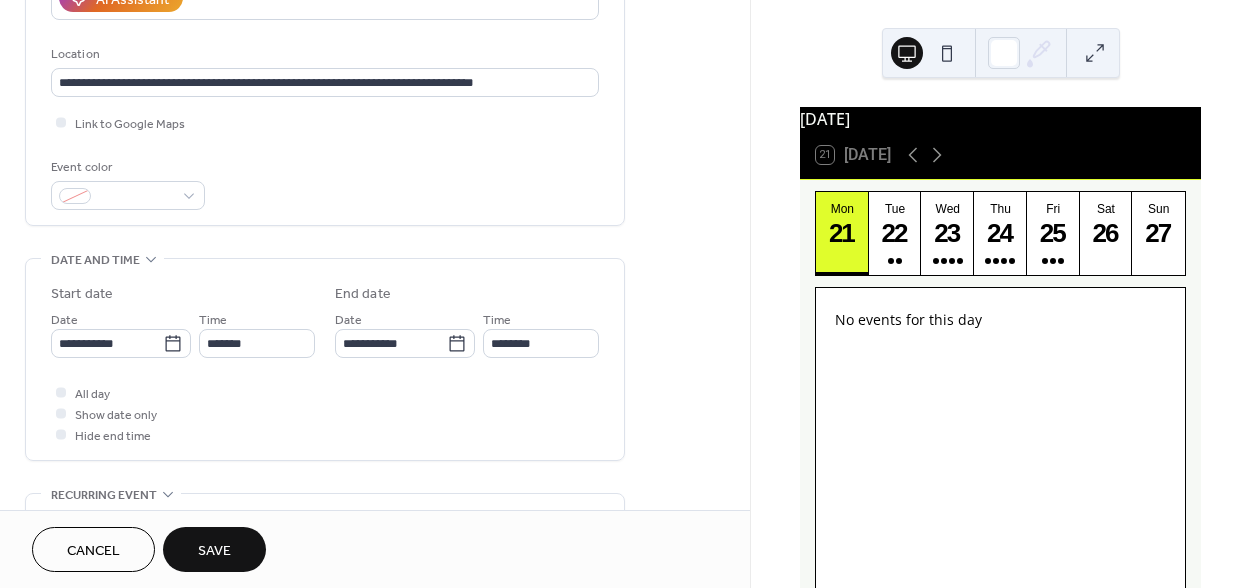 scroll, scrollTop: 434, scrollLeft: 0, axis: vertical 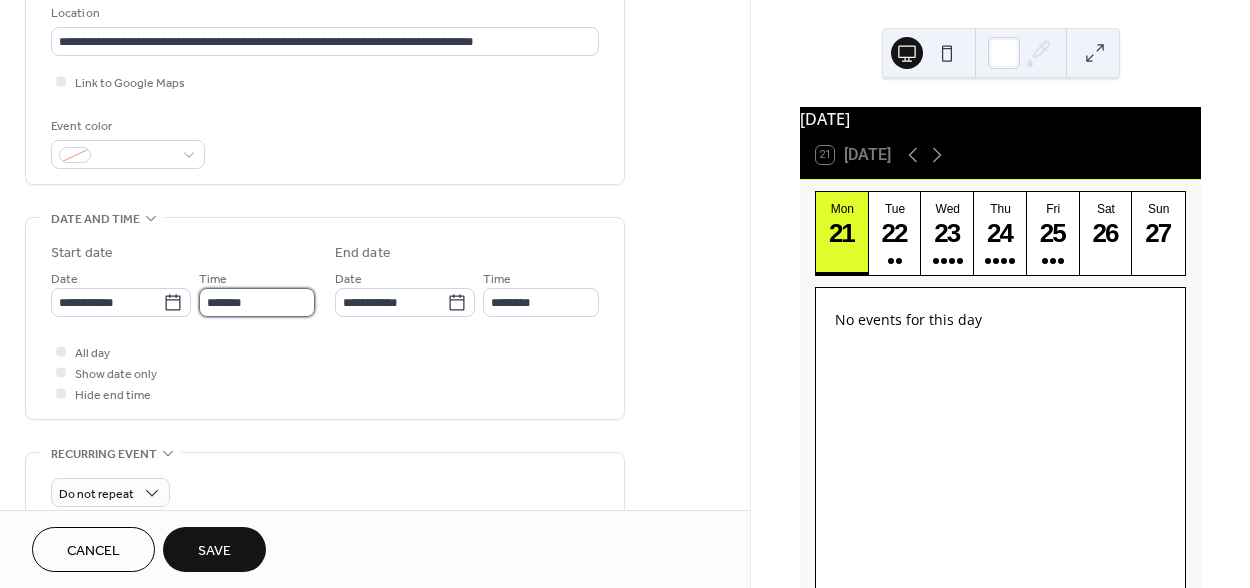 click on "*******" at bounding box center [257, 302] 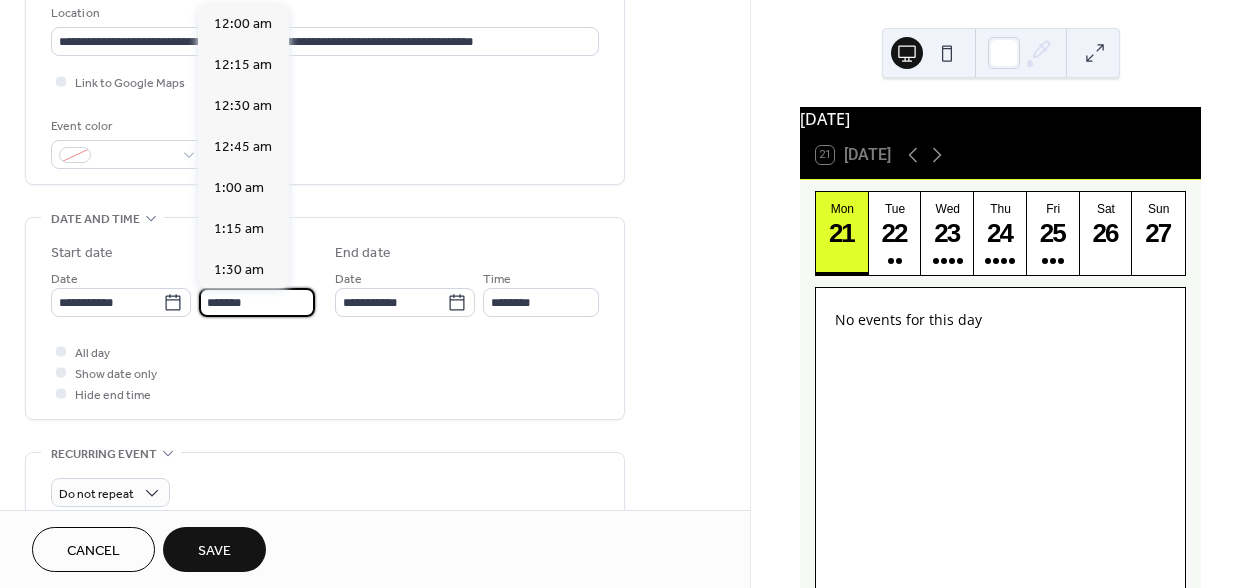 scroll, scrollTop: 1539, scrollLeft: 0, axis: vertical 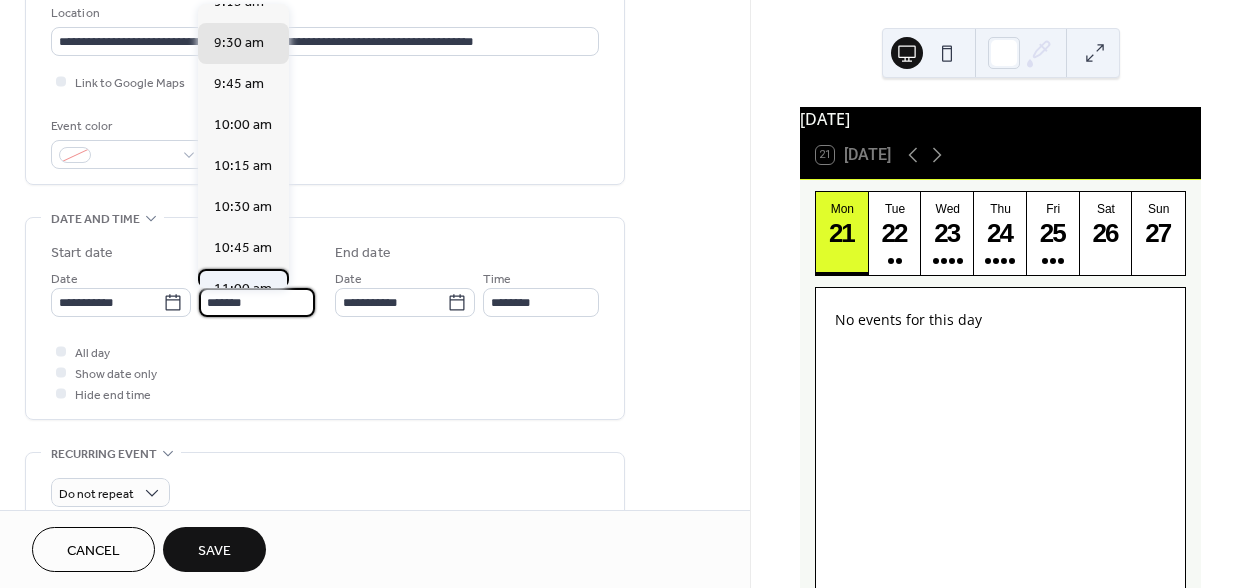 click on "11:00 am" at bounding box center (243, 289) 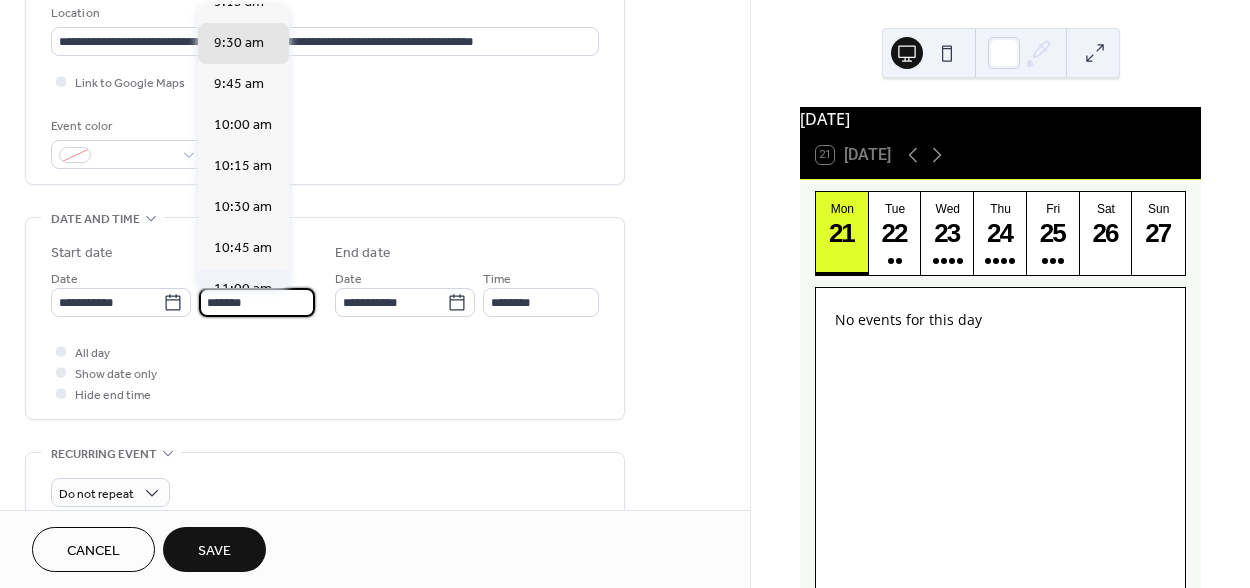 type on "********" 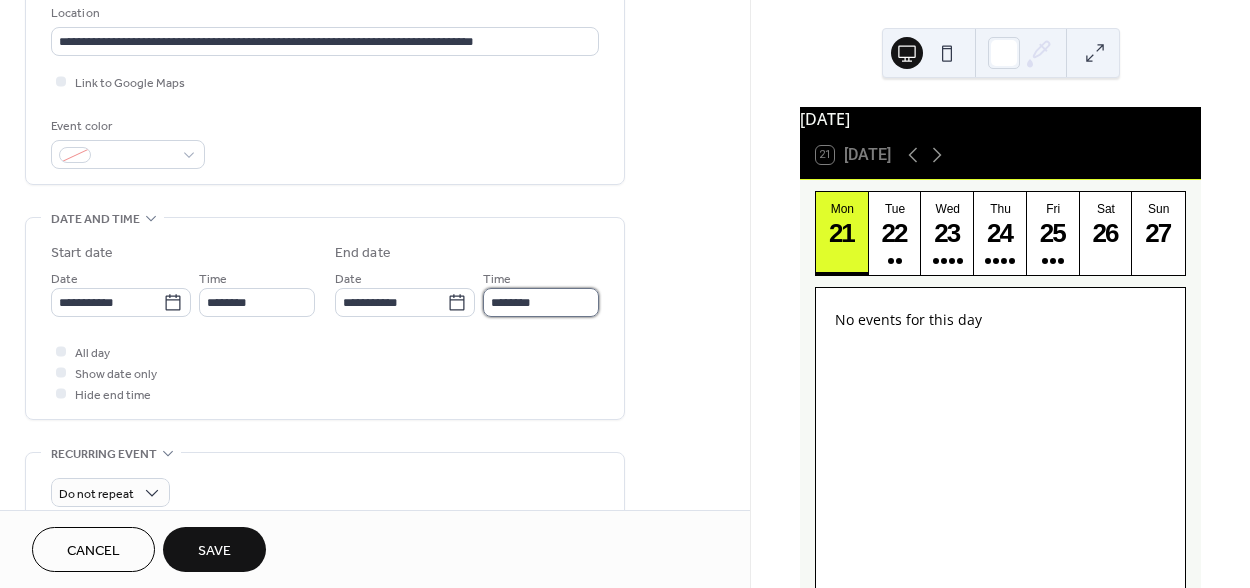 click on "********" at bounding box center [541, 302] 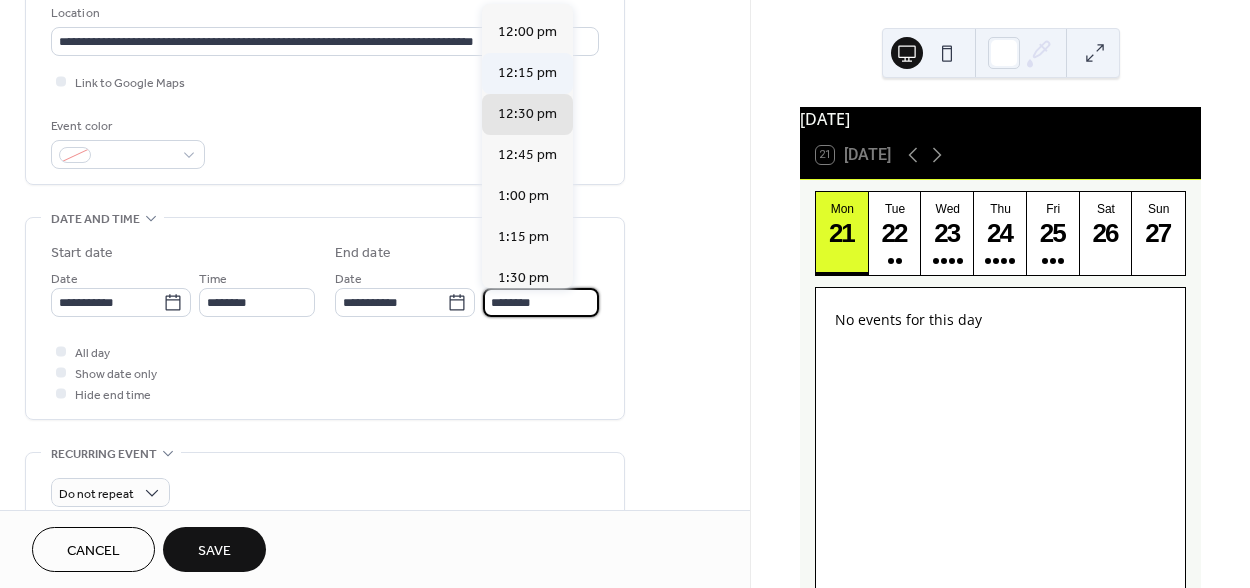 scroll, scrollTop: 128, scrollLeft: 0, axis: vertical 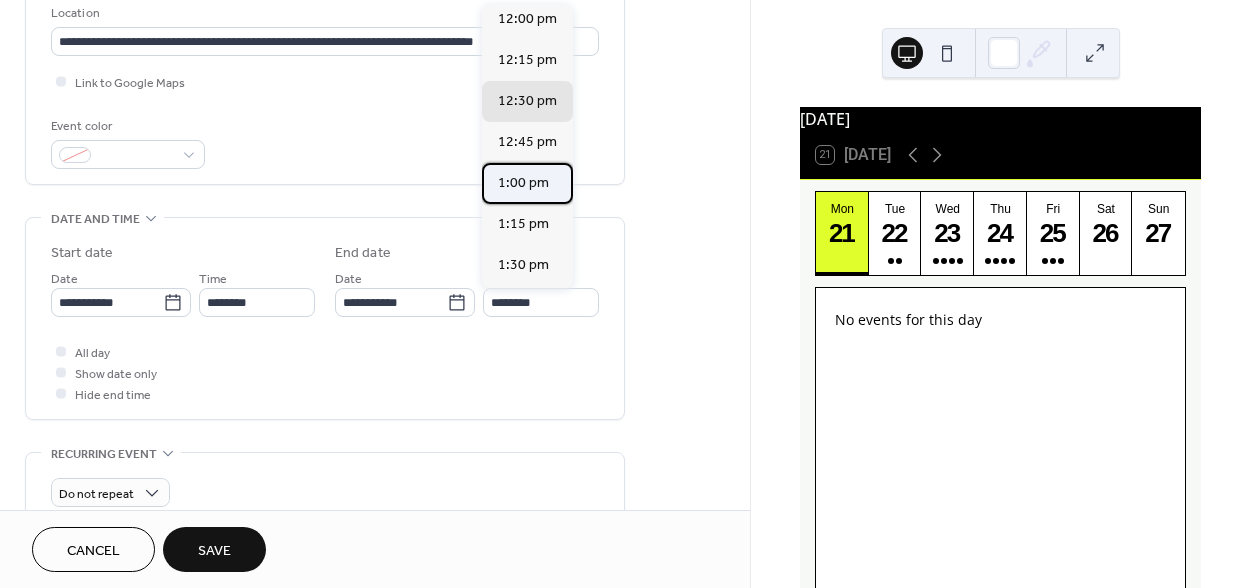 click on "1:00 pm" at bounding box center [523, 183] 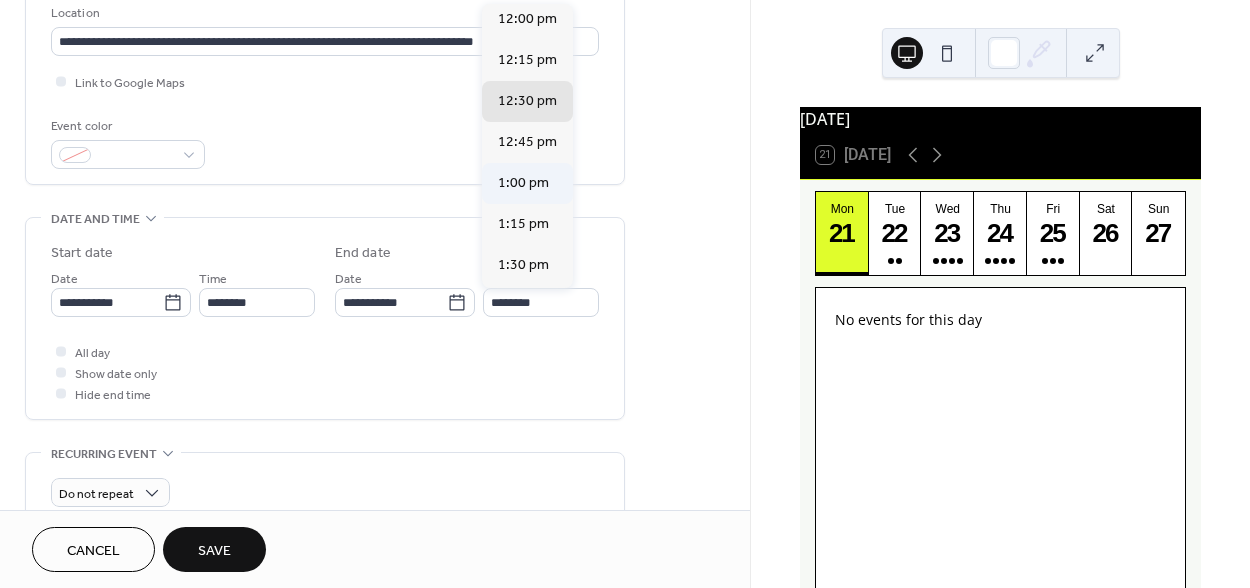 type on "*******" 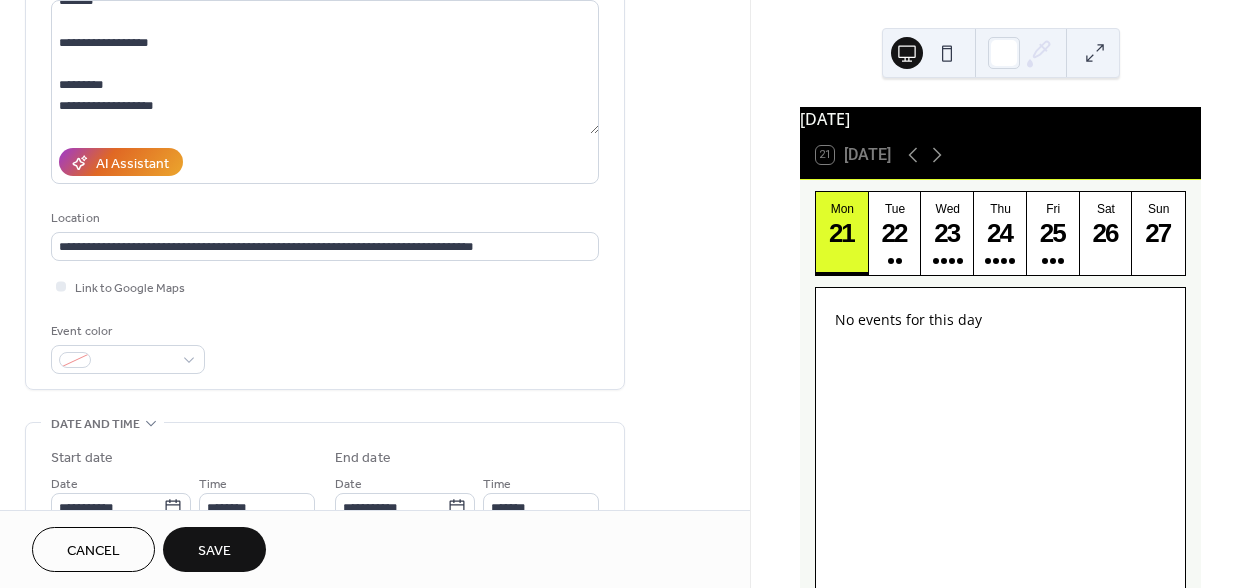scroll, scrollTop: 0, scrollLeft: 0, axis: both 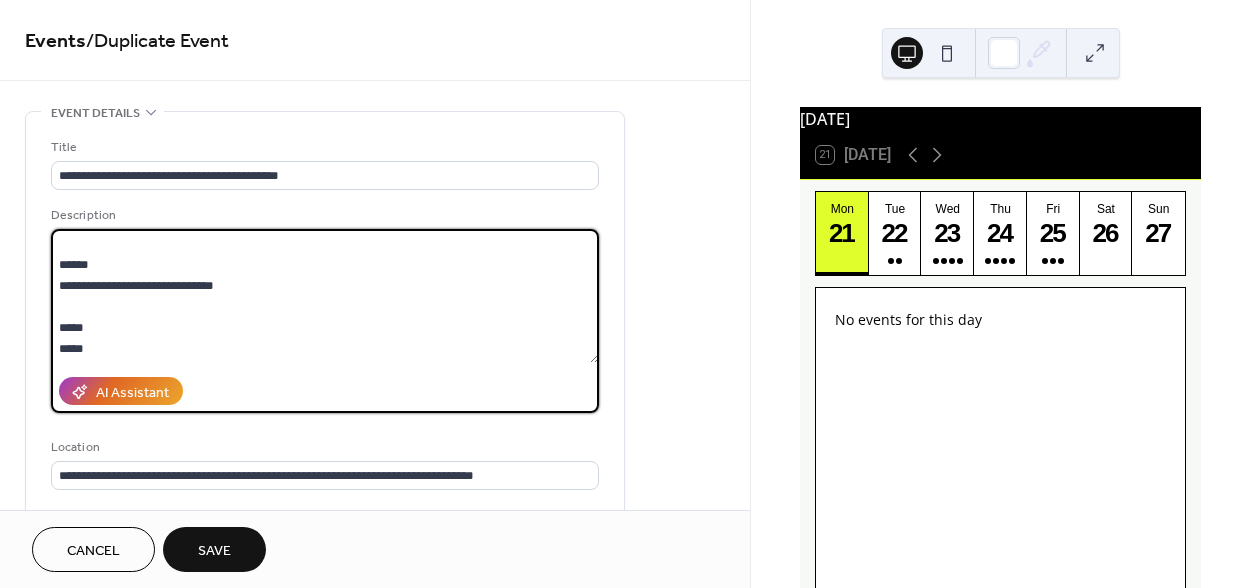 drag, startPoint x: 58, startPoint y: 246, endPoint x: 344, endPoint y: 447, distance: 349.56686 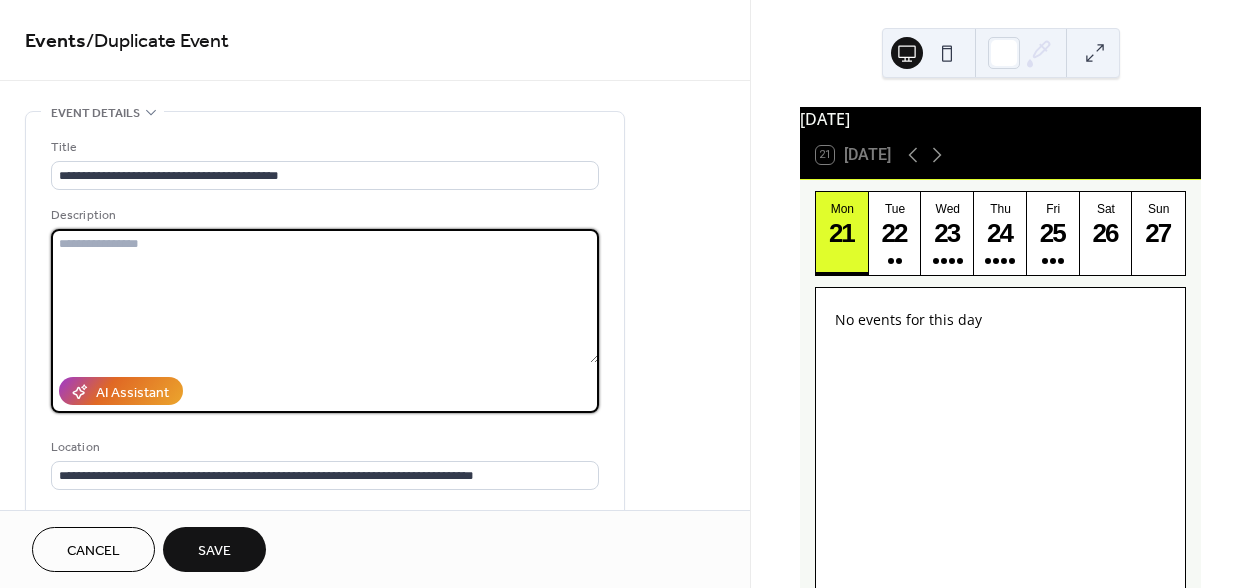 scroll, scrollTop: 0, scrollLeft: 0, axis: both 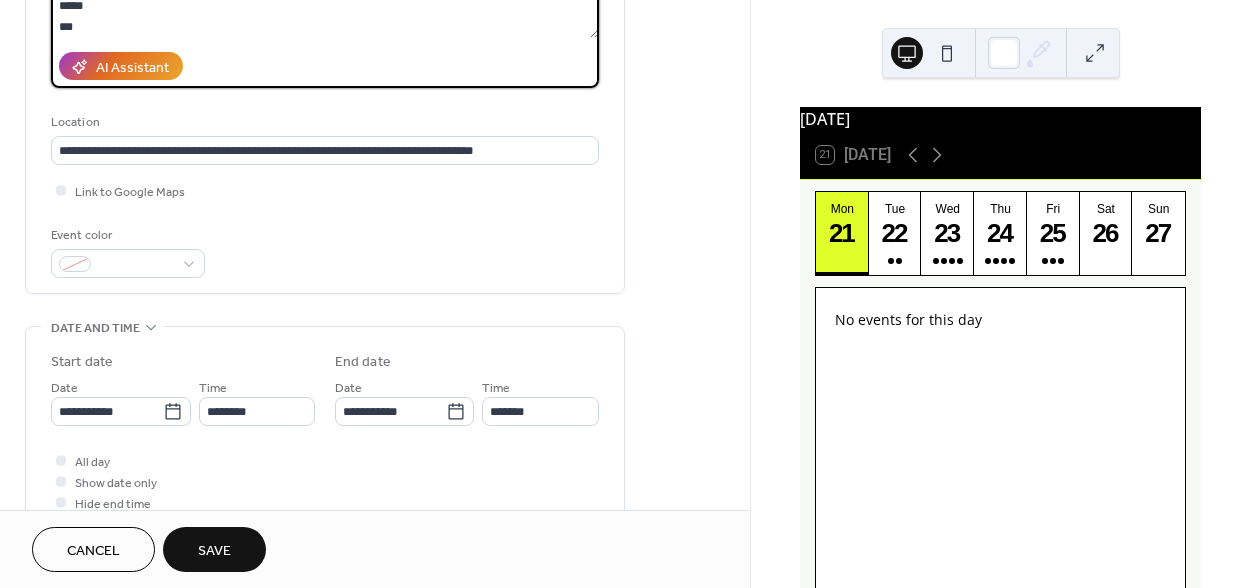 type on "**********" 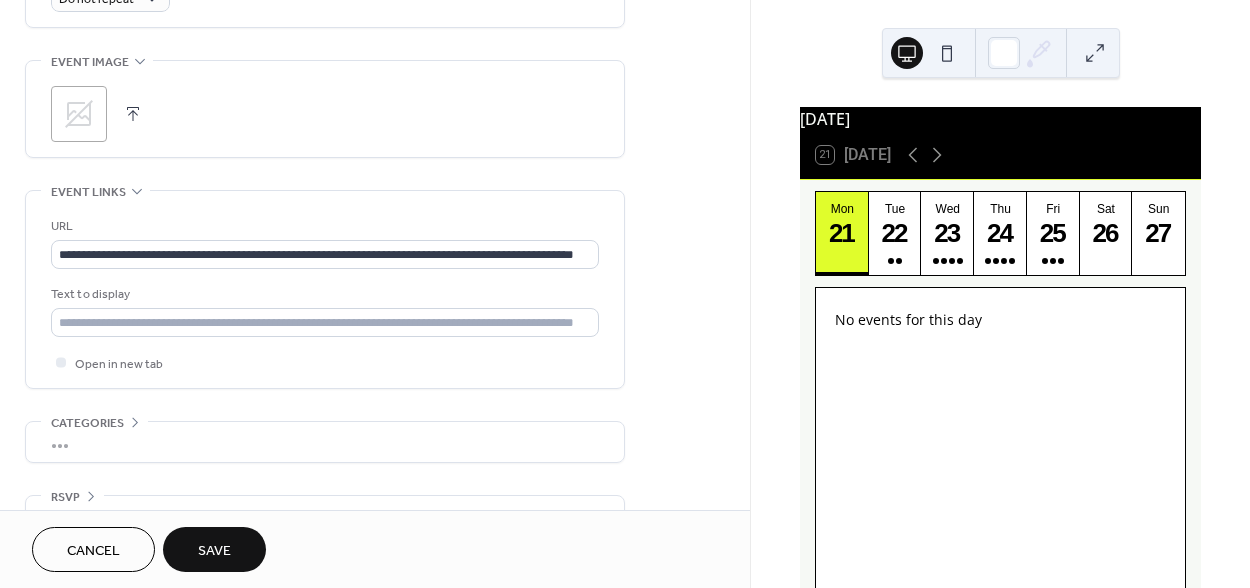 scroll, scrollTop: 976, scrollLeft: 0, axis: vertical 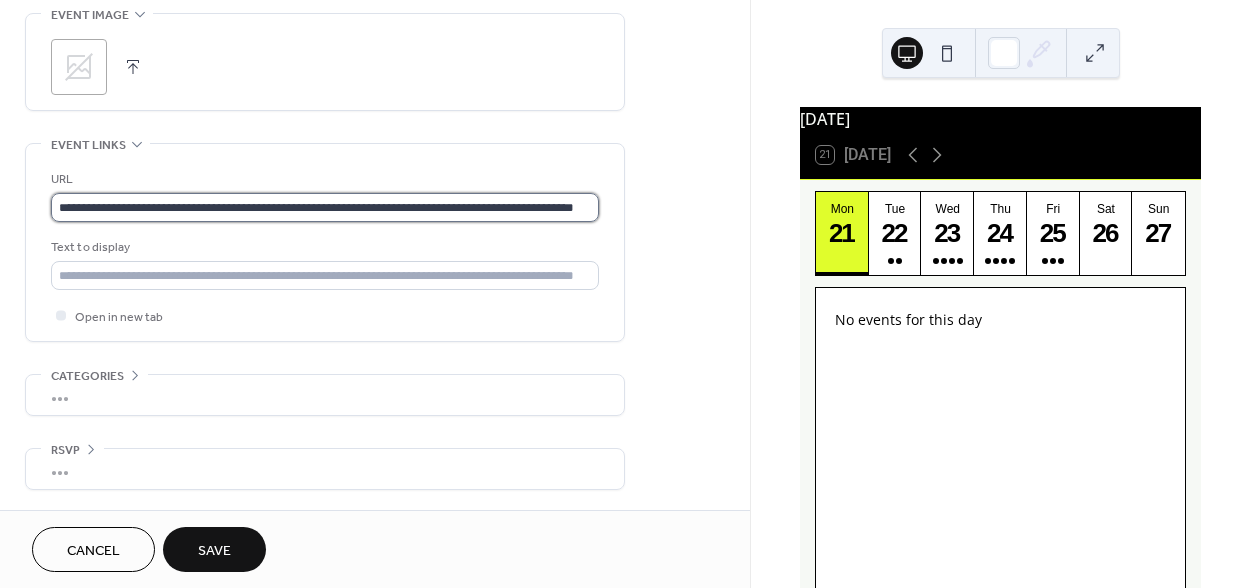 click on "**********" at bounding box center [325, 207] 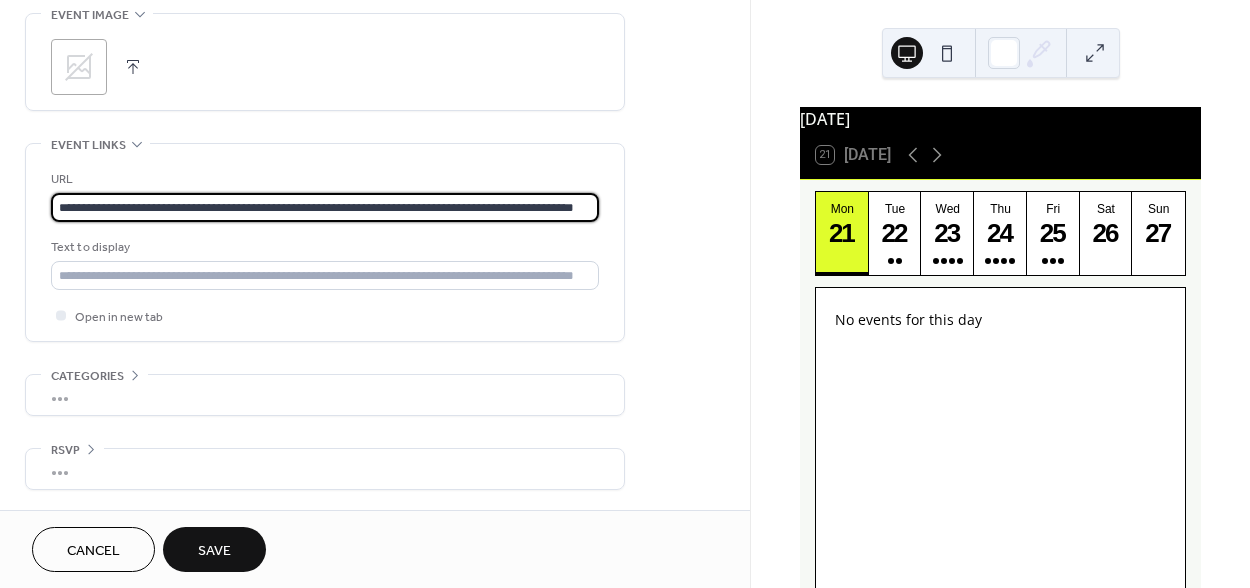 click on "**********" at bounding box center [325, 207] 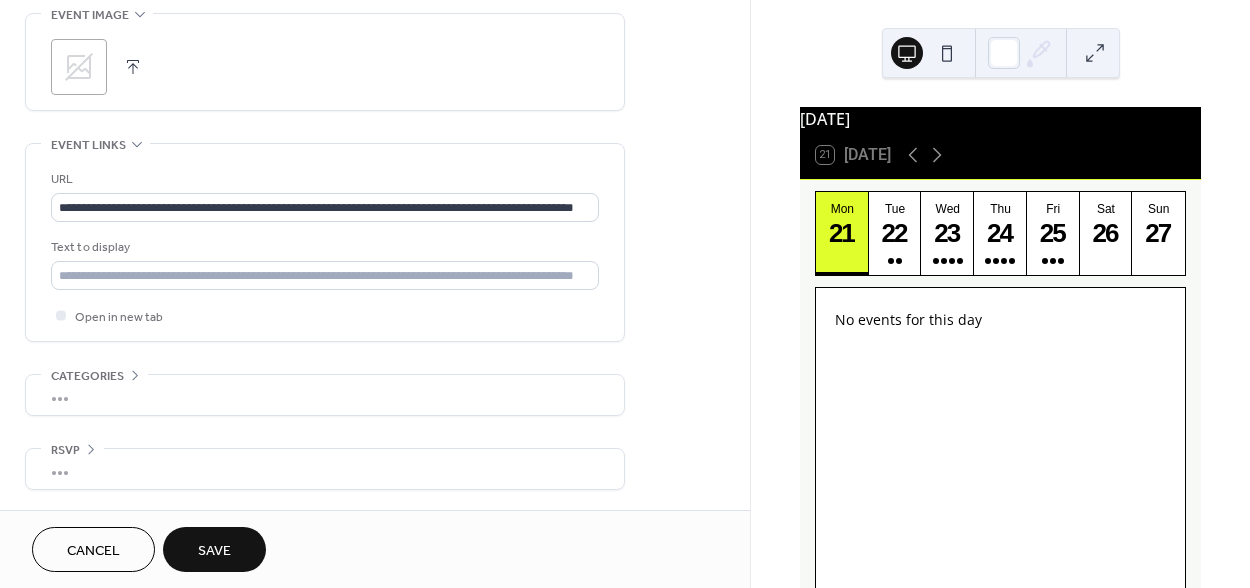 scroll, scrollTop: 0, scrollLeft: 0, axis: both 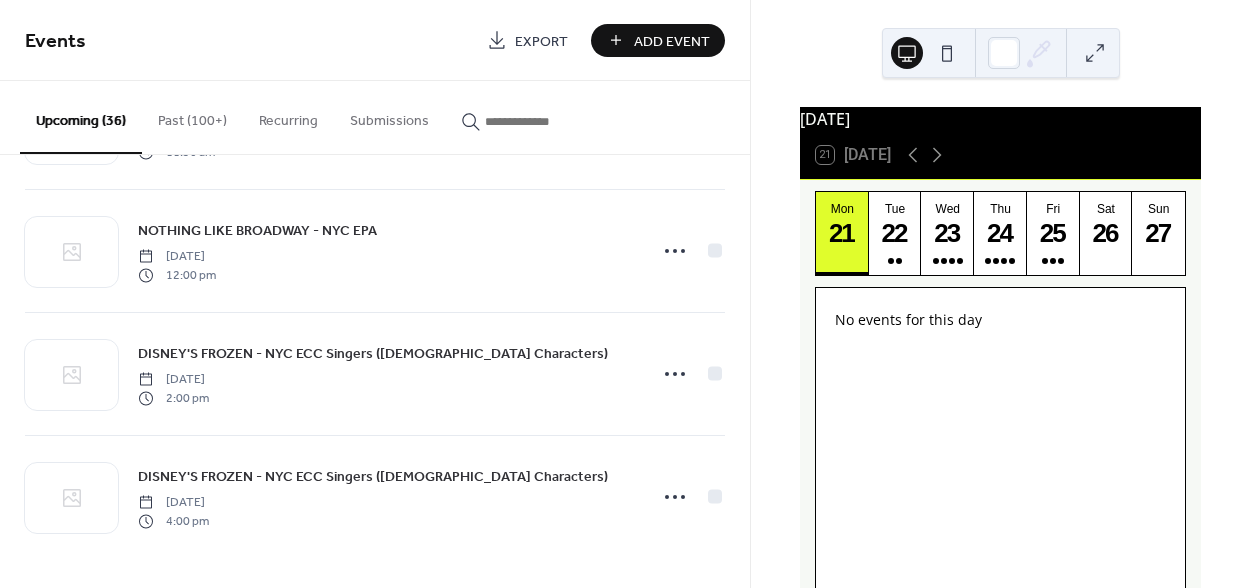 click on "Past (100+)" at bounding box center (192, 116) 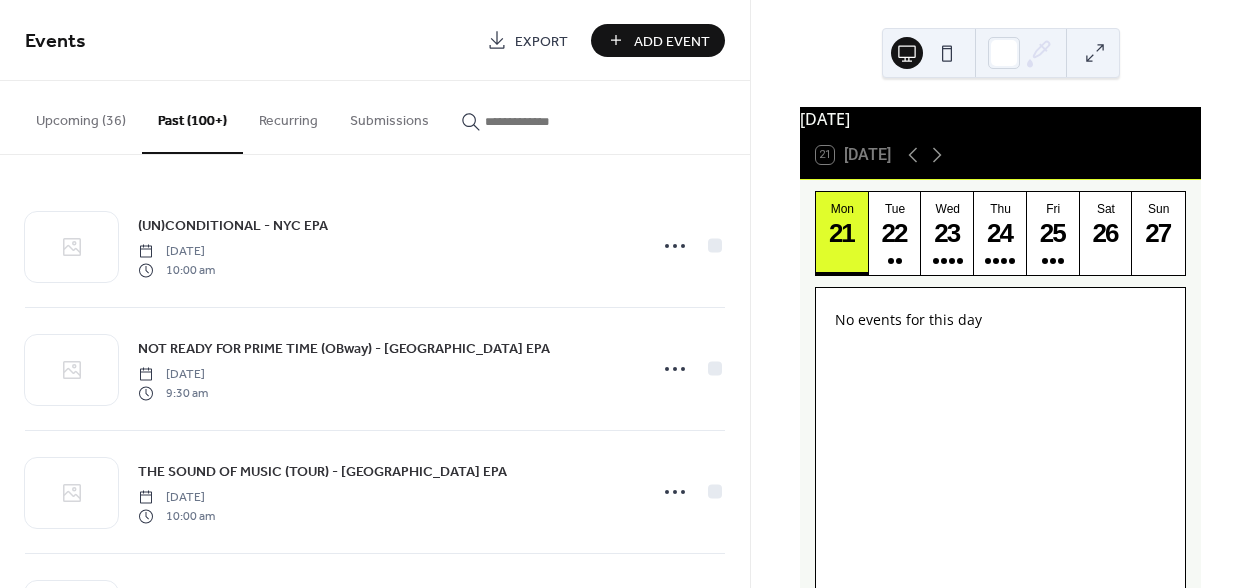 click on "Upcoming (36)" at bounding box center [81, 116] 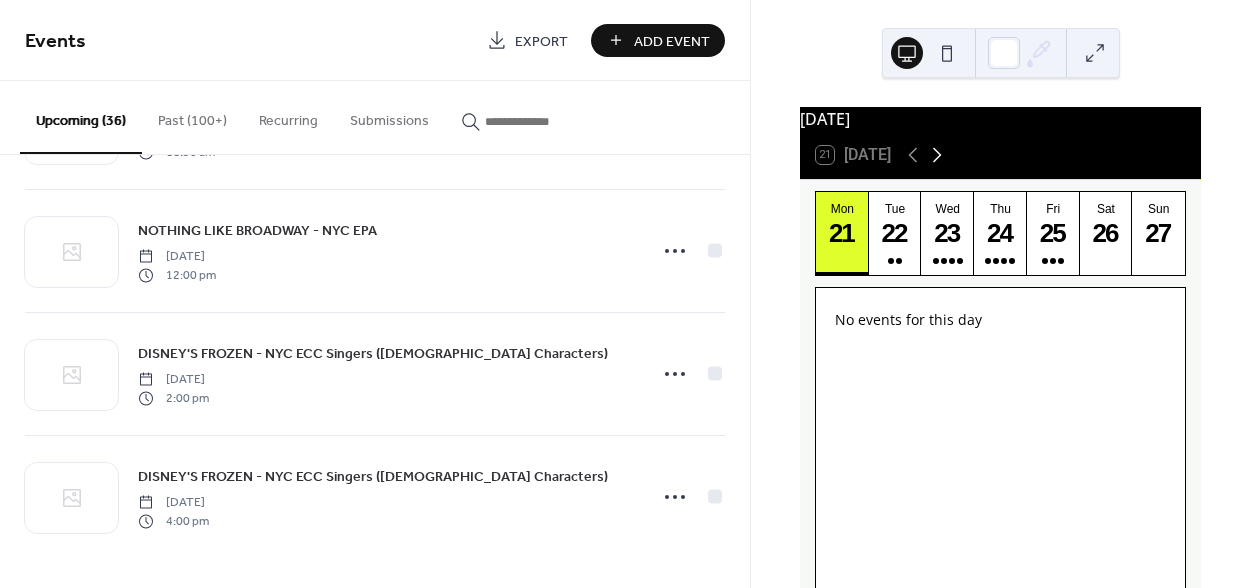 click 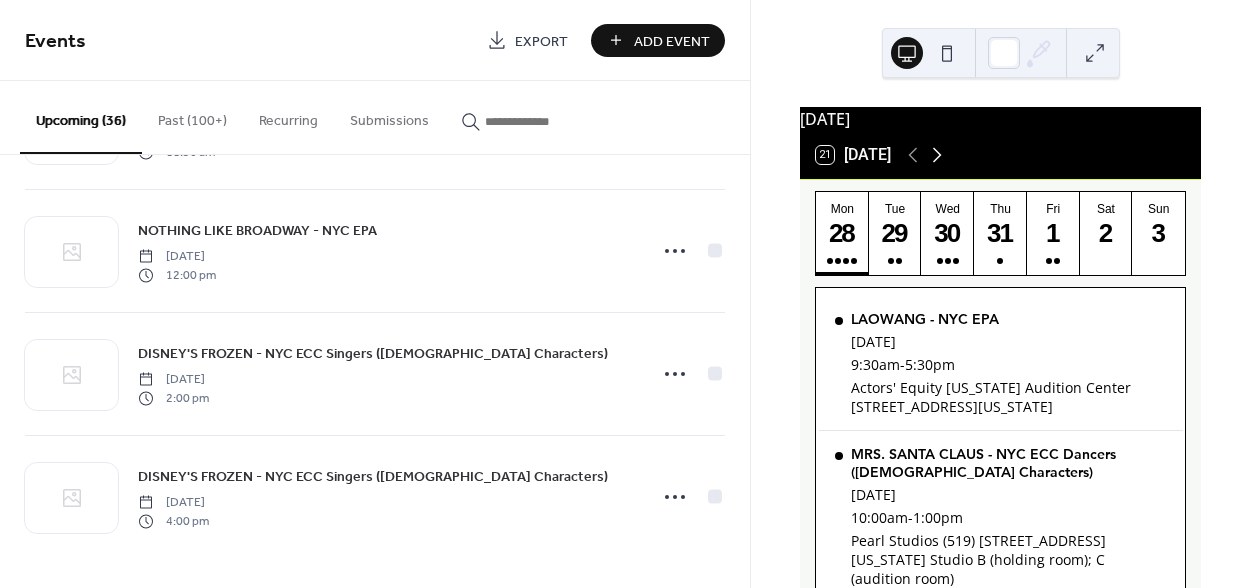 click 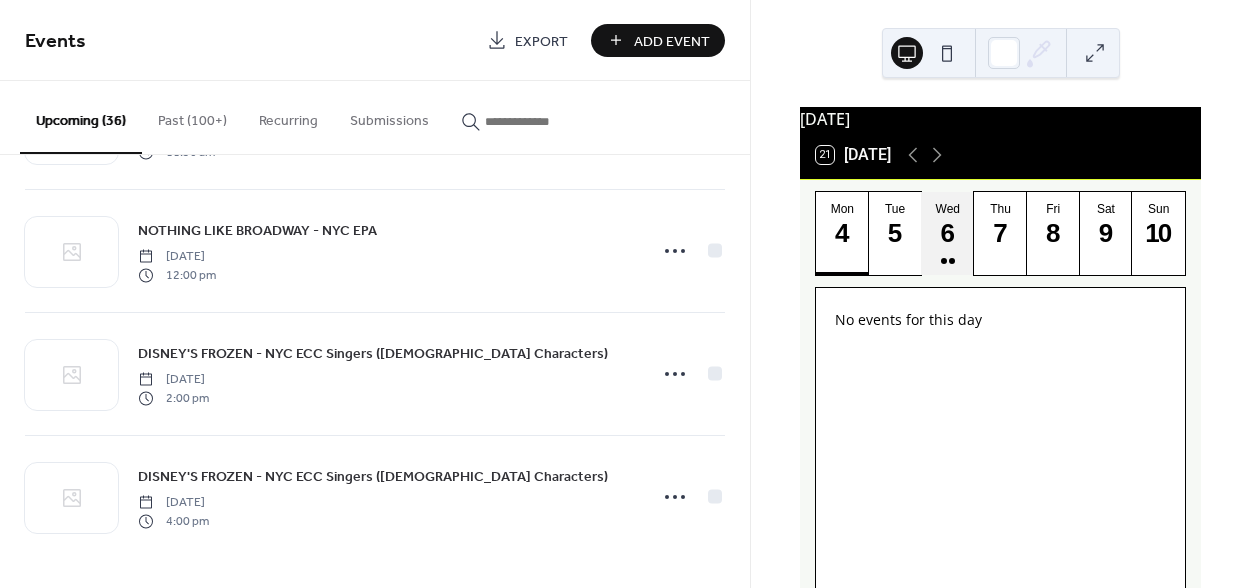 click on "Wed 6" at bounding box center (947, 233) 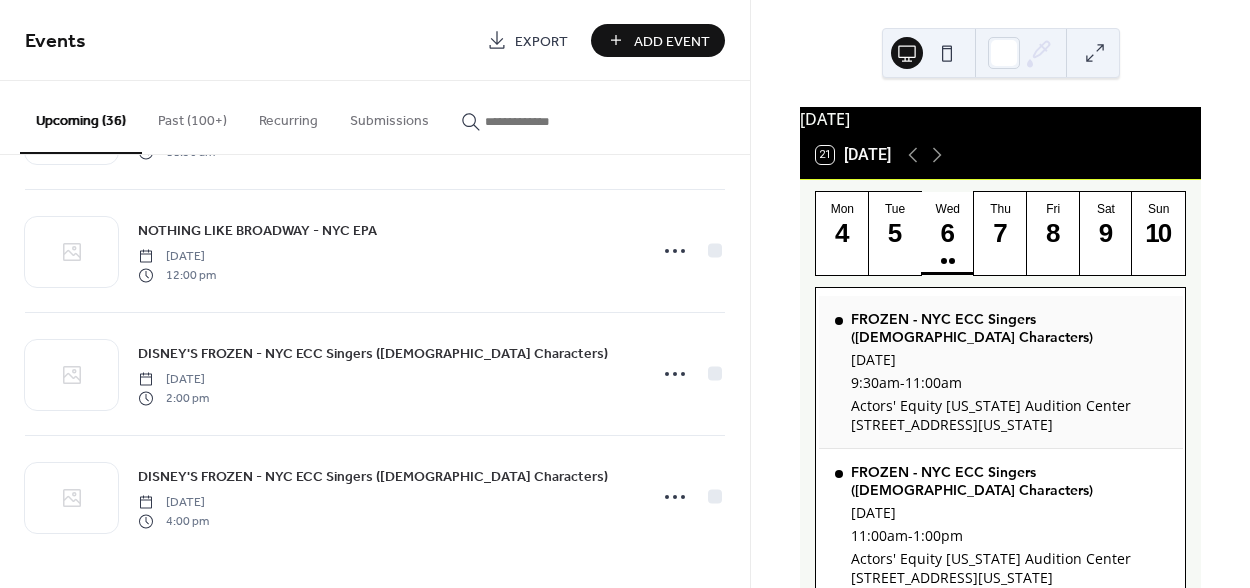 scroll, scrollTop: 138, scrollLeft: 0, axis: vertical 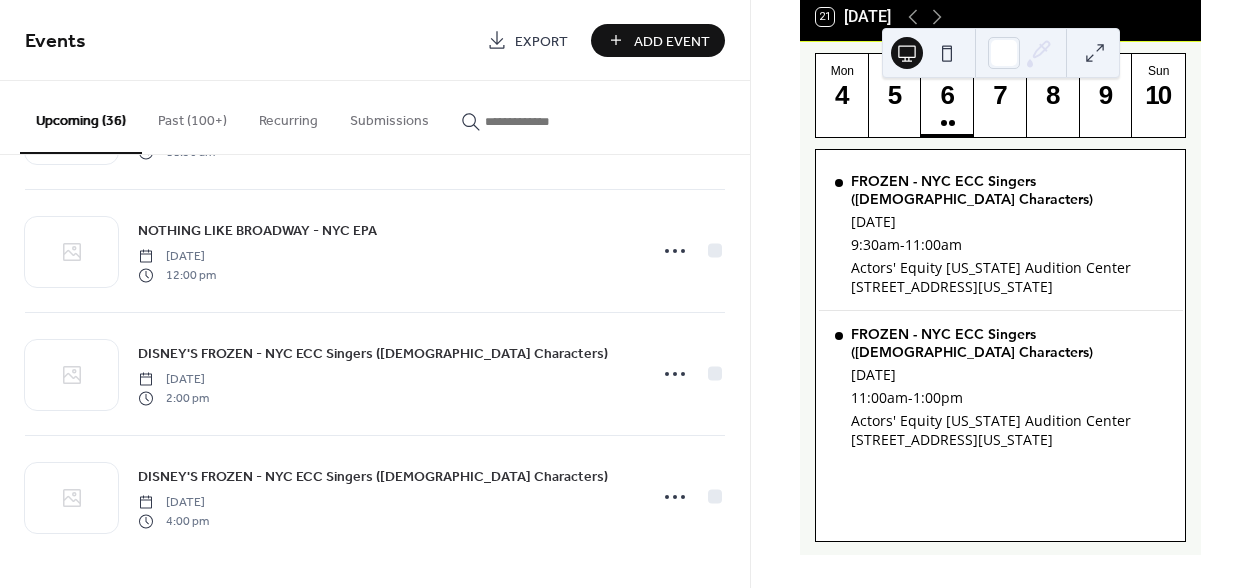click on "Past (100+)" at bounding box center (192, 116) 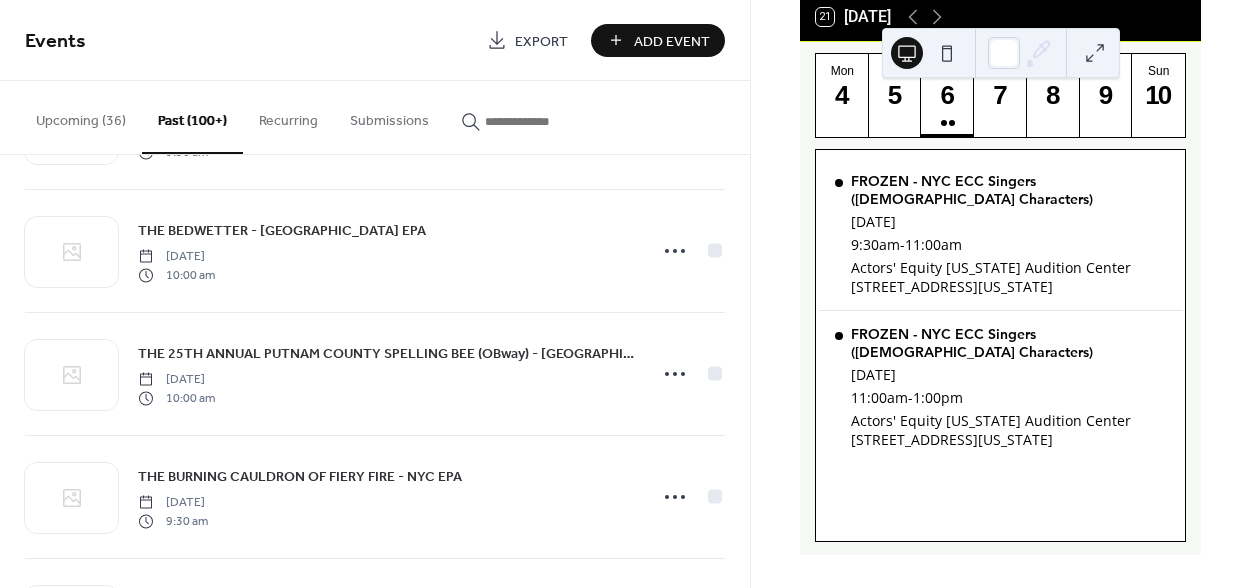 scroll, scrollTop: 4546, scrollLeft: 0, axis: vertical 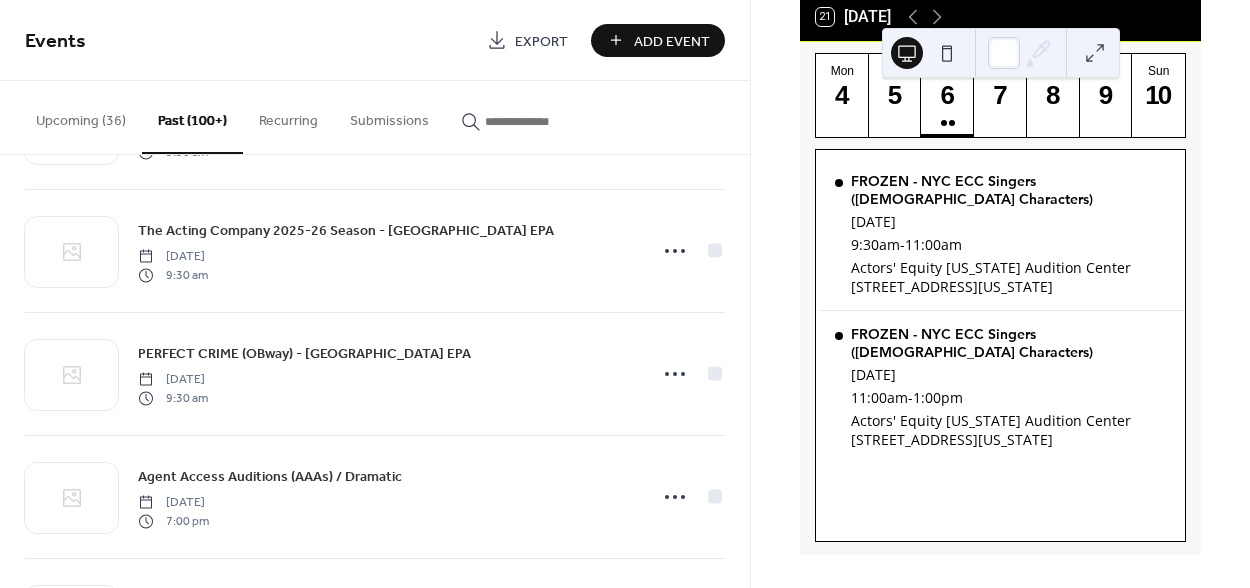 click on "Upcoming (36)" at bounding box center [81, 116] 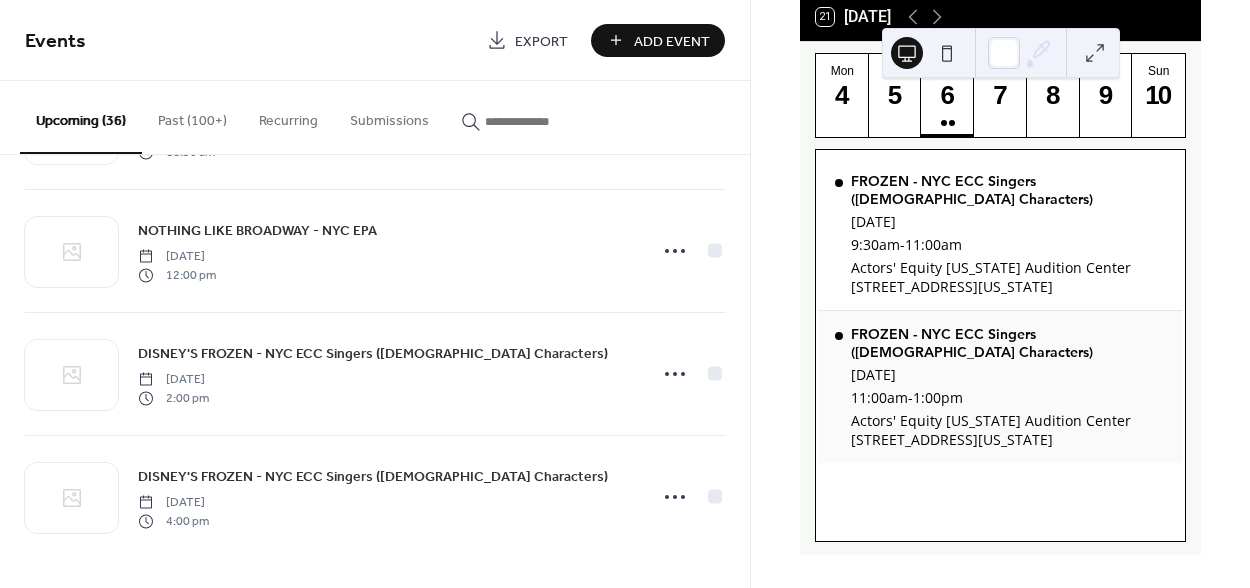 scroll, scrollTop: 38, scrollLeft: 0, axis: vertical 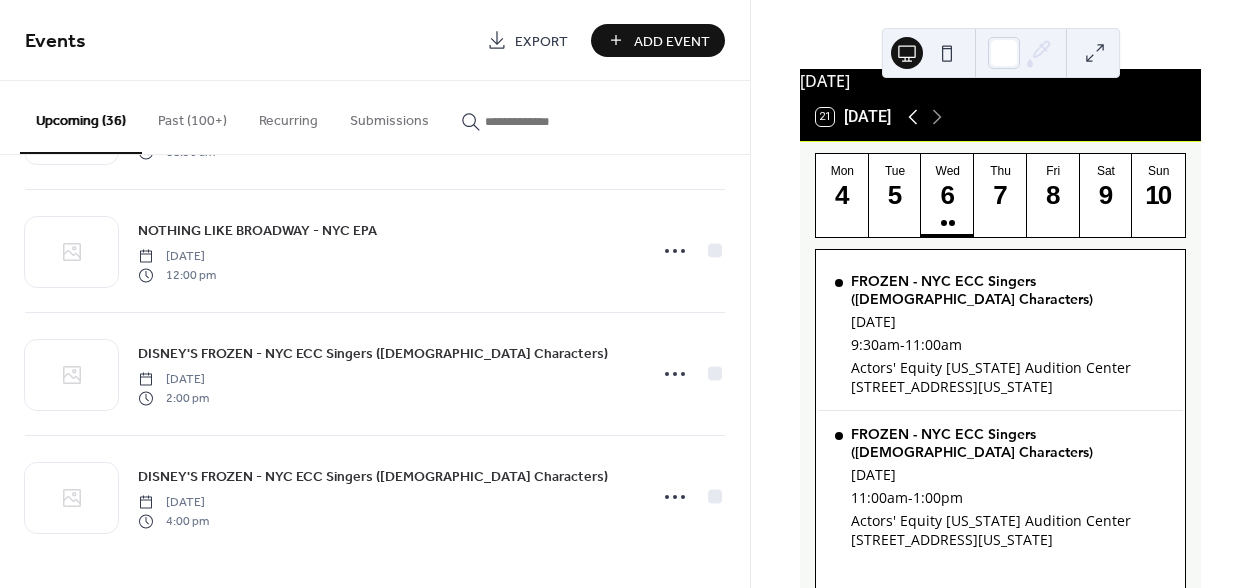 click 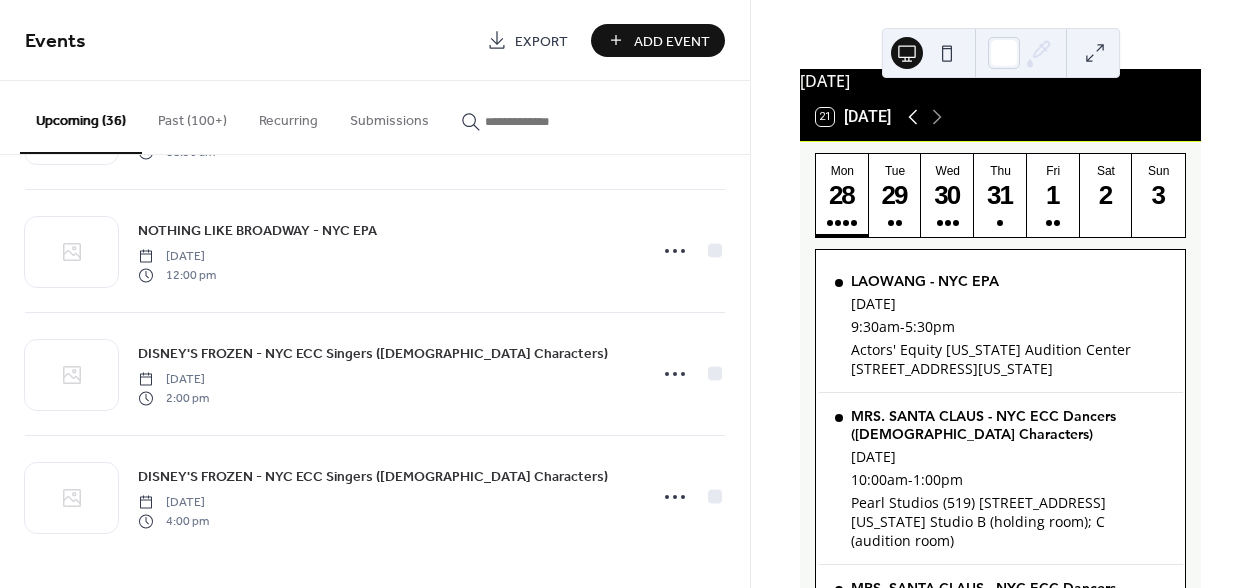 click 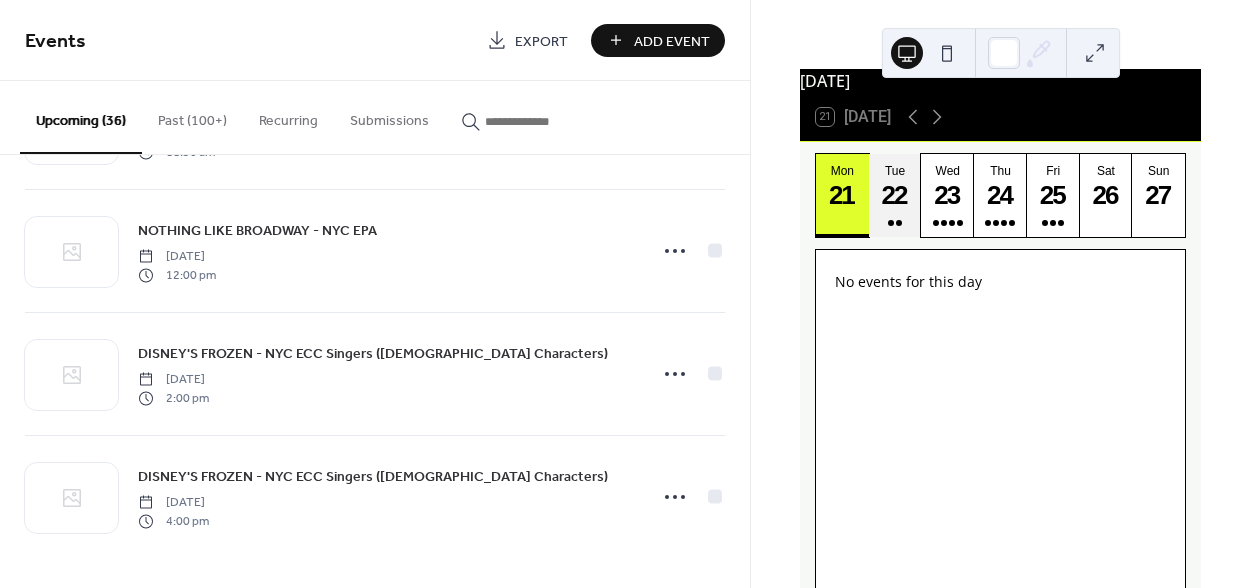 click on "22" at bounding box center [894, 195] 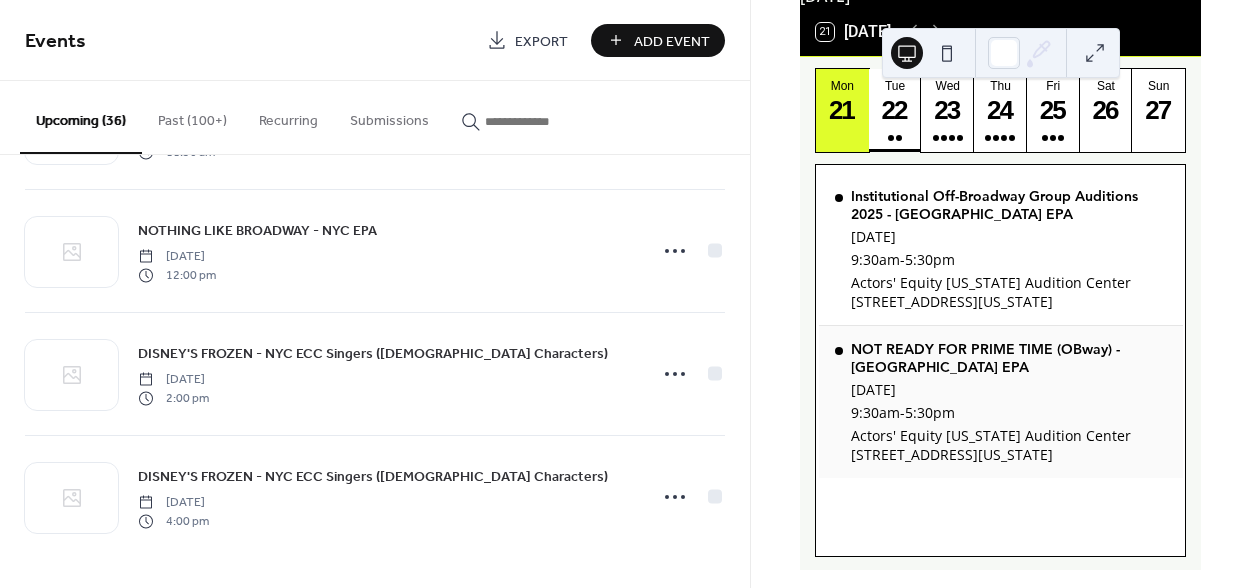 scroll, scrollTop: 138, scrollLeft: 0, axis: vertical 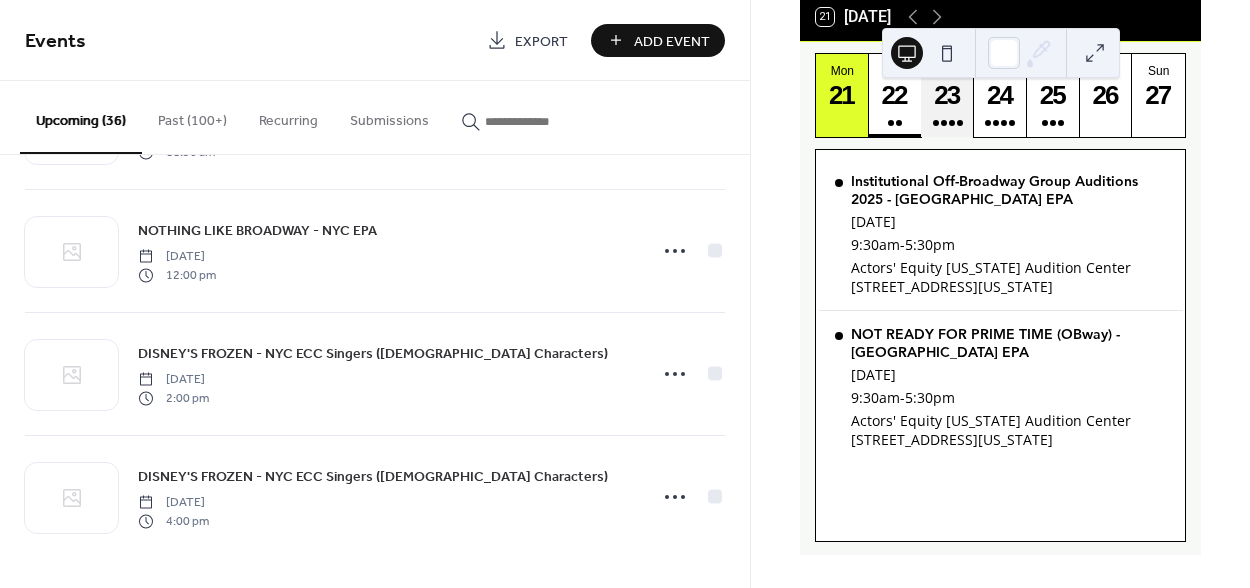click on "Wed 23" at bounding box center [947, 95] 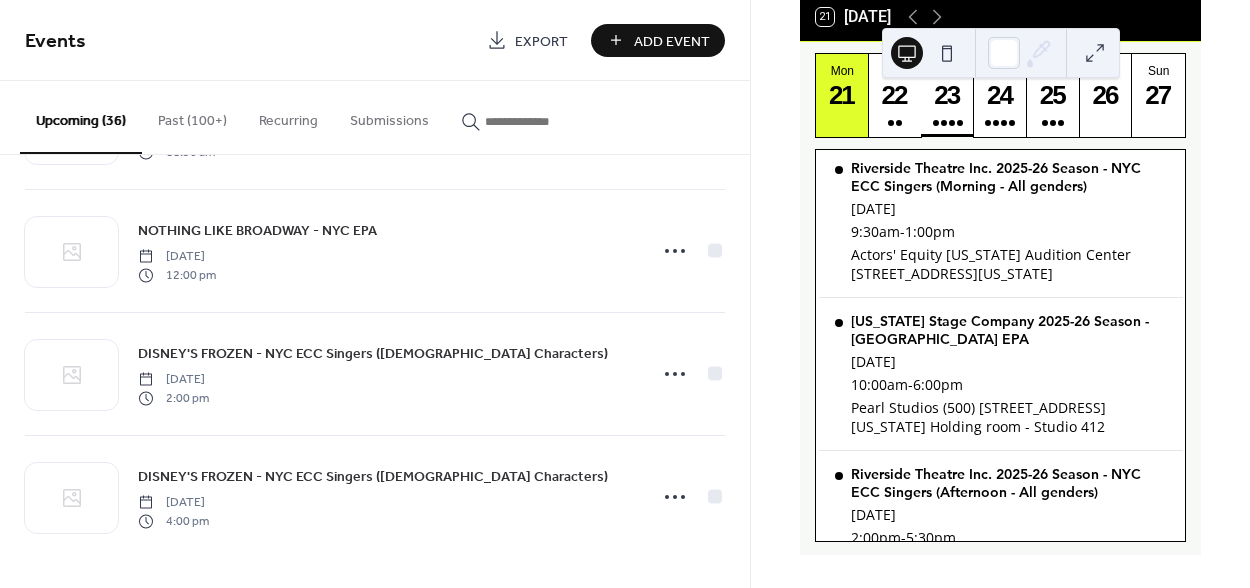 scroll, scrollTop: 234, scrollLeft: 0, axis: vertical 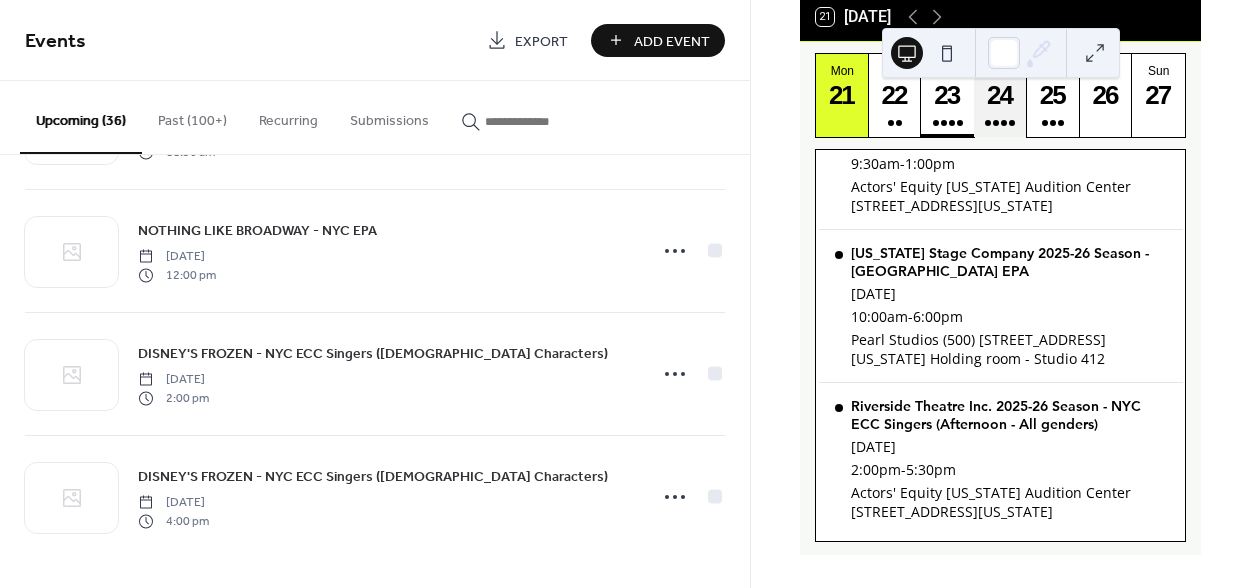 click on "Thu 24" at bounding box center [1000, 95] 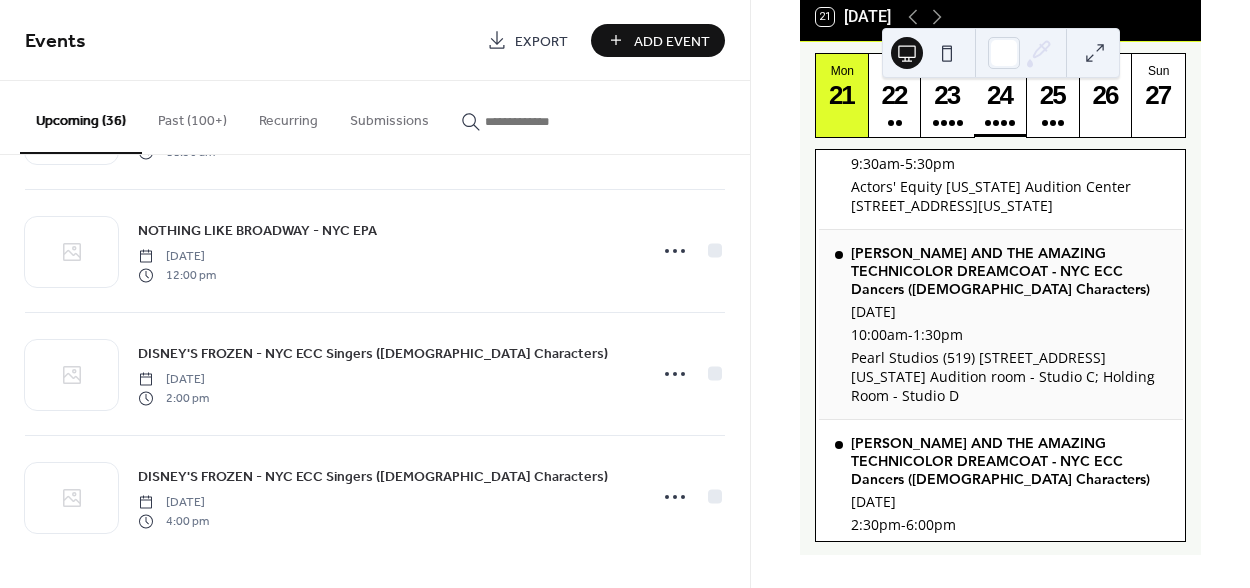 scroll, scrollTop: 0, scrollLeft: 0, axis: both 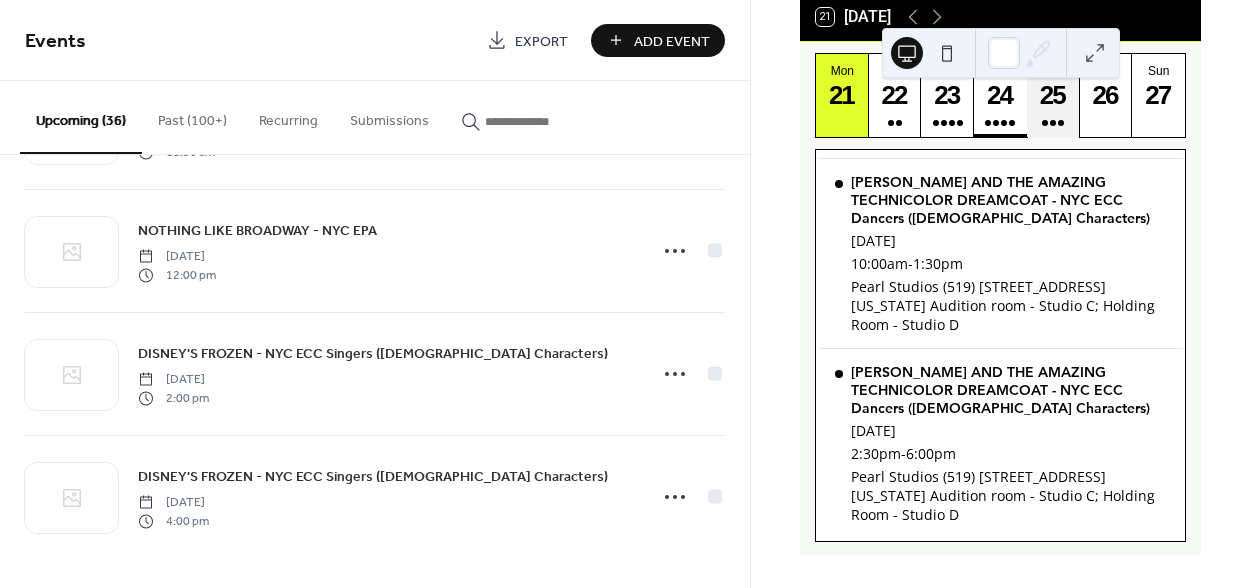 click on "25" at bounding box center [1052, 95] 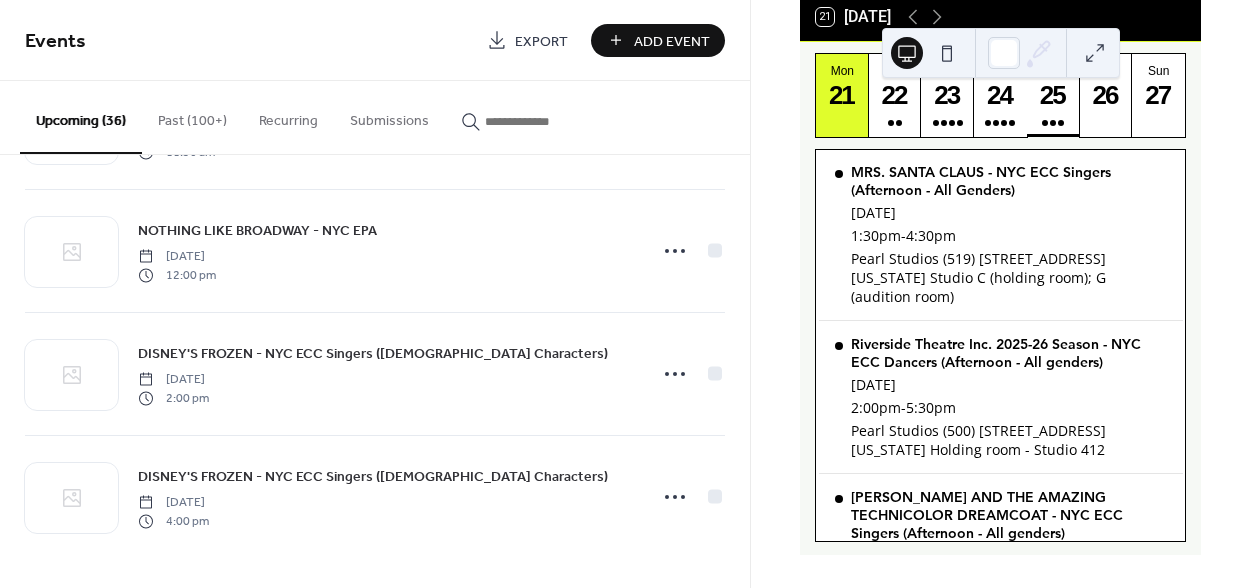 scroll, scrollTop: 910, scrollLeft: 0, axis: vertical 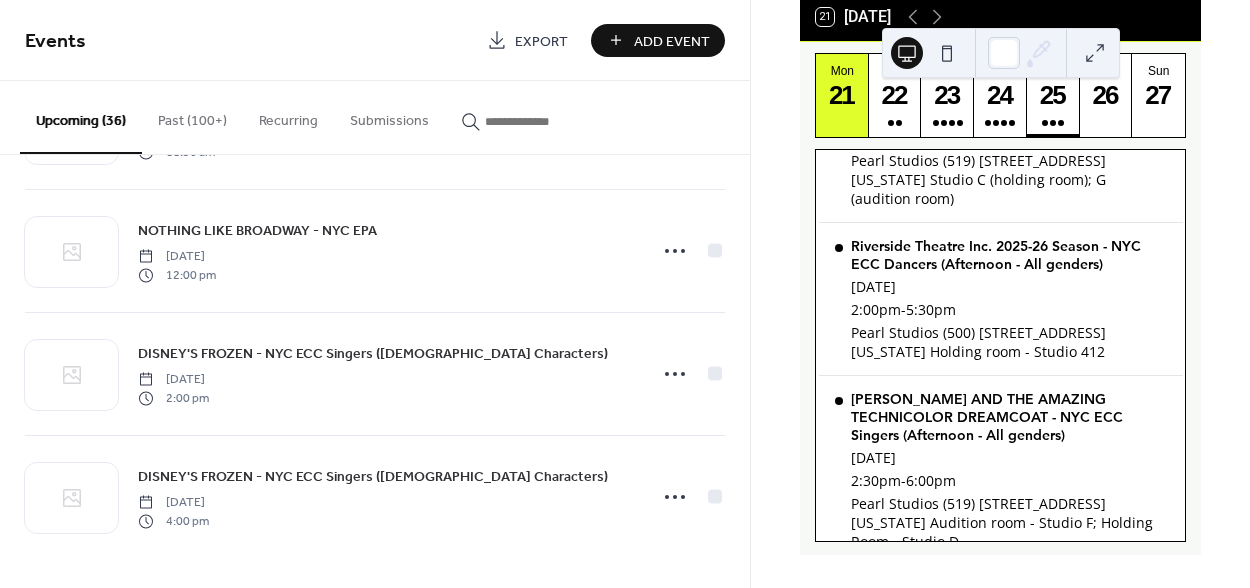 click on "Add Event" at bounding box center [672, 41] 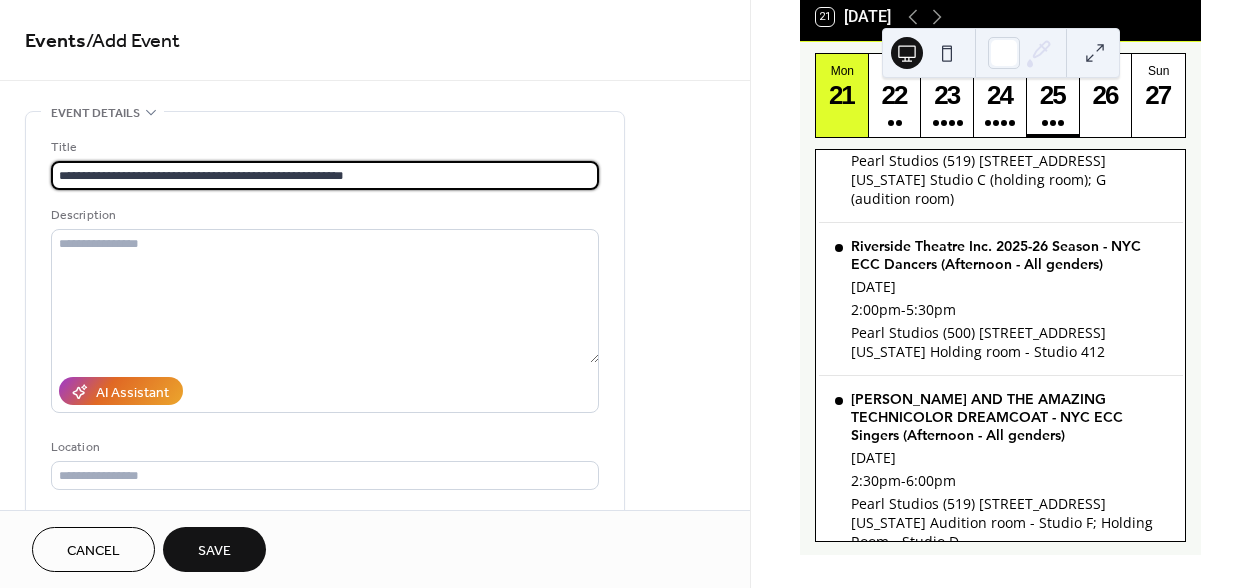 type on "**********" 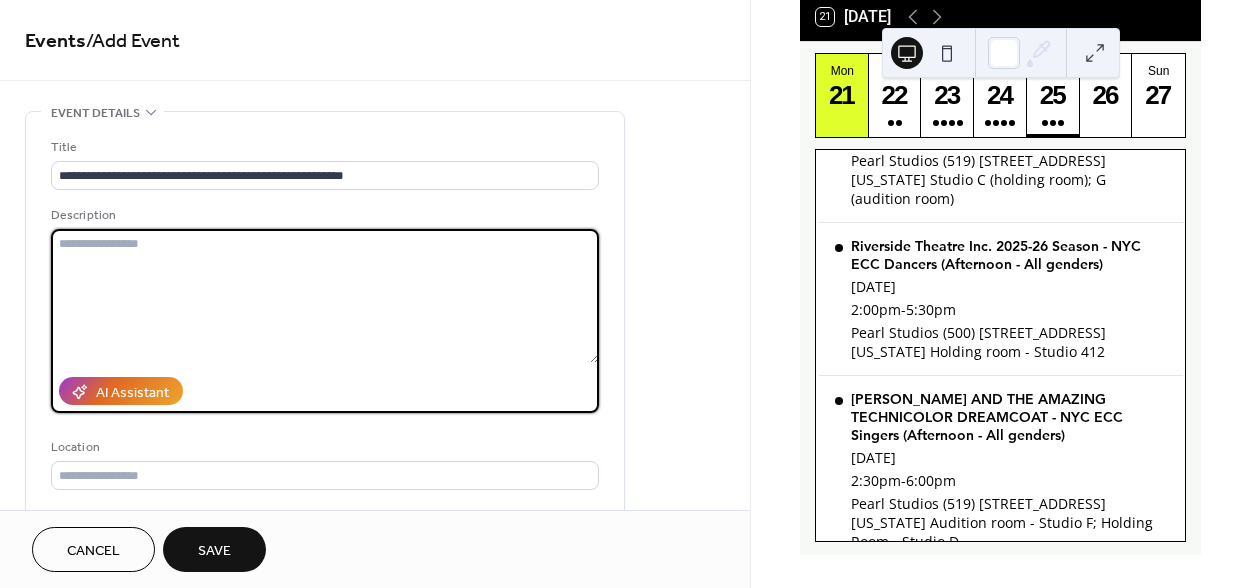 click at bounding box center (325, 296) 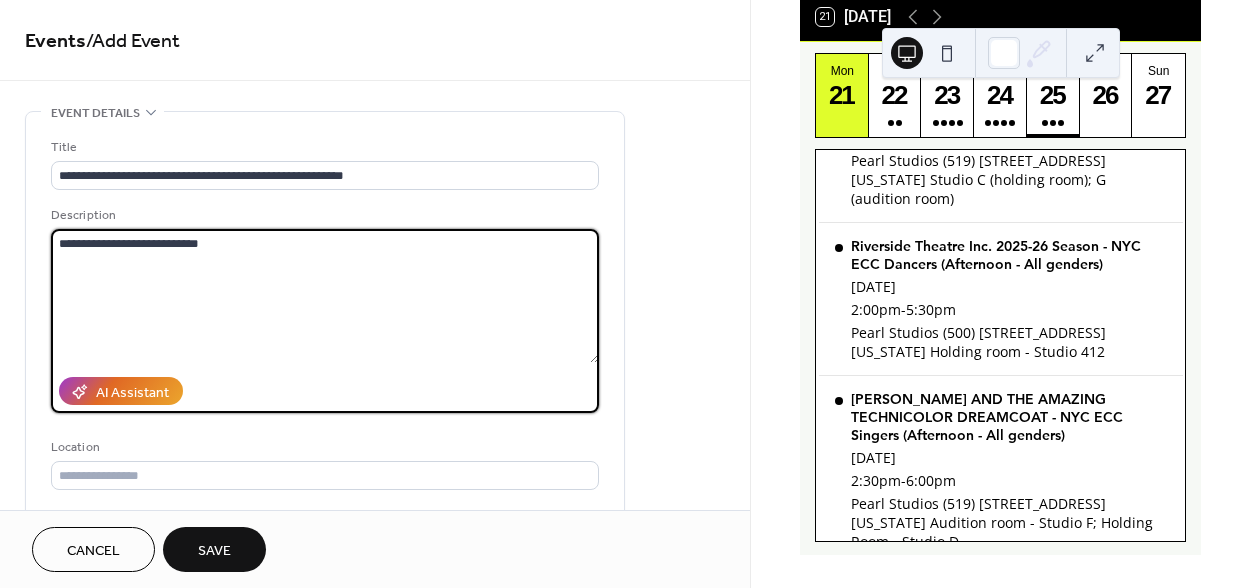 click on "**********" at bounding box center (325, 296) 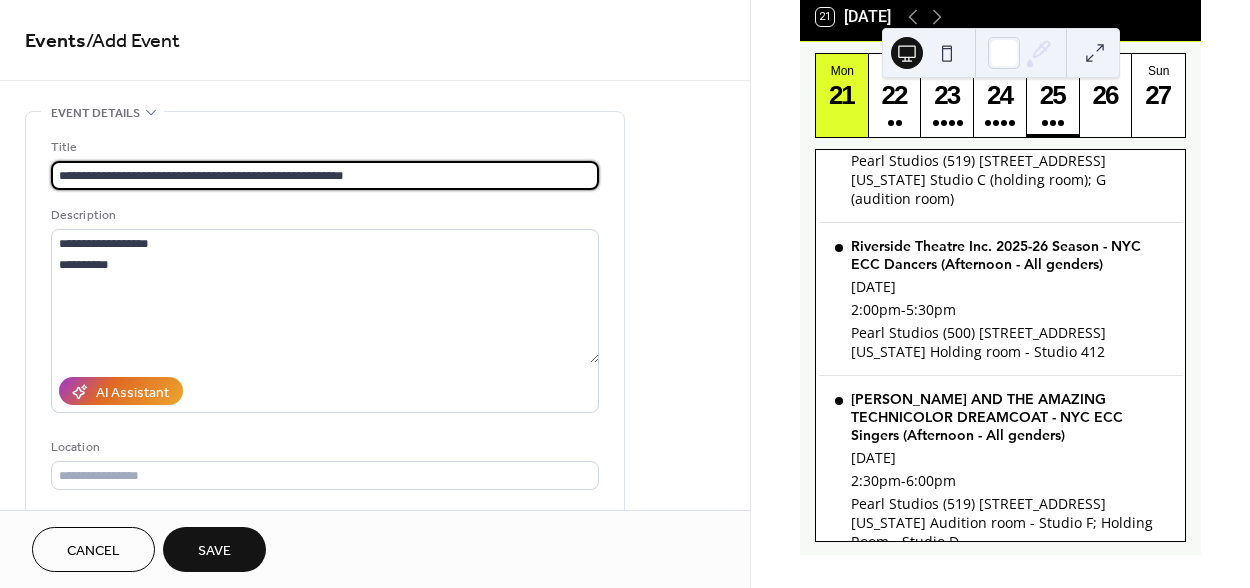 click on "**********" at bounding box center (325, 175) 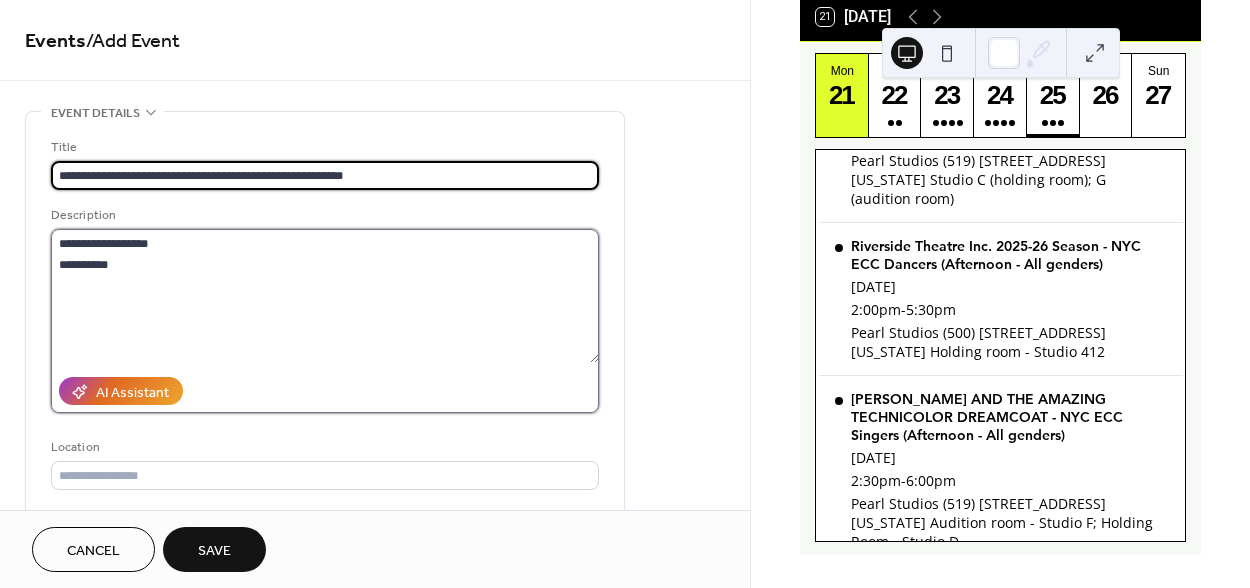 click on "**********" at bounding box center (325, 296) 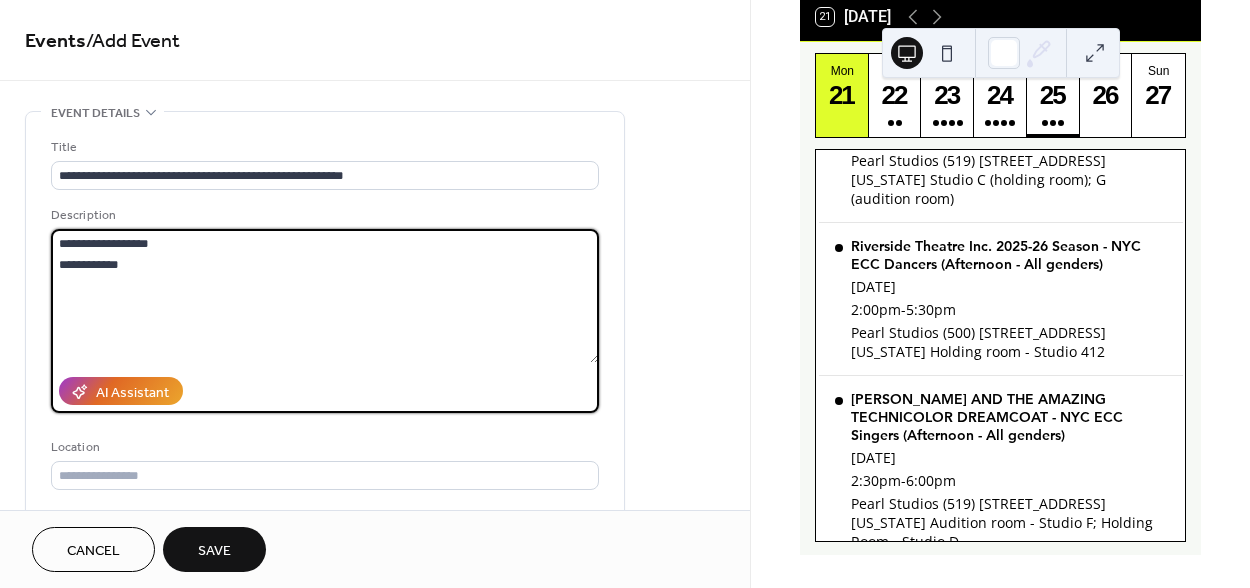 paste on "**********" 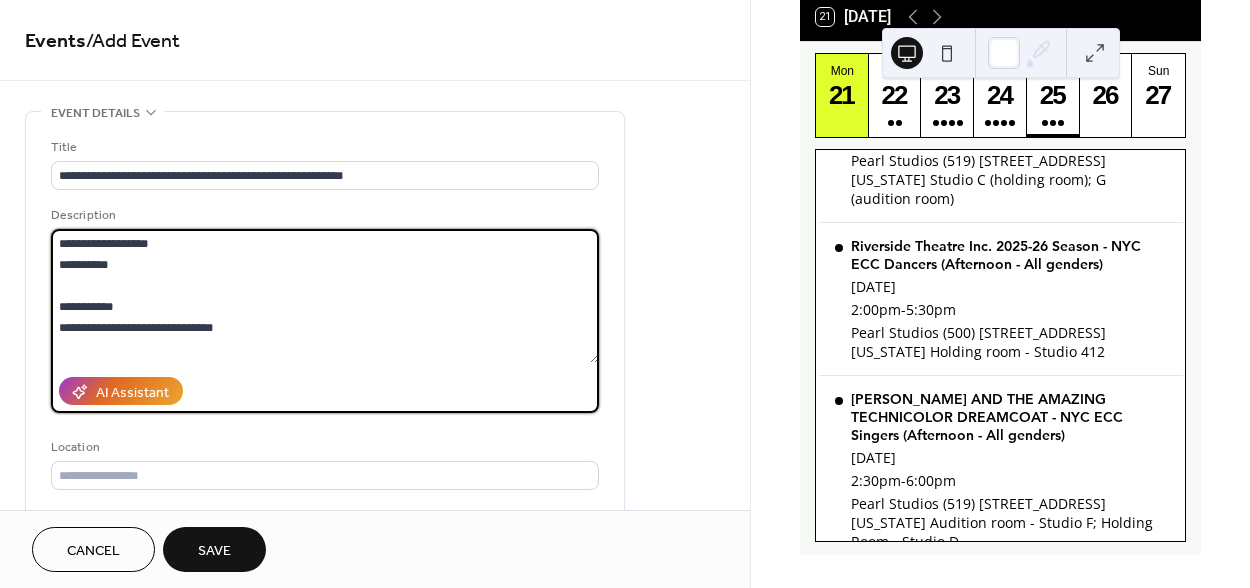scroll, scrollTop: 3210, scrollLeft: 0, axis: vertical 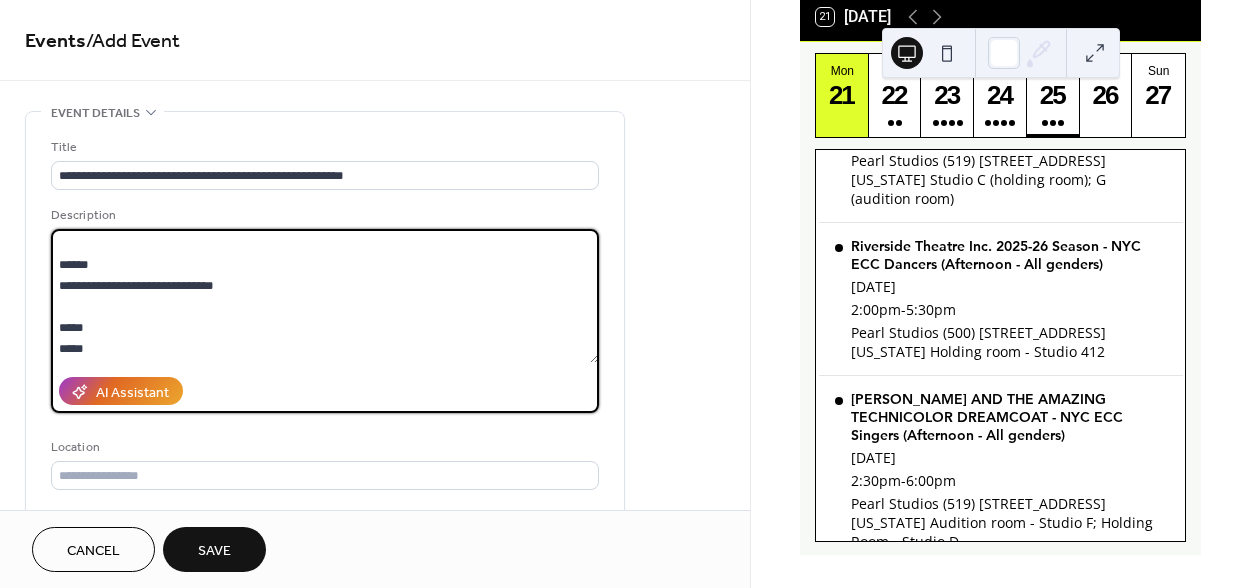 type on "**********" 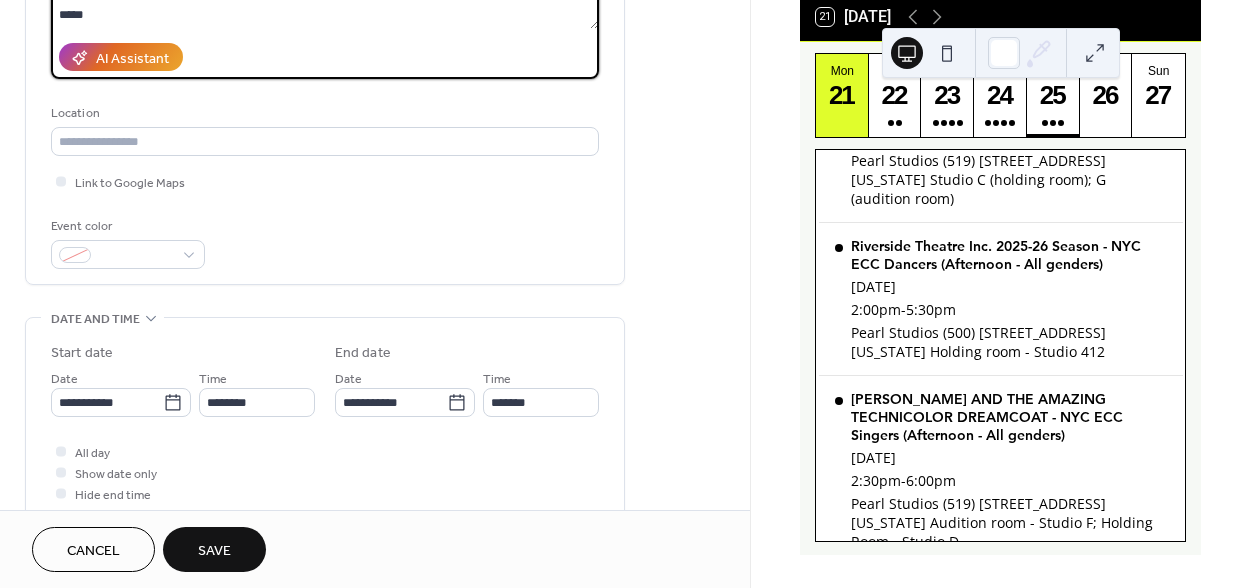 scroll, scrollTop: 339, scrollLeft: 0, axis: vertical 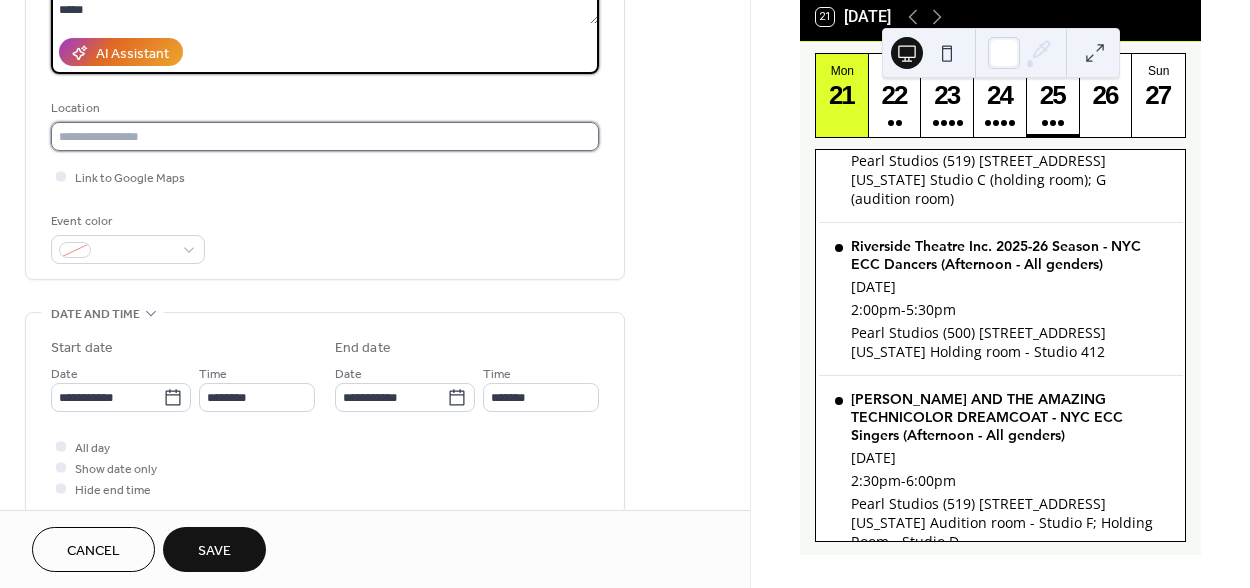 click at bounding box center (325, 136) 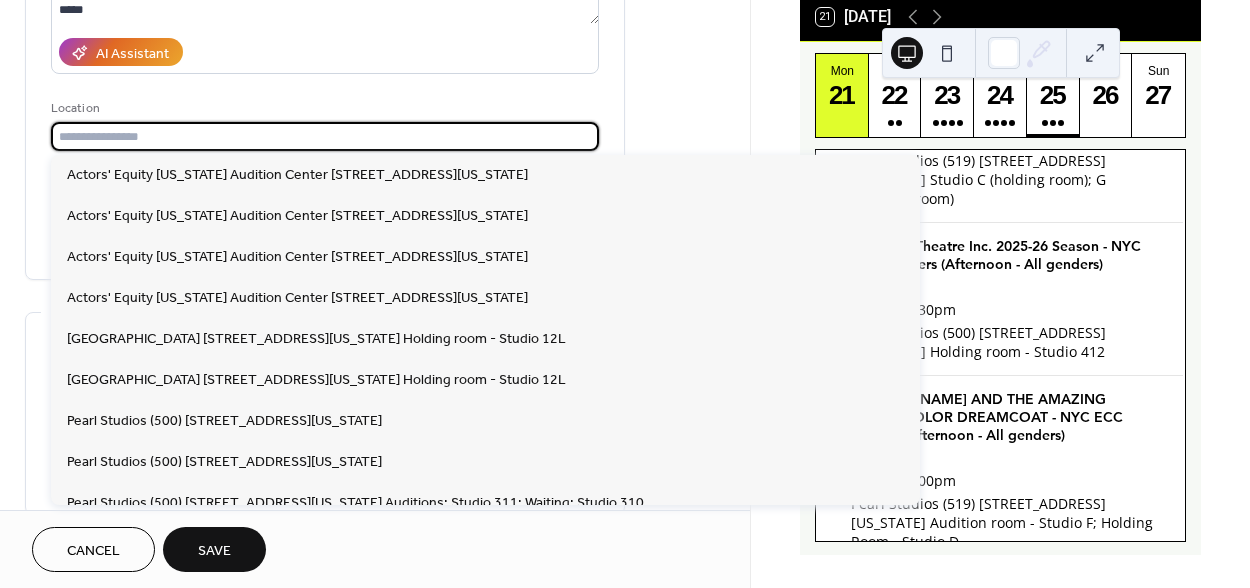 paste on "**********" 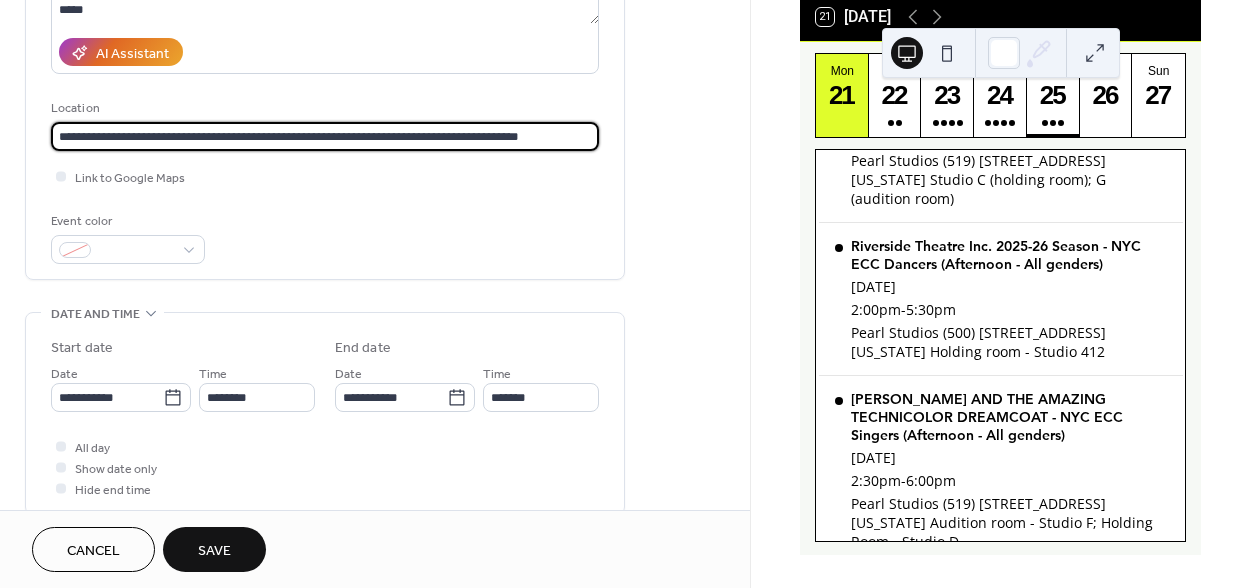 type on "**********" 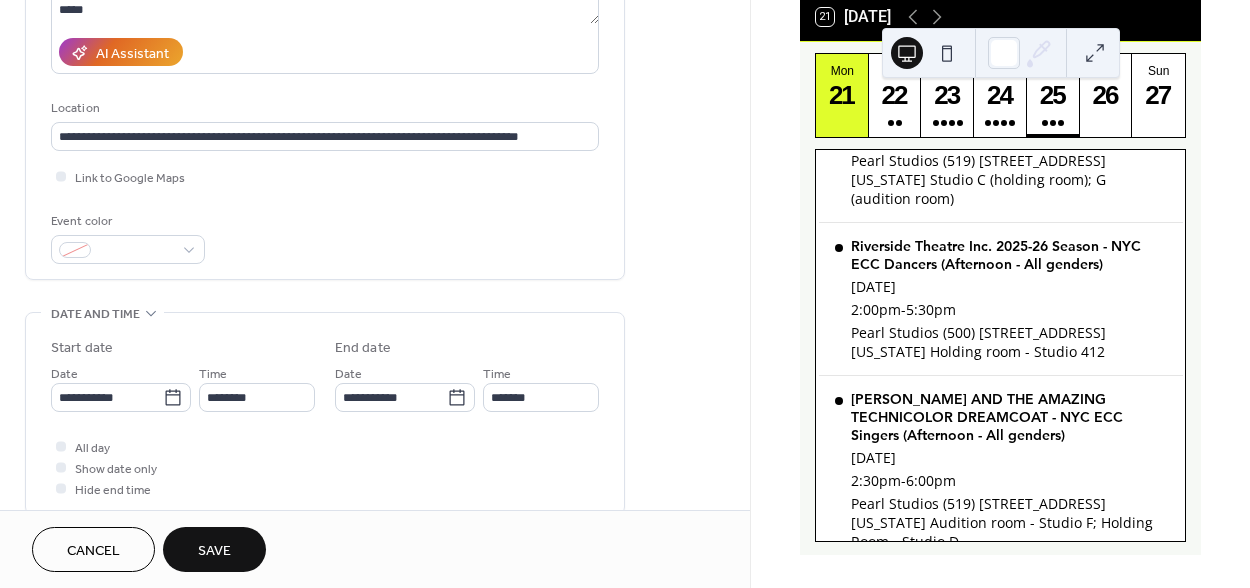click on "Location" at bounding box center (323, 108) 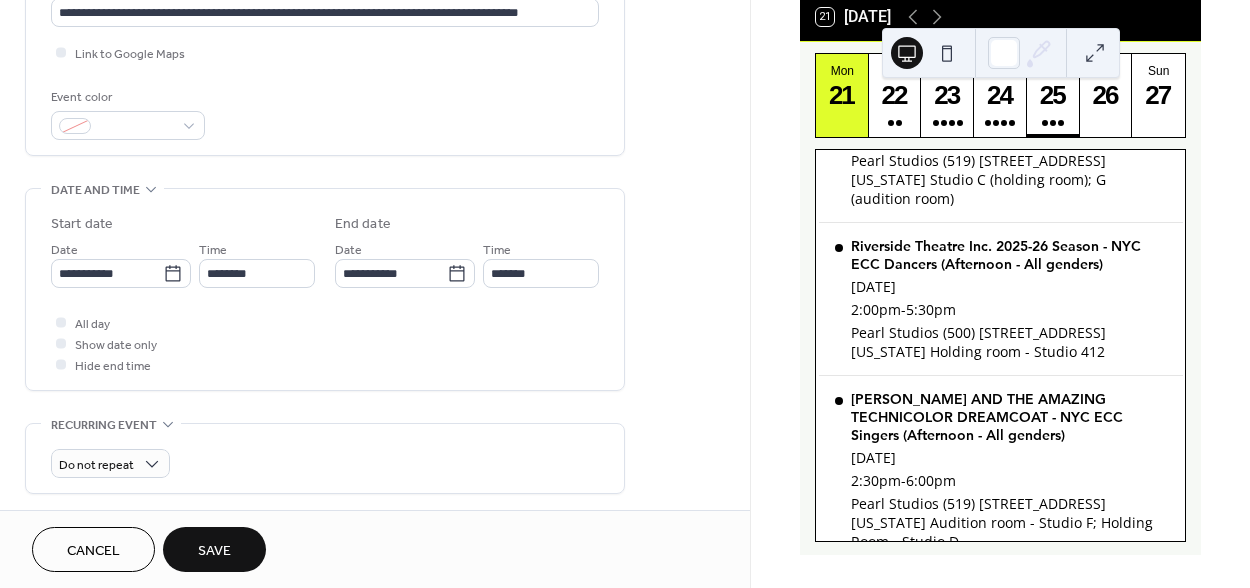 scroll, scrollTop: 539, scrollLeft: 0, axis: vertical 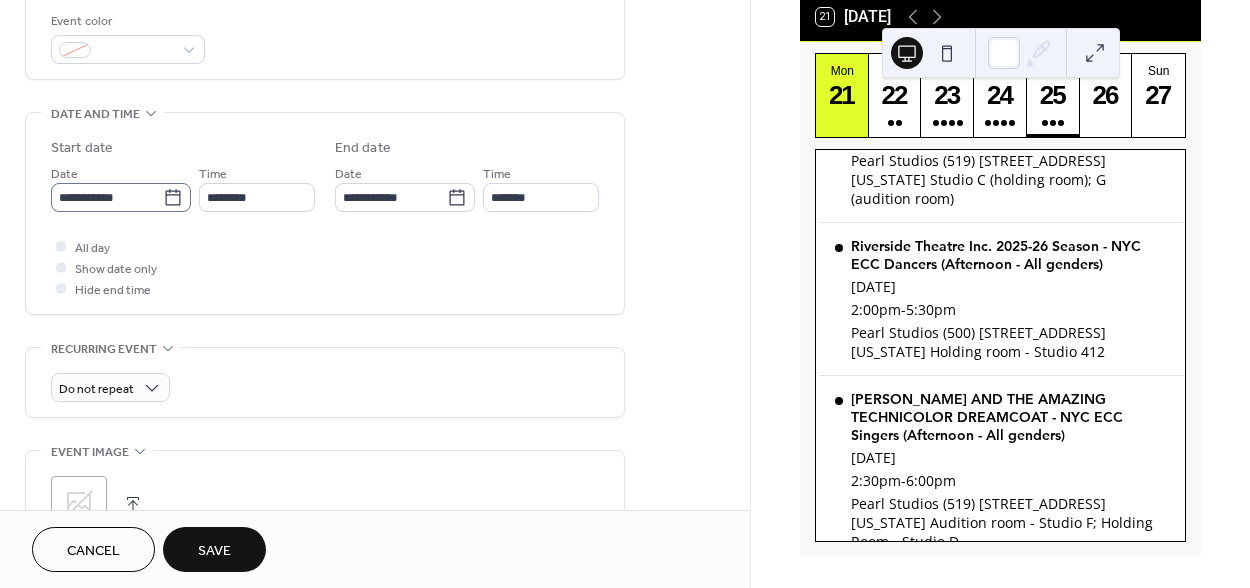 click 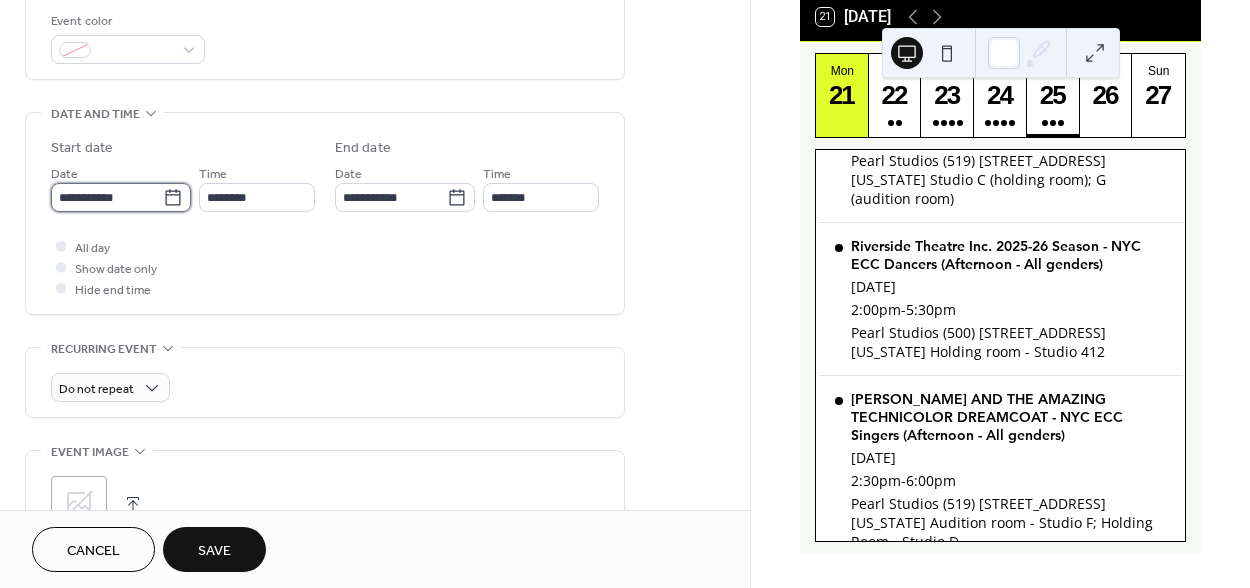 click on "**********" at bounding box center (107, 197) 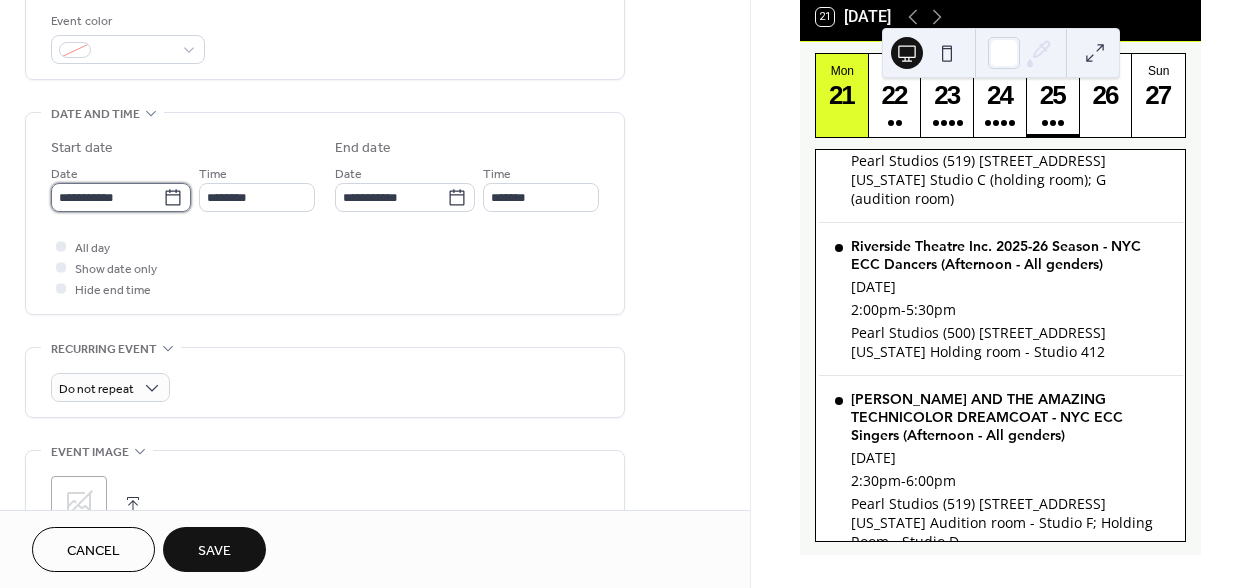 type 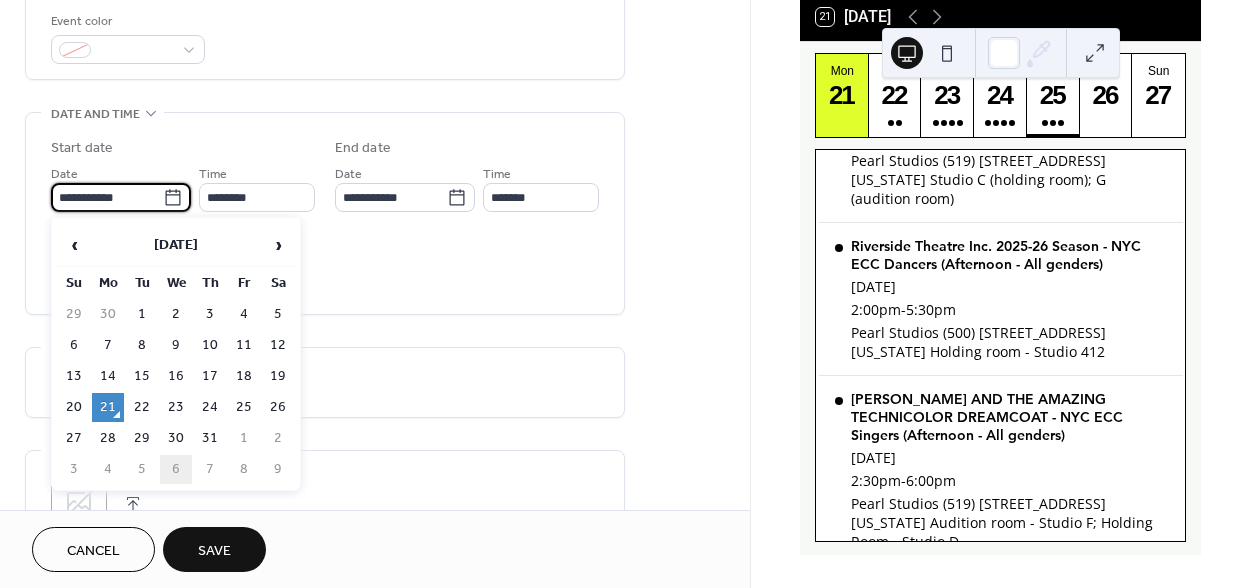 click on "6" at bounding box center [176, 469] 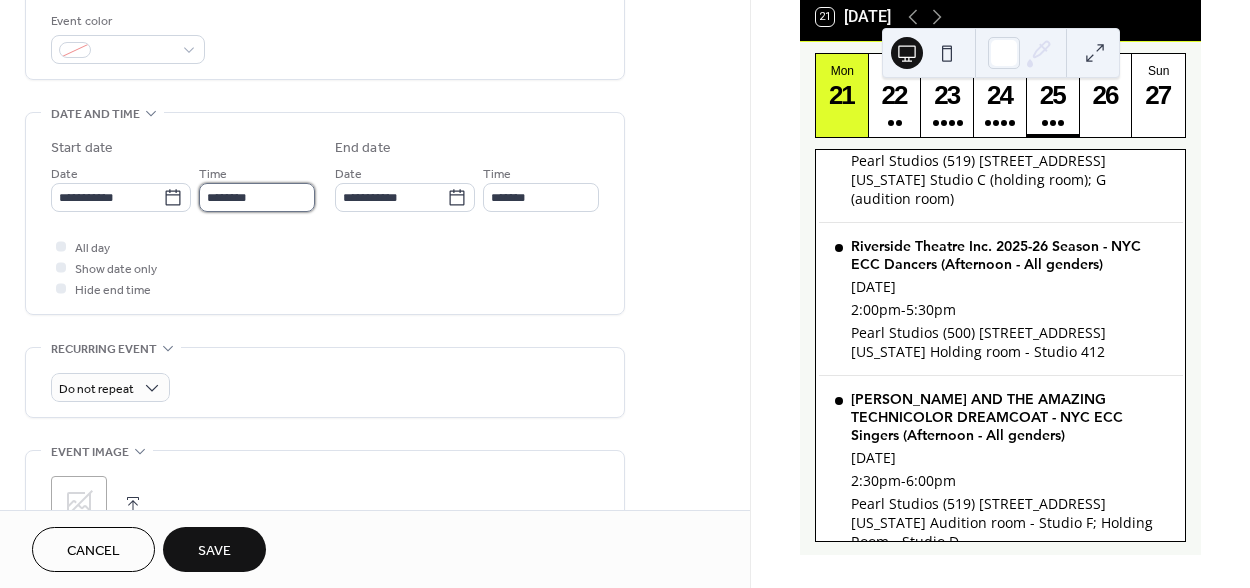 click on "********" at bounding box center (257, 197) 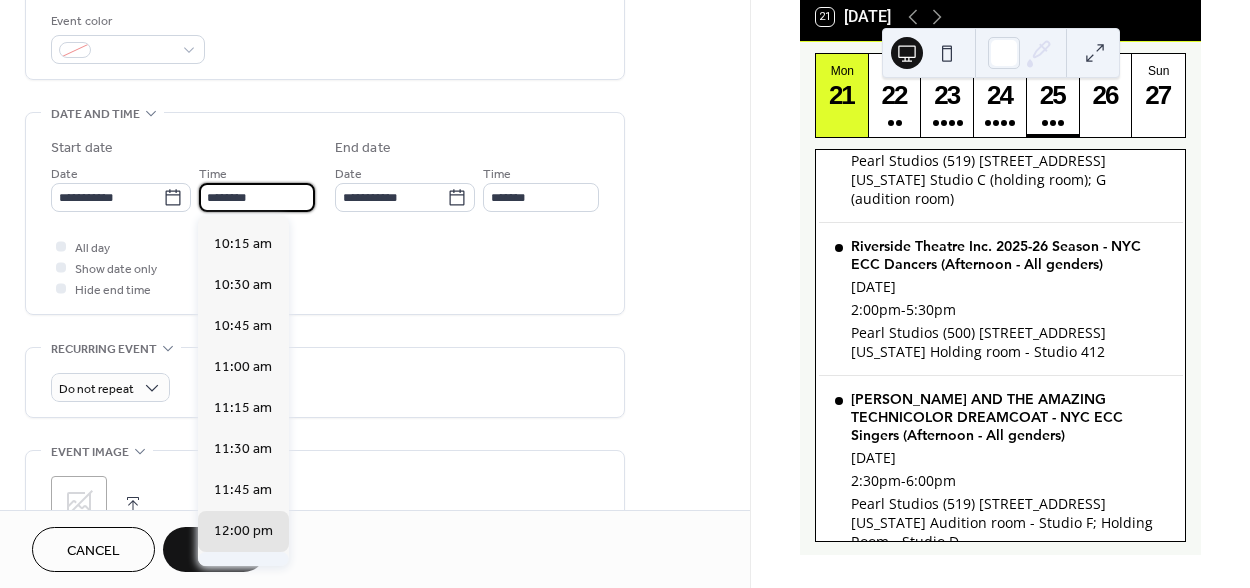 scroll, scrollTop: 1599, scrollLeft: 0, axis: vertical 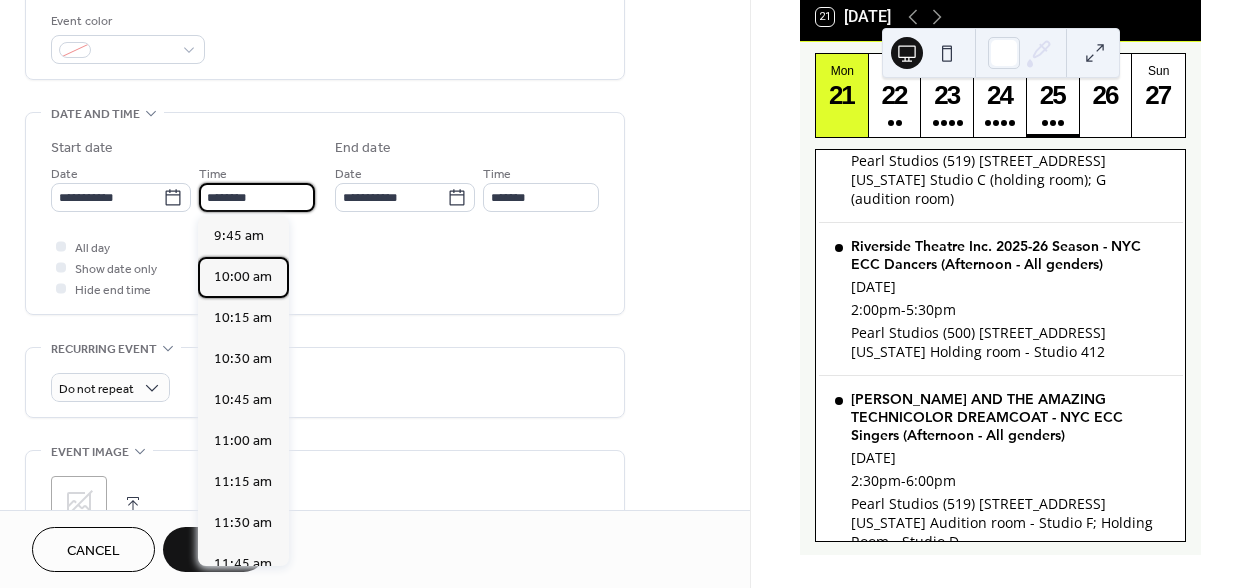 click on "10:00 am" at bounding box center [243, 277] 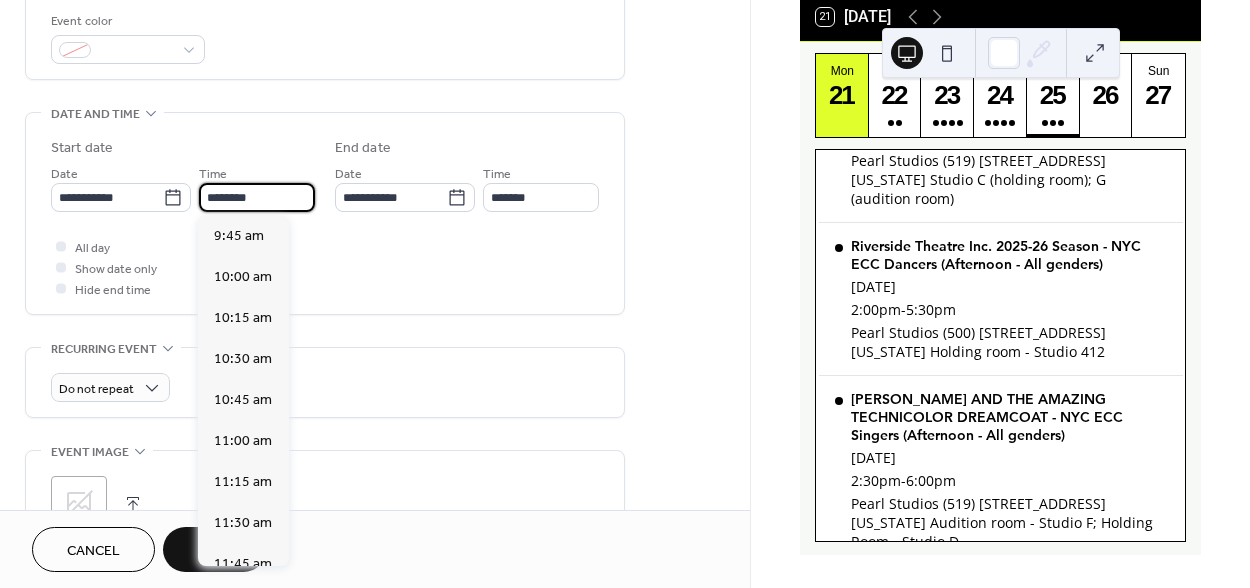 type on "********" 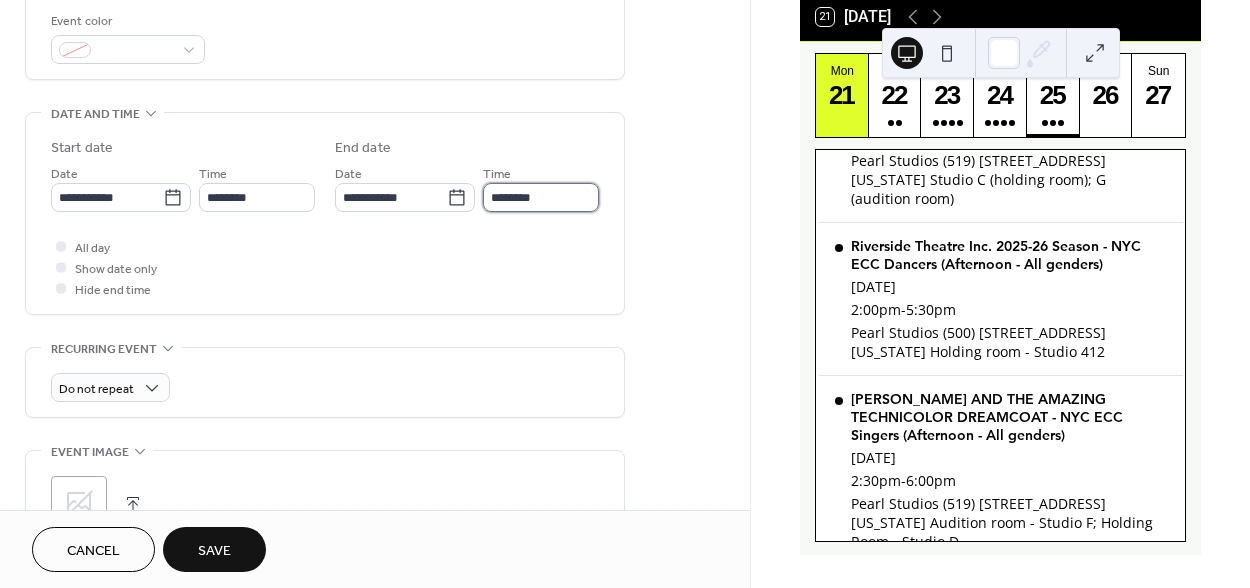 click on "********" at bounding box center (541, 197) 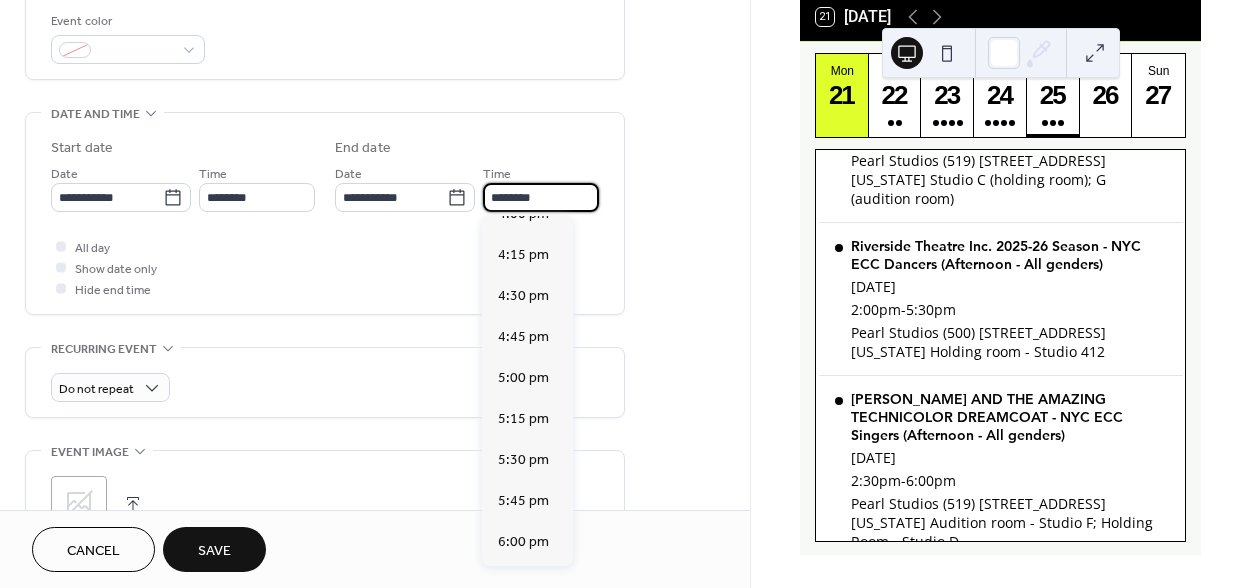 scroll, scrollTop: 1016, scrollLeft: 0, axis: vertical 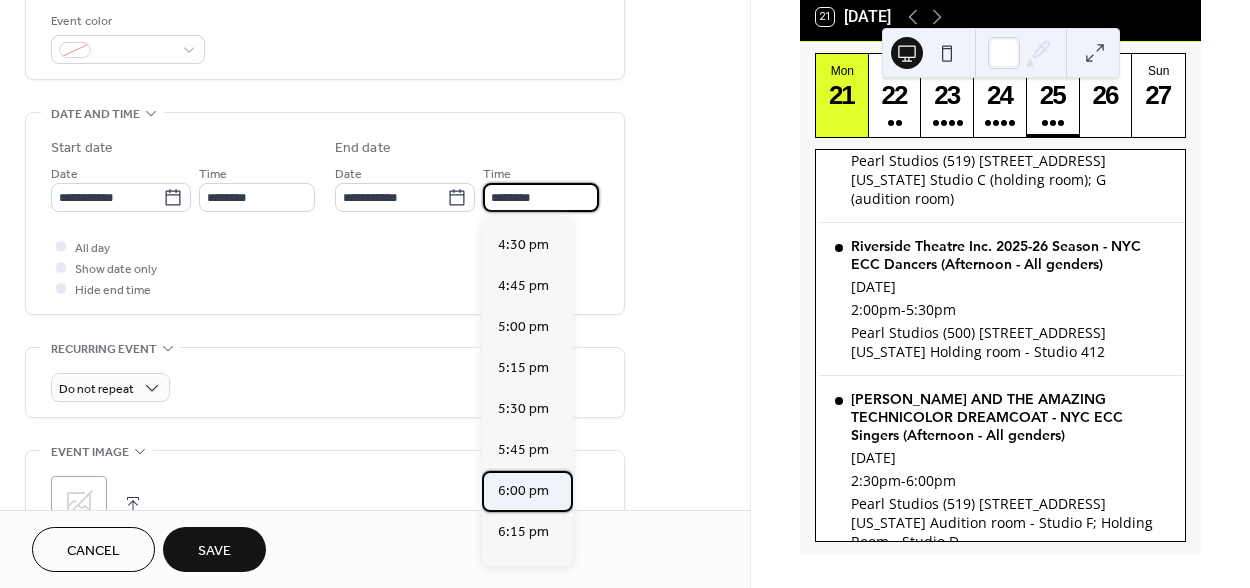 click on "6:00 pm" at bounding box center [523, 491] 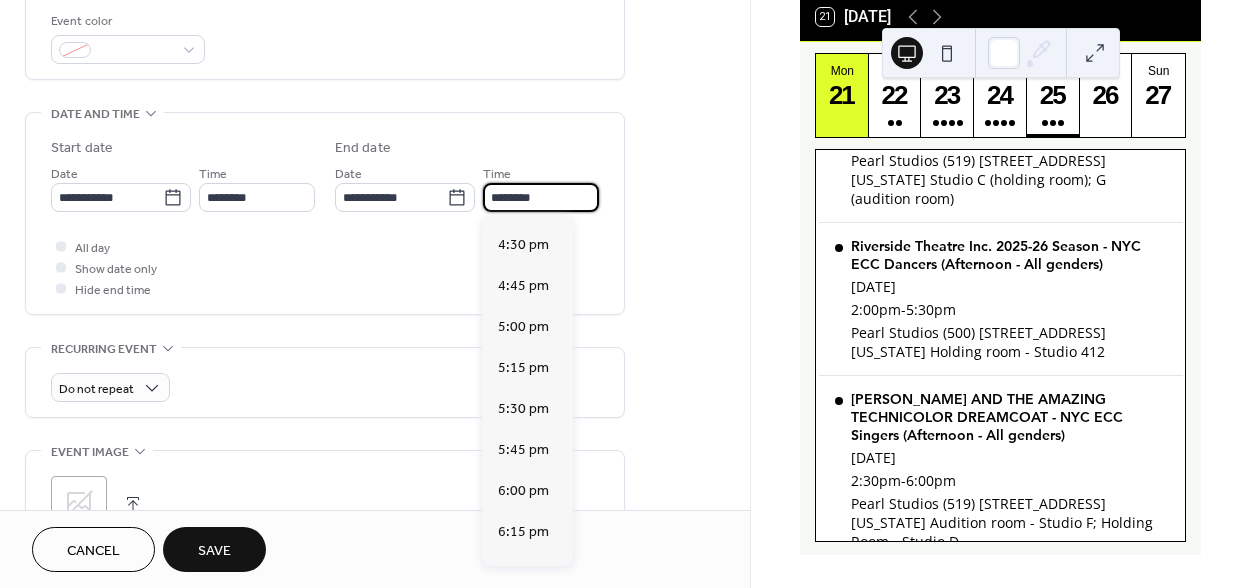 type on "*******" 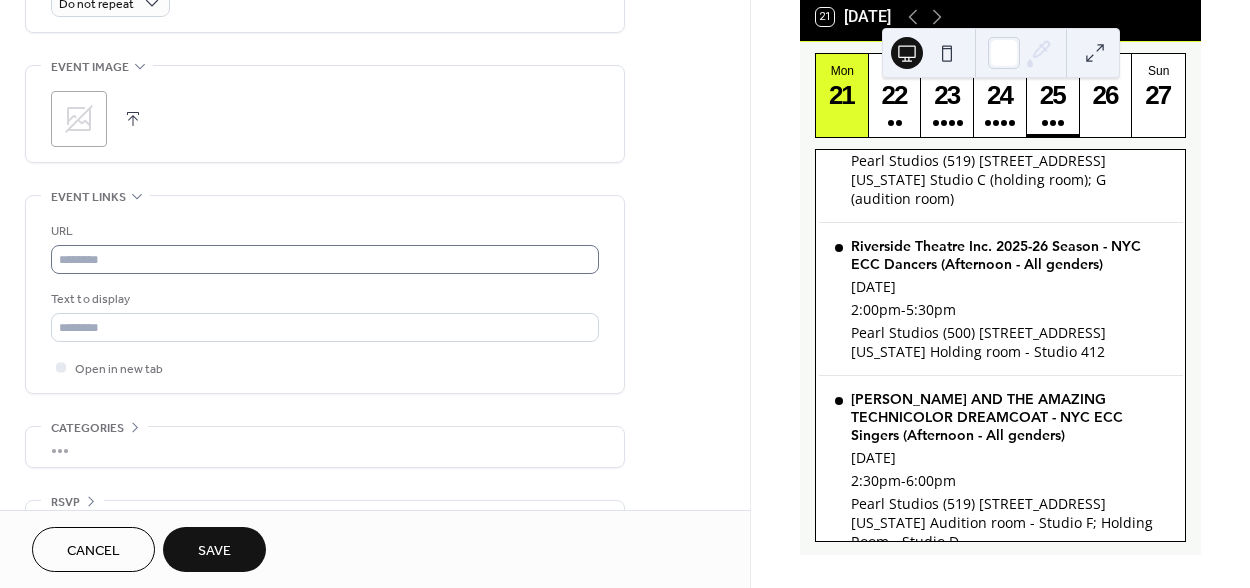 scroll, scrollTop: 927, scrollLeft: 0, axis: vertical 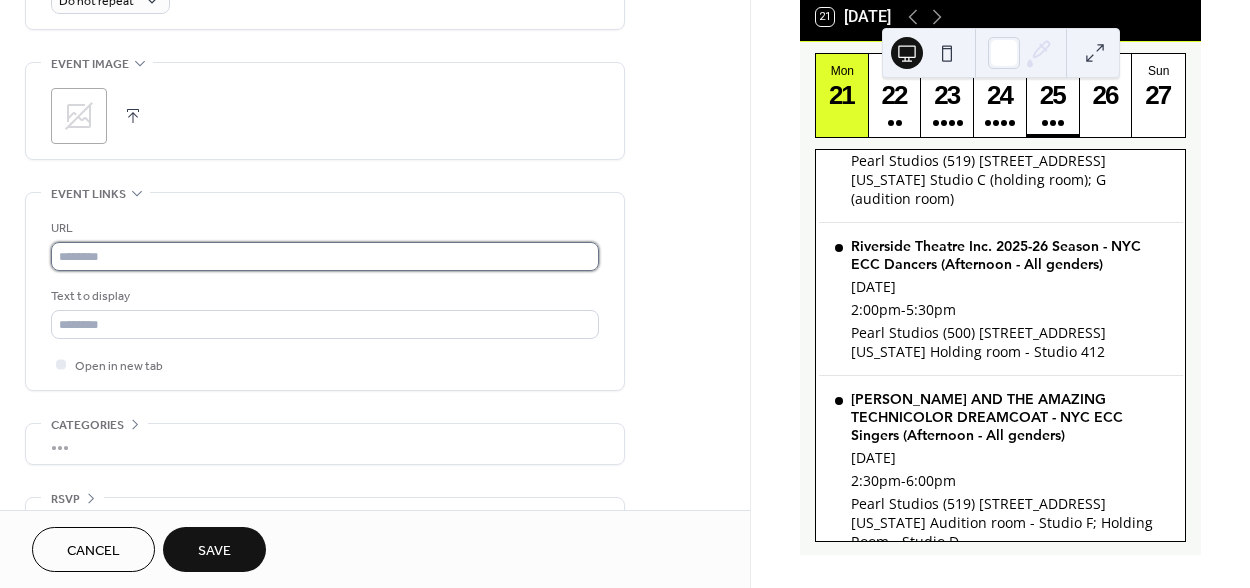 click at bounding box center [325, 256] 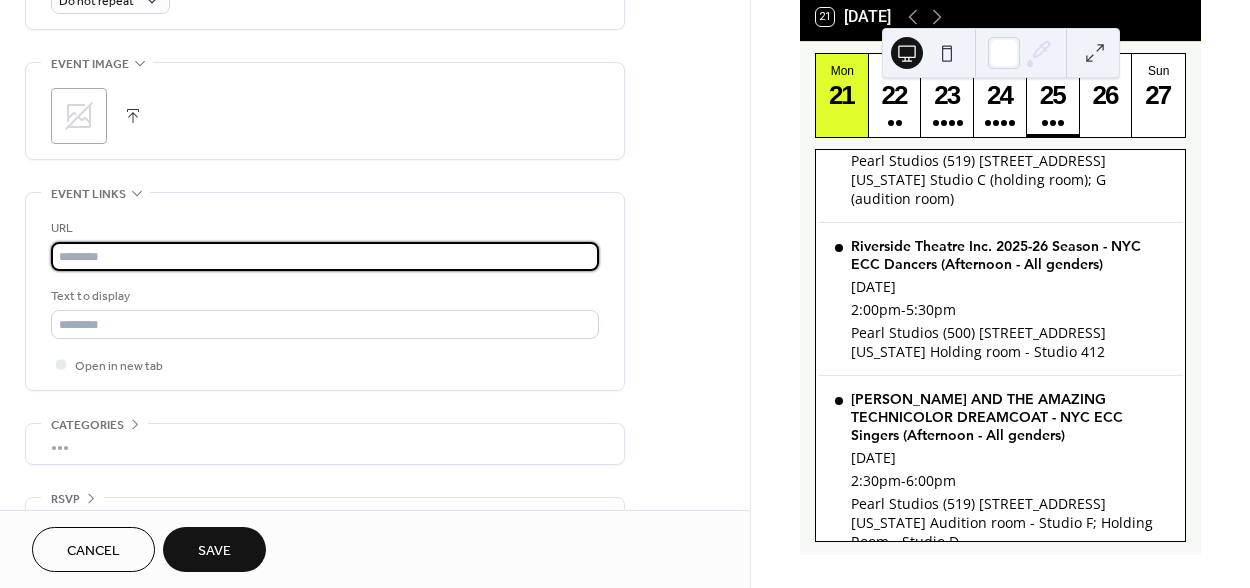 paste on "**********" 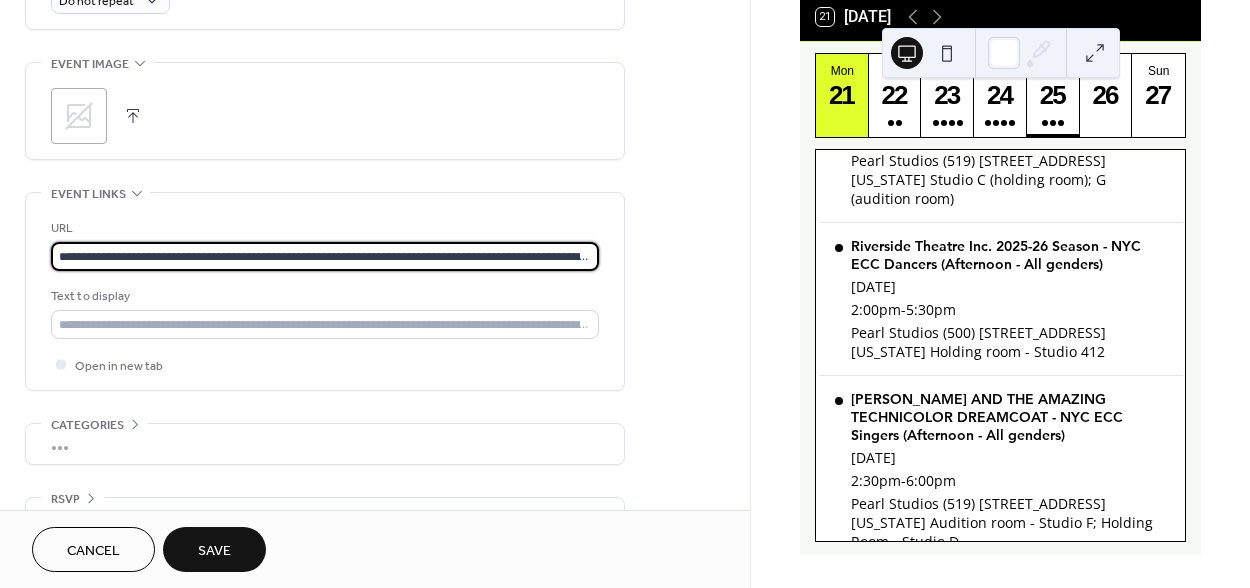 scroll, scrollTop: 0, scrollLeft: 171, axis: horizontal 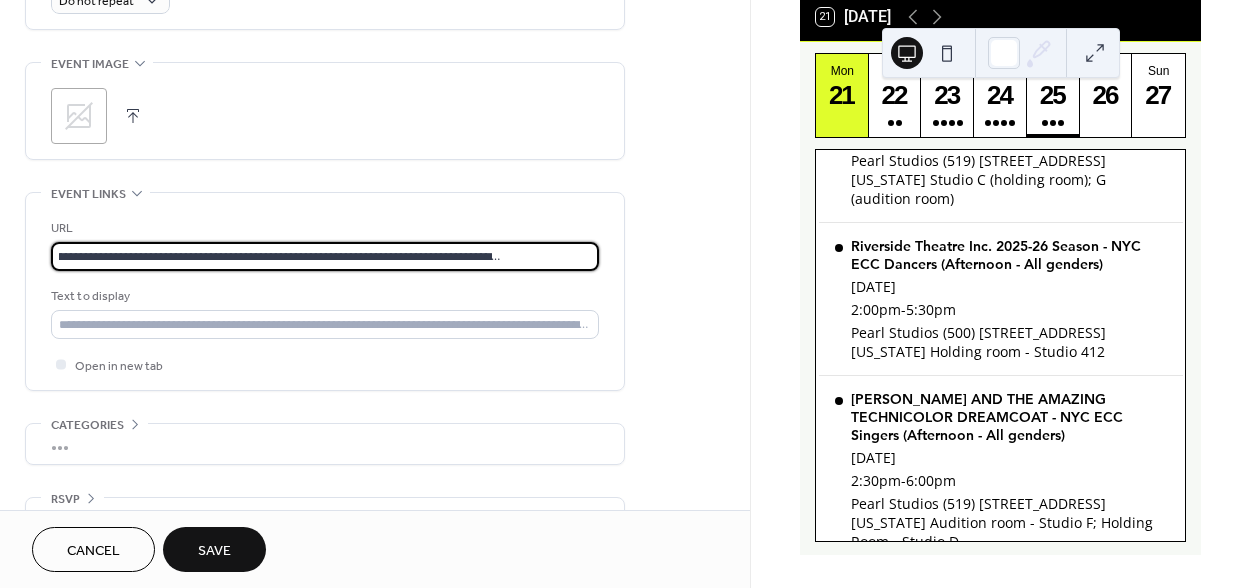 type on "**********" 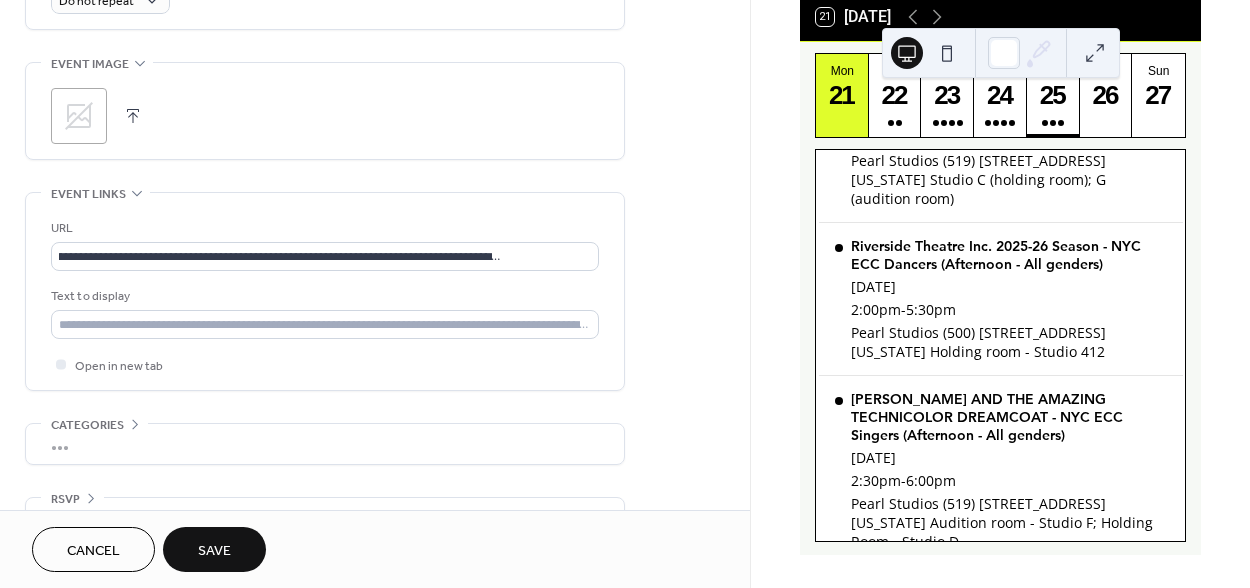 scroll, scrollTop: 0, scrollLeft: 0, axis: both 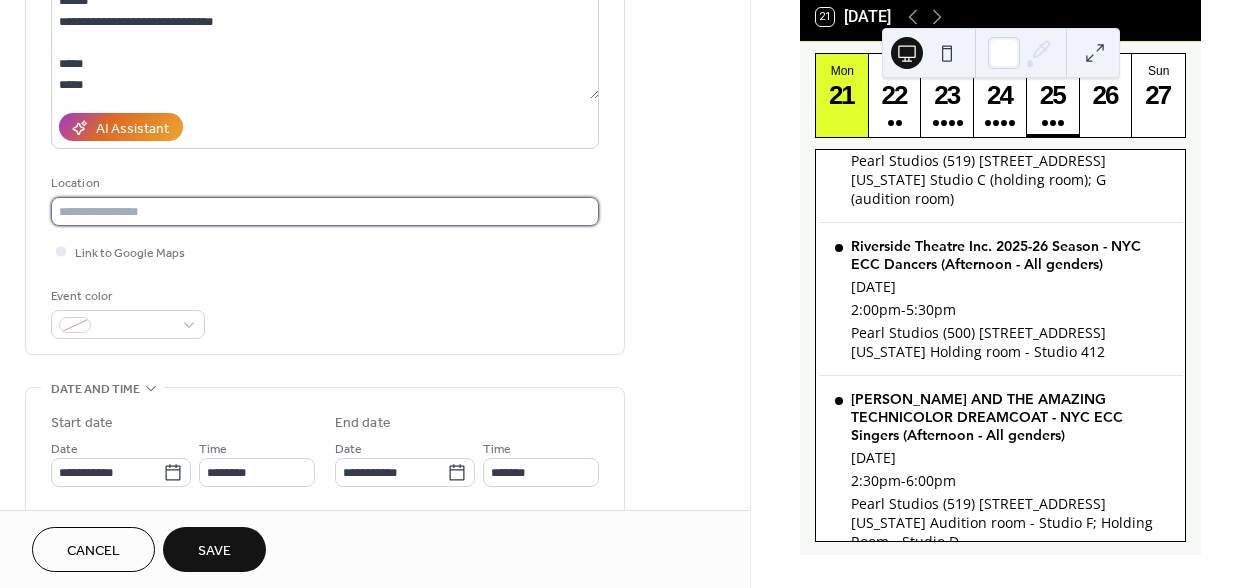 click at bounding box center (325, 211) 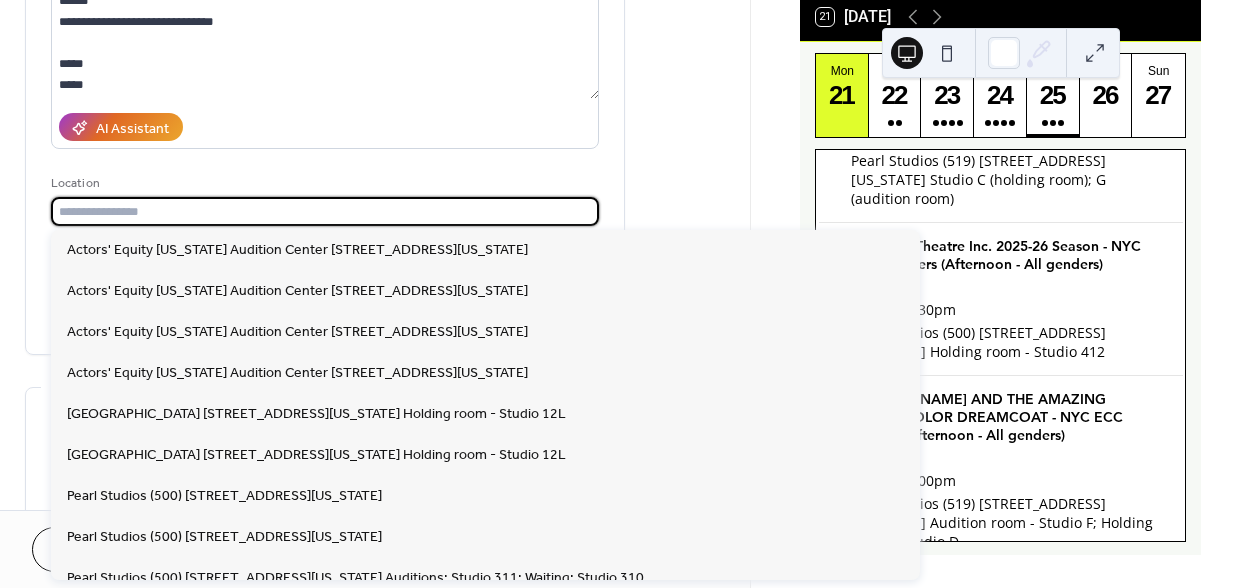 paste on "**********" 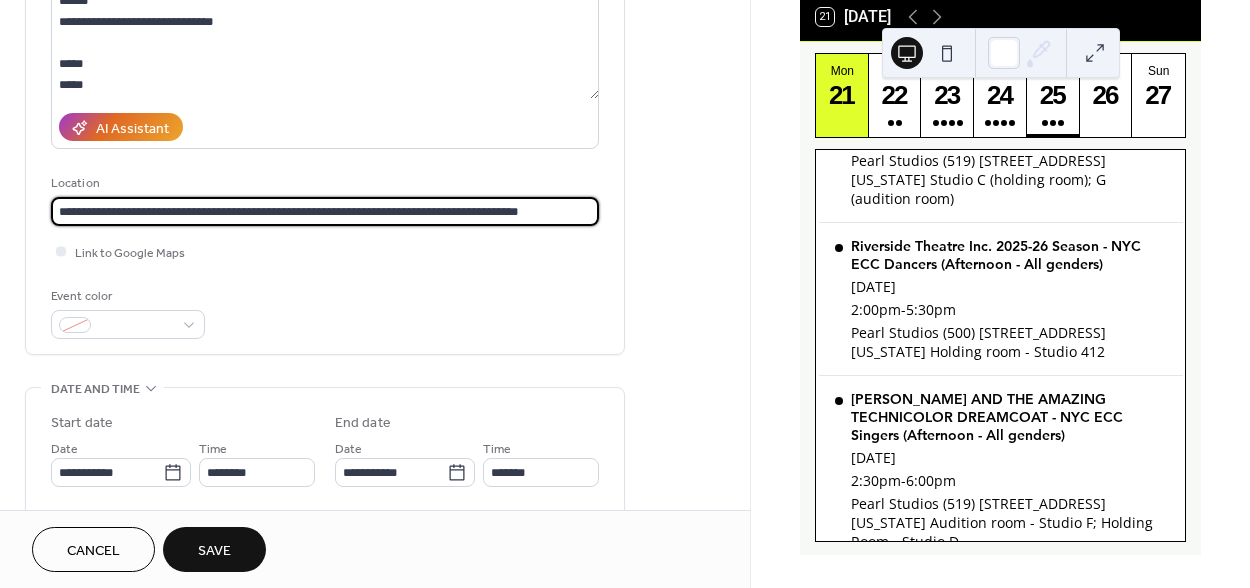 type on "**********" 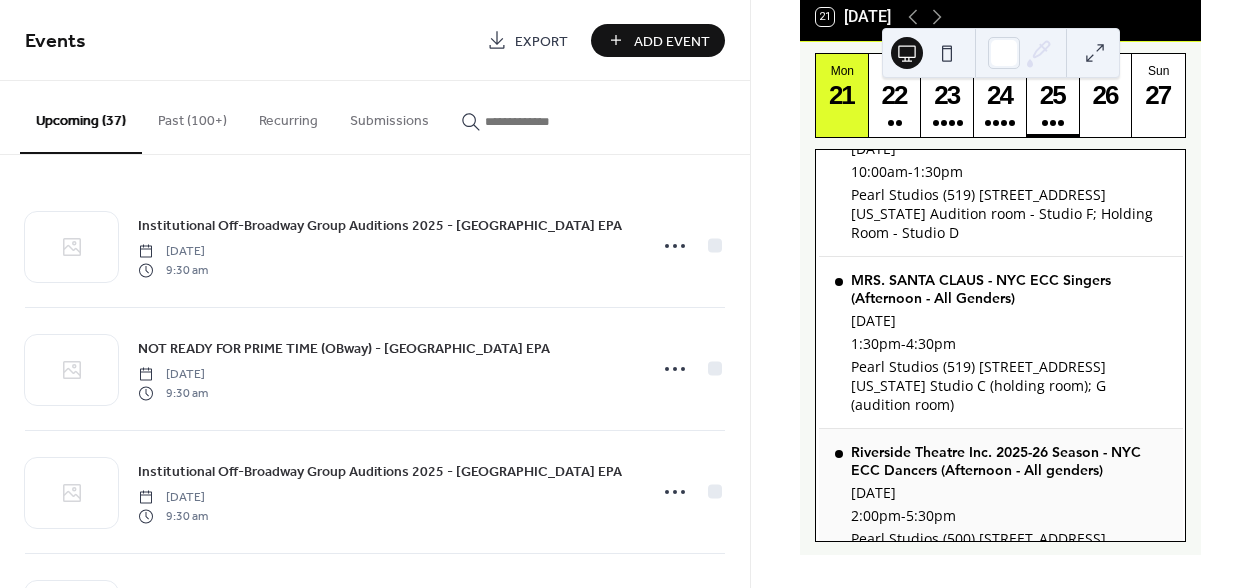 scroll, scrollTop: 570, scrollLeft: 0, axis: vertical 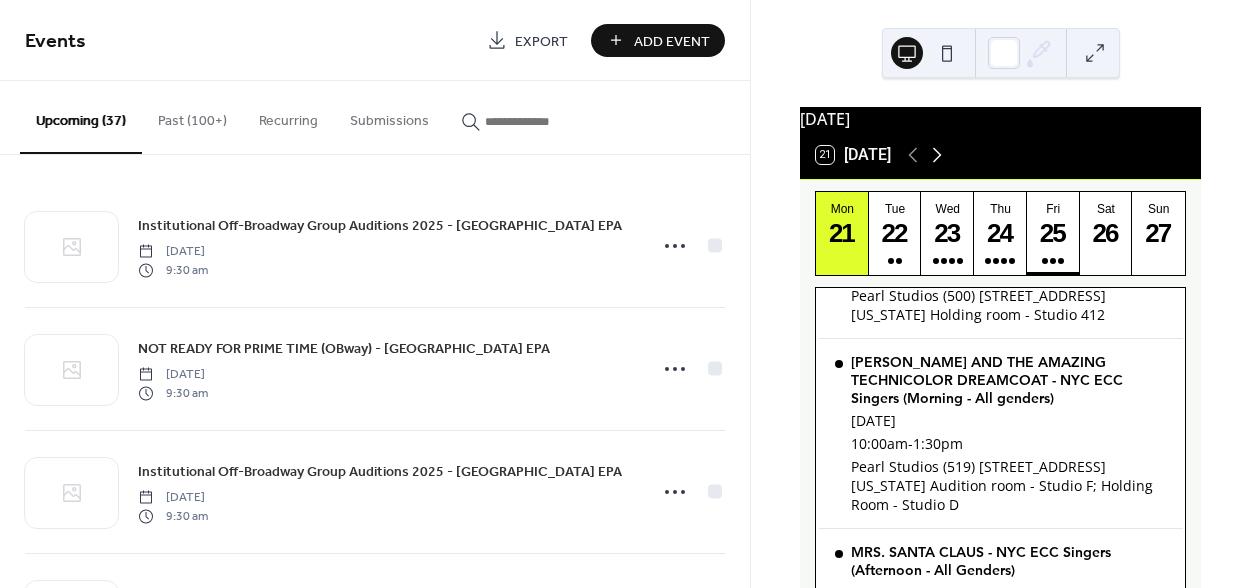click 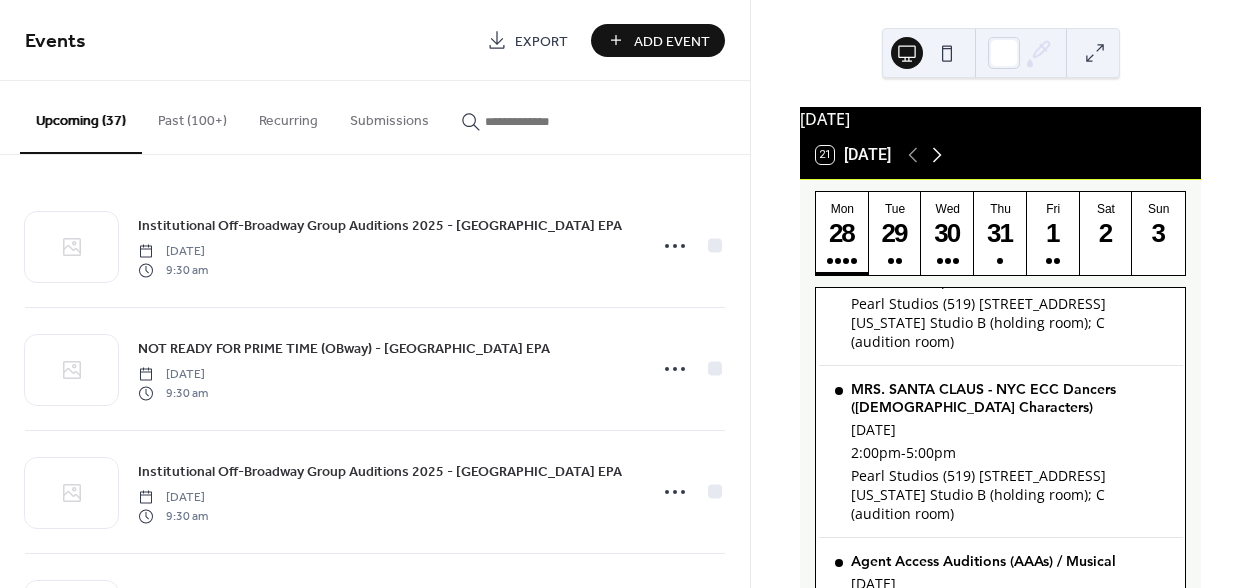 scroll, scrollTop: 239, scrollLeft: 0, axis: vertical 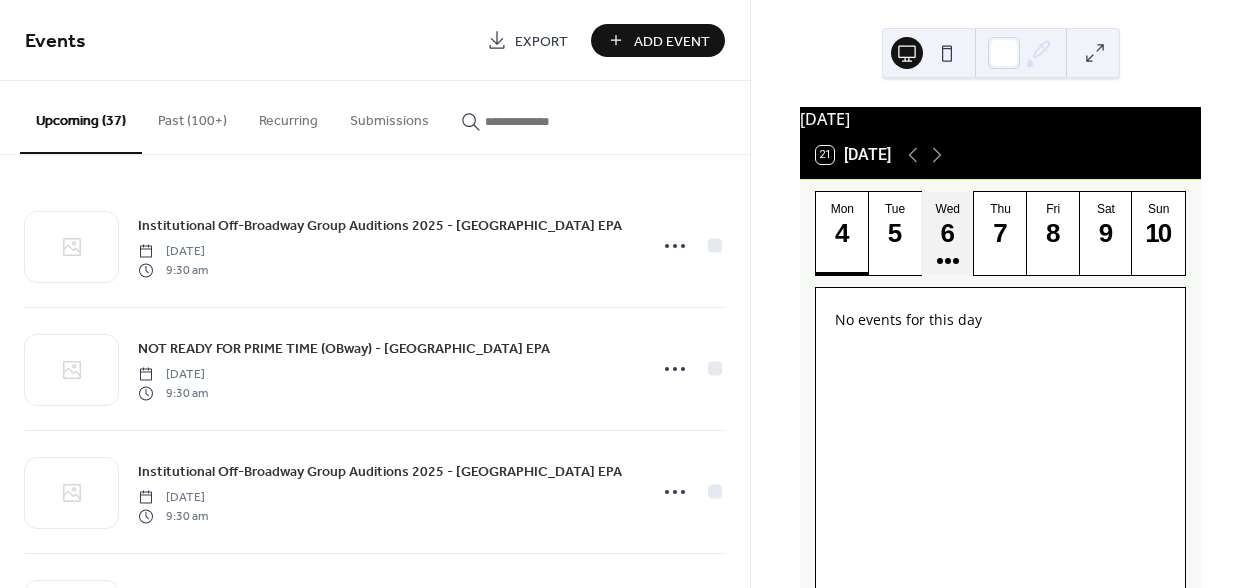 click on "6" at bounding box center (946, 233) 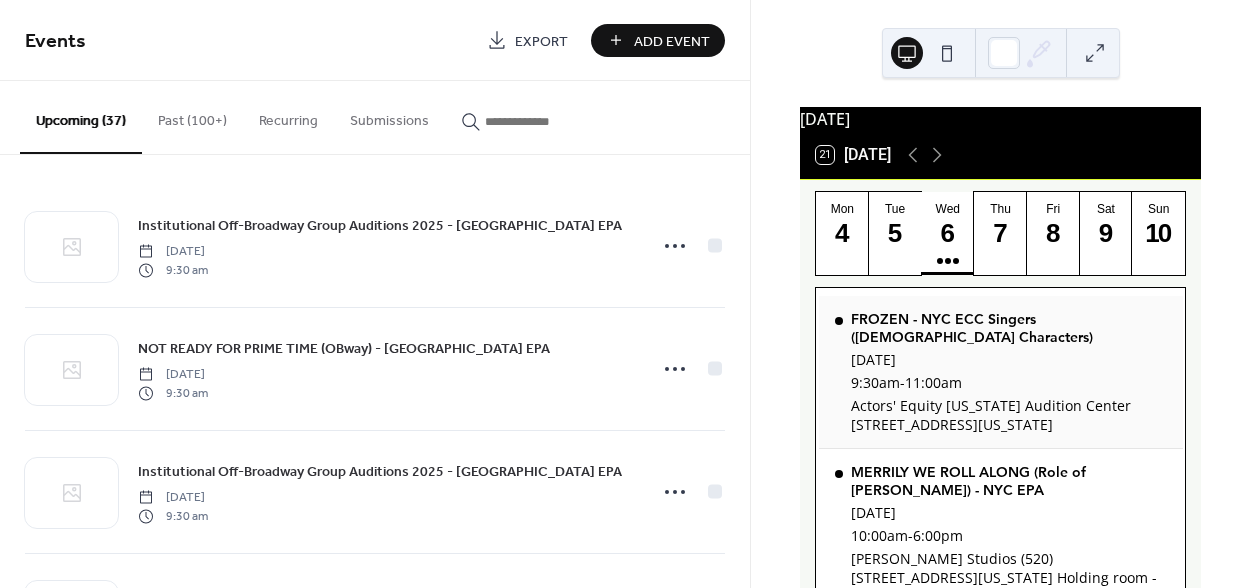 scroll, scrollTop: 86, scrollLeft: 0, axis: vertical 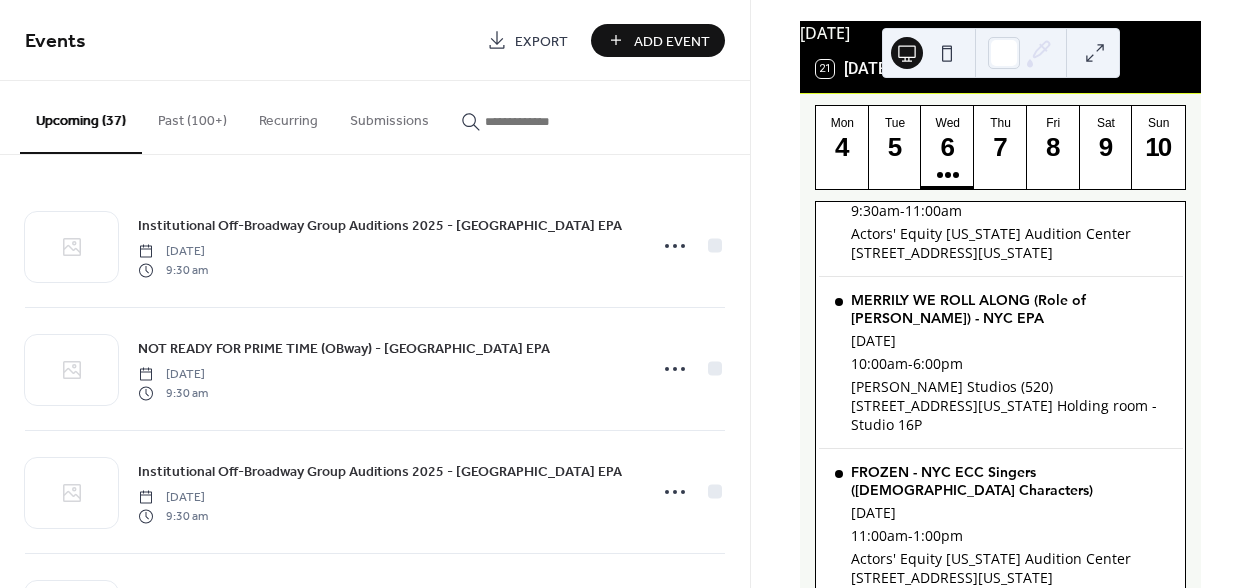 click on "Add Event" at bounding box center (672, 41) 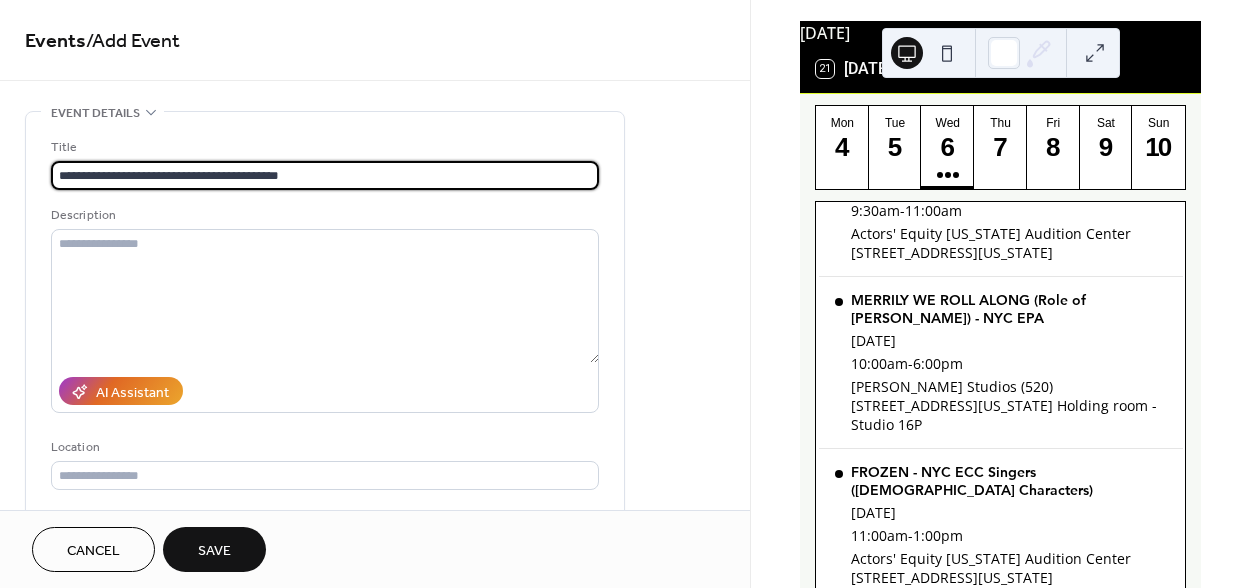 type on "**********" 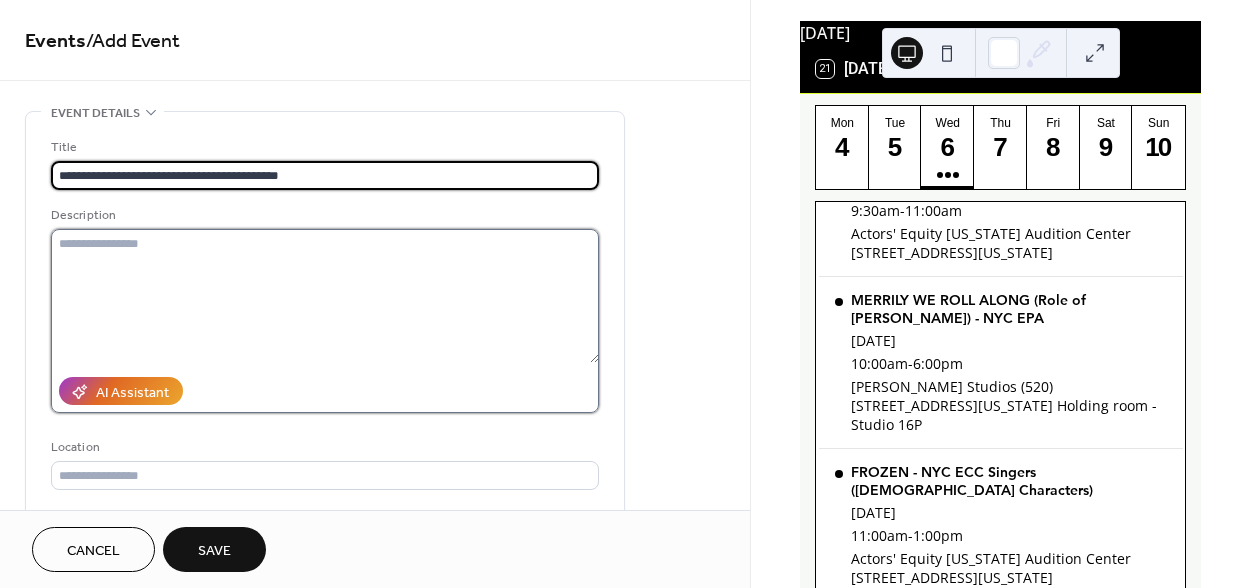 click at bounding box center [325, 296] 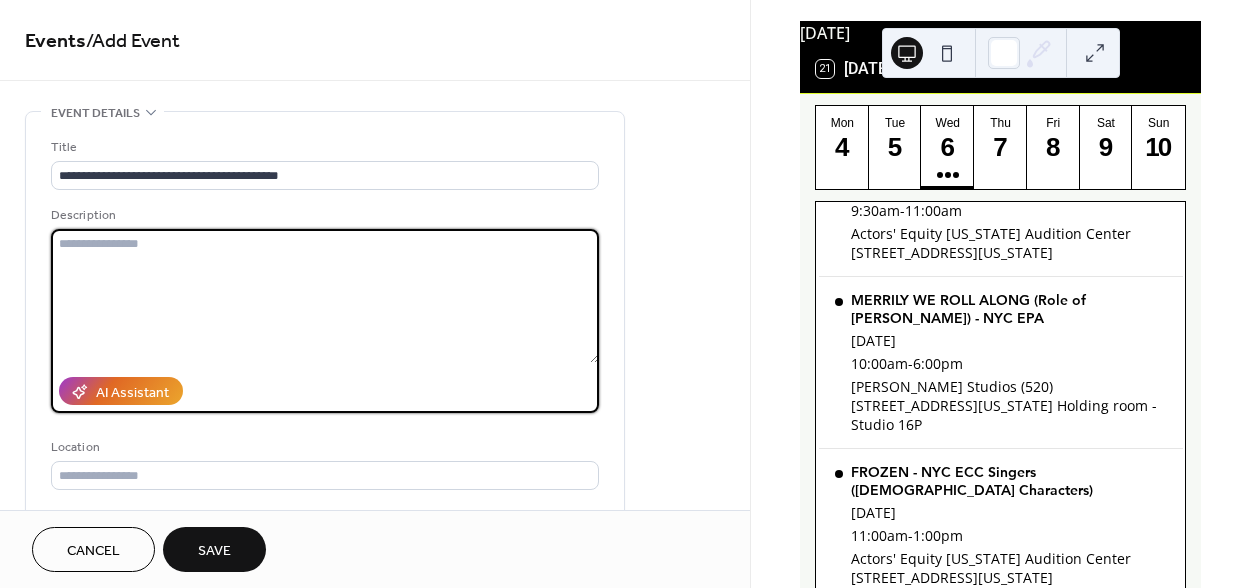 paste on "**********" 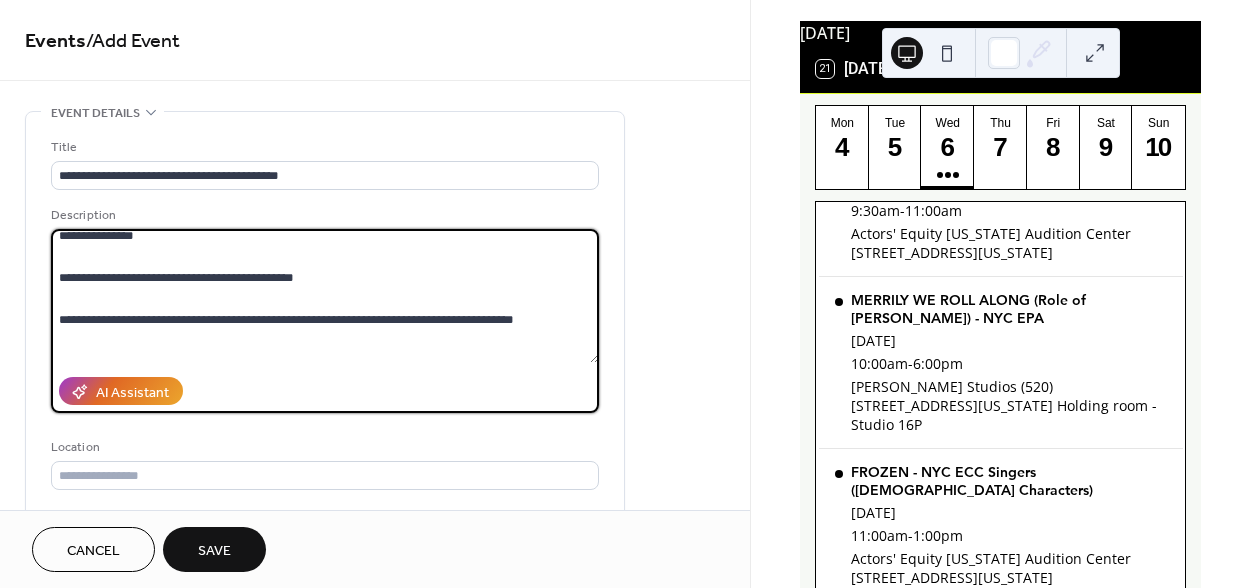 scroll, scrollTop: 0, scrollLeft: 0, axis: both 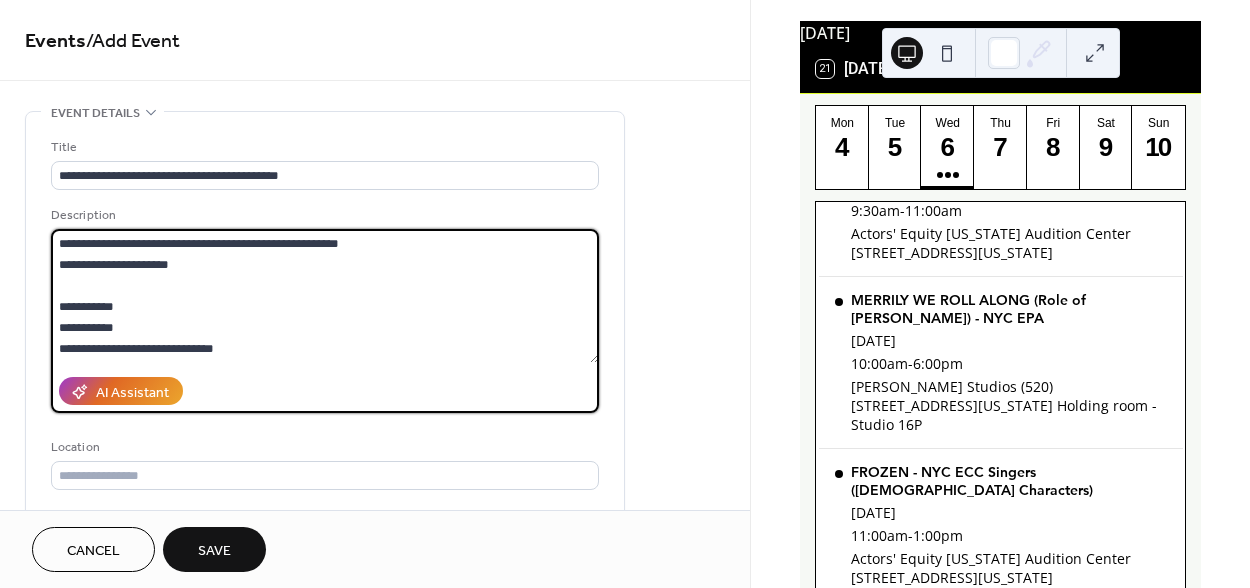 type on "**********" 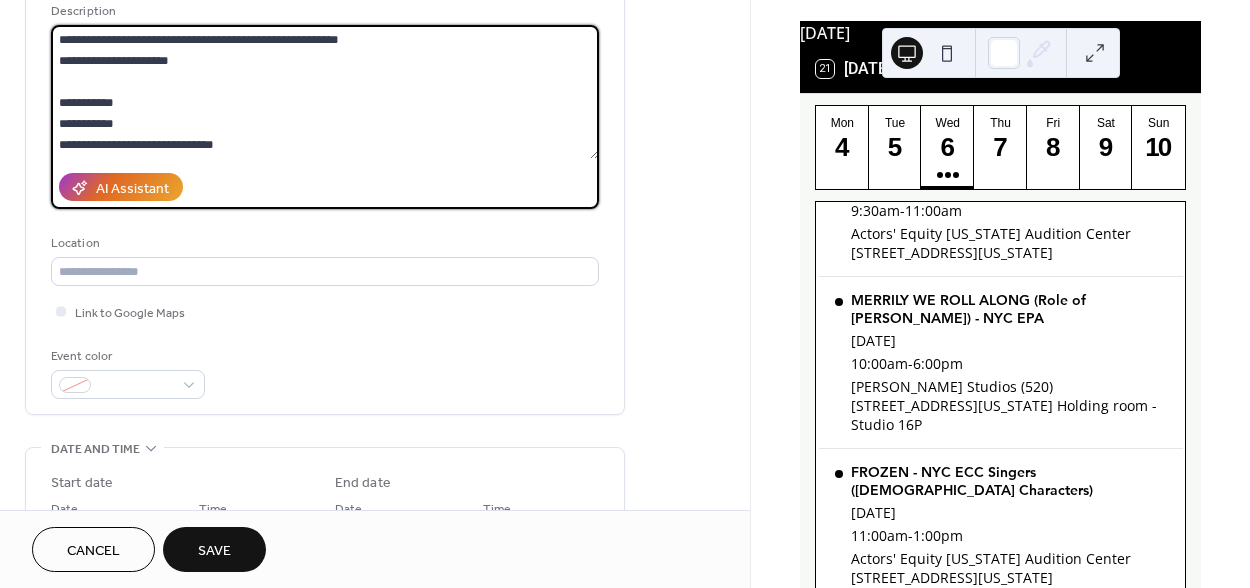 scroll, scrollTop: 216, scrollLeft: 0, axis: vertical 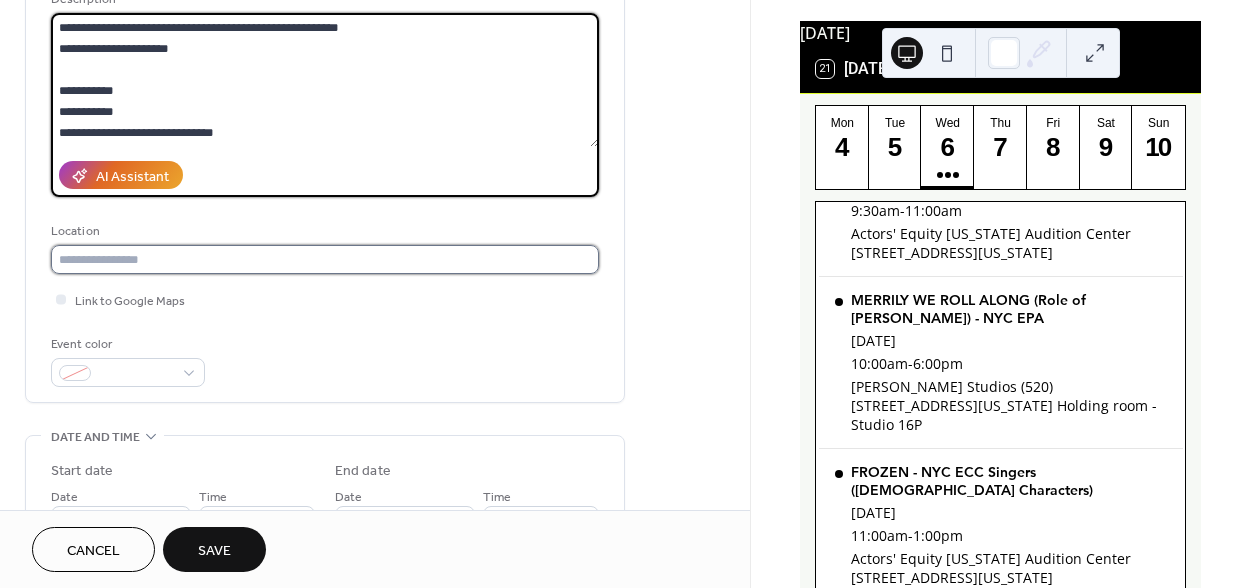 click at bounding box center (325, 259) 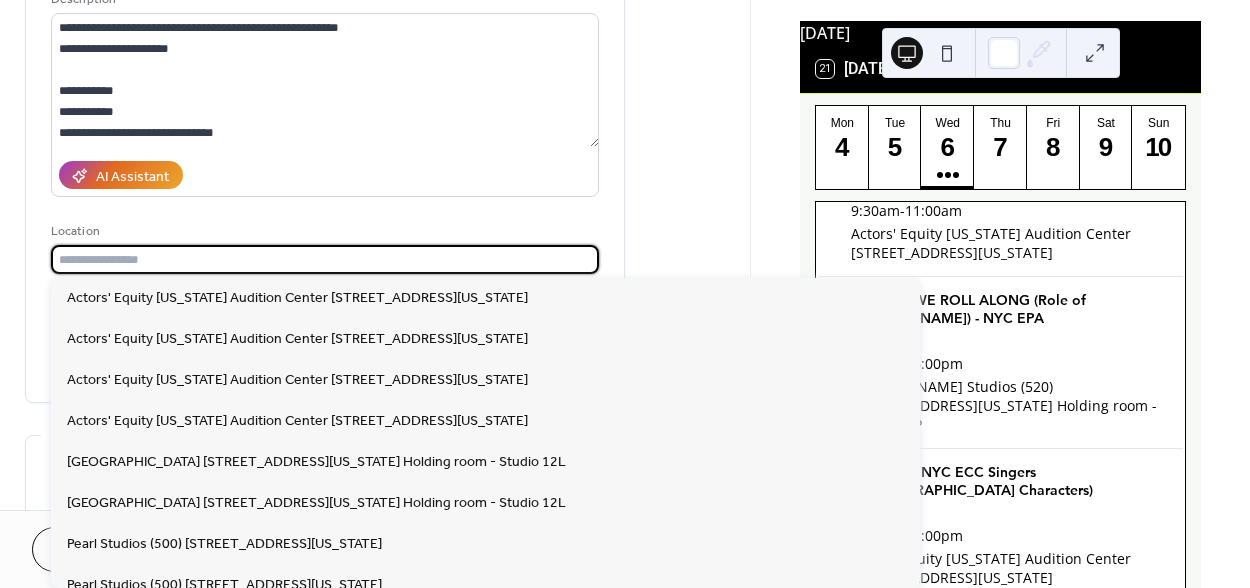 paste on "**********" 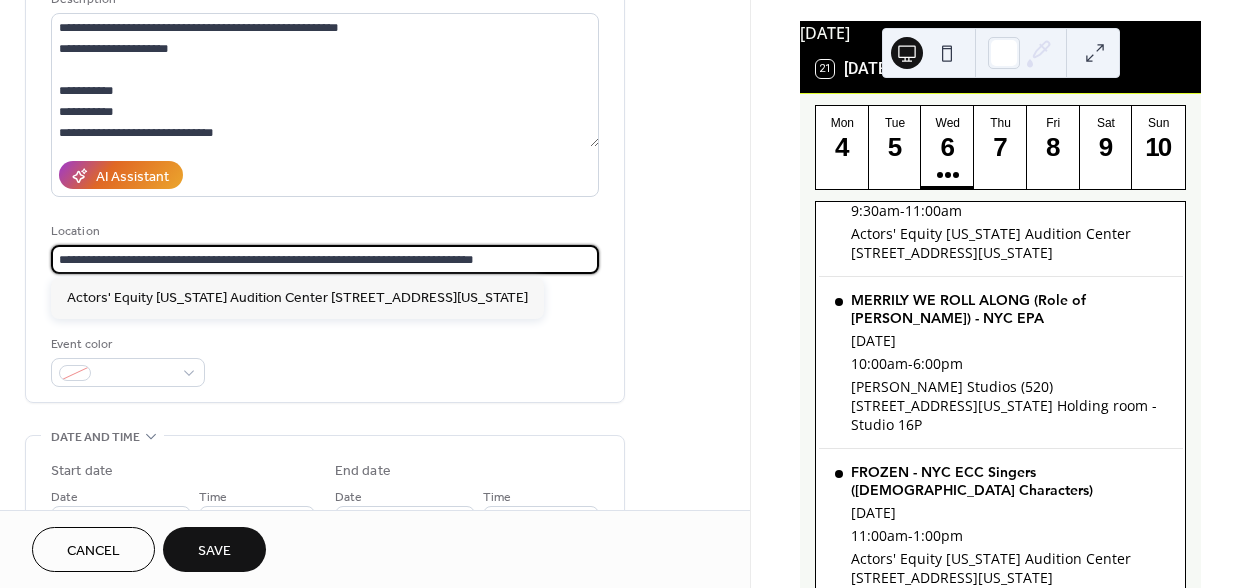 type on "**********" 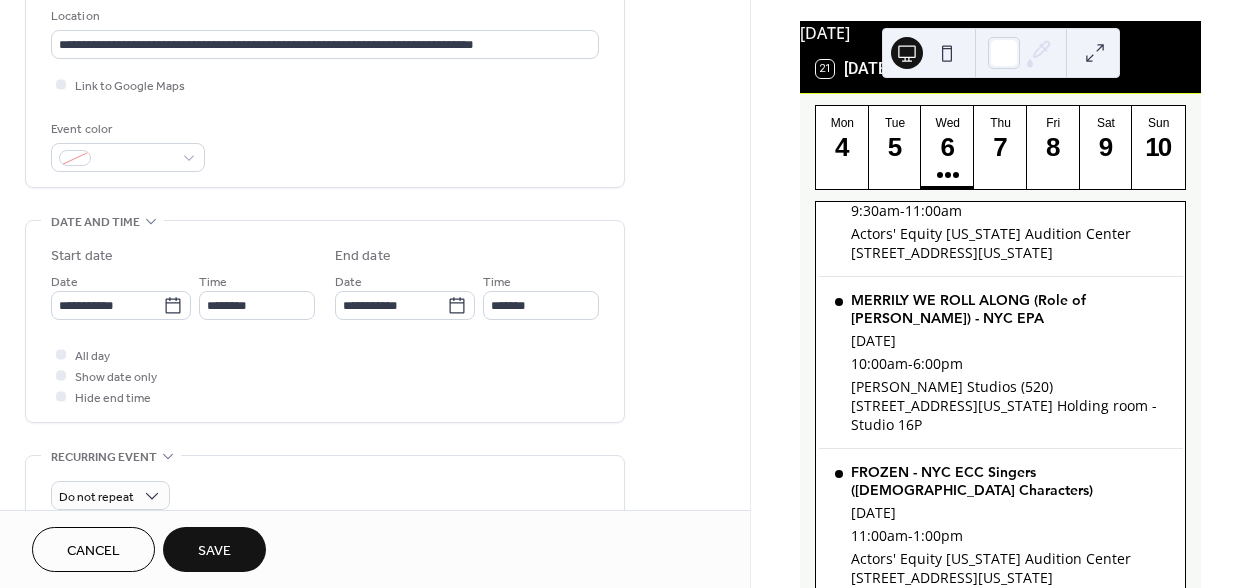 scroll, scrollTop: 432, scrollLeft: 0, axis: vertical 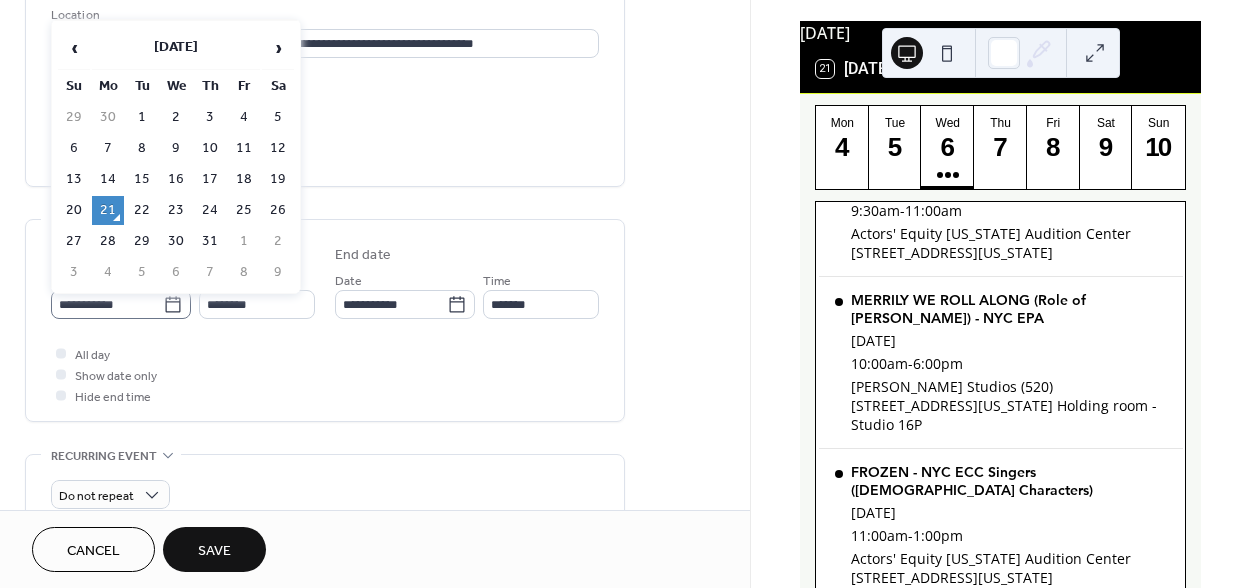 click 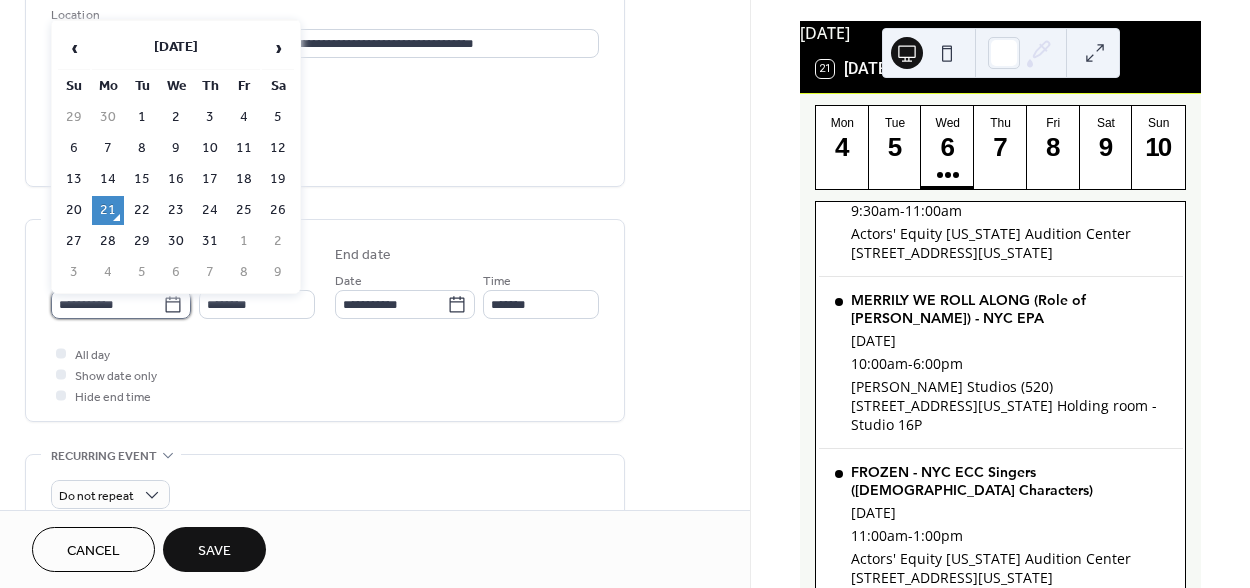 click on "**********" at bounding box center [107, 304] 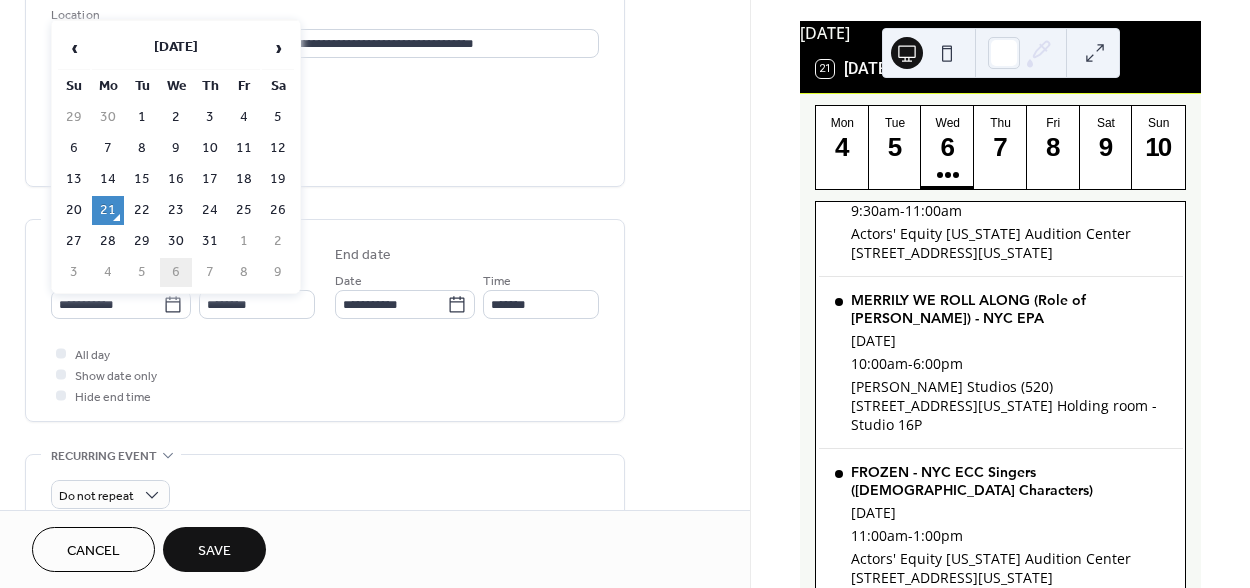 click on "6" at bounding box center [176, 272] 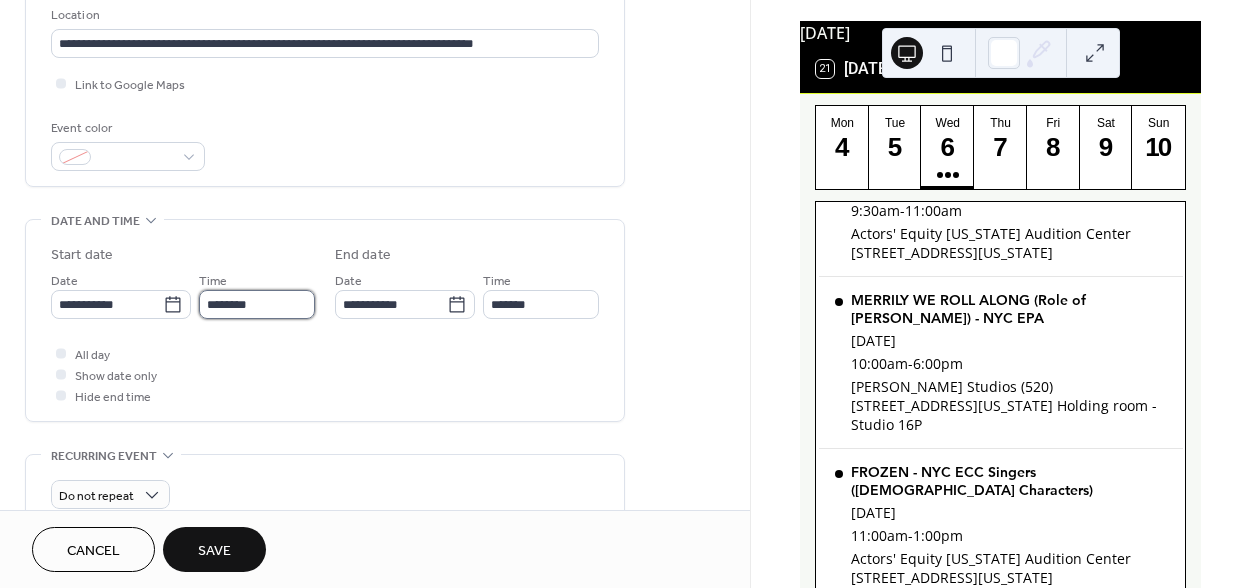 click on "********" at bounding box center [257, 304] 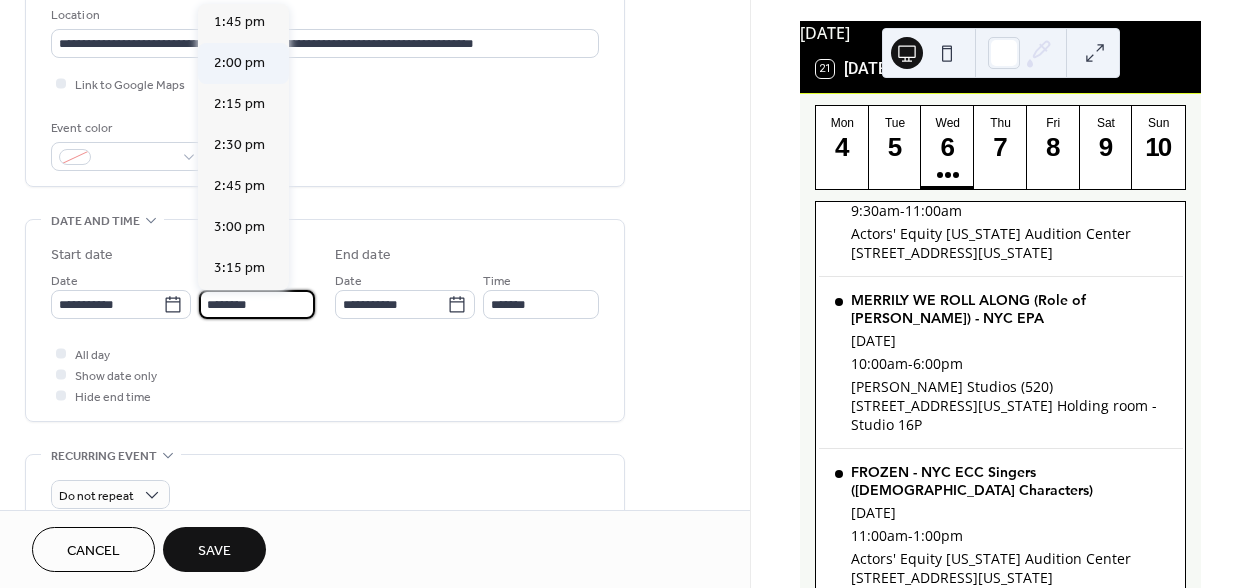 scroll, scrollTop: 2235, scrollLeft: 0, axis: vertical 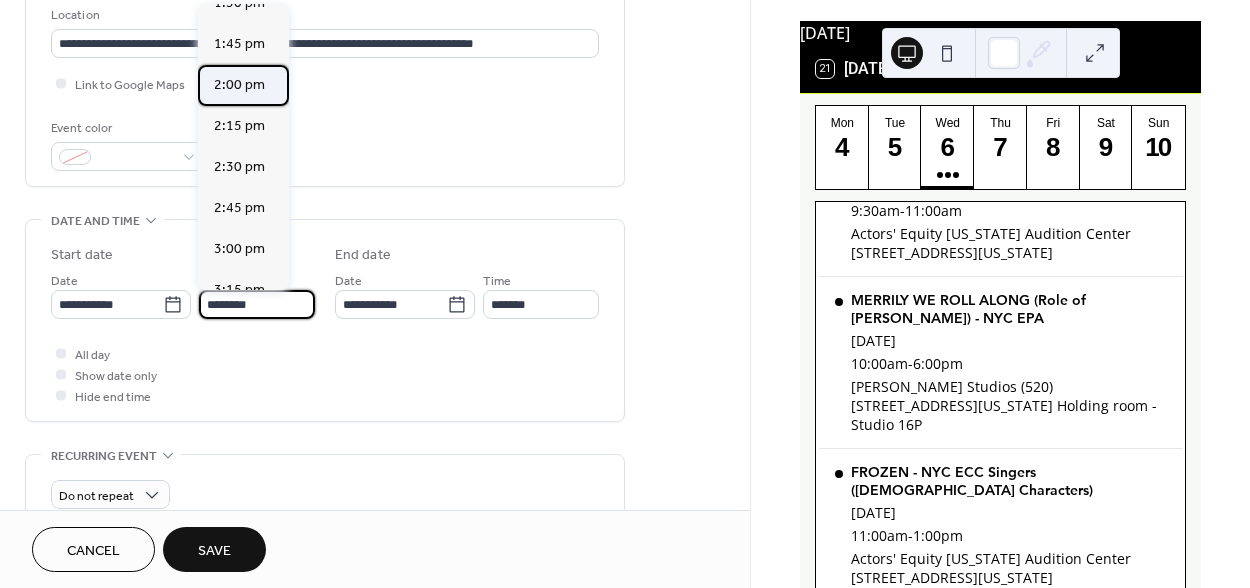 click on "2:00 pm" at bounding box center [239, 85] 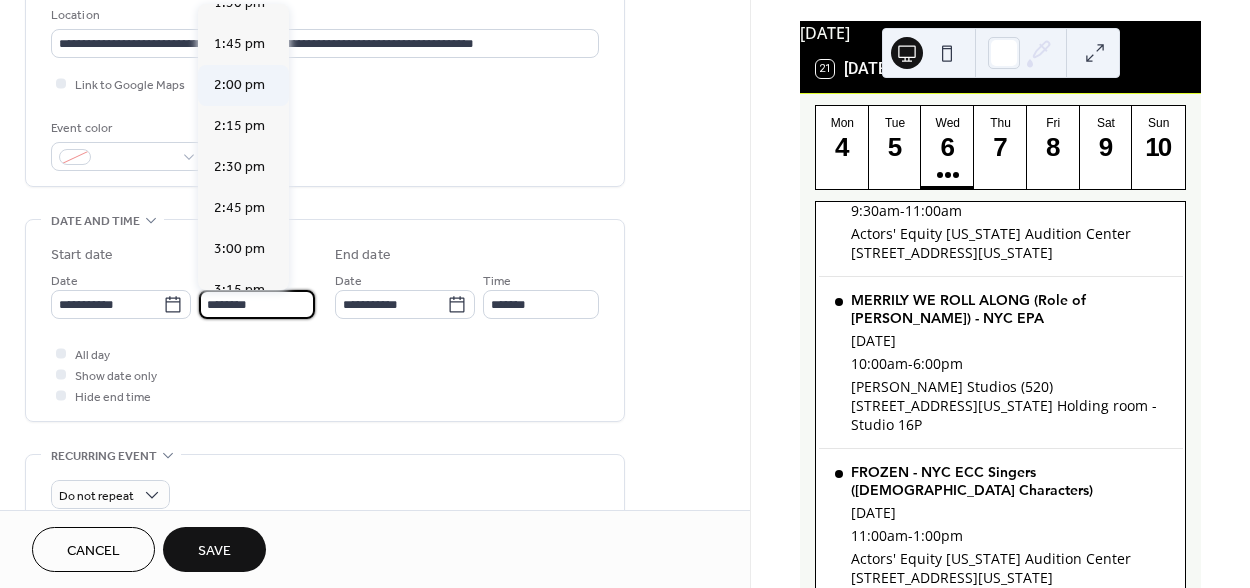 type on "*******" 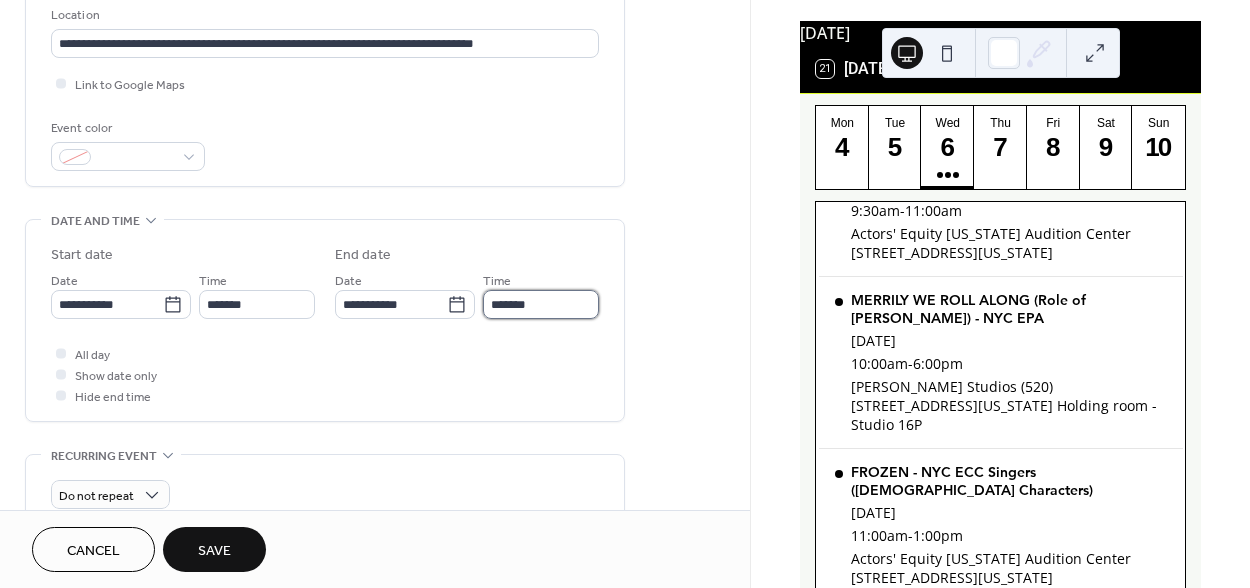 click on "*******" at bounding box center (541, 304) 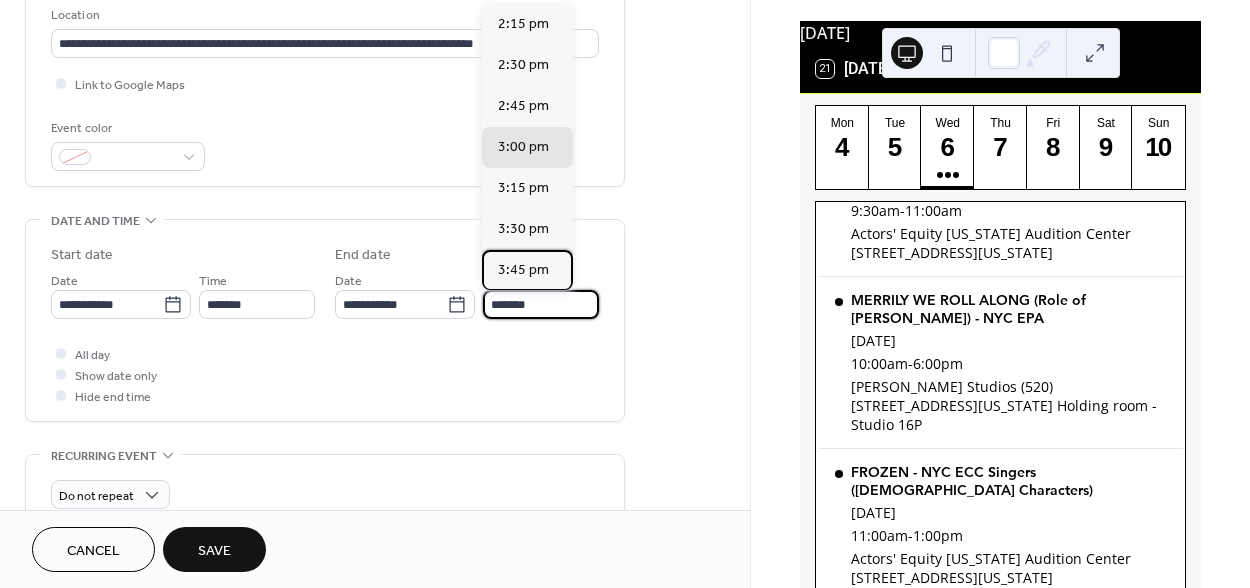 click on "3:45 pm" at bounding box center [523, 270] 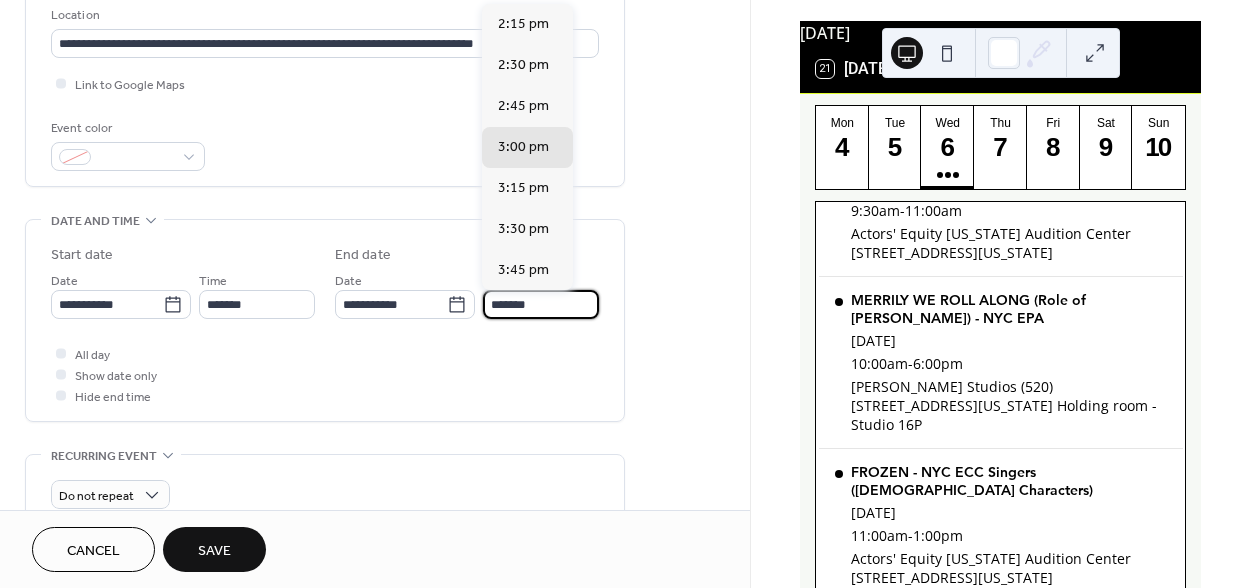 type on "*******" 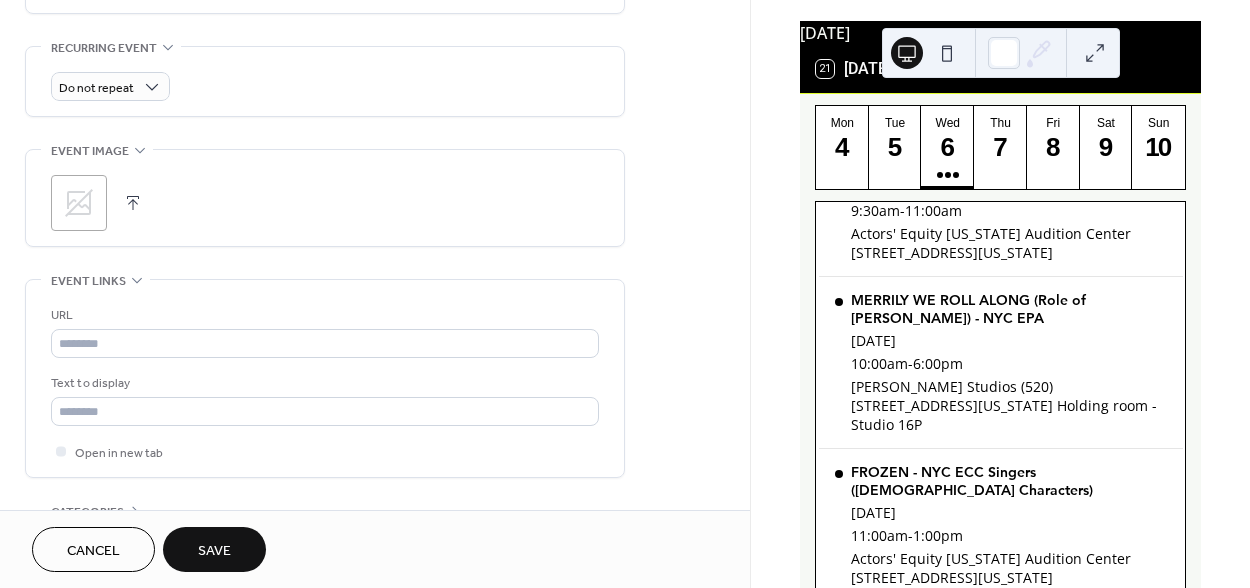 scroll, scrollTop: 898, scrollLeft: 0, axis: vertical 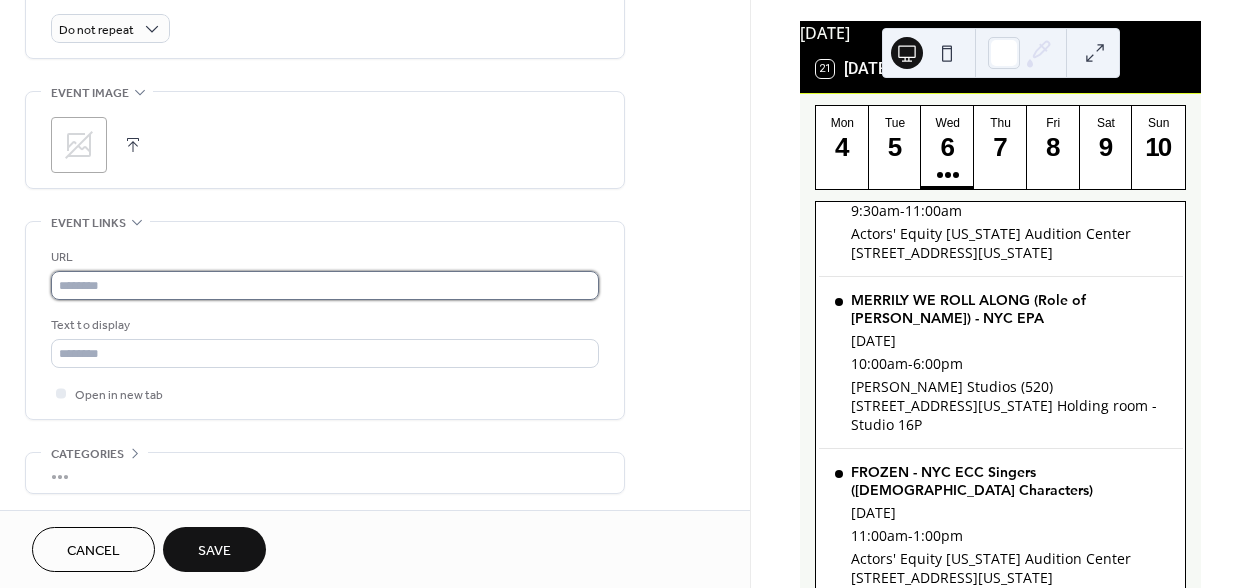click at bounding box center (325, 285) 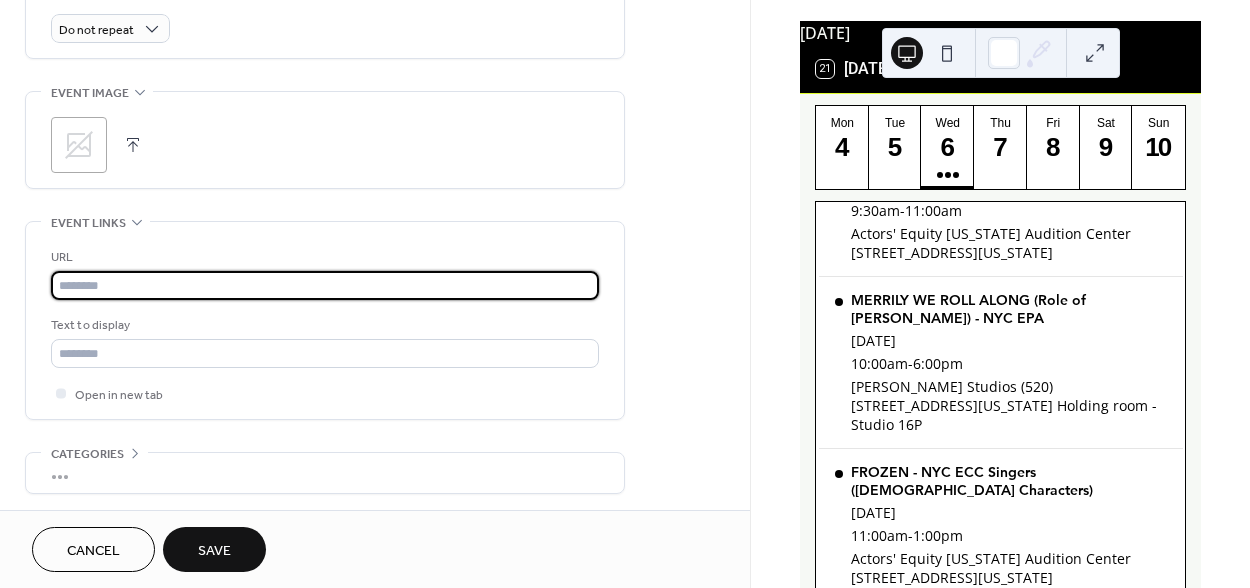 paste on "**********" 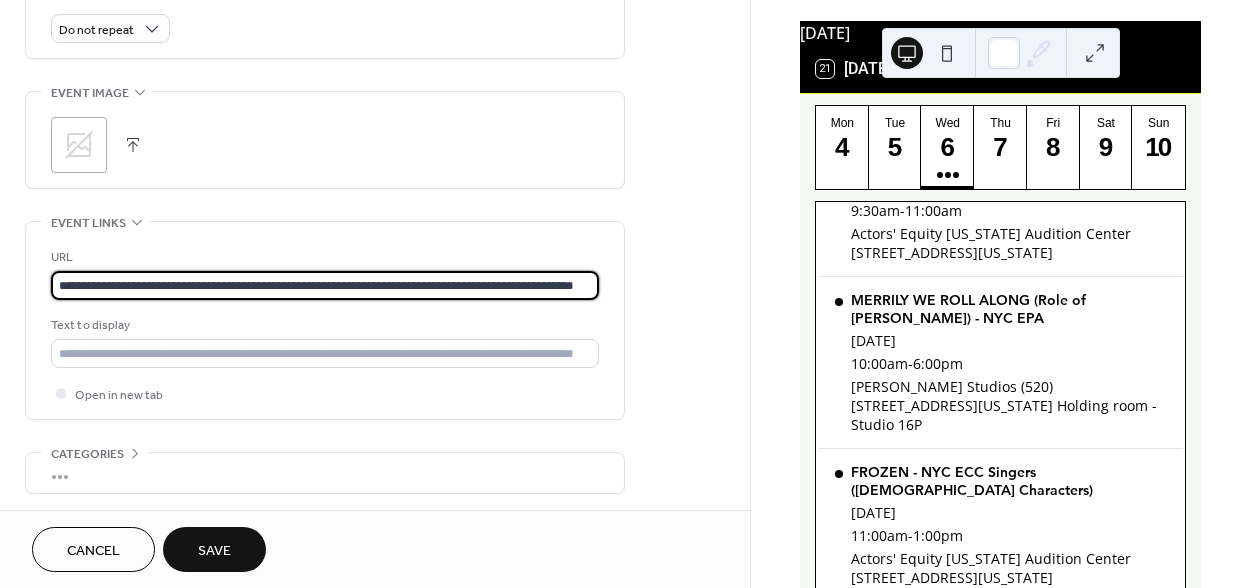 scroll, scrollTop: 0, scrollLeft: 60, axis: horizontal 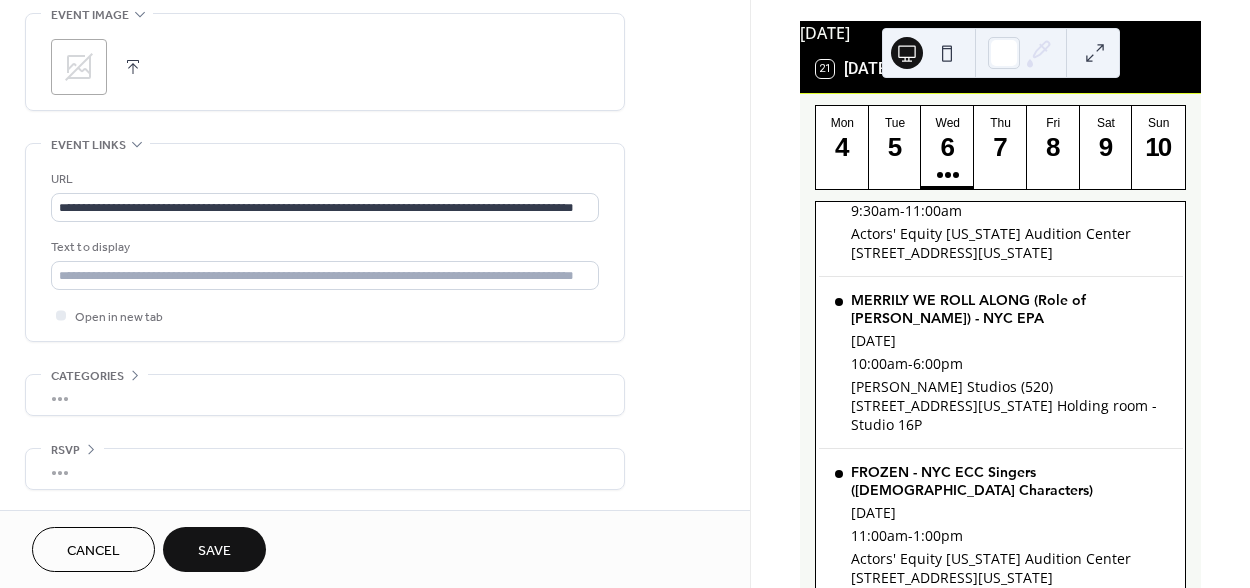 click on "Save" at bounding box center (214, 549) 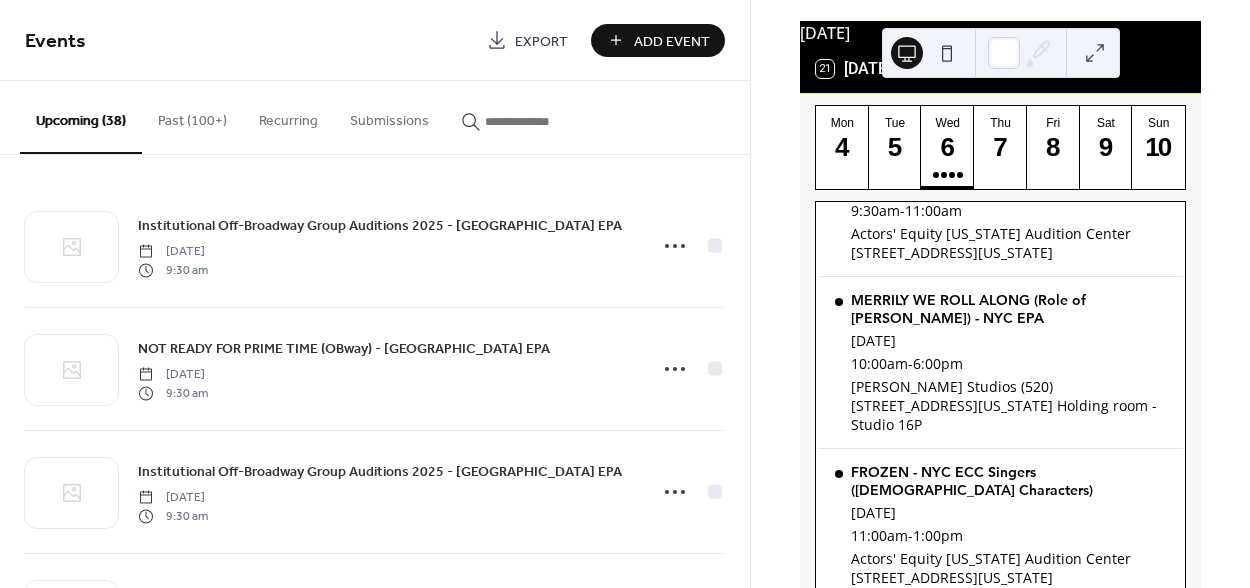 scroll, scrollTop: 3316, scrollLeft: 0, axis: vertical 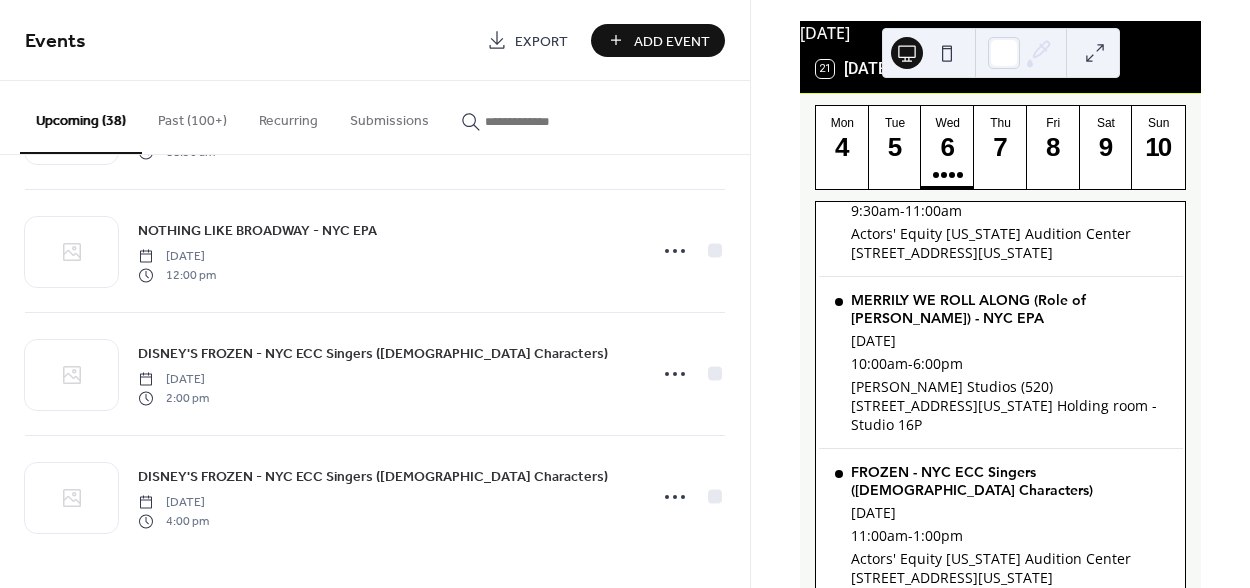 click on "Past (100+)" at bounding box center (192, 116) 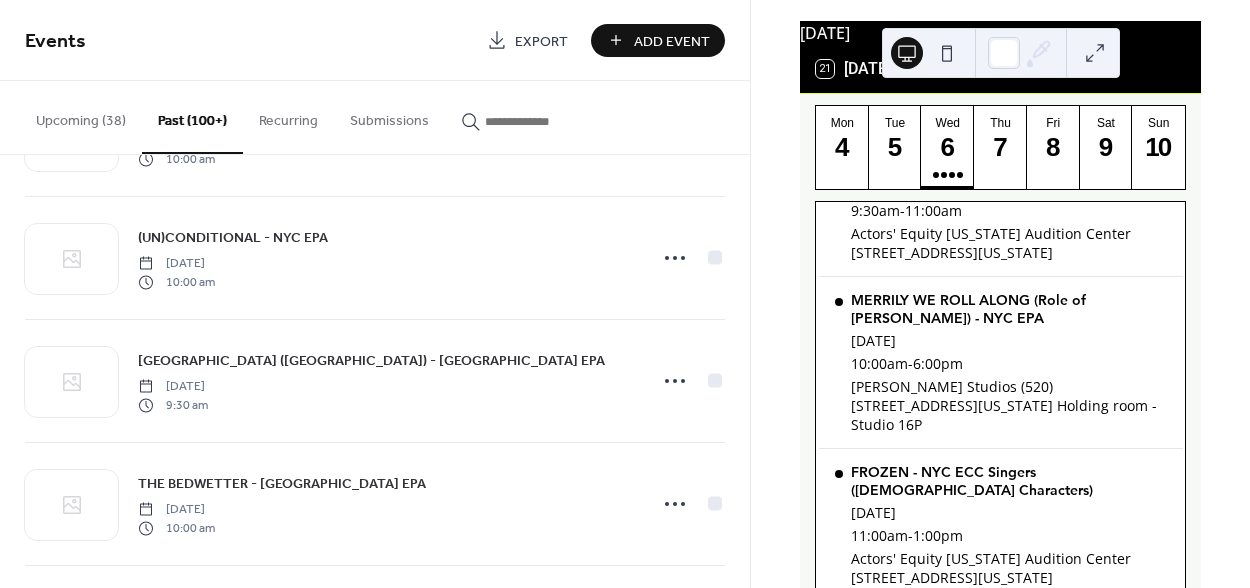 scroll, scrollTop: 3316, scrollLeft: 0, axis: vertical 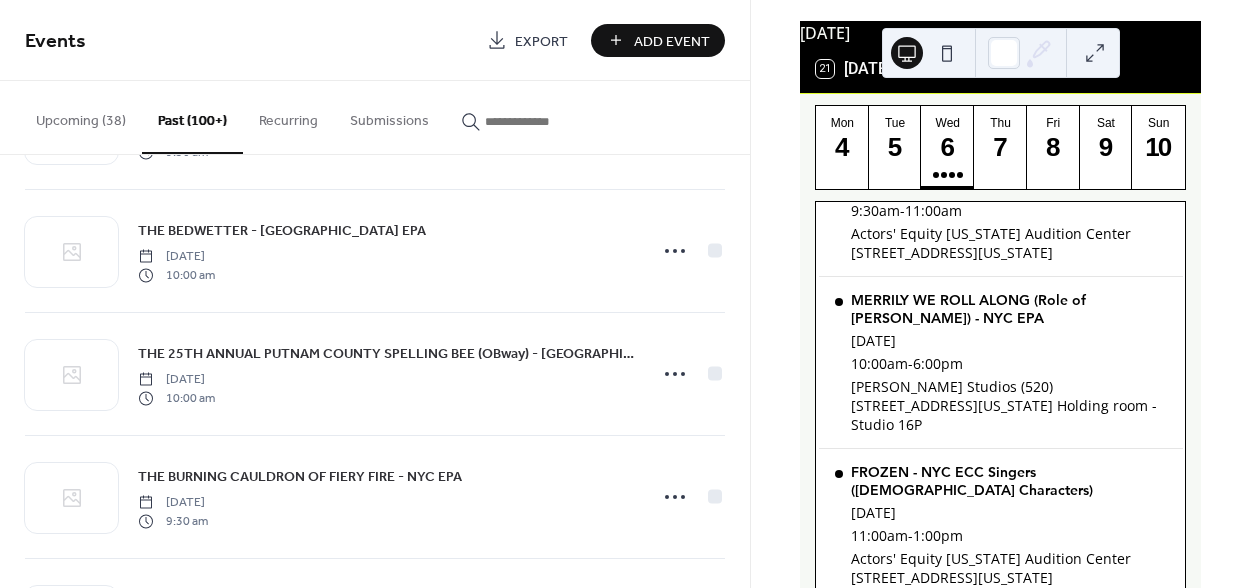 click on "Upcoming (38)" at bounding box center [81, 116] 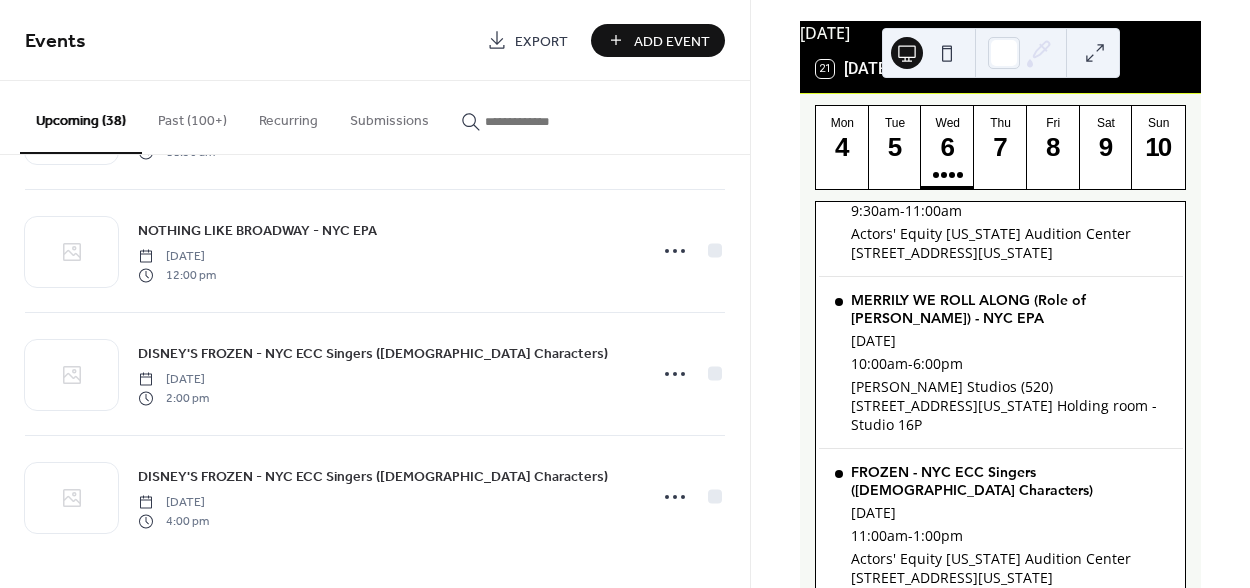 click on "Add Event" at bounding box center [672, 41] 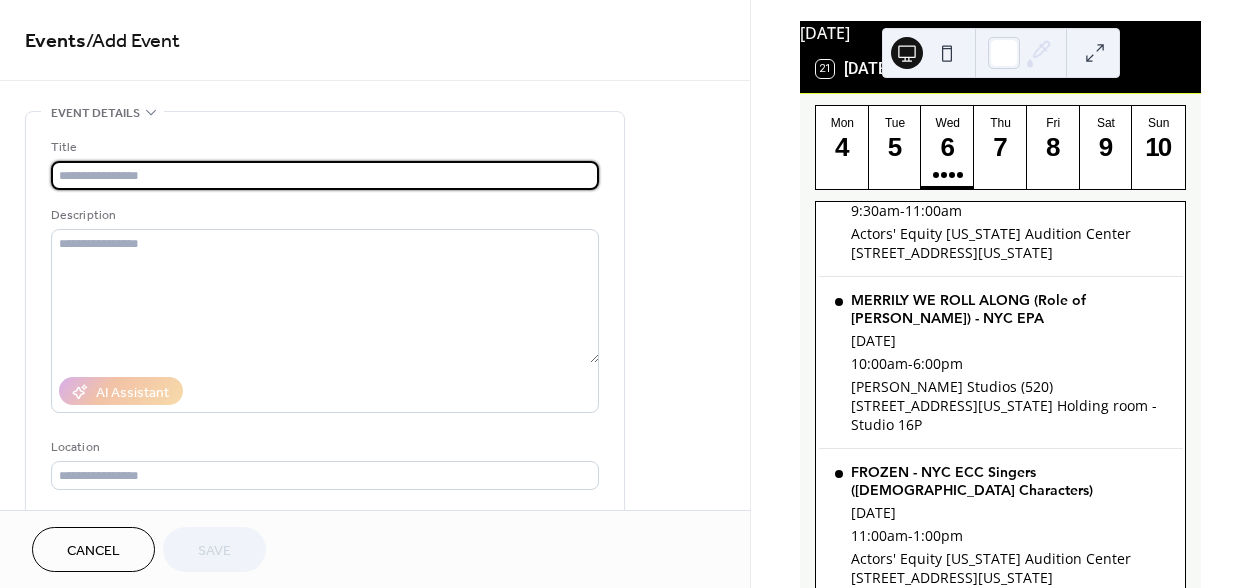 paste on "**********" 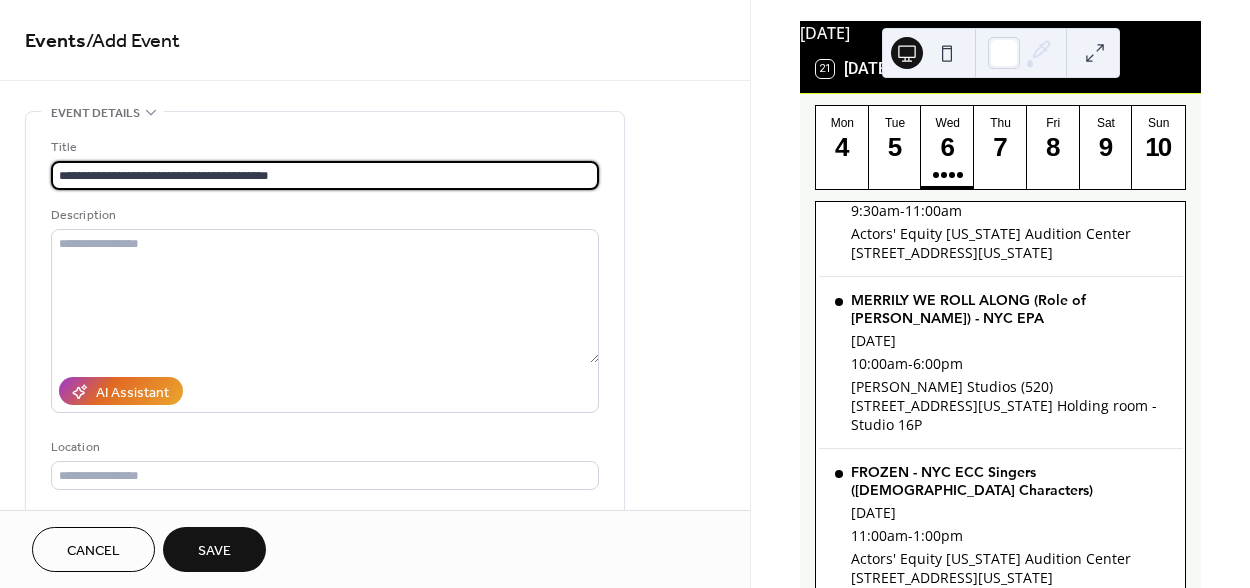 type on "**********" 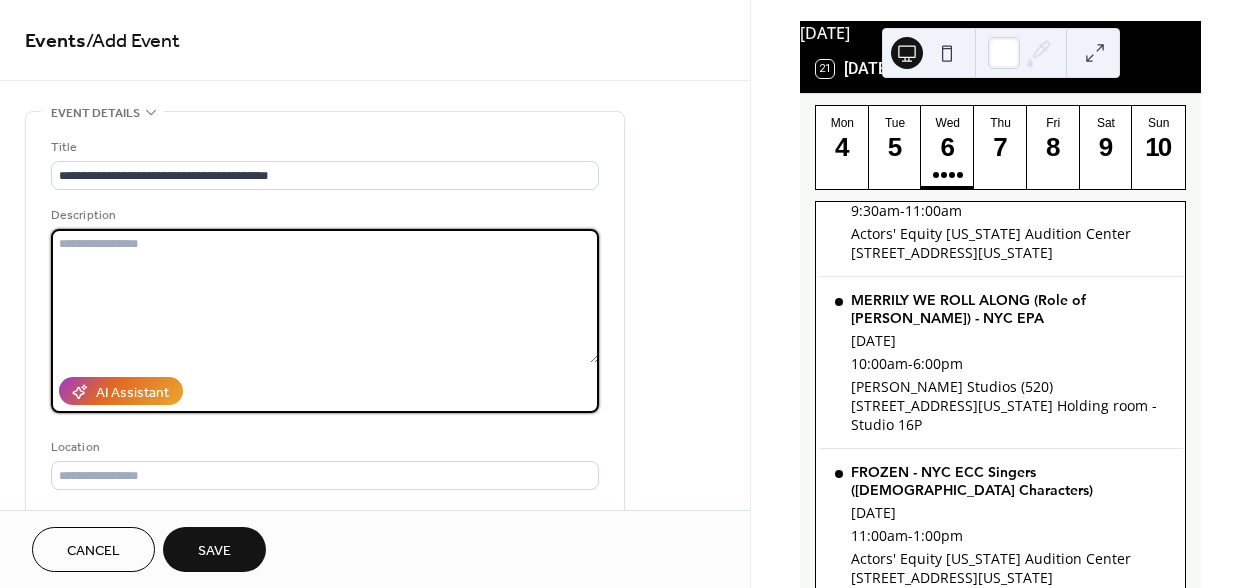 click at bounding box center [325, 296] 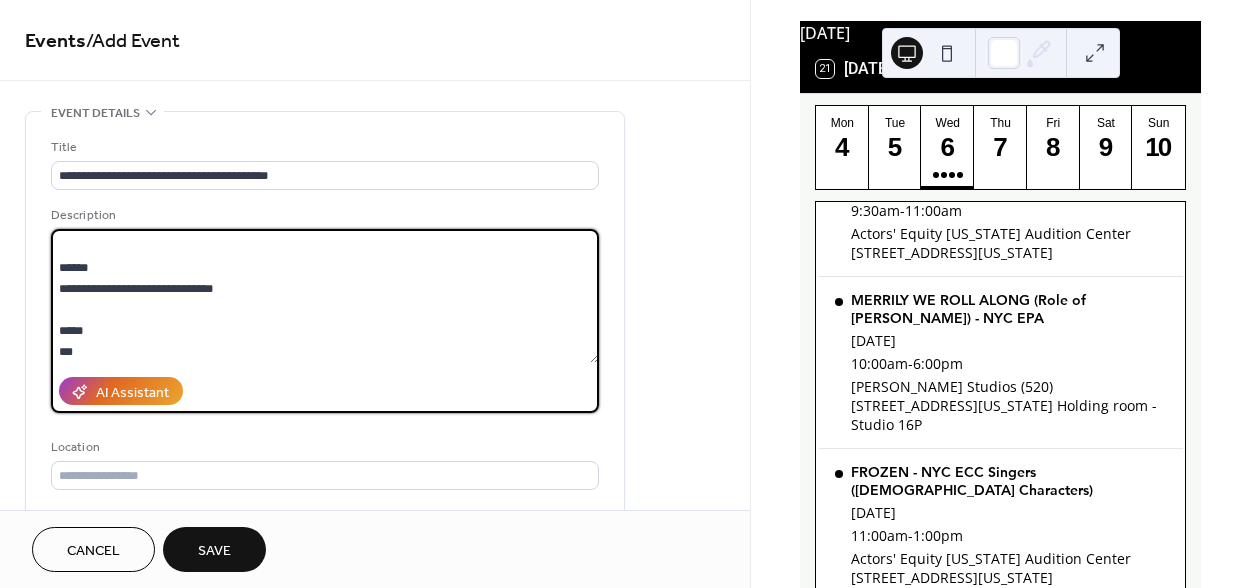 scroll, scrollTop: 1743, scrollLeft: 0, axis: vertical 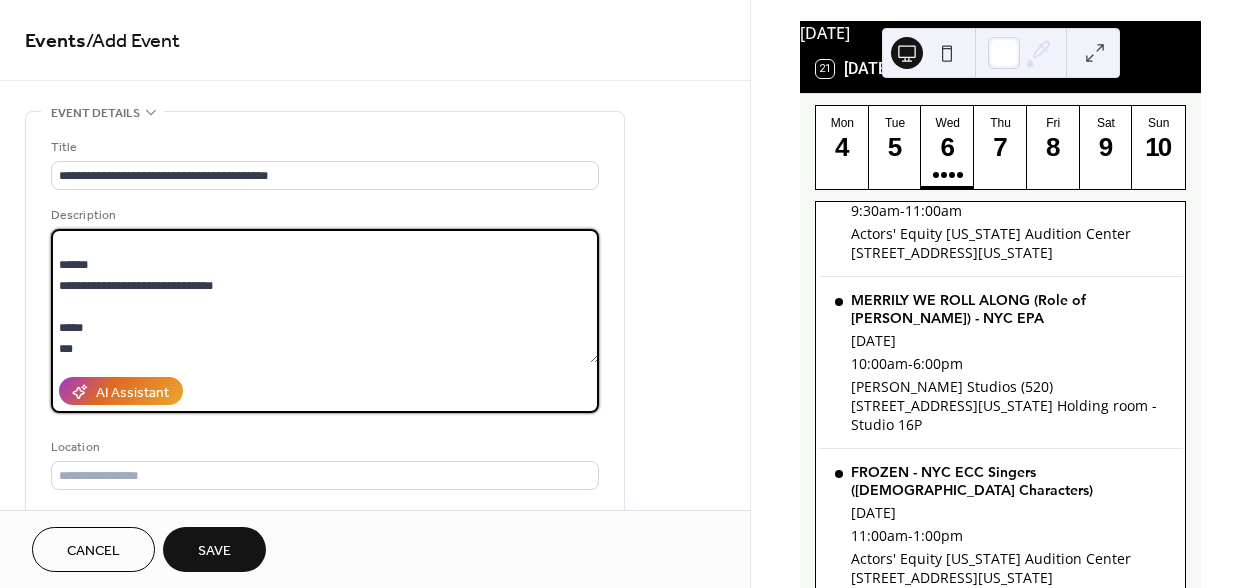 type on "**********" 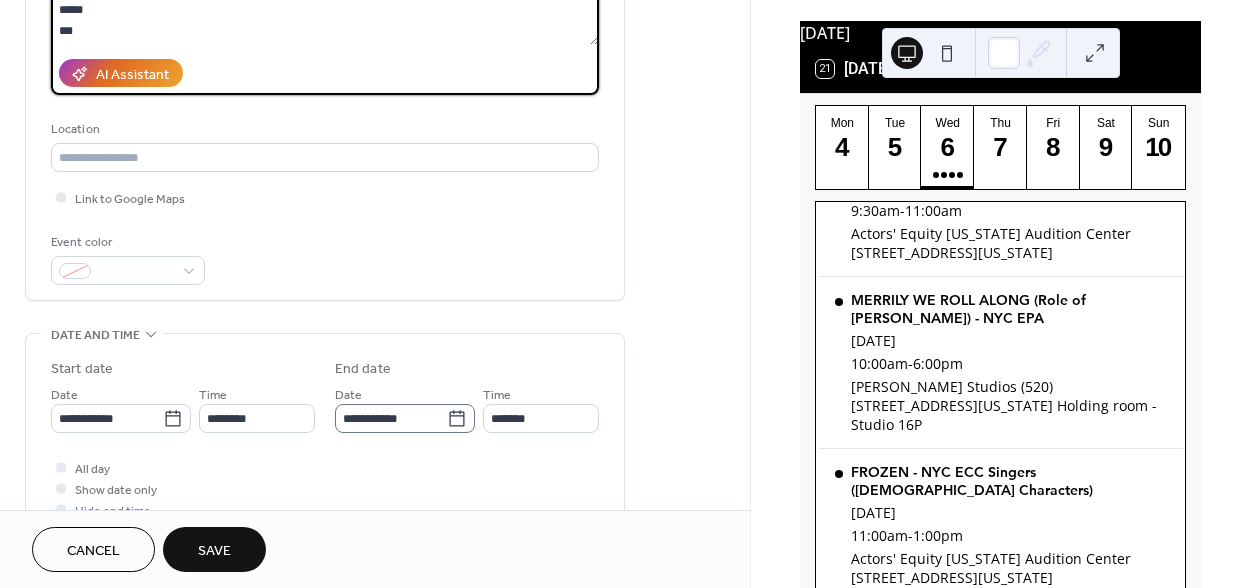 scroll, scrollTop: 323, scrollLeft: 0, axis: vertical 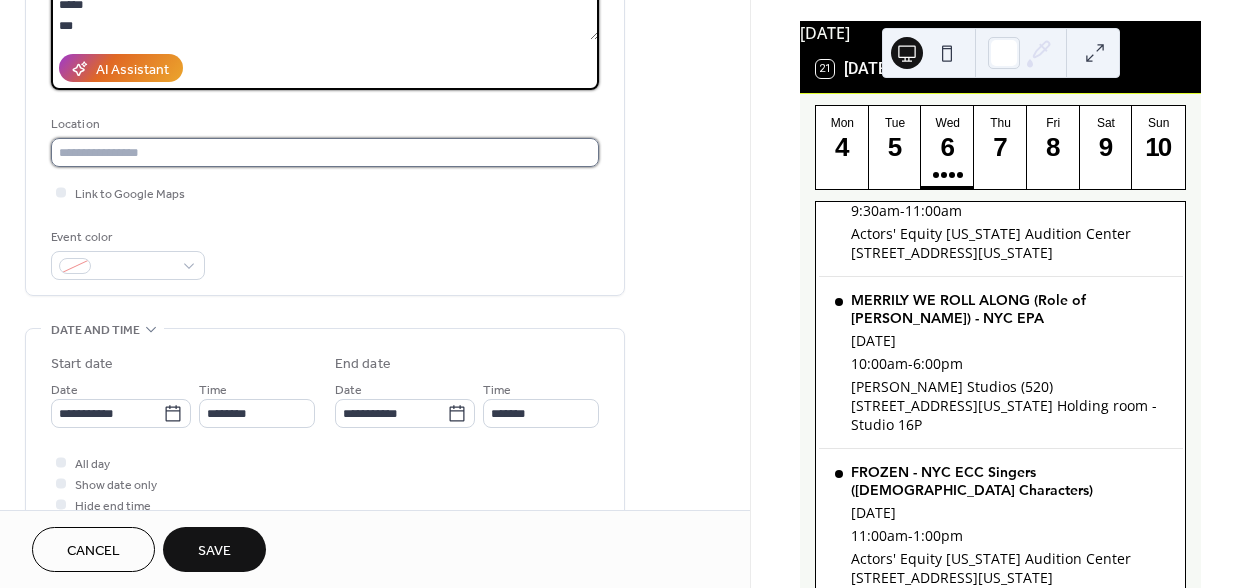 click at bounding box center [325, 152] 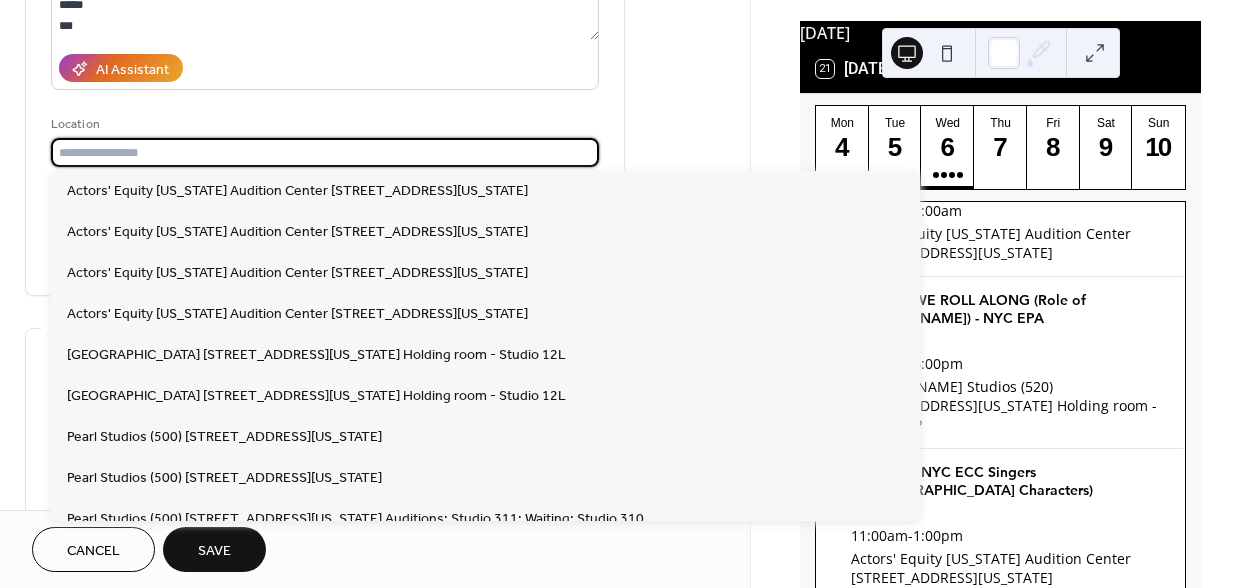 paste on "**********" 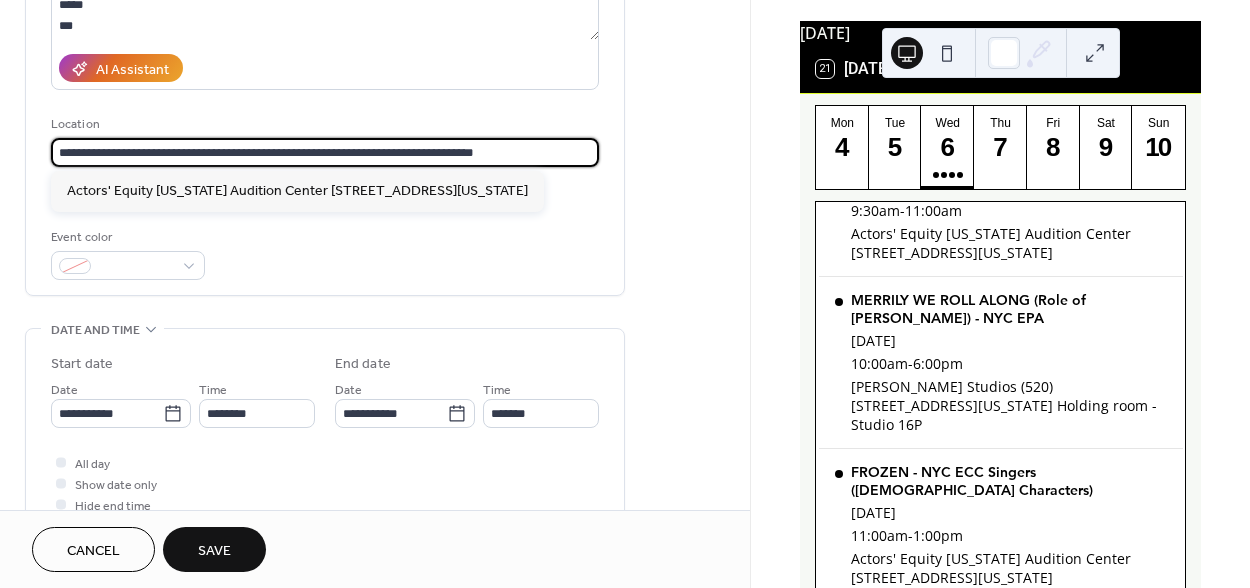type on "**********" 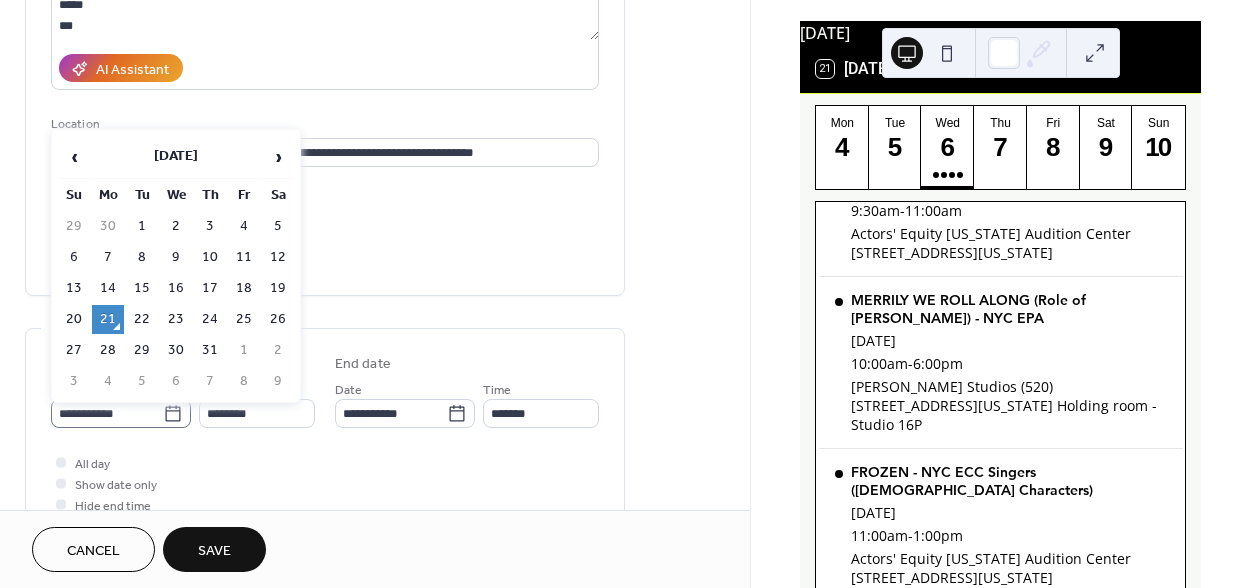 click 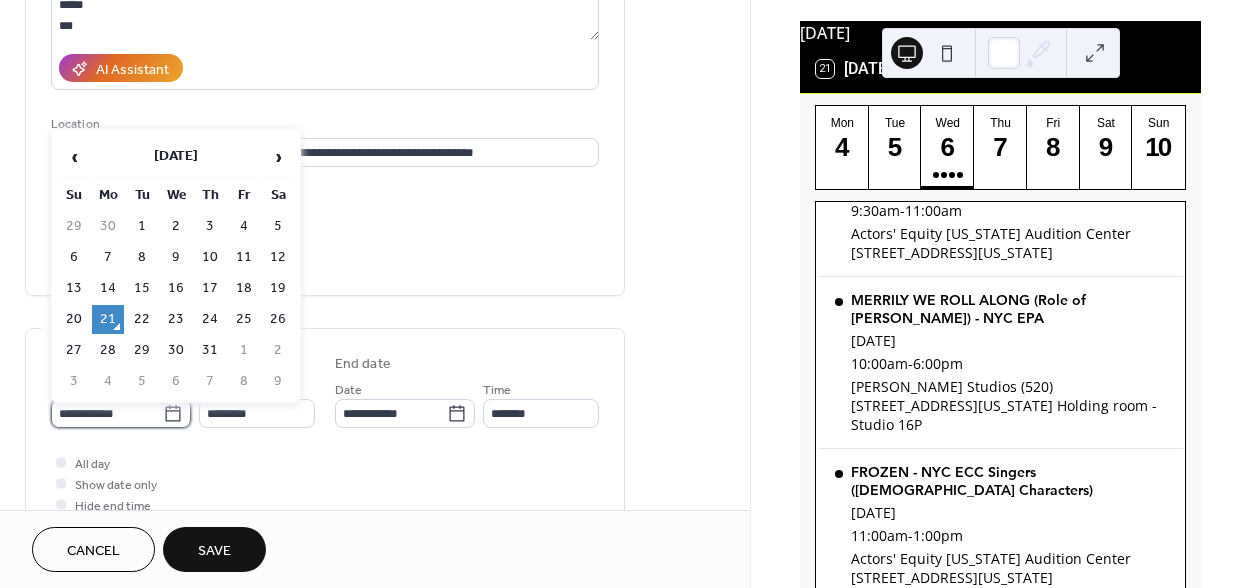 click on "**********" at bounding box center (107, 413) 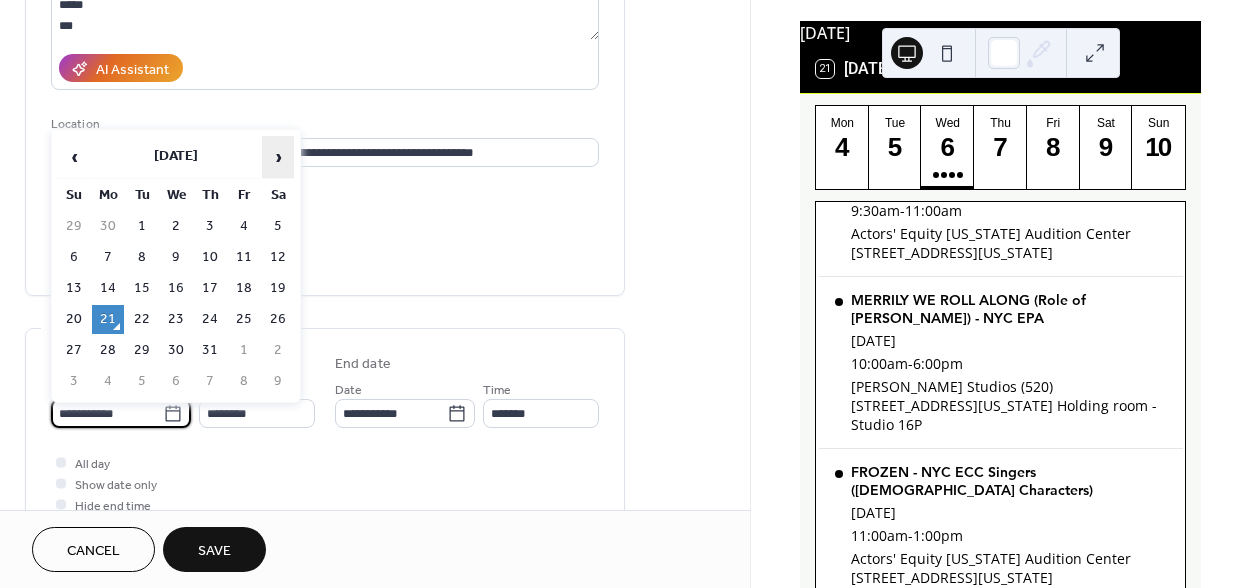 click on "›" at bounding box center (278, 157) 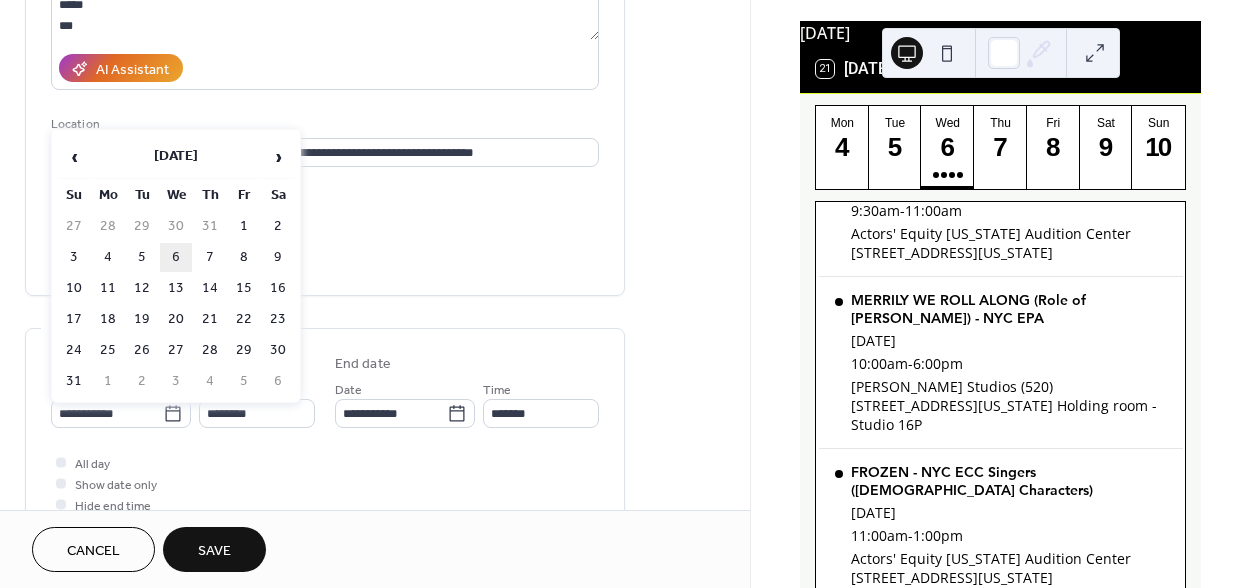 click on "6" at bounding box center [176, 257] 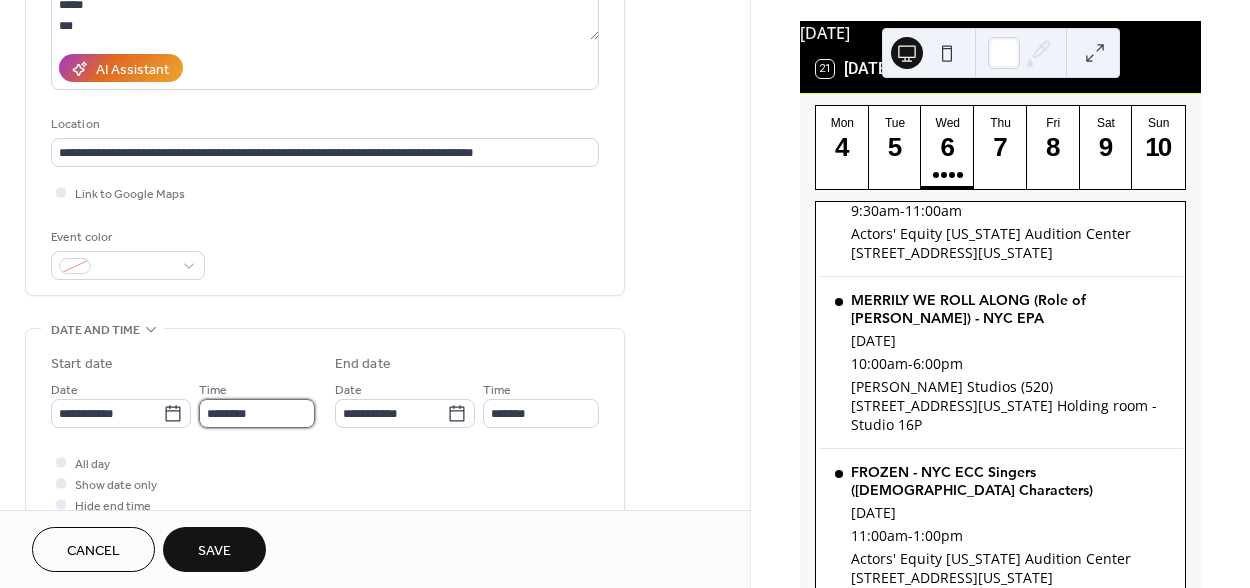 click on "********" at bounding box center (257, 413) 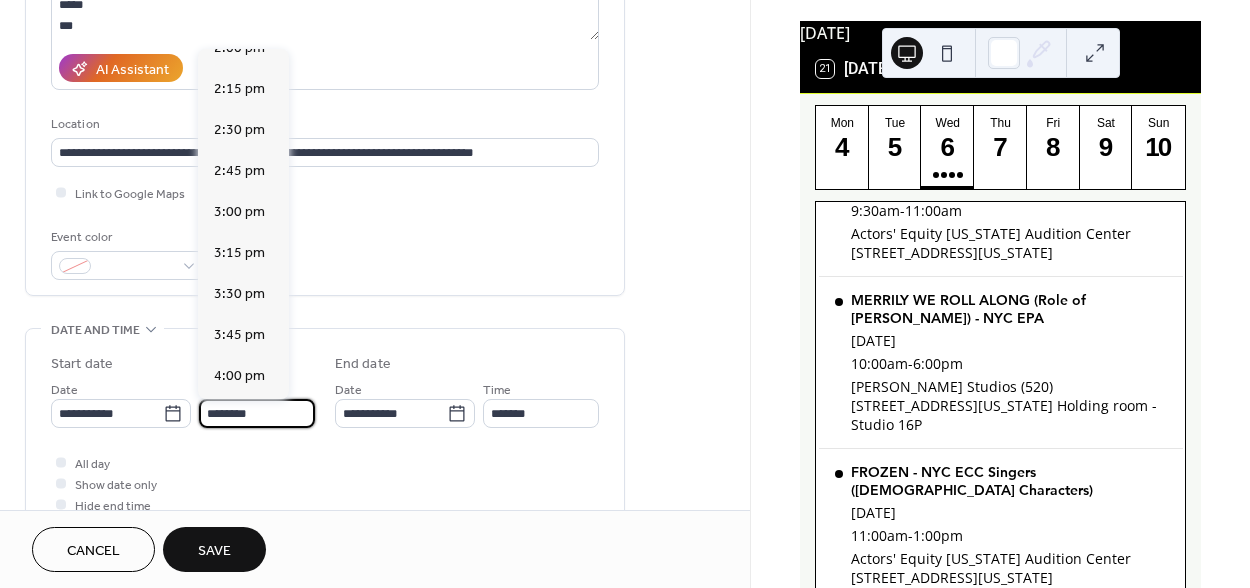 scroll, scrollTop: 2356, scrollLeft: 0, axis: vertical 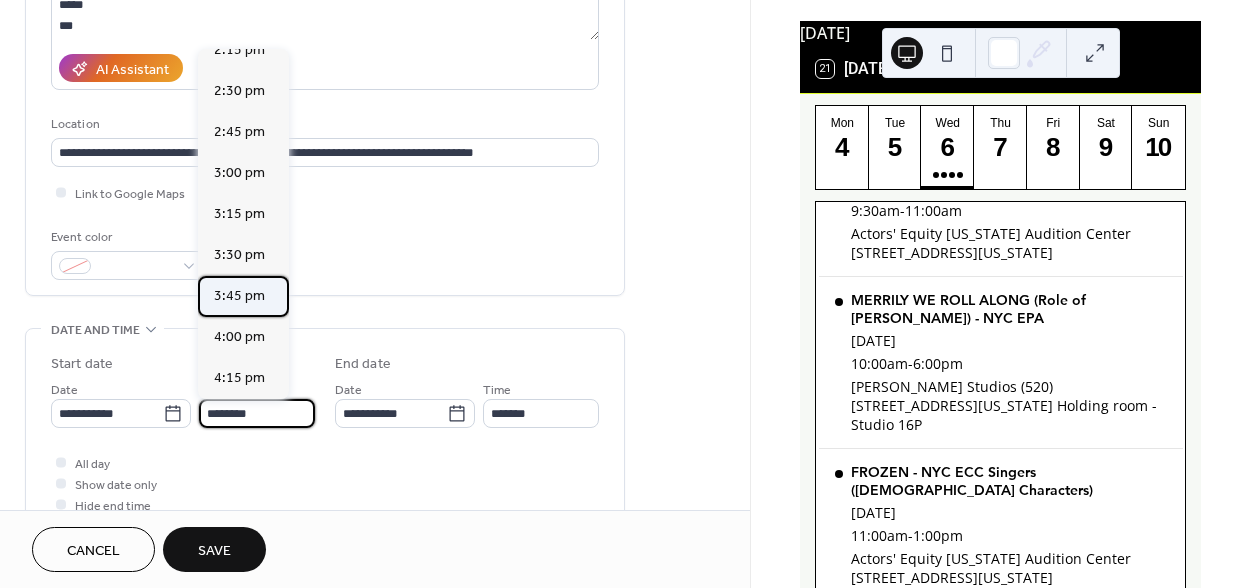 click on "3:45 pm" at bounding box center [239, 296] 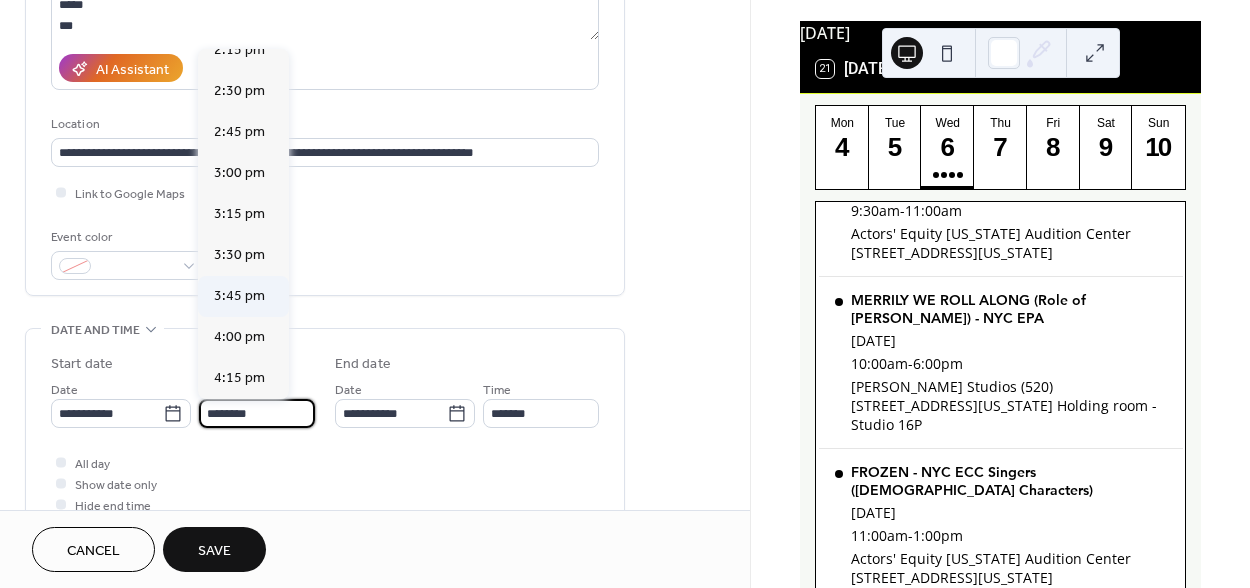 type on "*******" 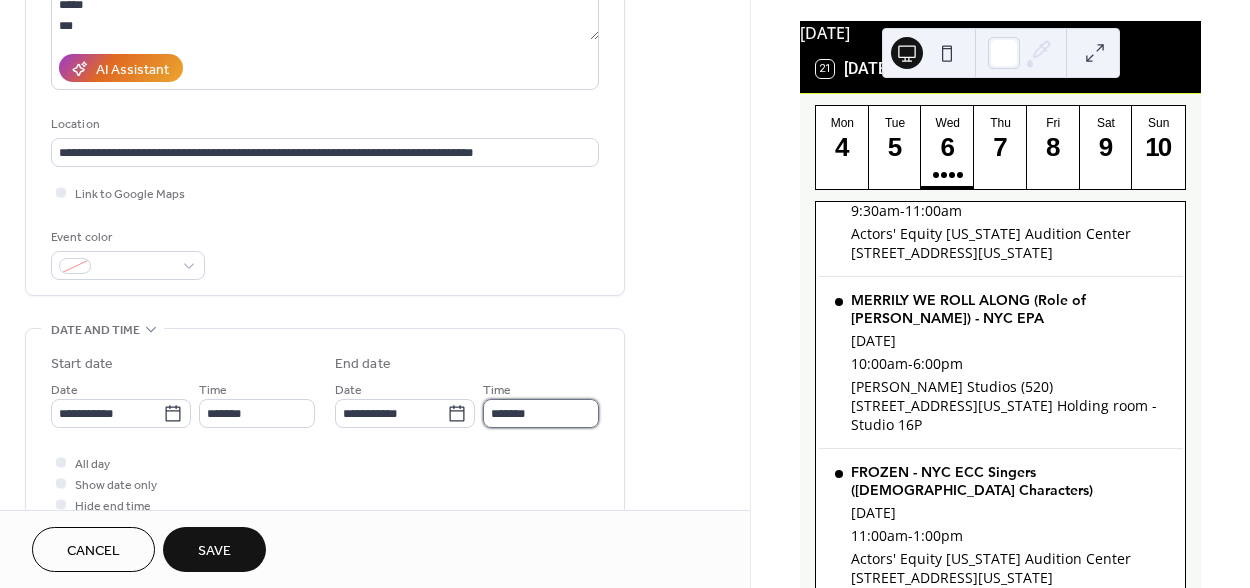 click on "*******" at bounding box center [541, 413] 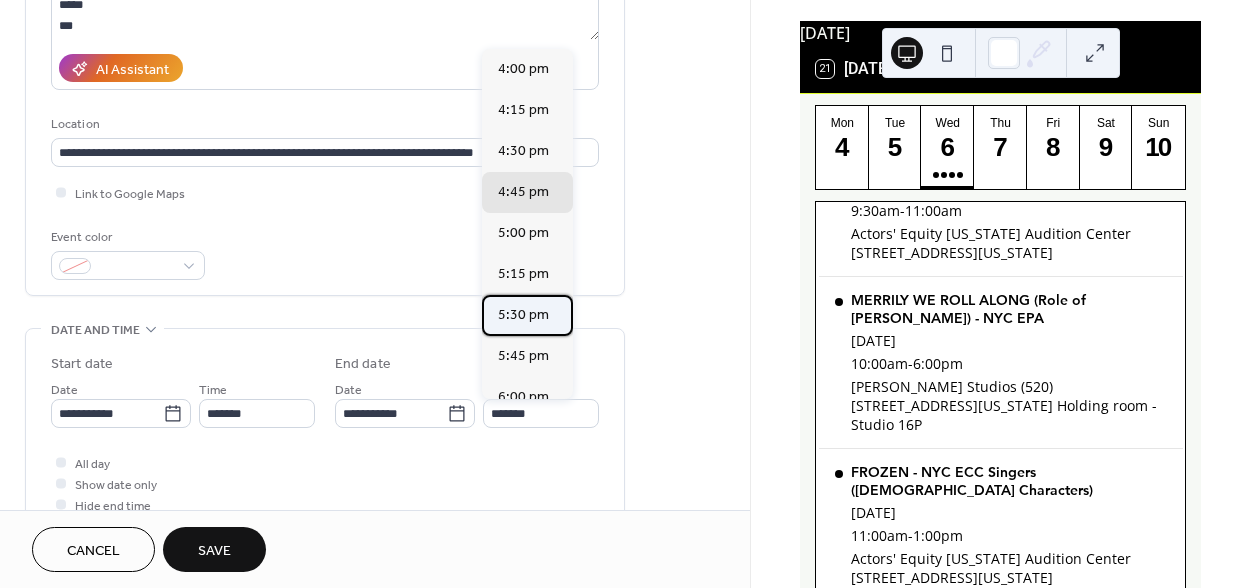 click on "5:30 pm" at bounding box center (523, 315) 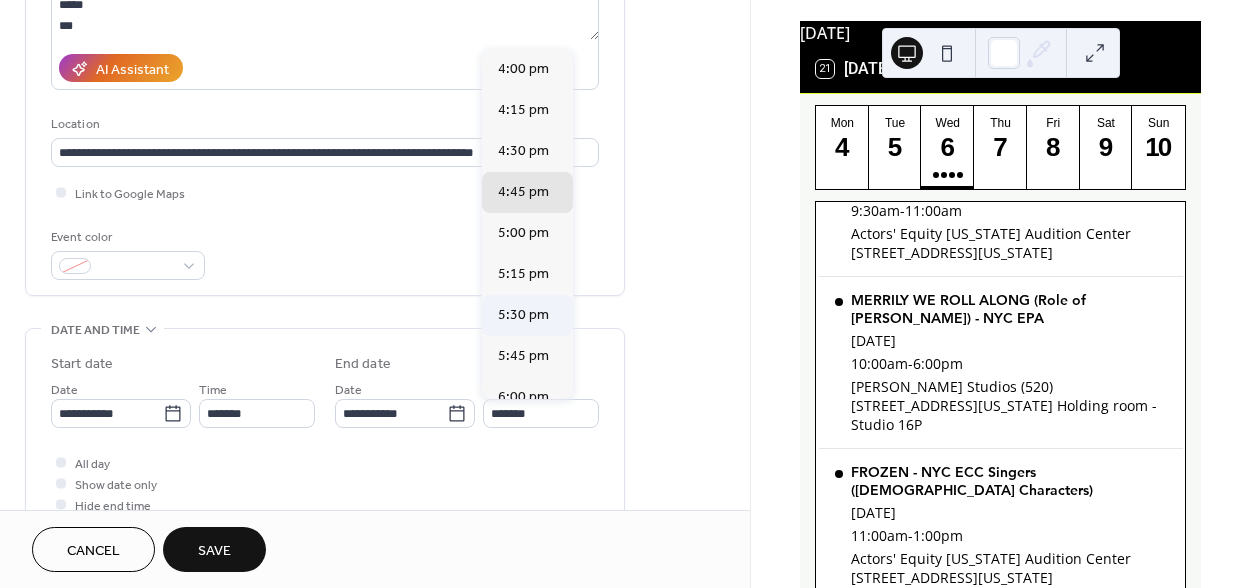 type on "*******" 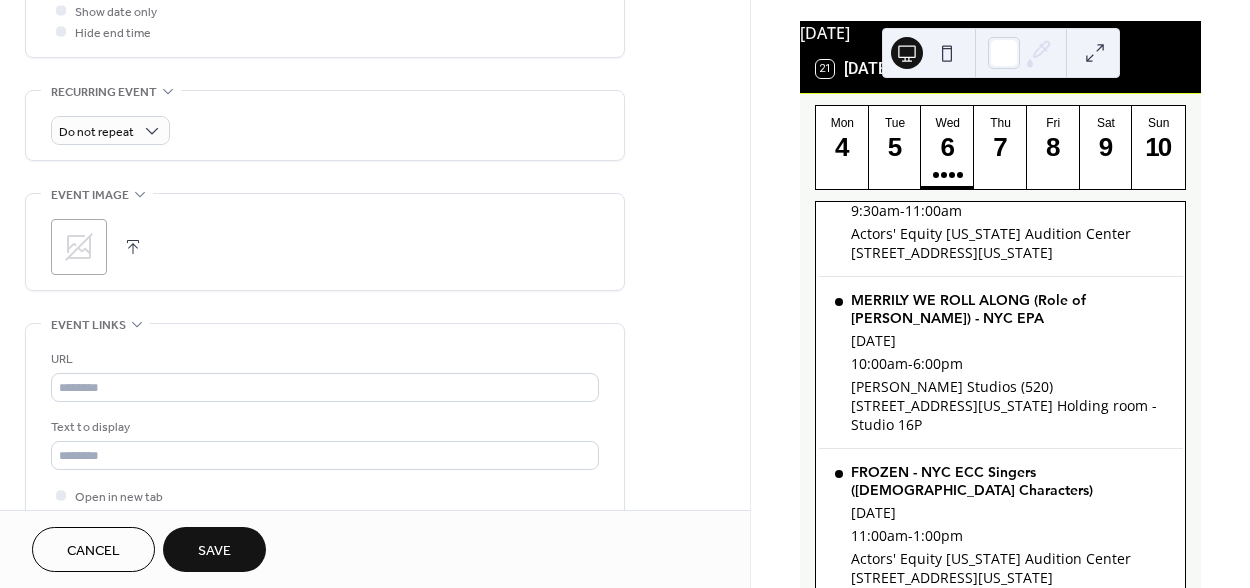 scroll, scrollTop: 912, scrollLeft: 0, axis: vertical 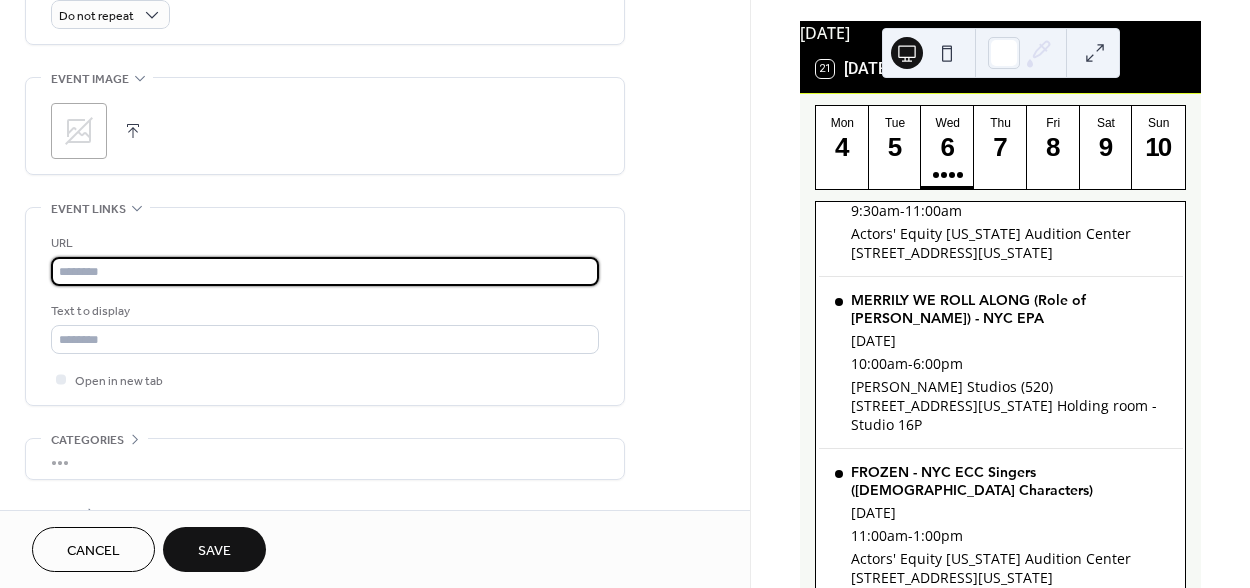 click at bounding box center [325, 271] 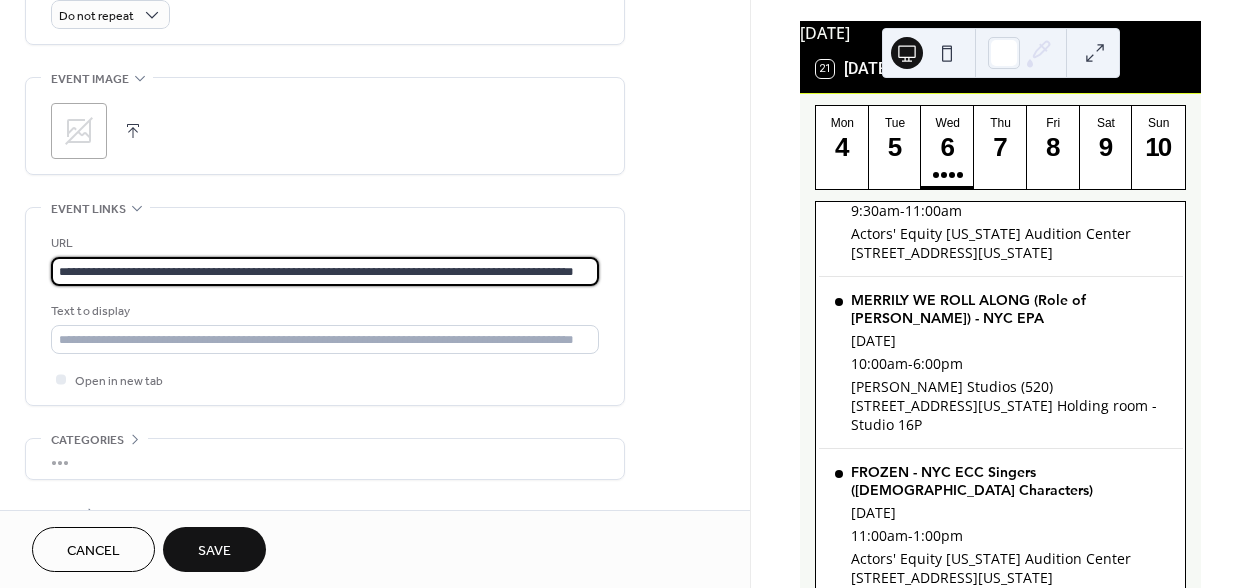 scroll, scrollTop: 0, scrollLeft: 57, axis: horizontal 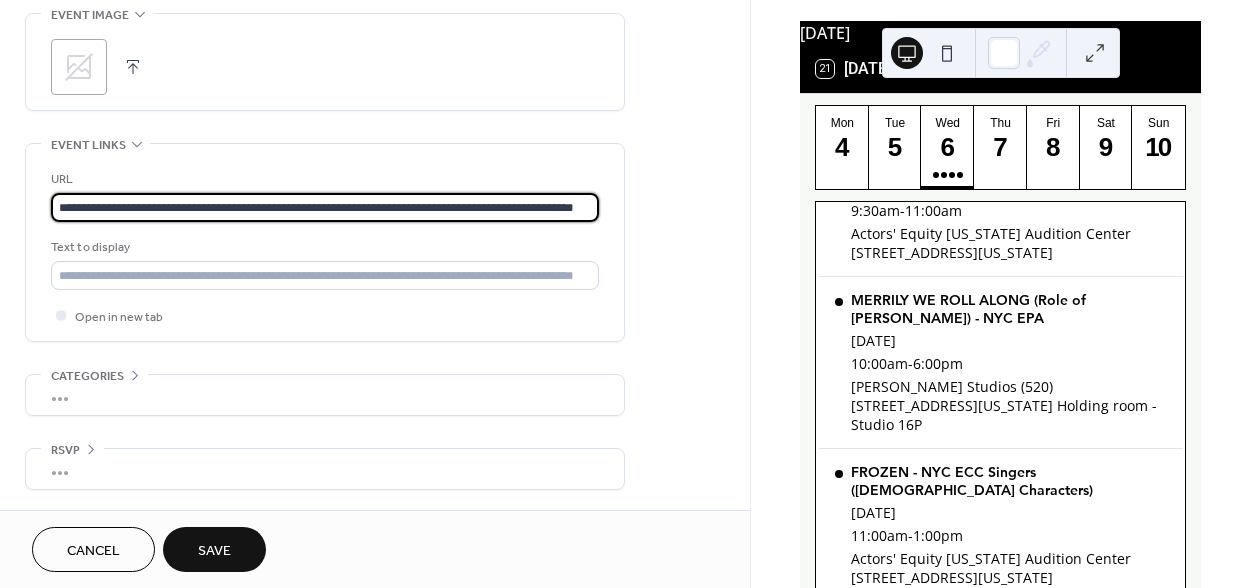 click on "Save" at bounding box center (214, 551) 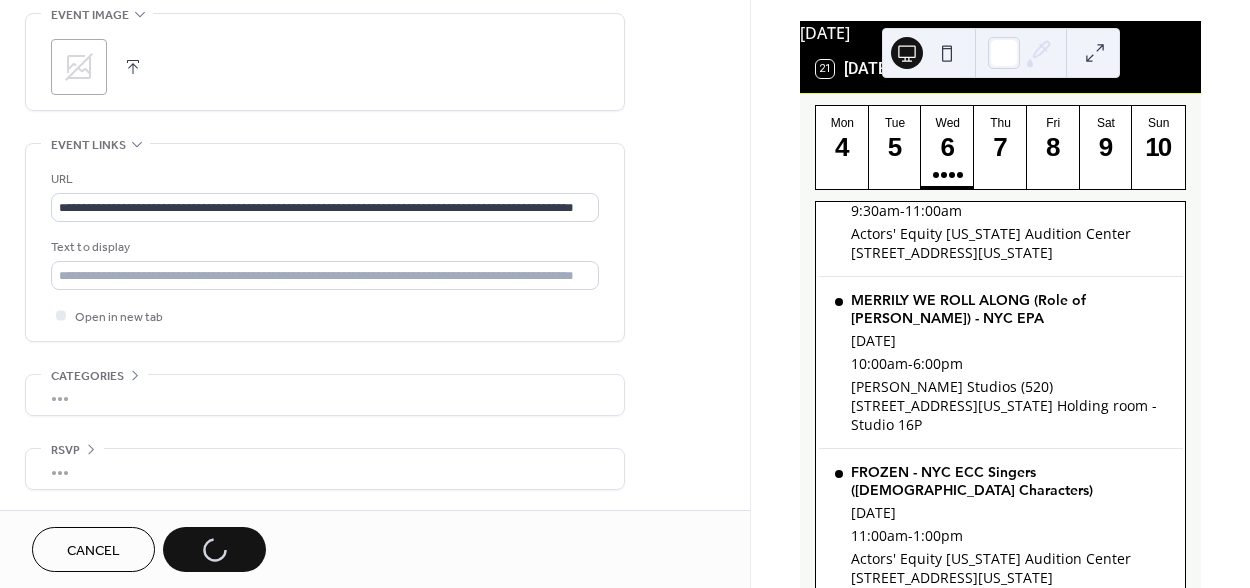 scroll, scrollTop: 0, scrollLeft: 0, axis: both 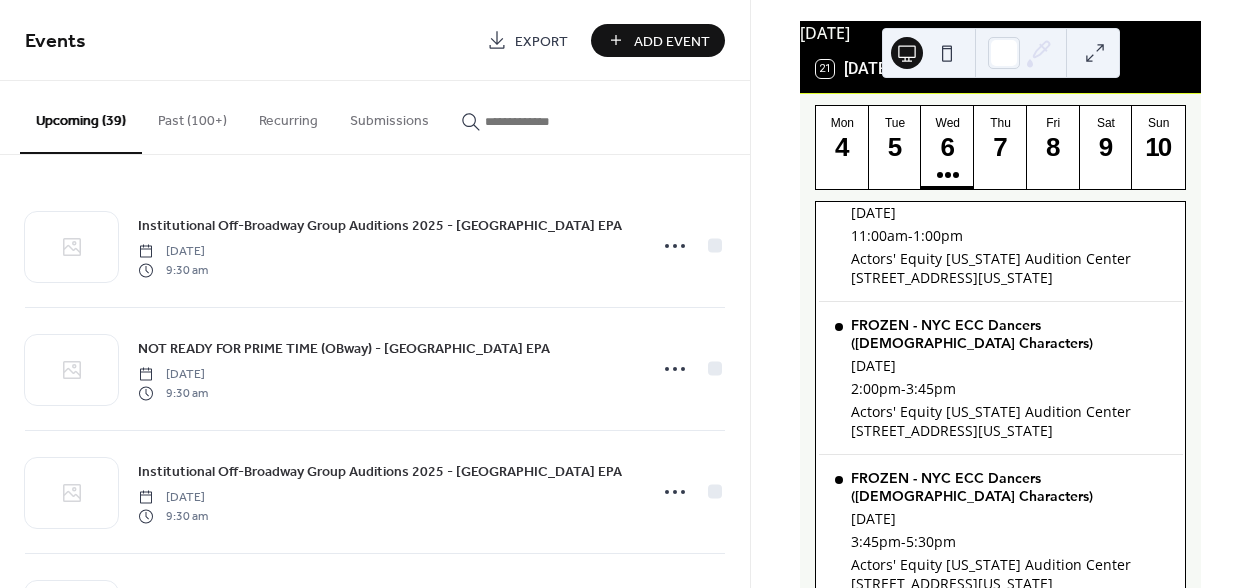 click on "Add Event" at bounding box center (672, 41) 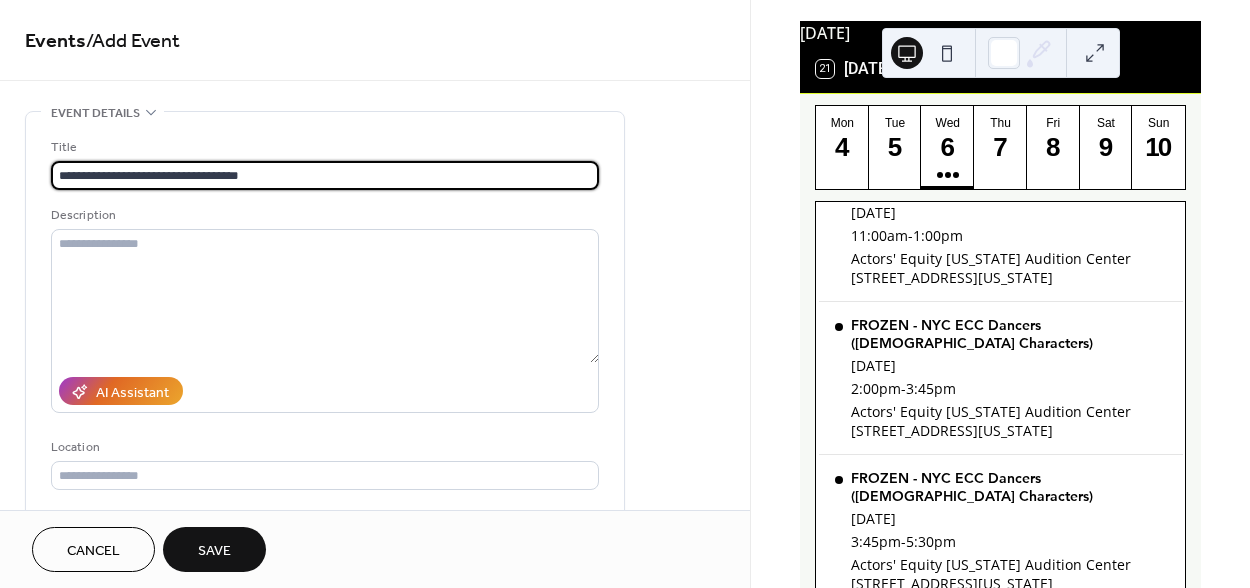 type on "**********" 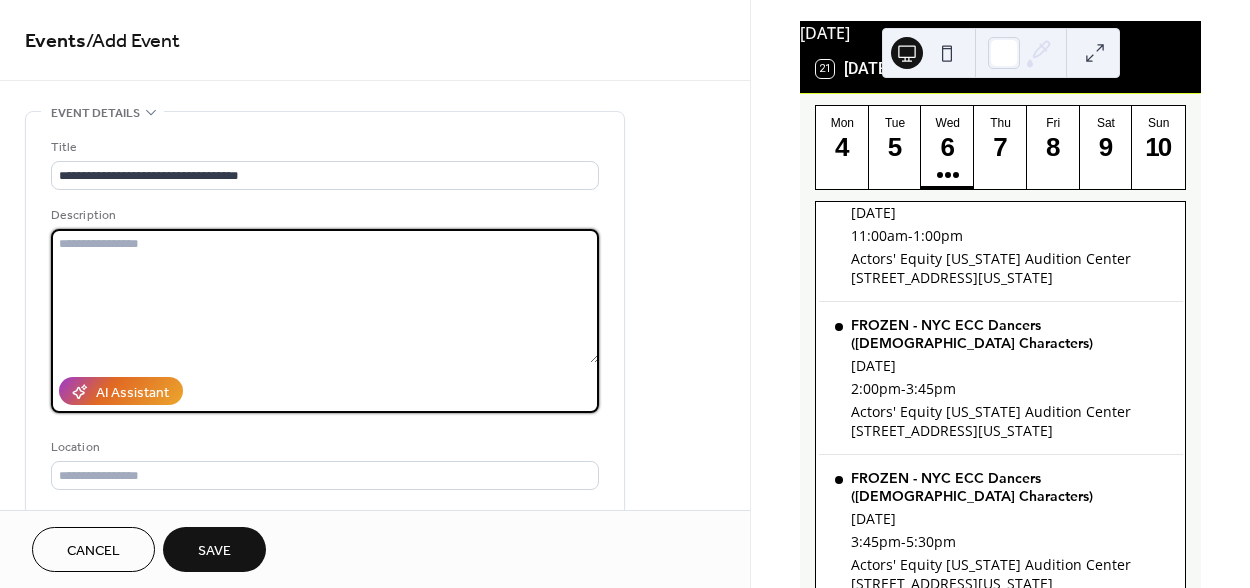 click at bounding box center (325, 296) 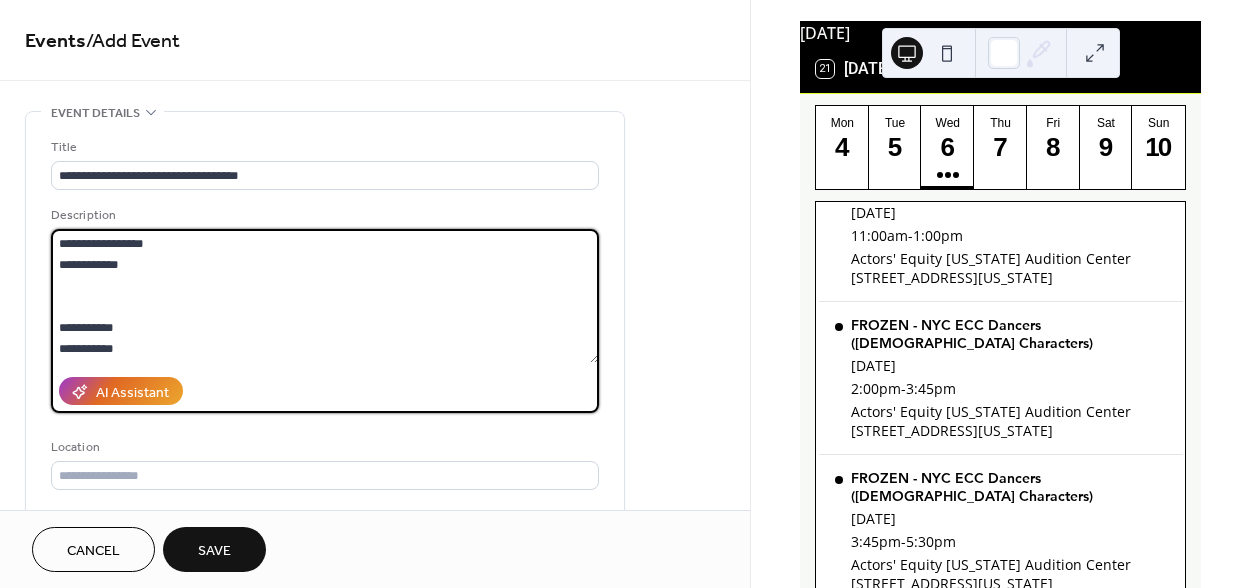 scroll, scrollTop: 3021, scrollLeft: 0, axis: vertical 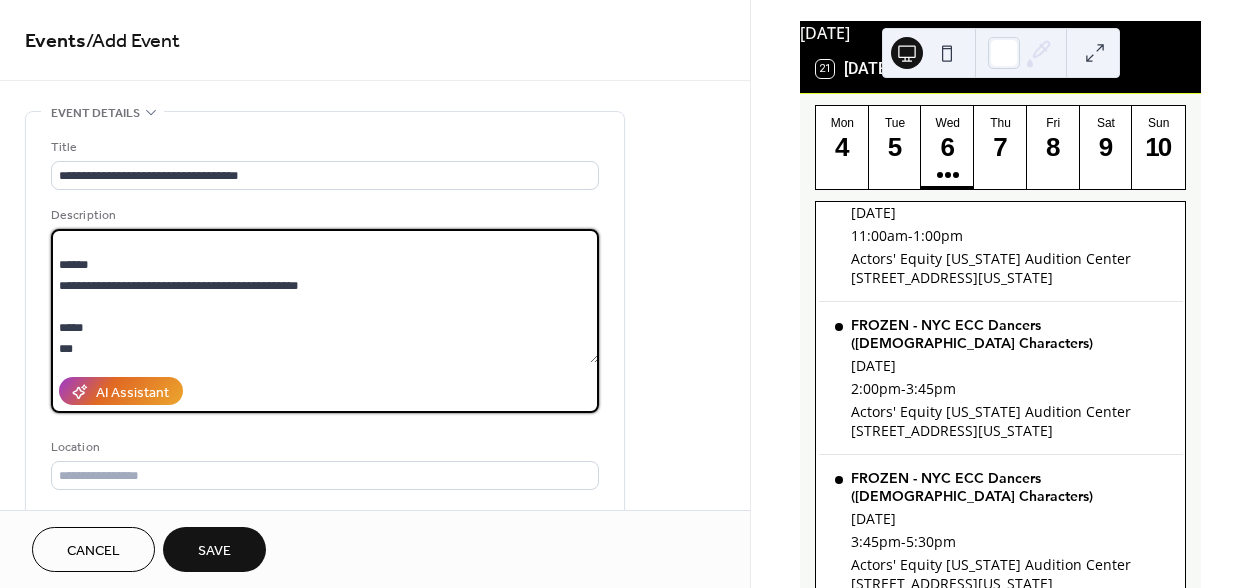 type on "**********" 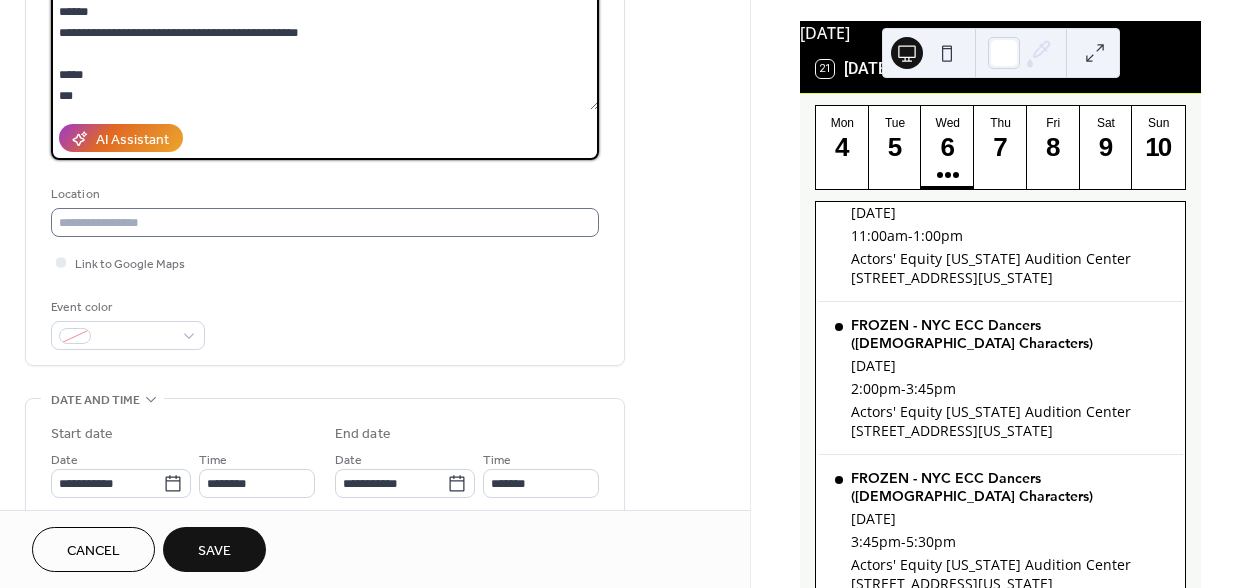 scroll, scrollTop: 257, scrollLeft: 0, axis: vertical 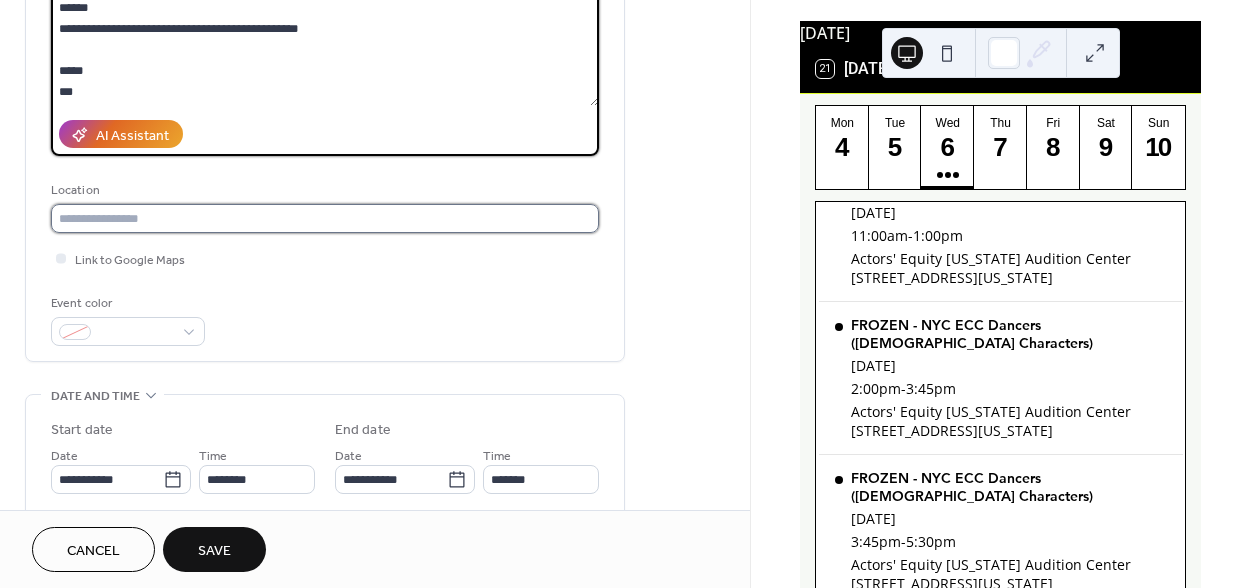 click at bounding box center [325, 218] 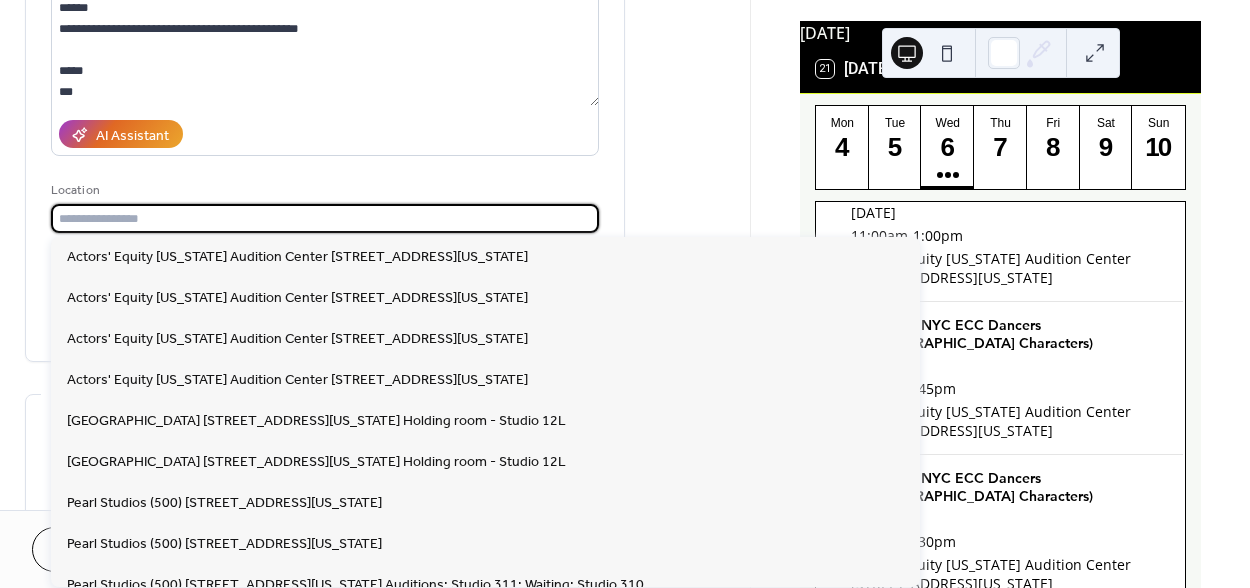 paste on "**********" 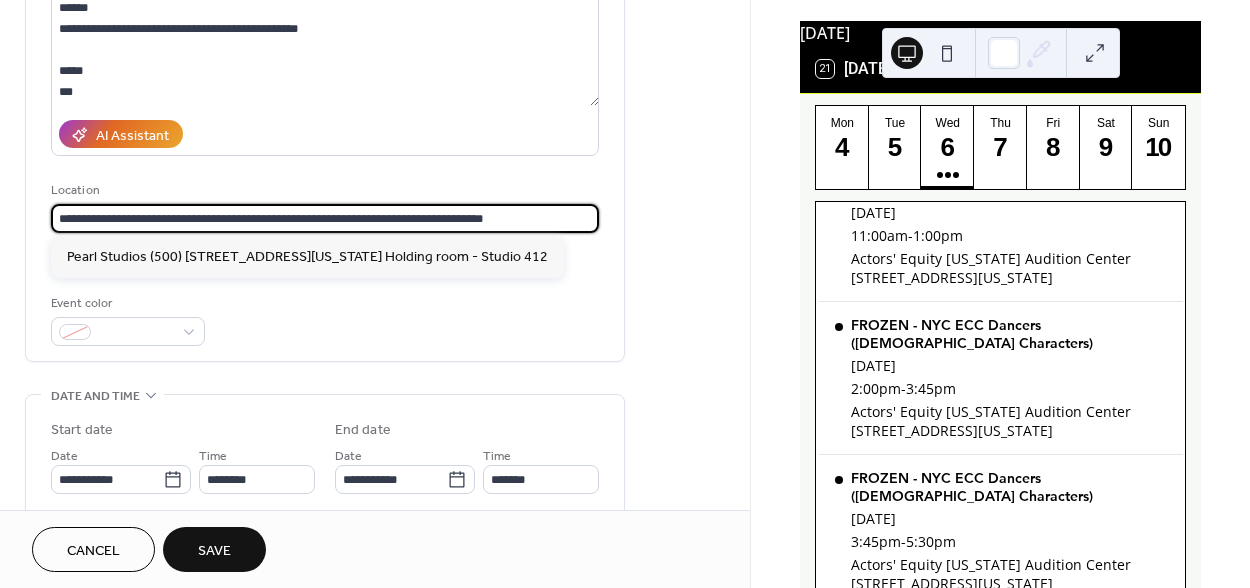 type on "**********" 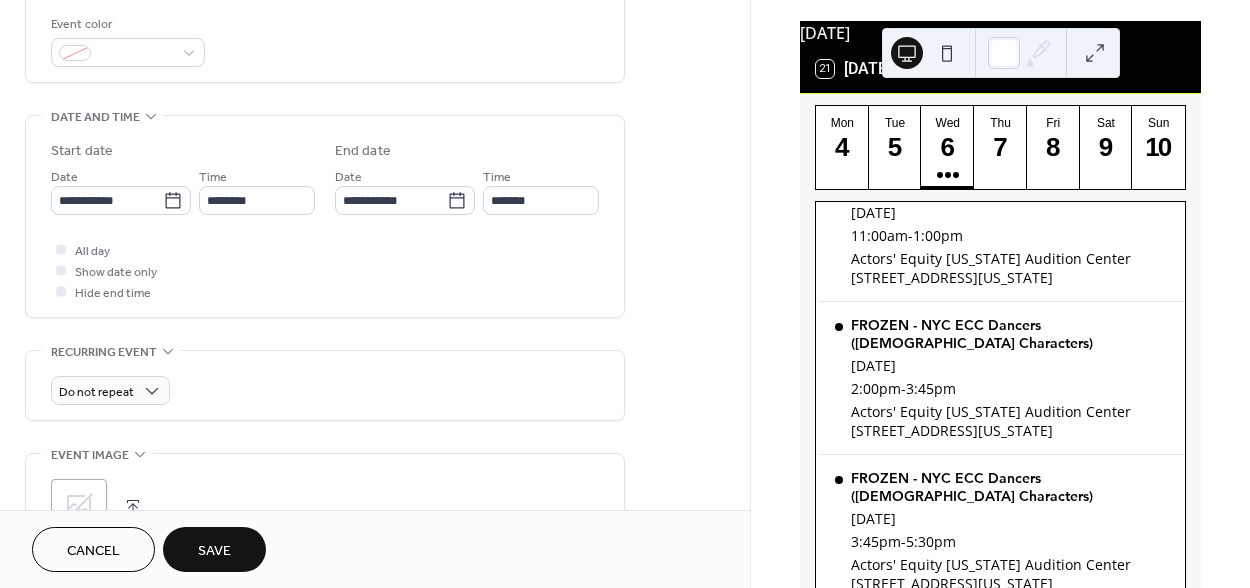 scroll, scrollTop: 552, scrollLeft: 0, axis: vertical 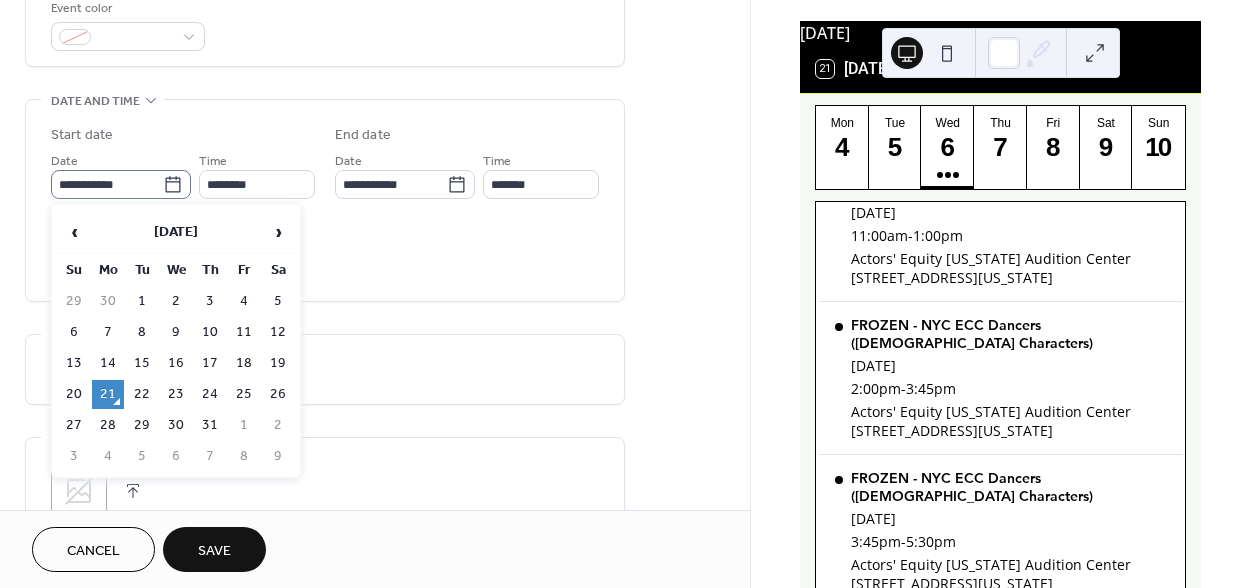 click 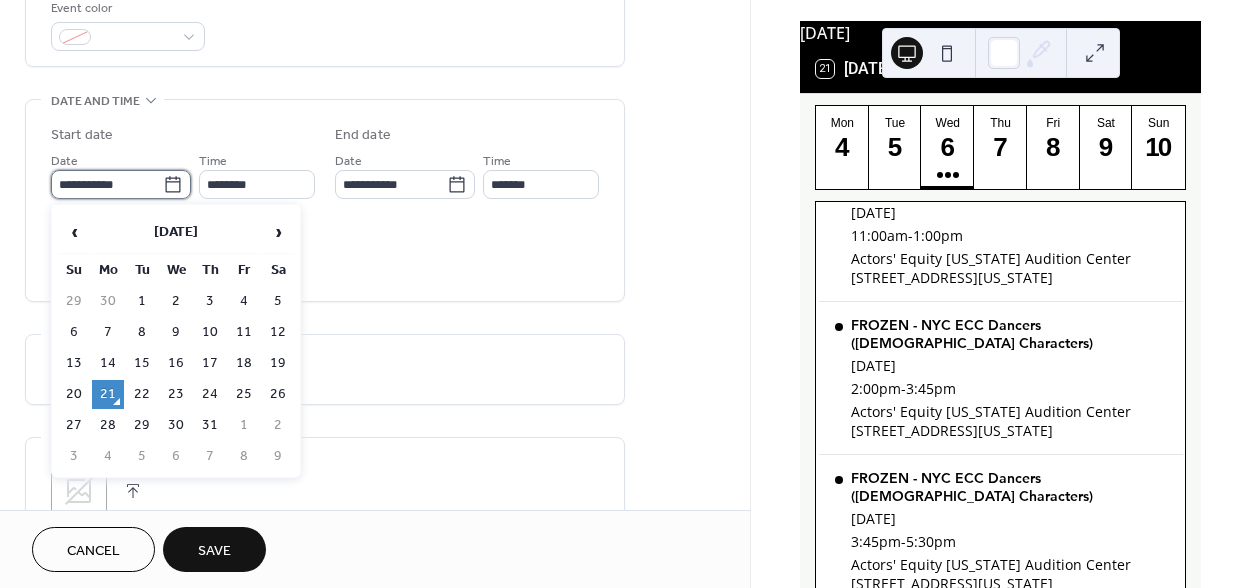 click on "**********" at bounding box center (107, 184) 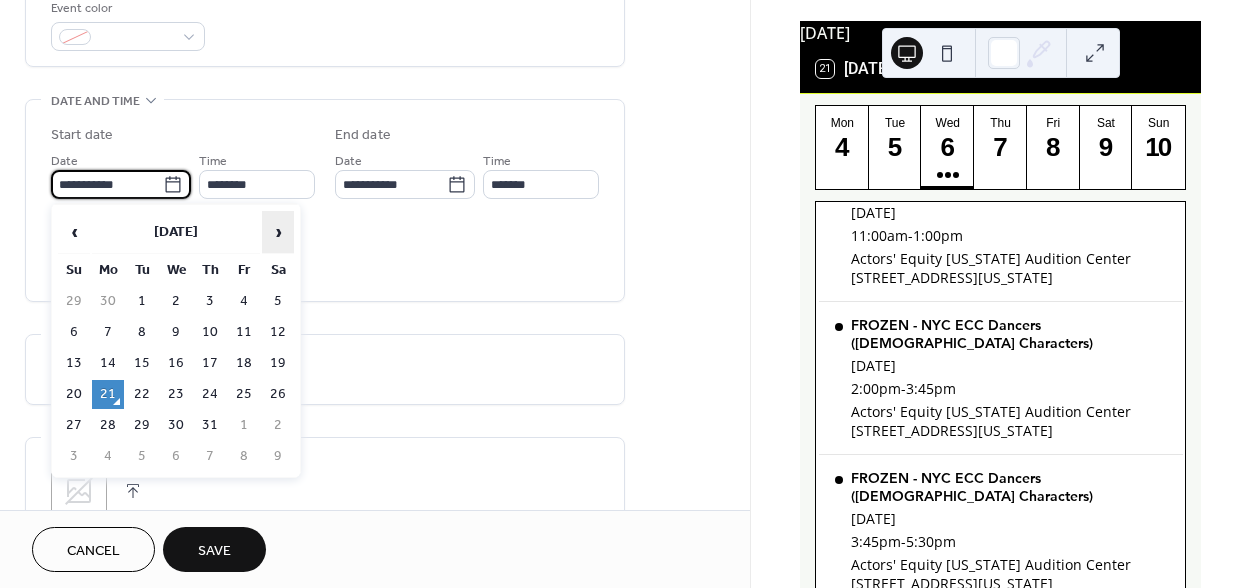 click on "›" at bounding box center [278, 232] 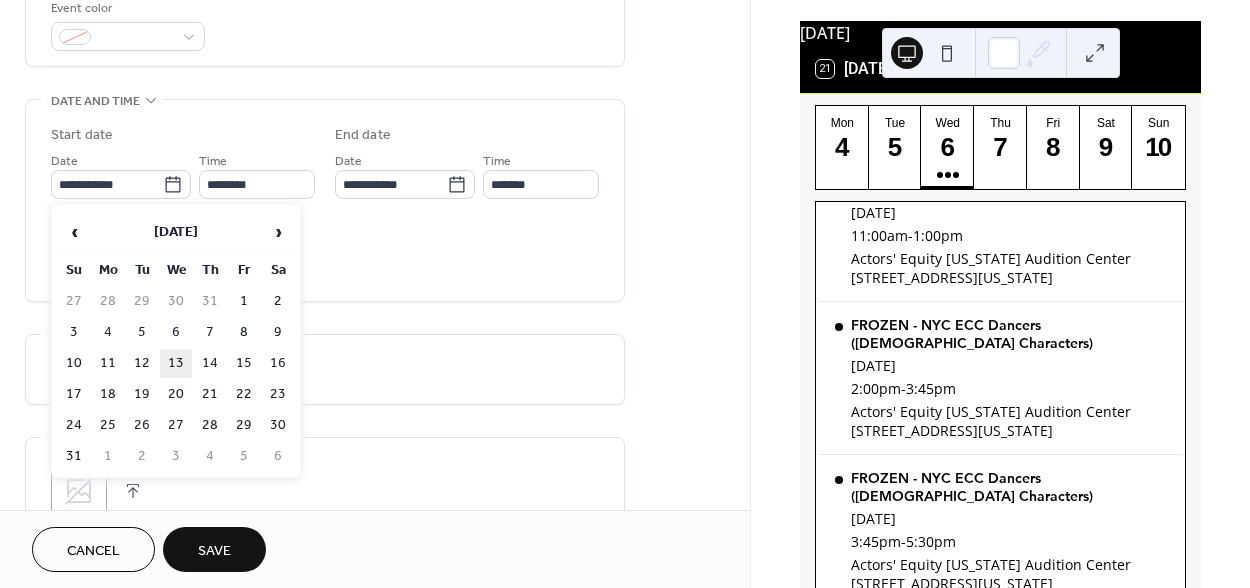 click on "13" at bounding box center (176, 363) 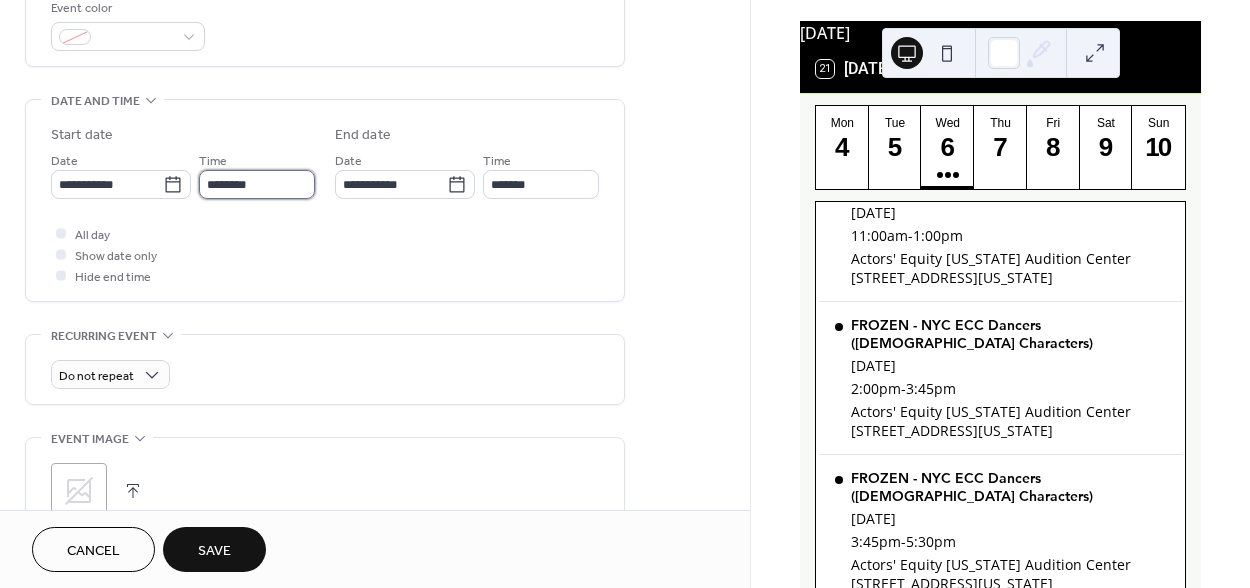 click on "********" at bounding box center (257, 184) 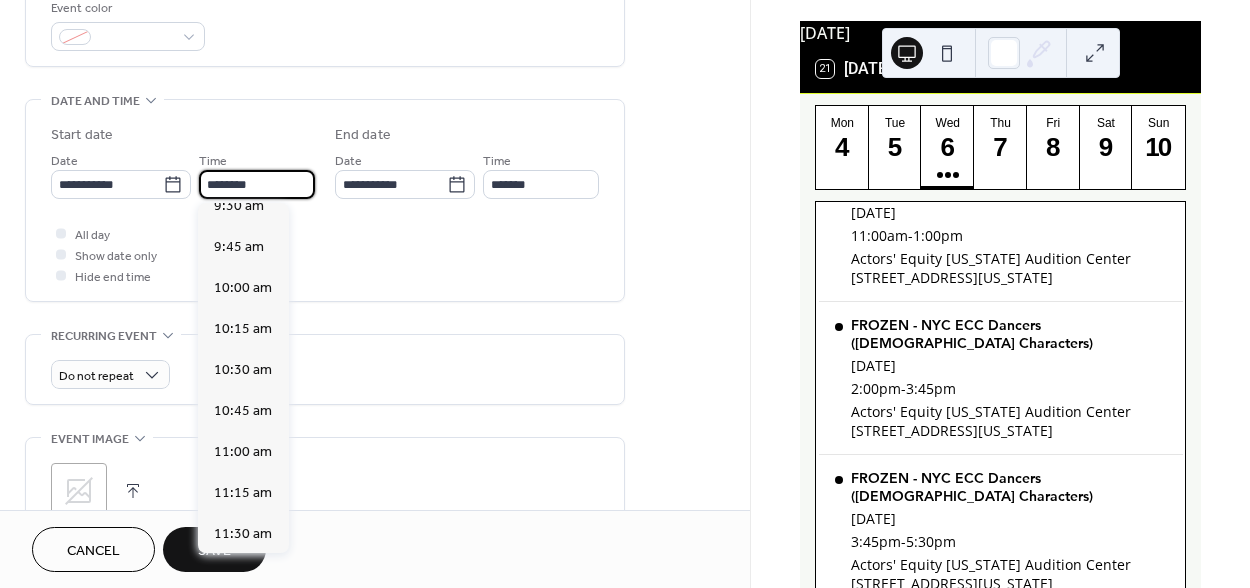 scroll, scrollTop: 1552, scrollLeft: 0, axis: vertical 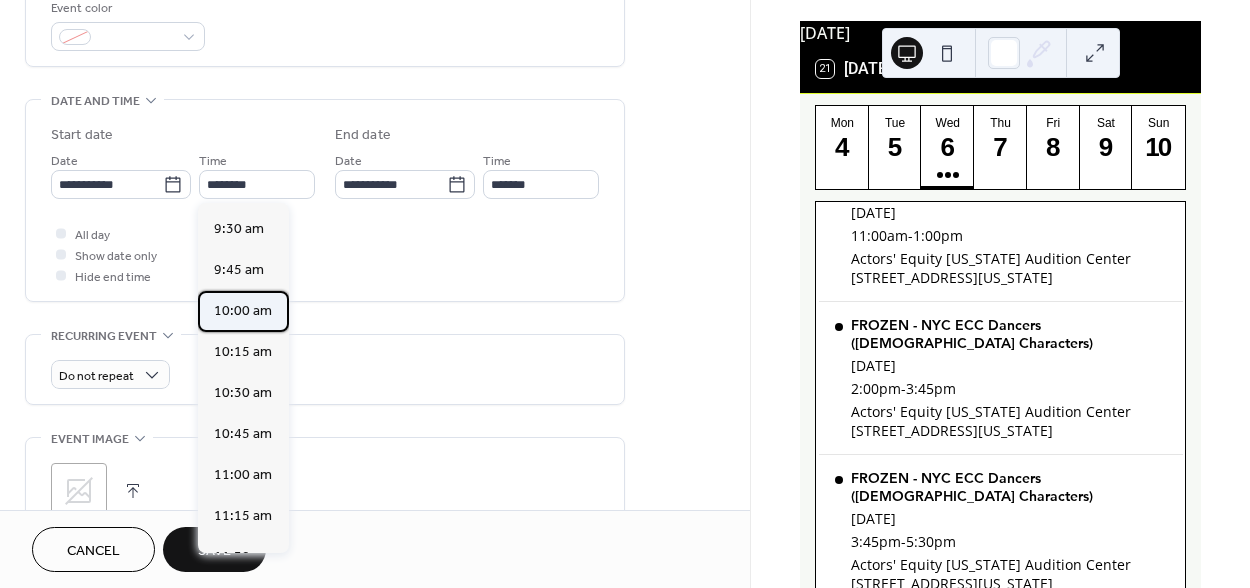 click on "10:00 am" at bounding box center (243, 311) 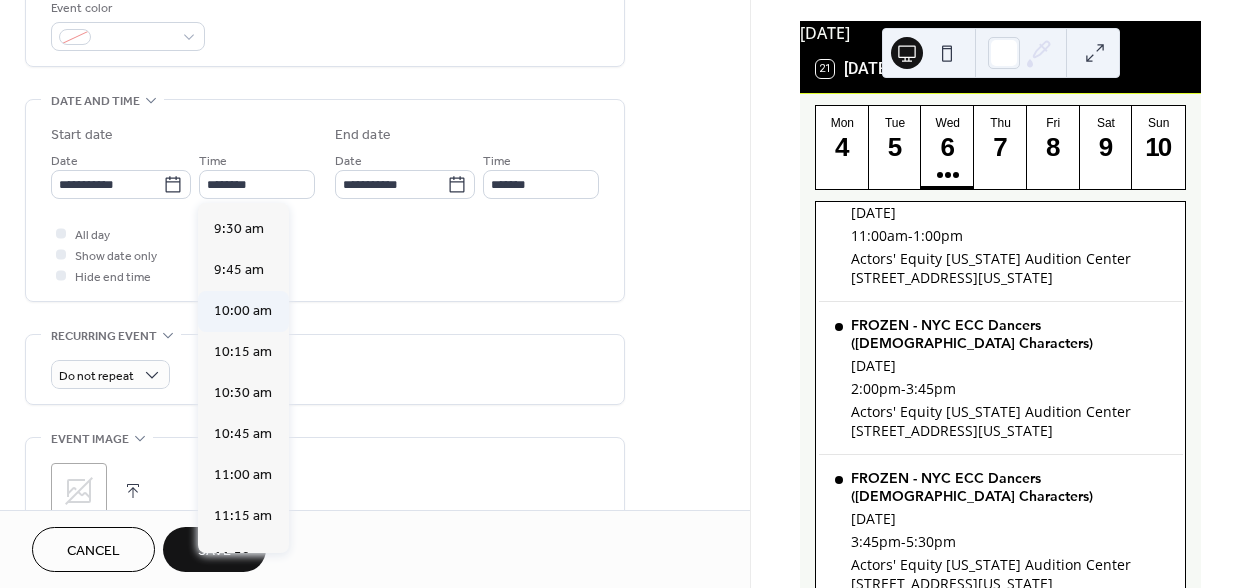 type on "********" 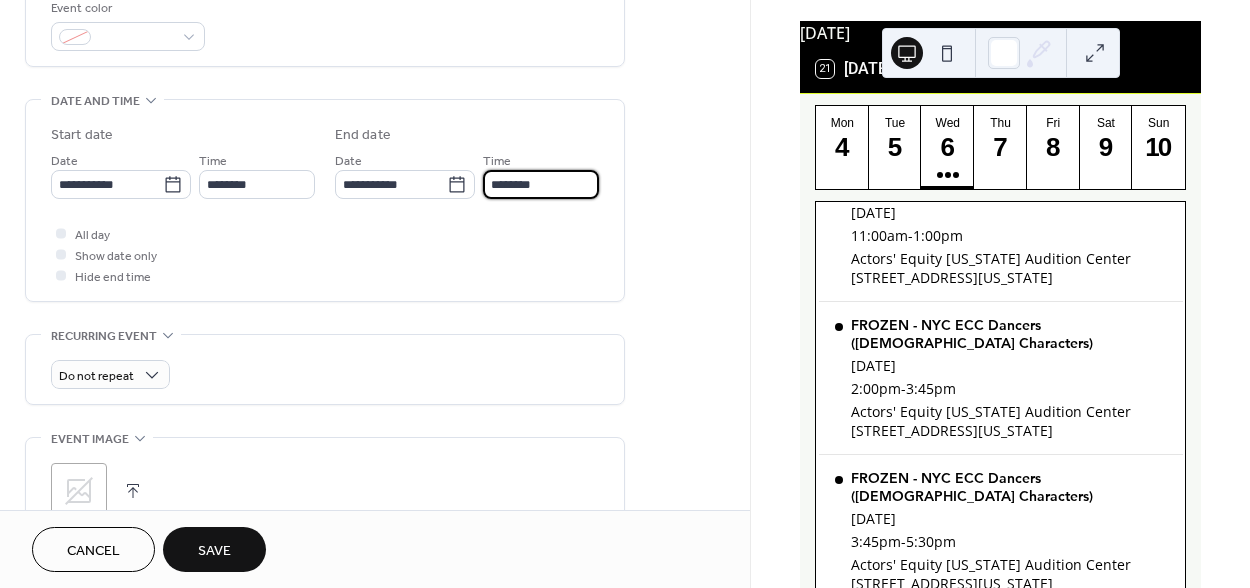 click on "********" at bounding box center (541, 184) 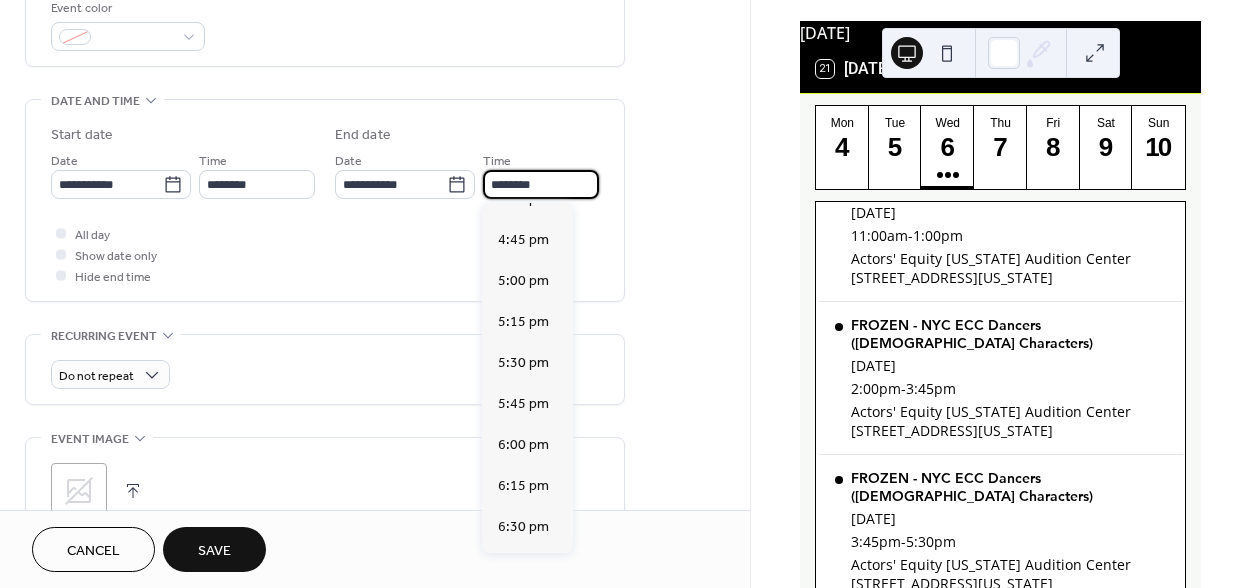scroll, scrollTop: 1052, scrollLeft: 0, axis: vertical 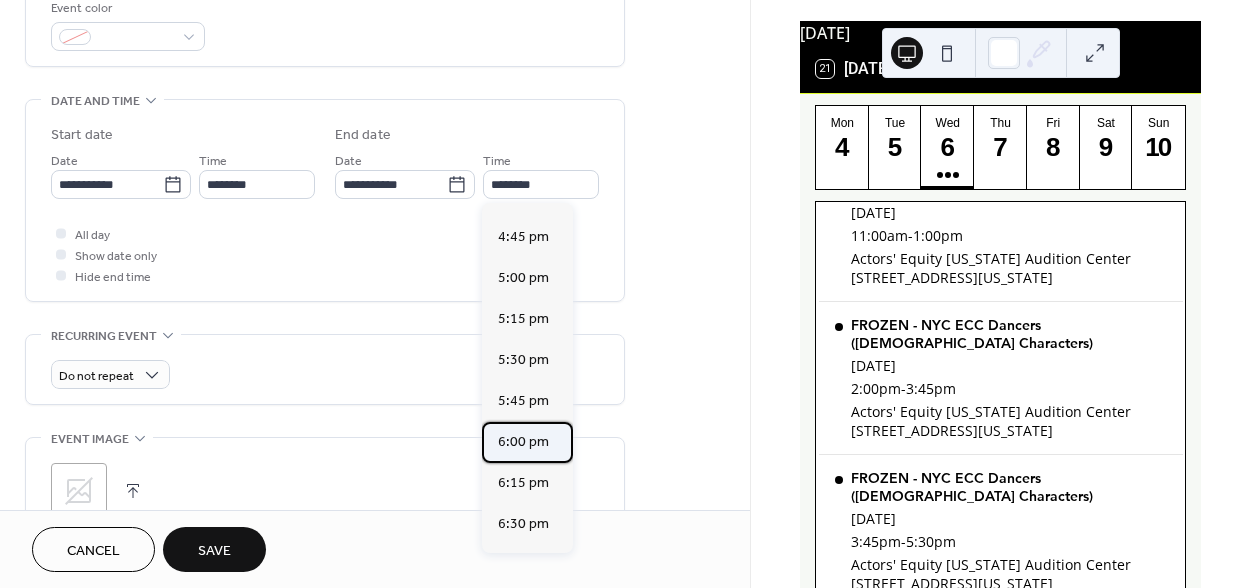 click on "6:00 pm" at bounding box center (523, 442) 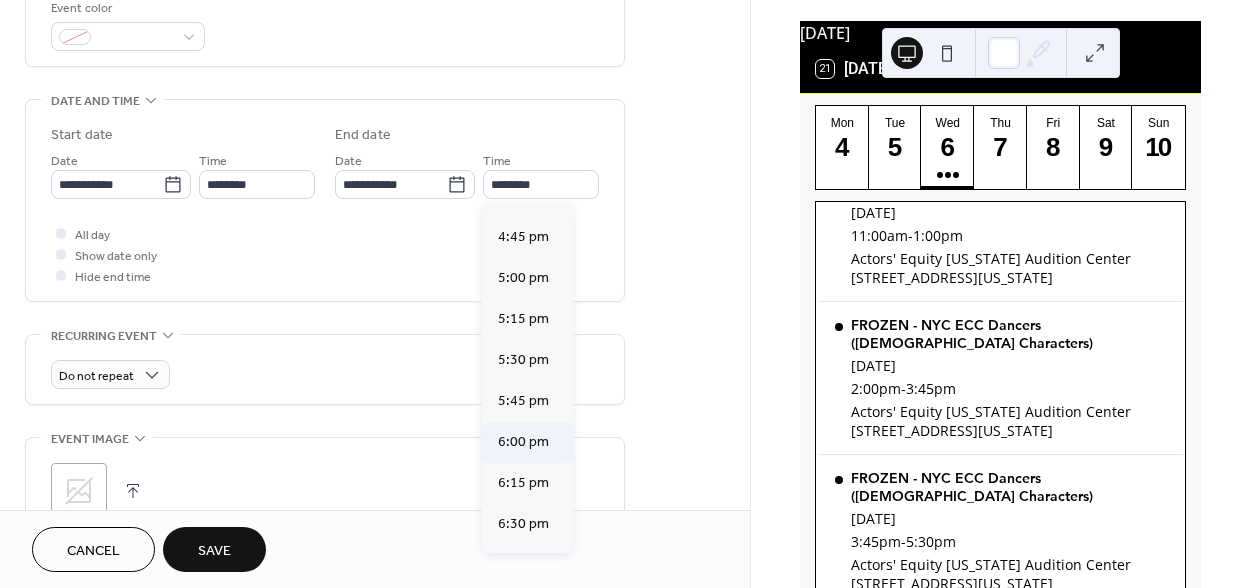 type on "*******" 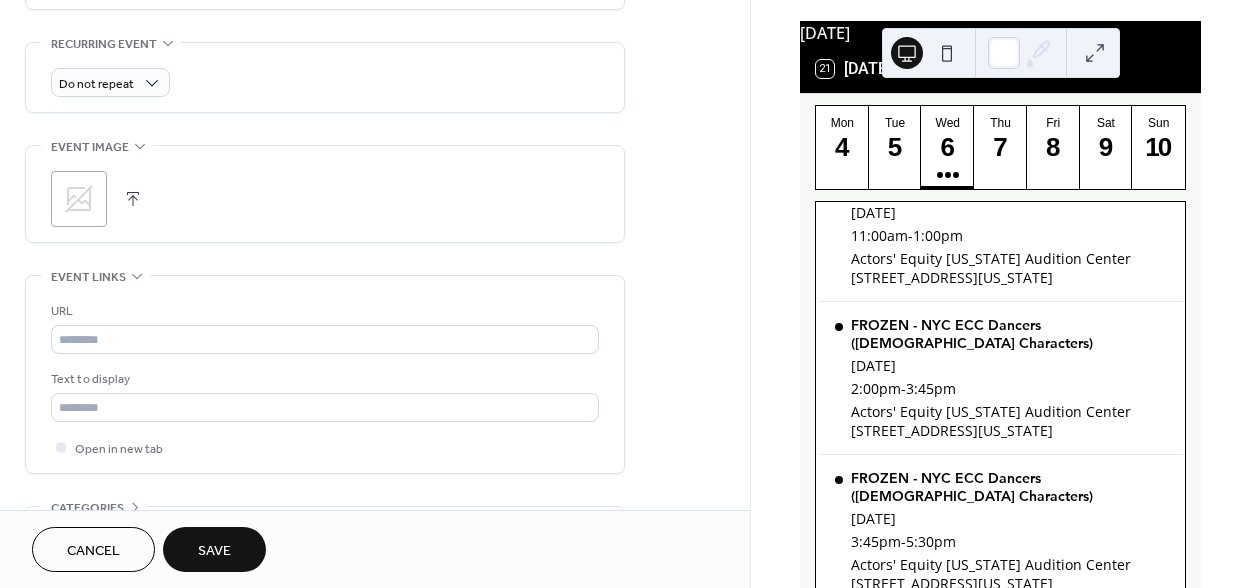 scroll, scrollTop: 976, scrollLeft: 0, axis: vertical 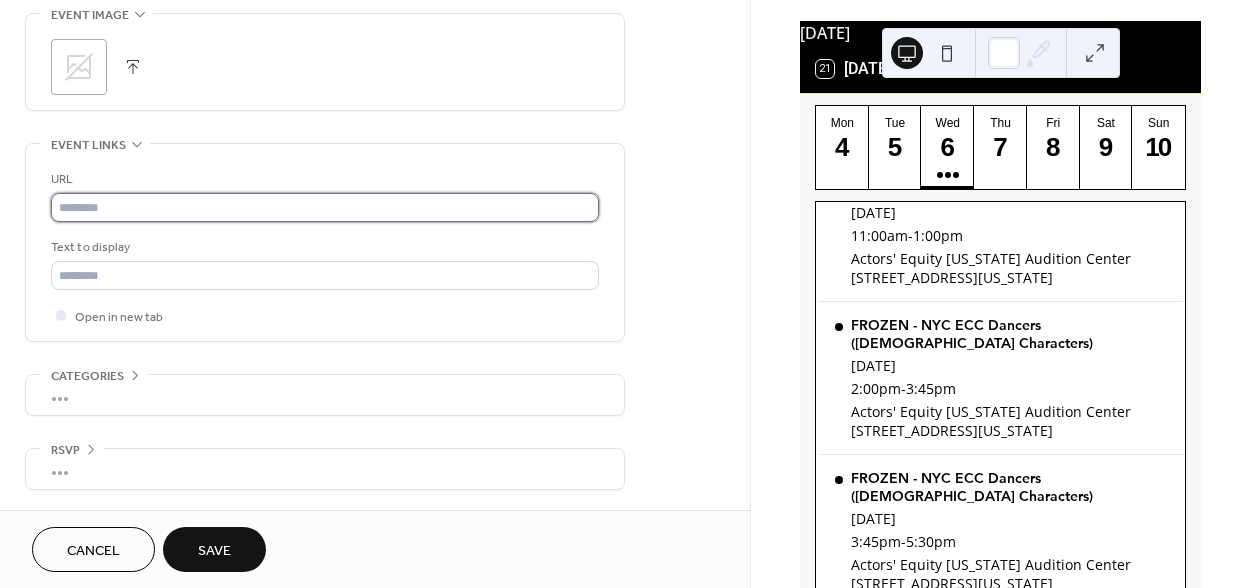 click at bounding box center (325, 207) 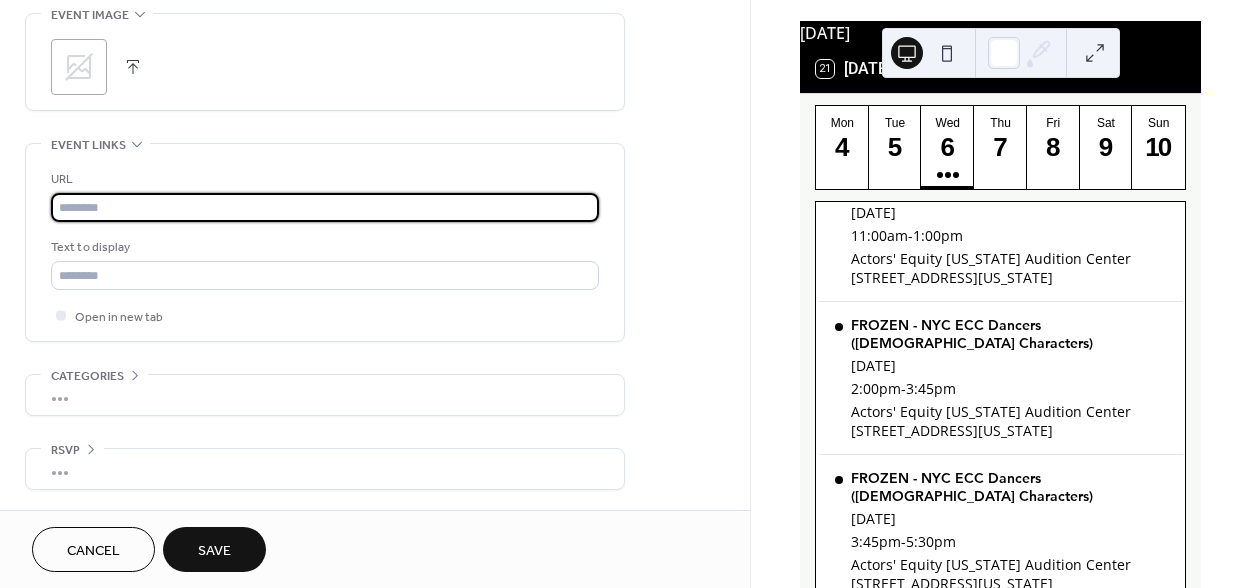 click at bounding box center (325, 207) 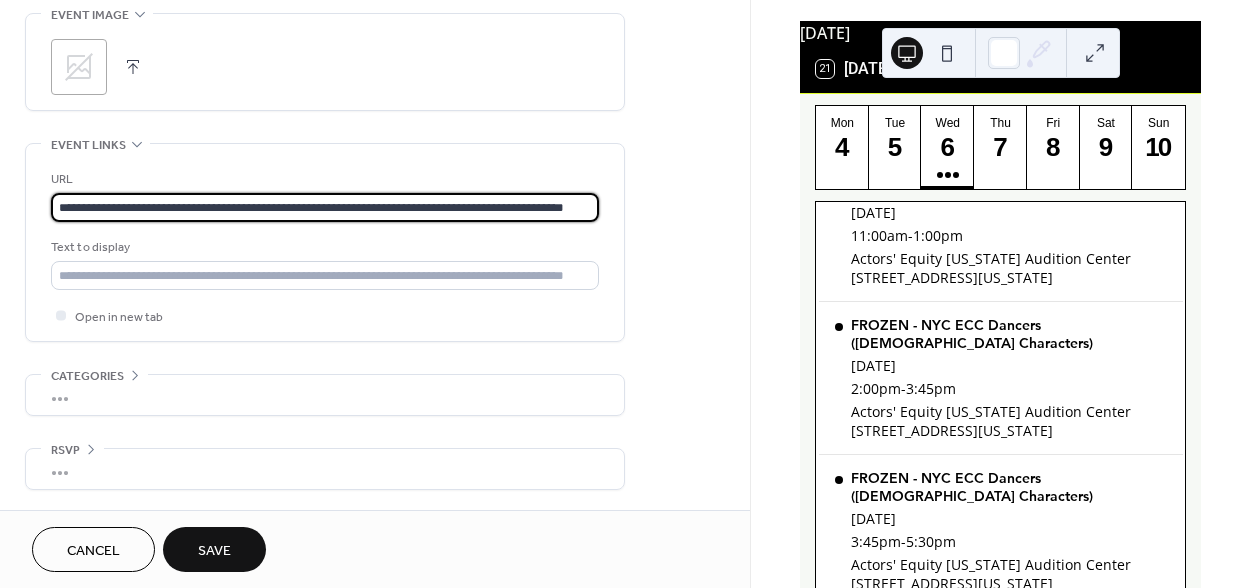 scroll, scrollTop: 0, scrollLeft: 57, axis: horizontal 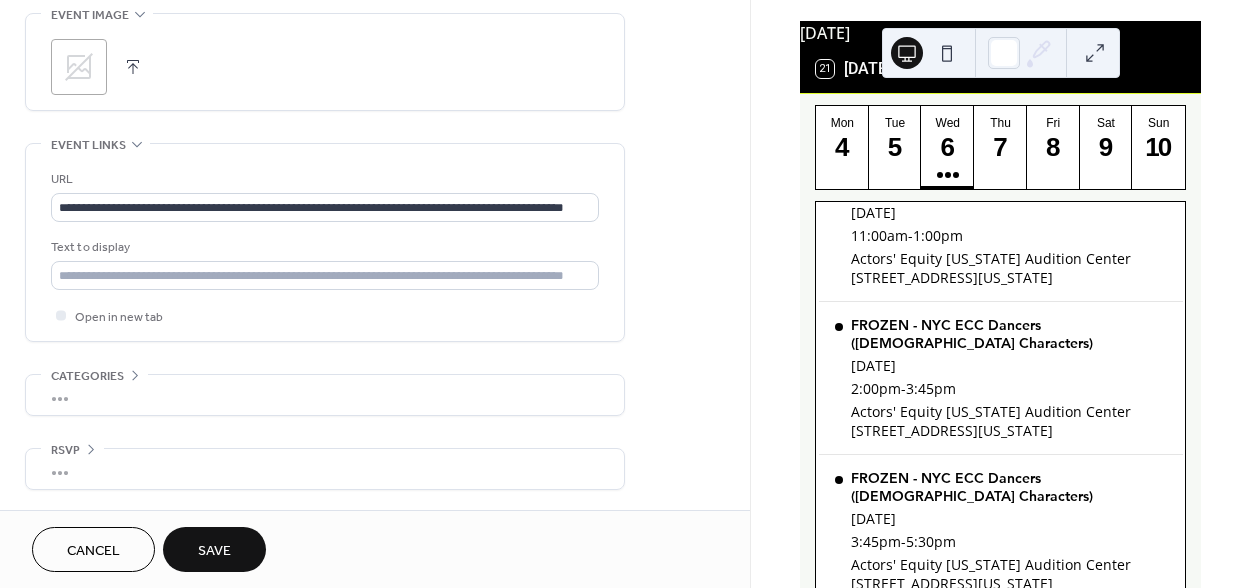 click on "Save" at bounding box center (214, 551) 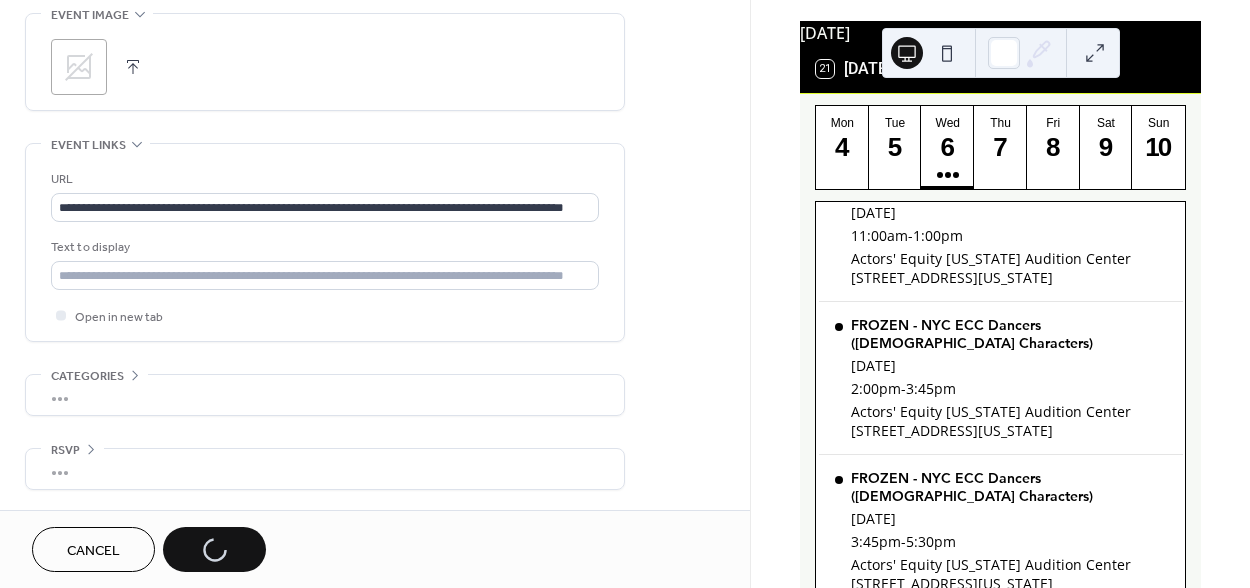 scroll, scrollTop: 0, scrollLeft: 0, axis: both 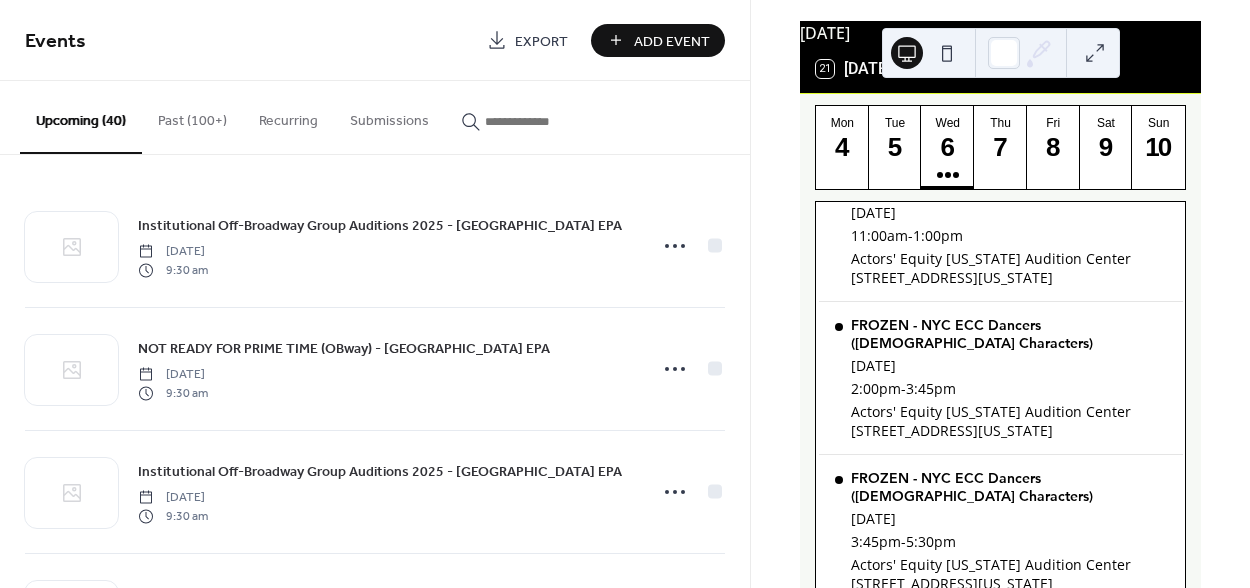 click on "Add Event" at bounding box center (658, 40) 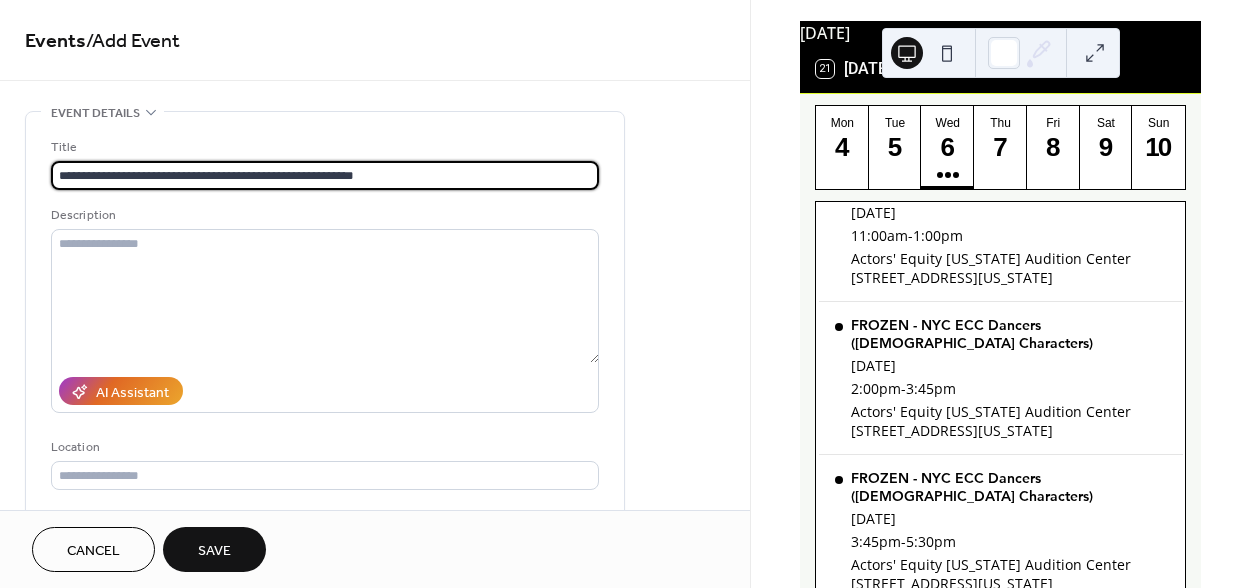 type on "**********" 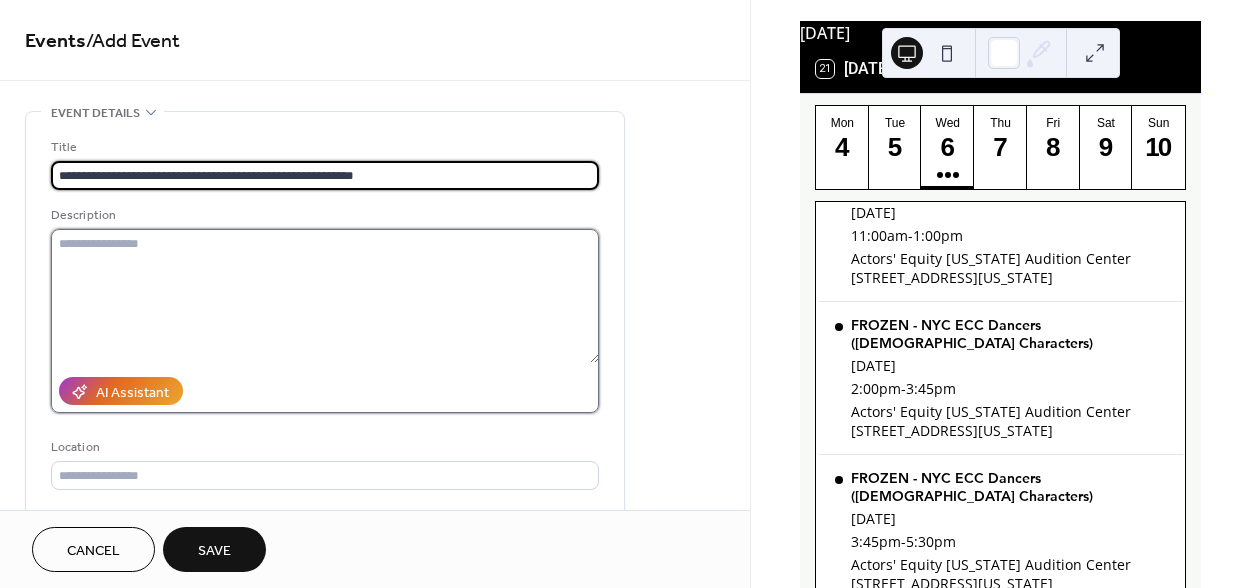 click at bounding box center (325, 296) 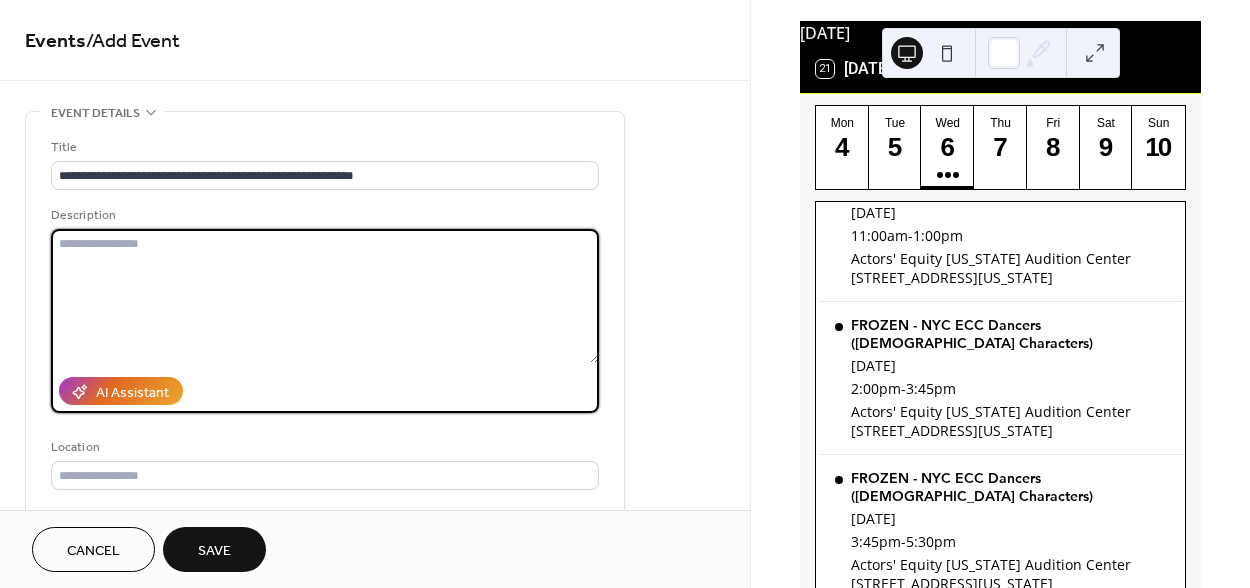 paste on "**********" 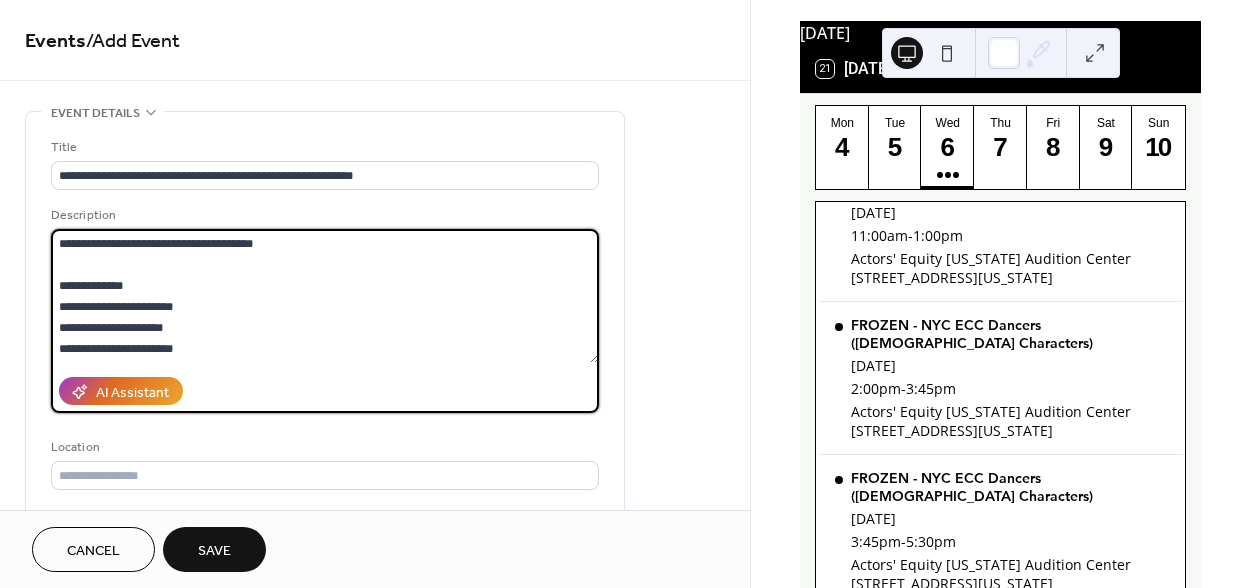 scroll, scrollTop: 3399, scrollLeft: 0, axis: vertical 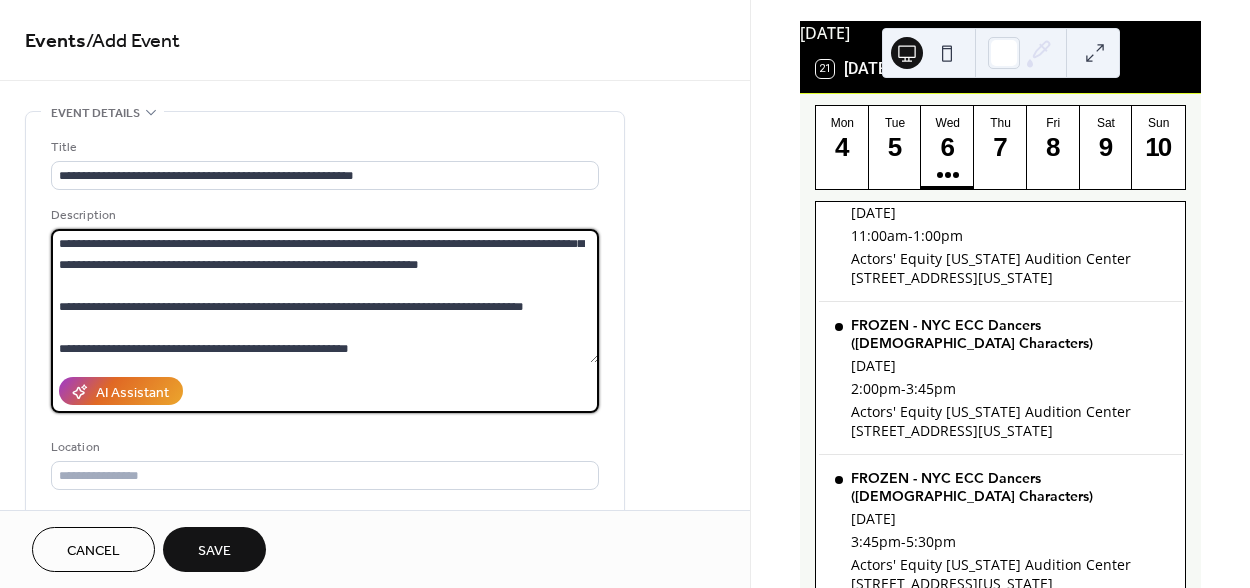 type on "**********" 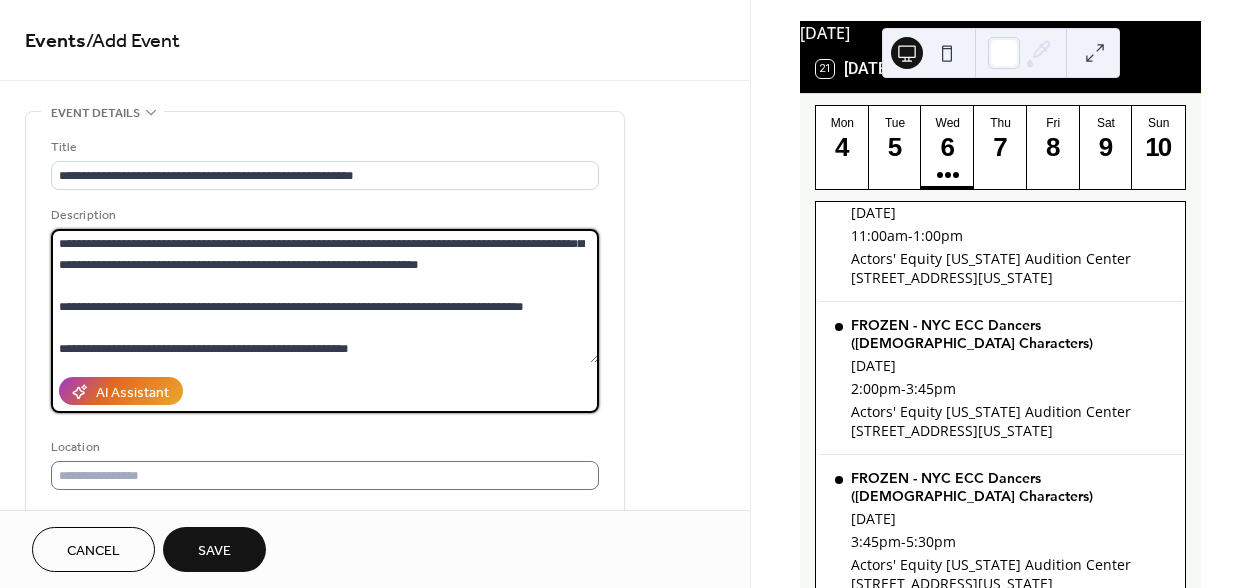 scroll, scrollTop: 237, scrollLeft: 0, axis: vertical 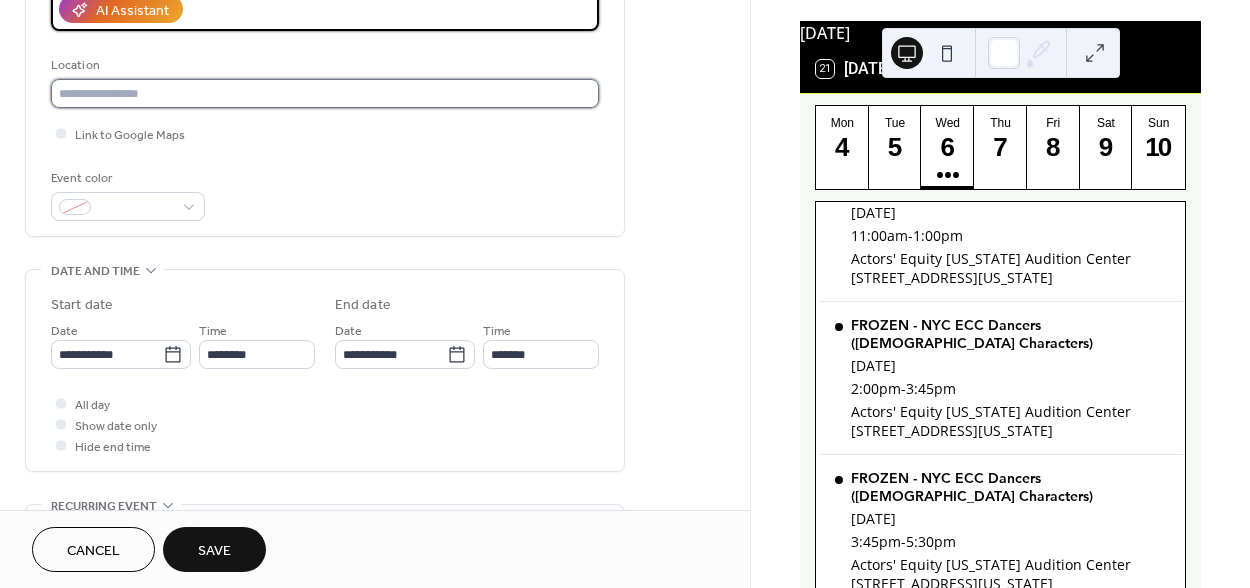 click at bounding box center [325, 93] 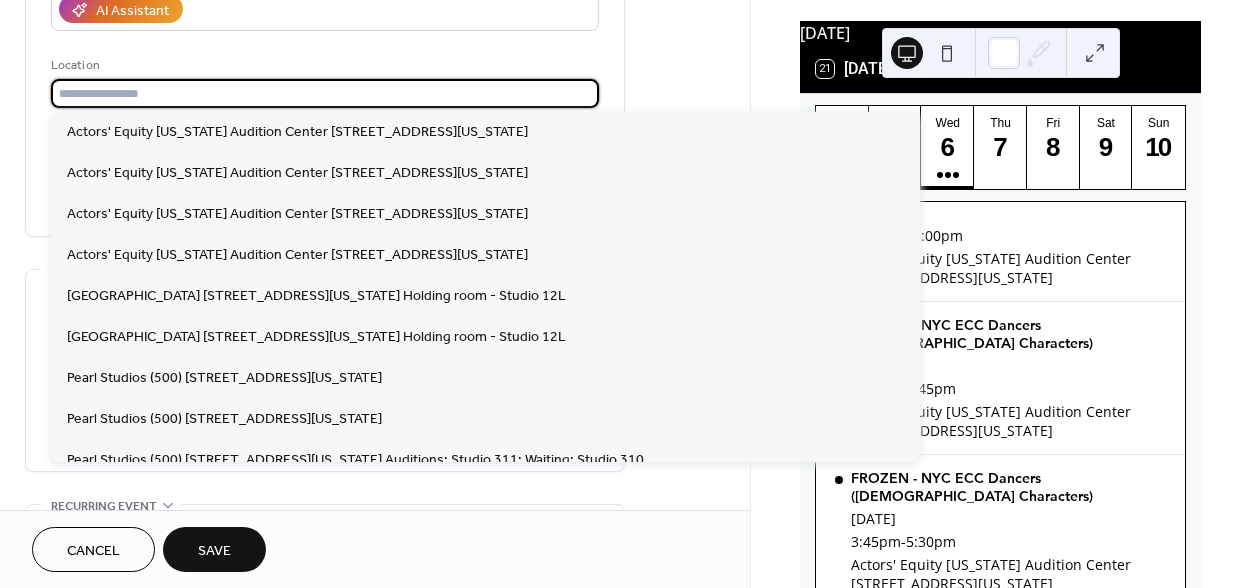 paste on "**********" 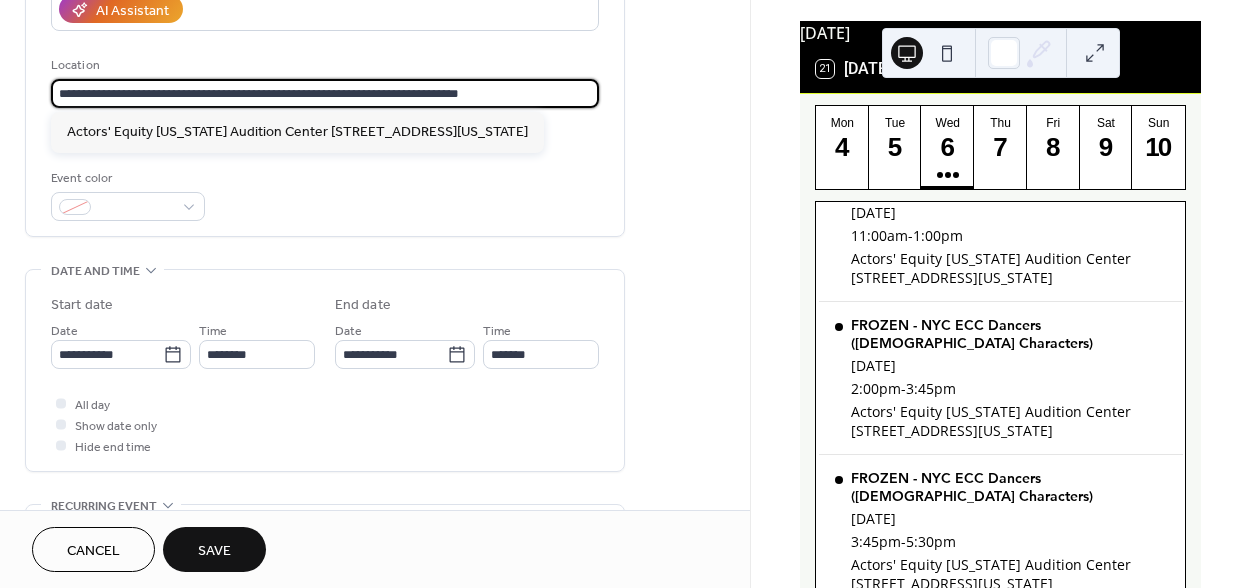type on "**********" 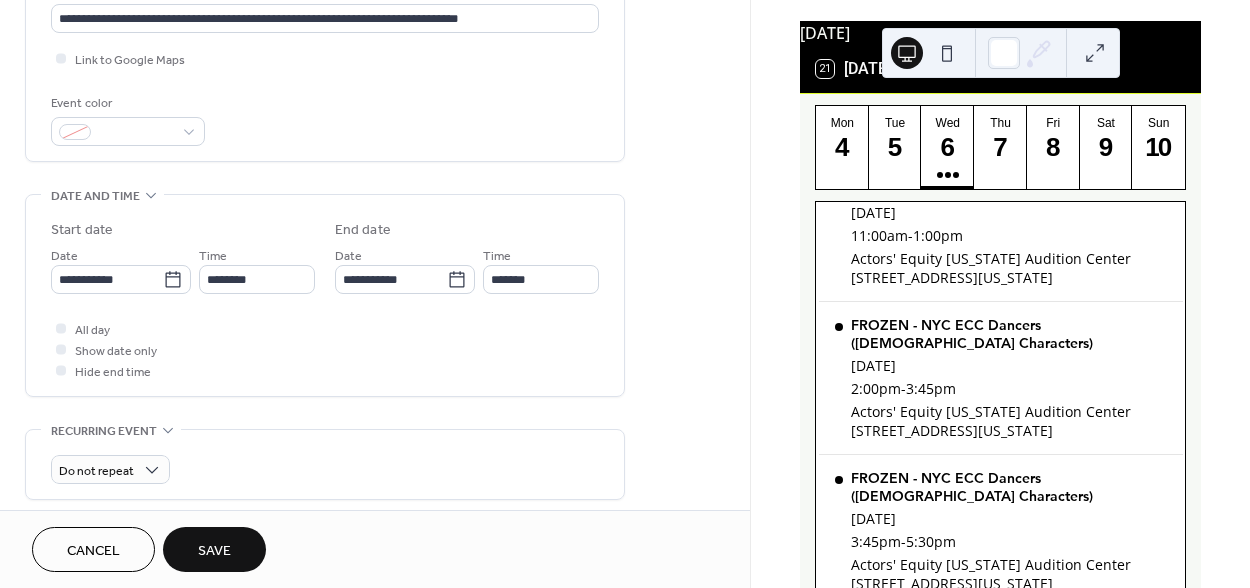 scroll, scrollTop: 463, scrollLeft: 0, axis: vertical 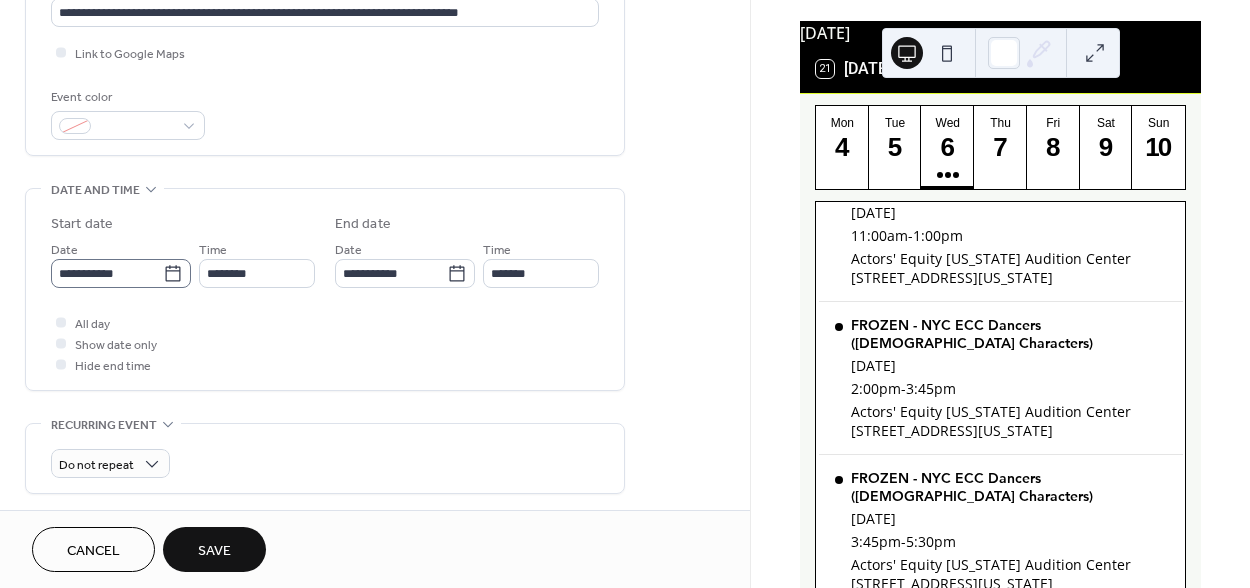click 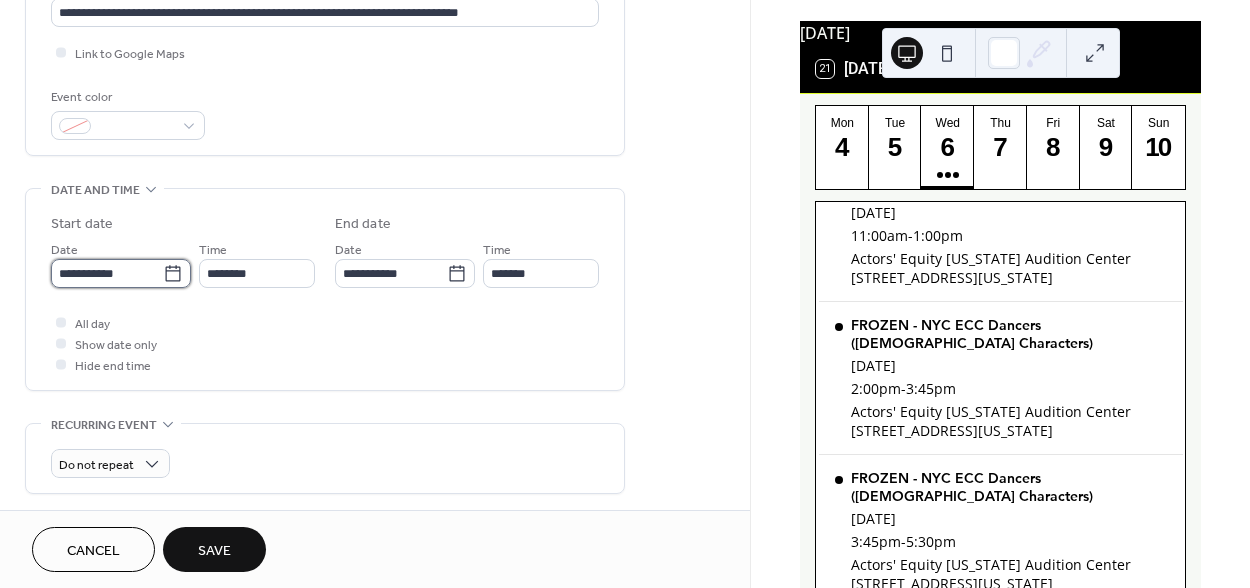 click on "**********" at bounding box center (107, 273) 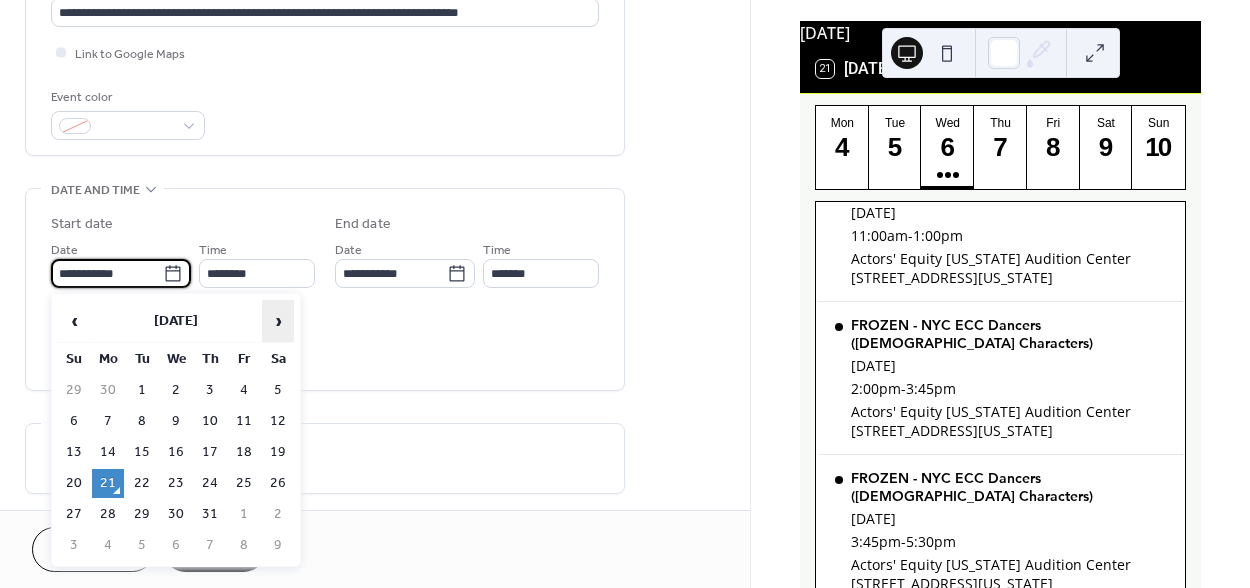 click on "›" at bounding box center [278, 321] 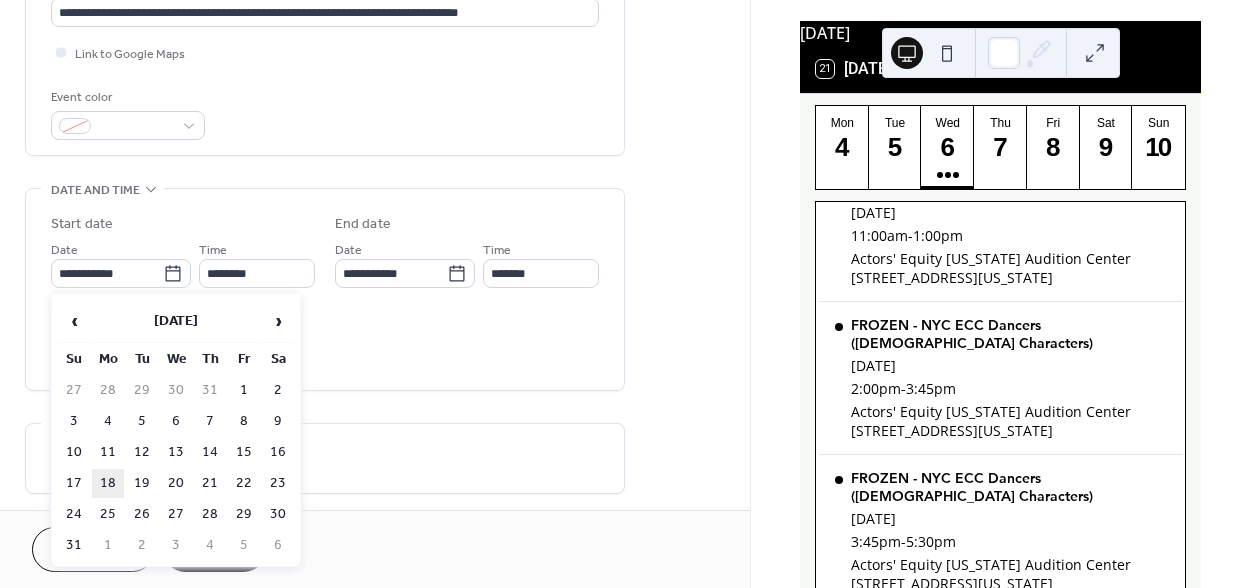 click on "18" at bounding box center (108, 483) 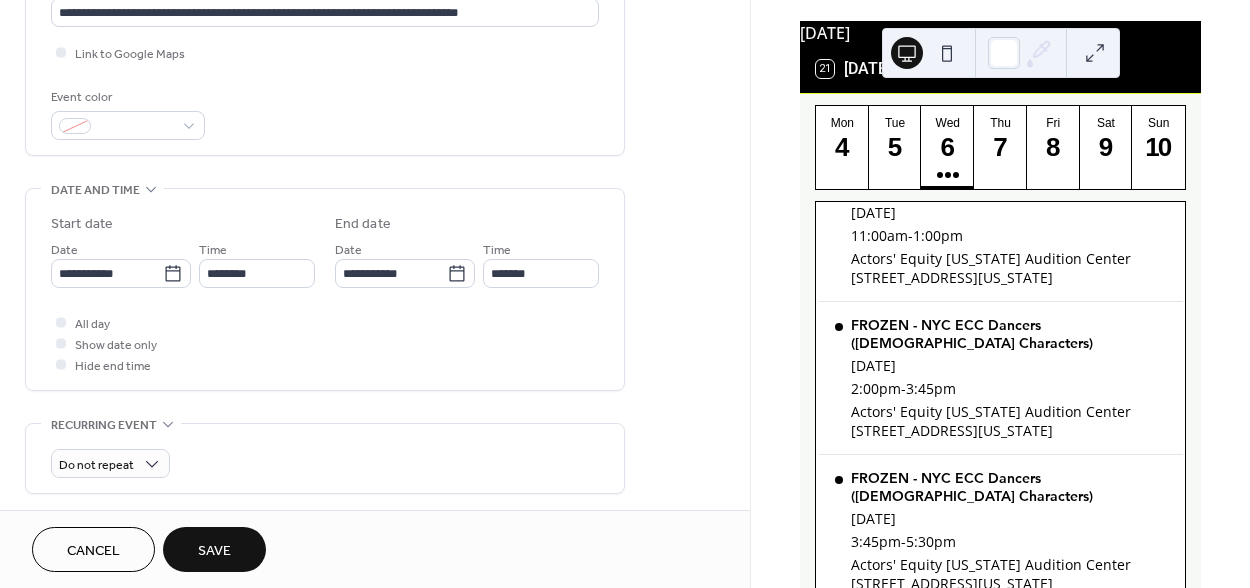 type on "**********" 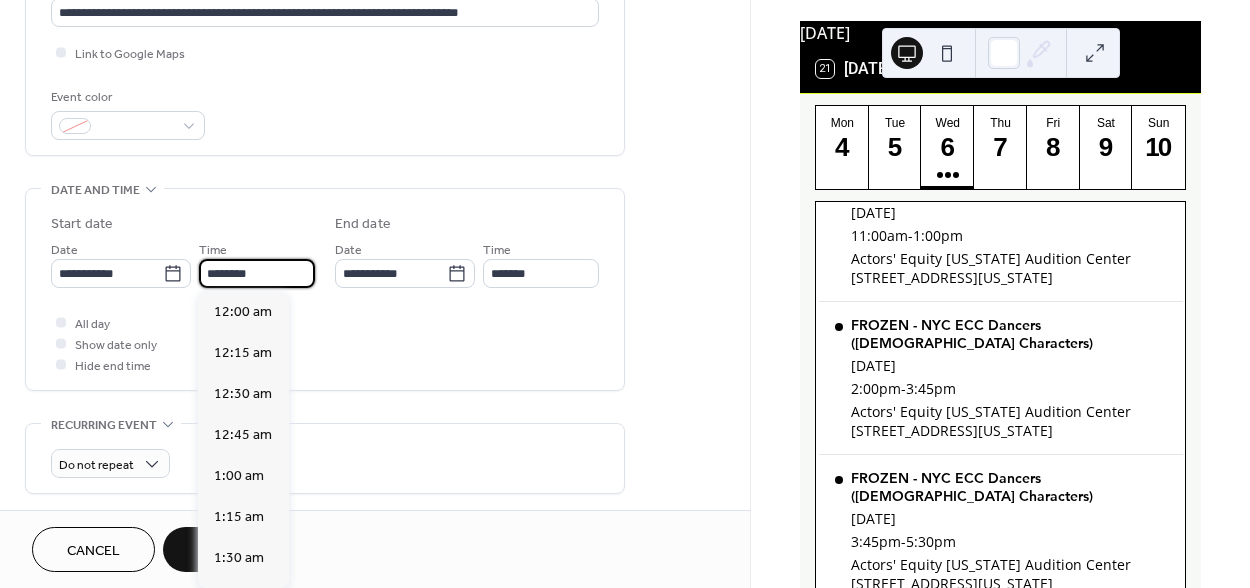 click on "********" at bounding box center [257, 273] 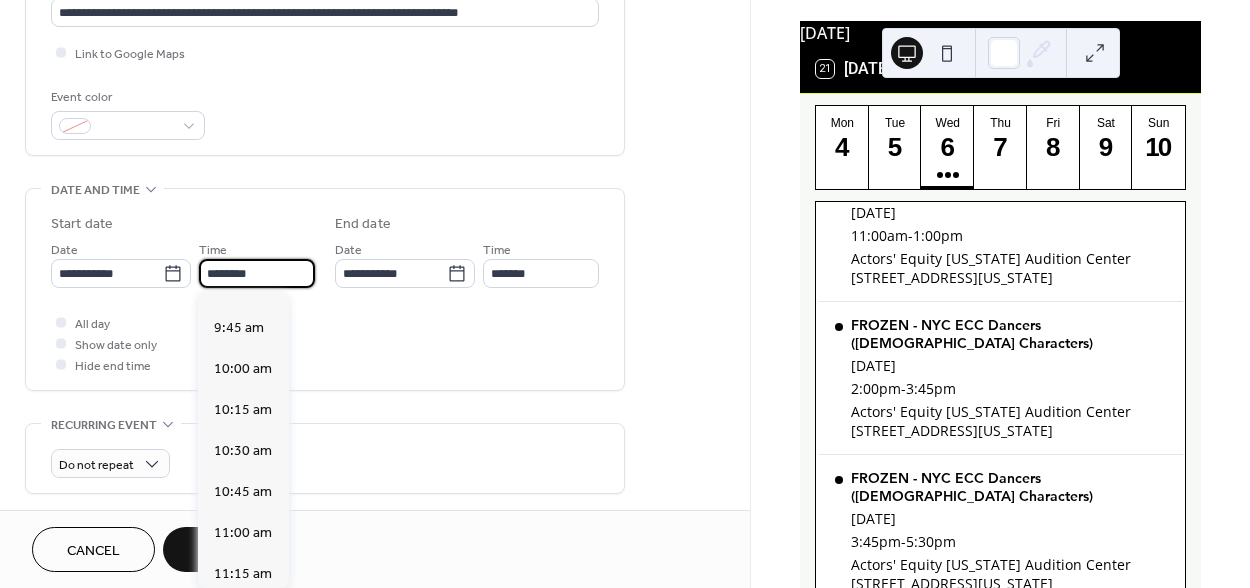 scroll, scrollTop: 1507, scrollLeft: 0, axis: vertical 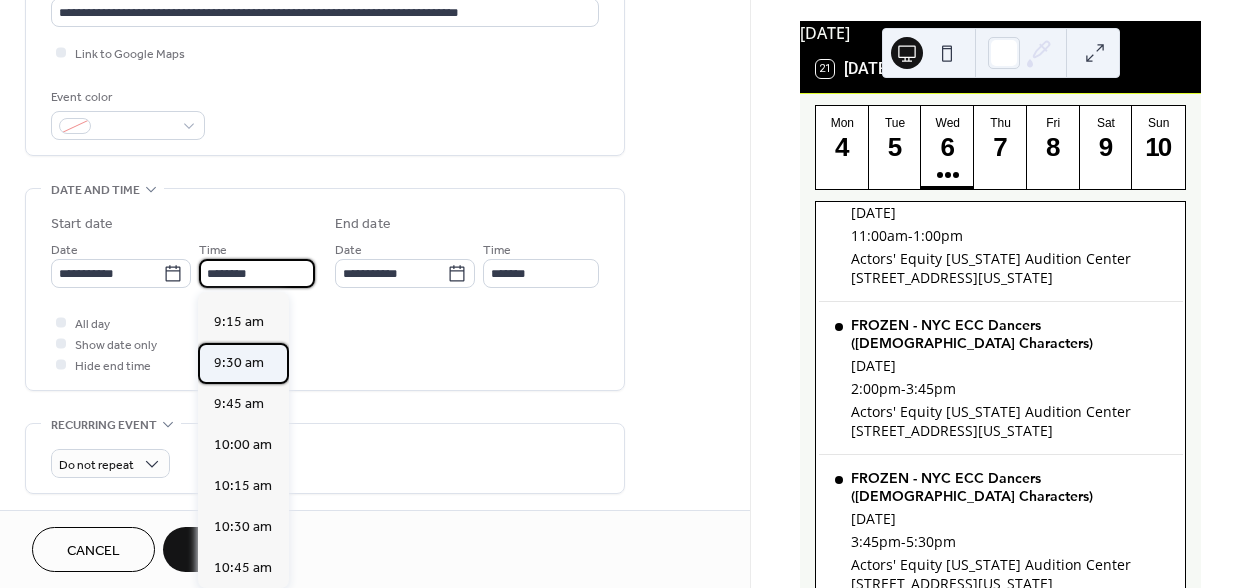 click on "9:30 am" at bounding box center [239, 363] 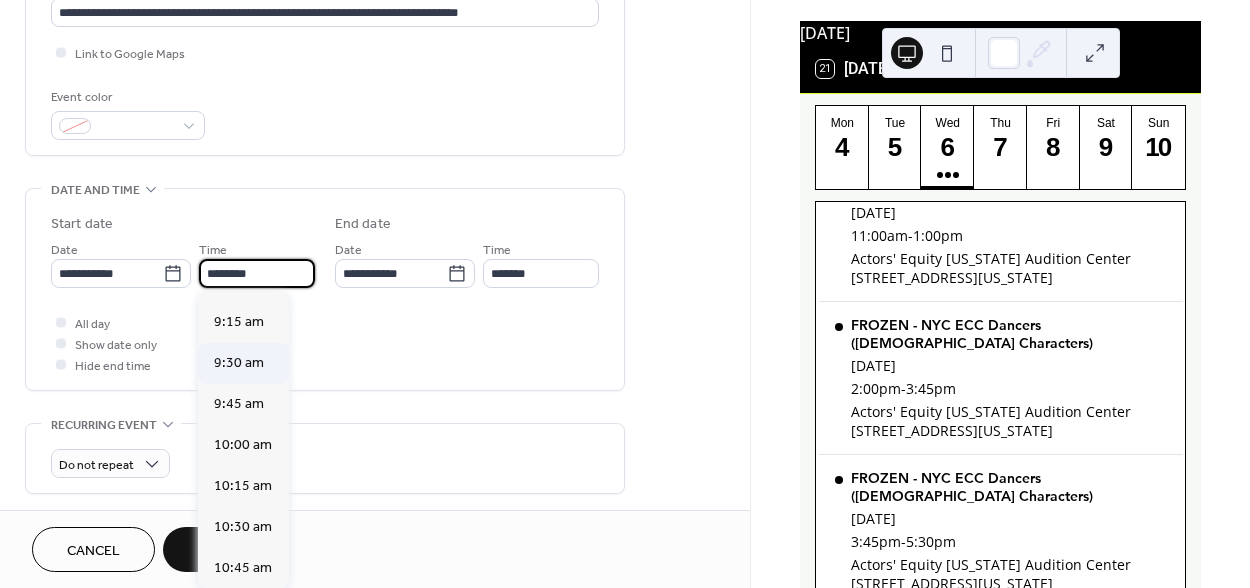 type on "*******" 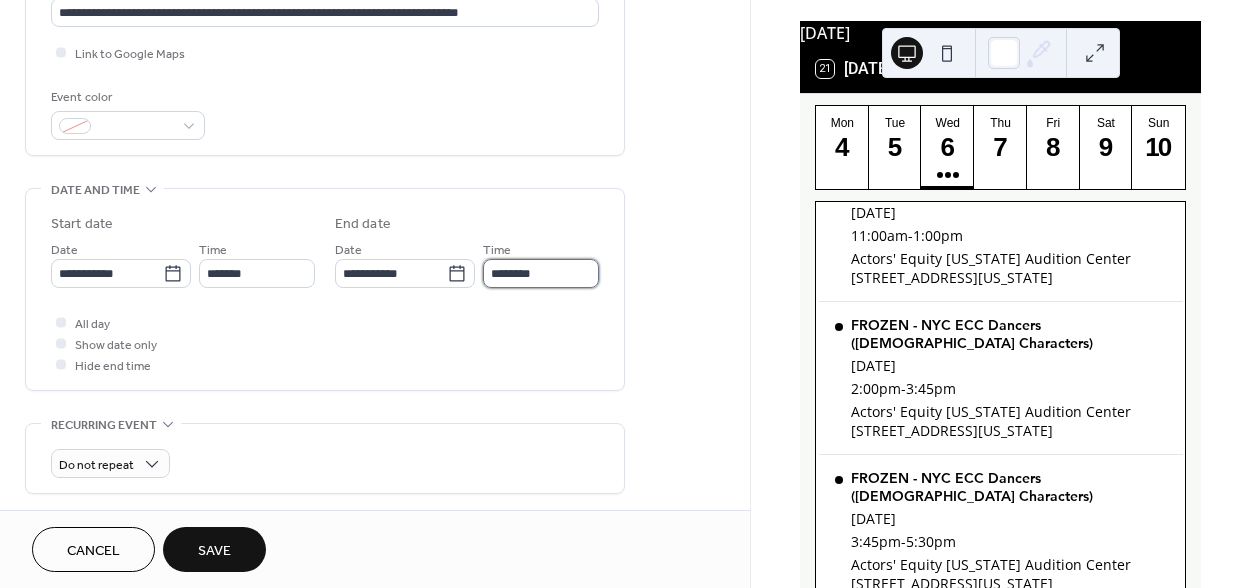 click on "********" at bounding box center (541, 273) 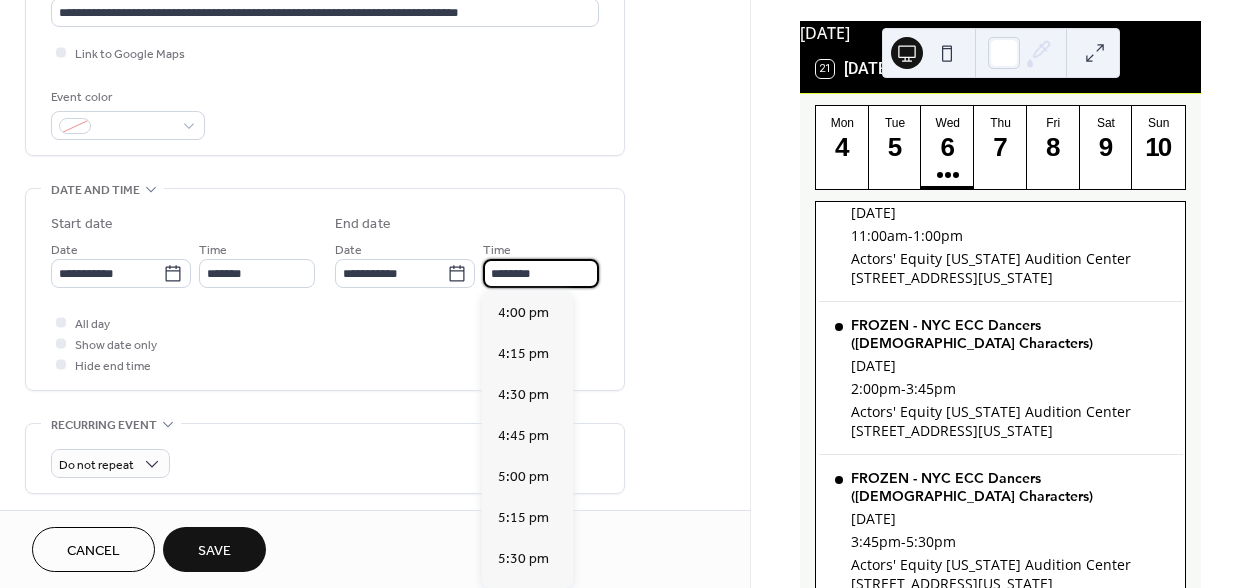 scroll, scrollTop: 1033, scrollLeft: 0, axis: vertical 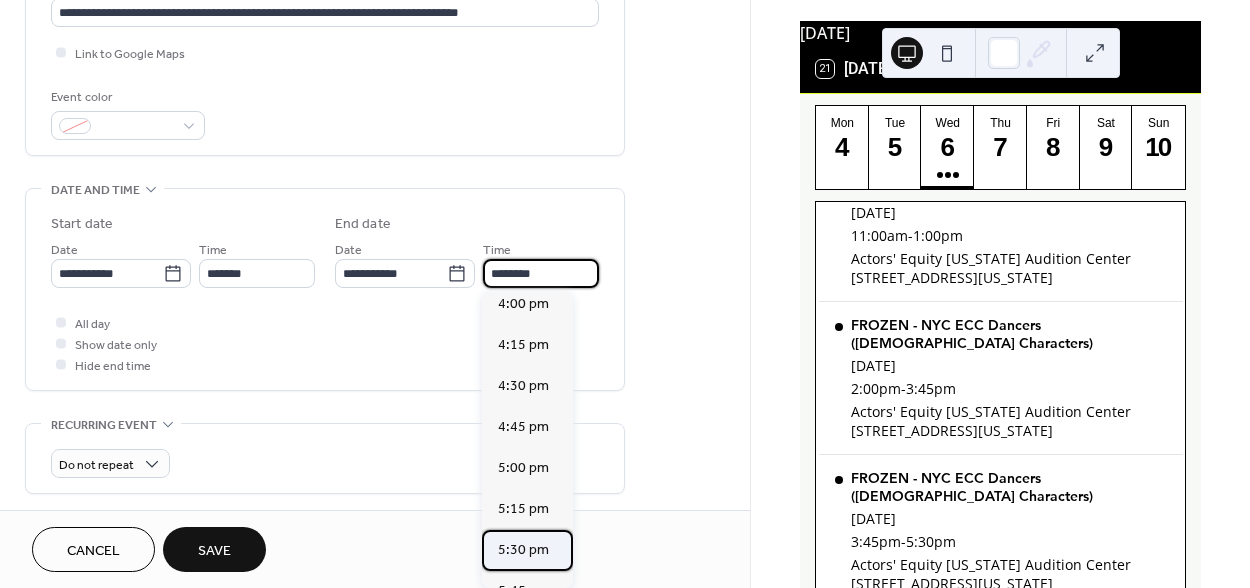 click on "5:30 pm" at bounding box center [523, 550] 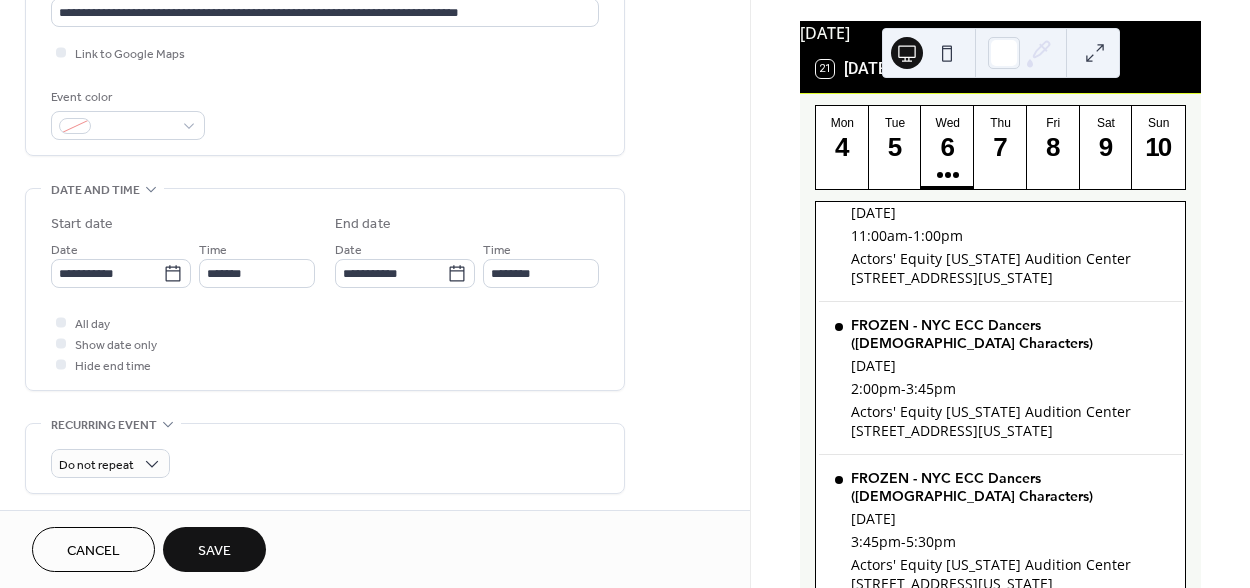 type on "*******" 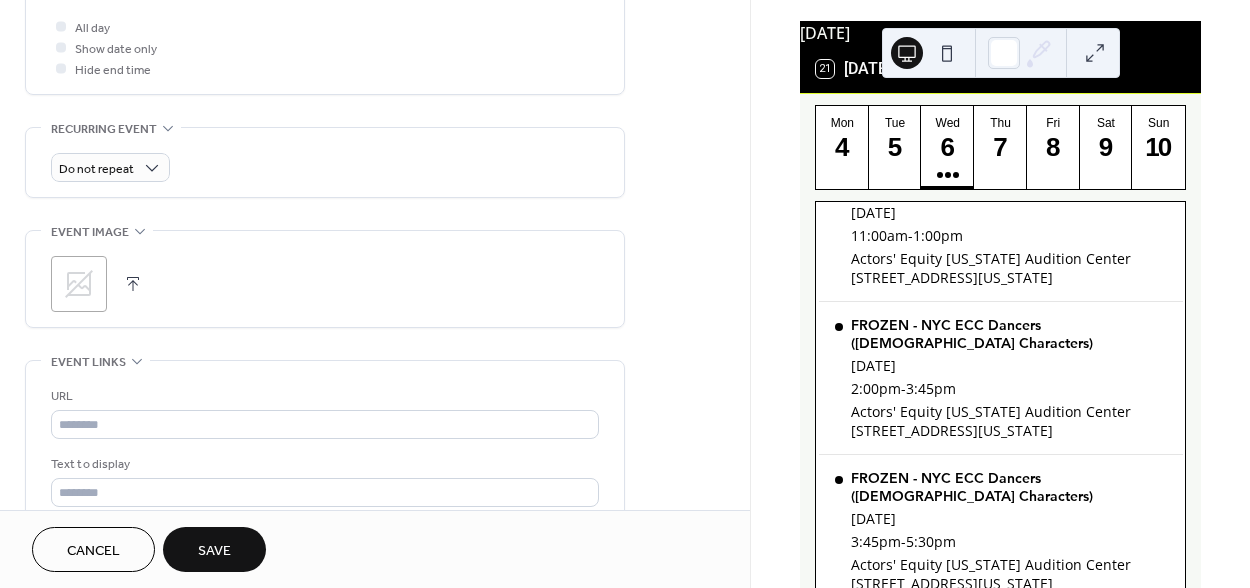 scroll, scrollTop: 956, scrollLeft: 0, axis: vertical 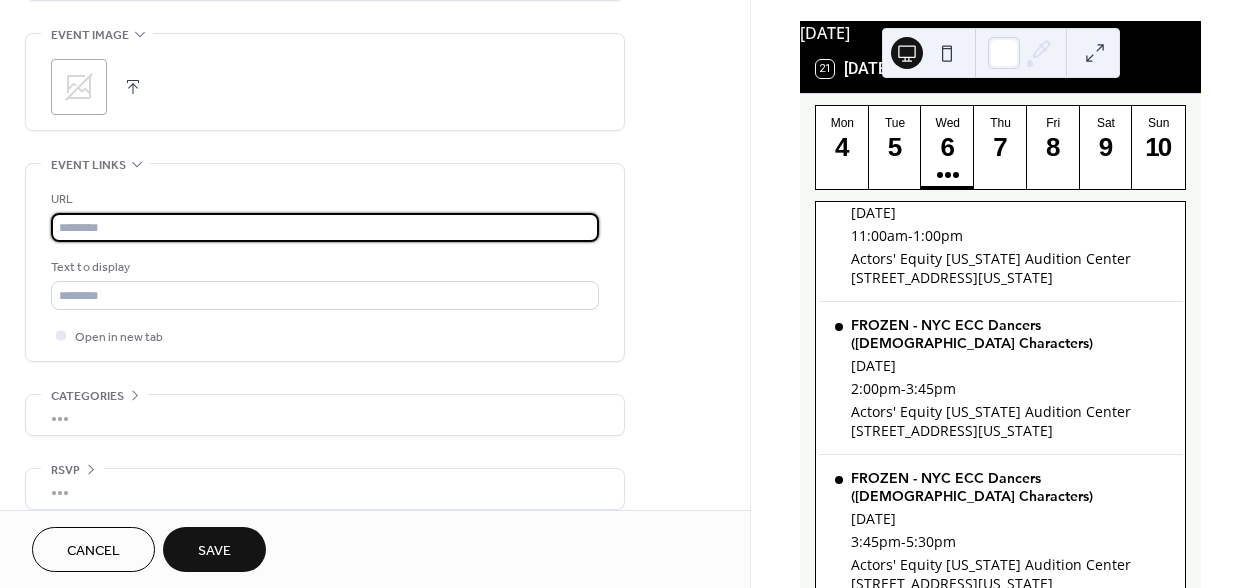 click at bounding box center [325, 227] 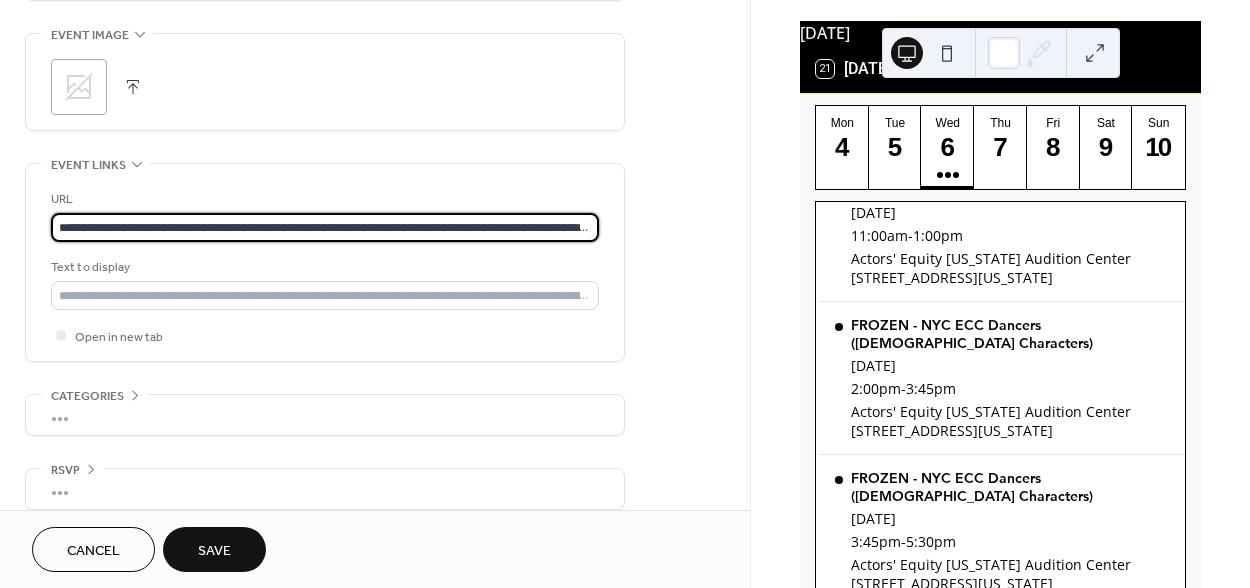 scroll, scrollTop: 0, scrollLeft: 257, axis: horizontal 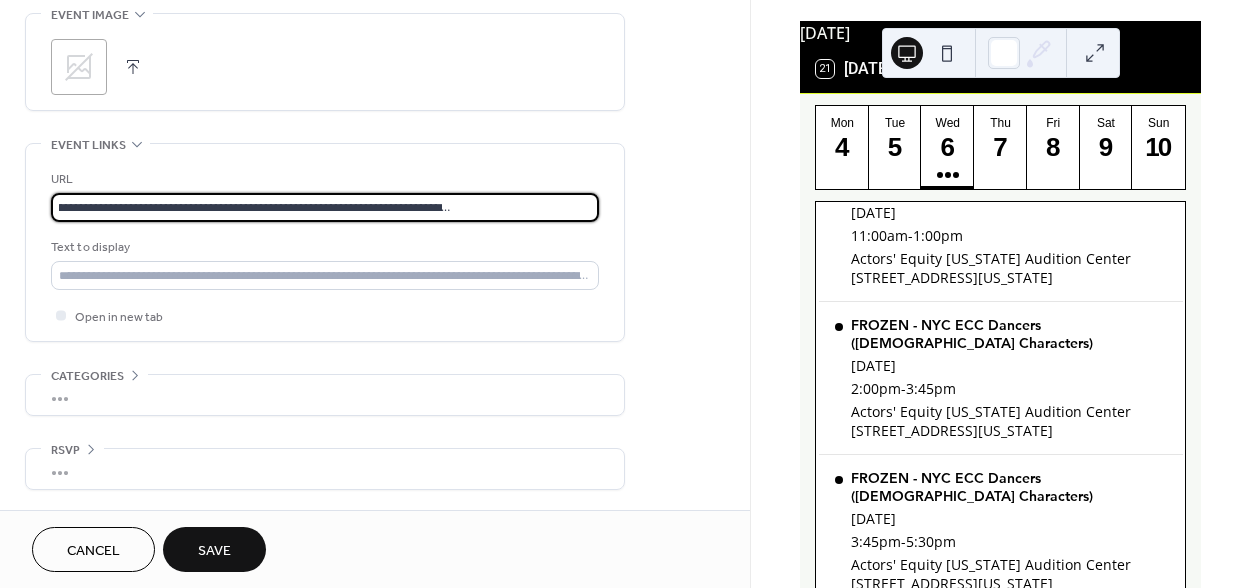 type on "**********" 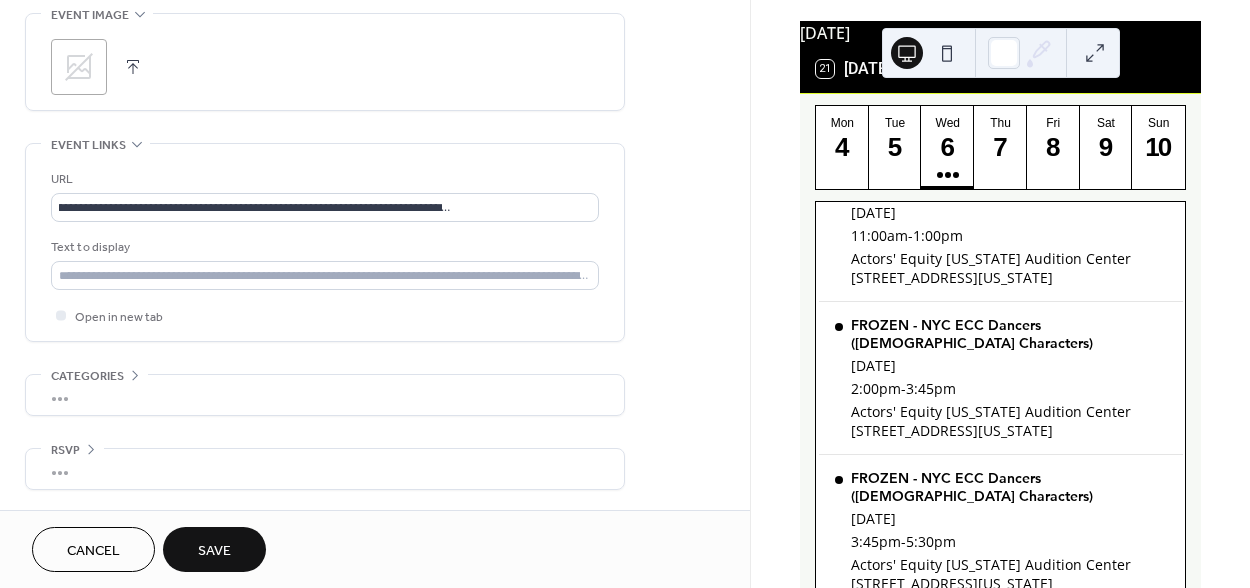 click on "Save" at bounding box center (214, 551) 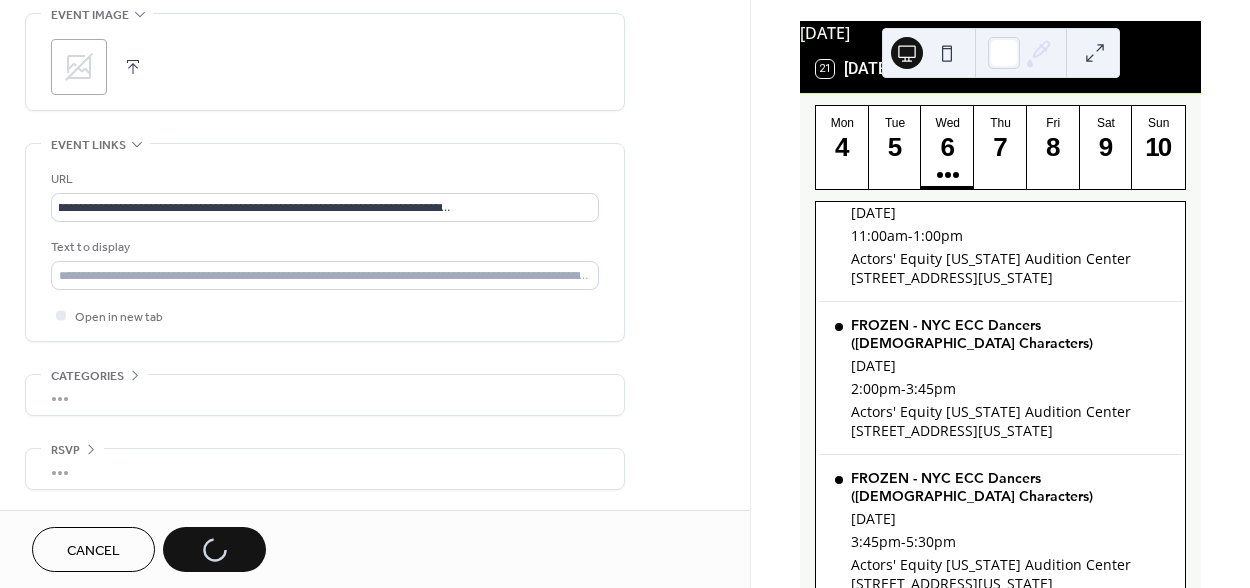 scroll, scrollTop: 0, scrollLeft: 0, axis: both 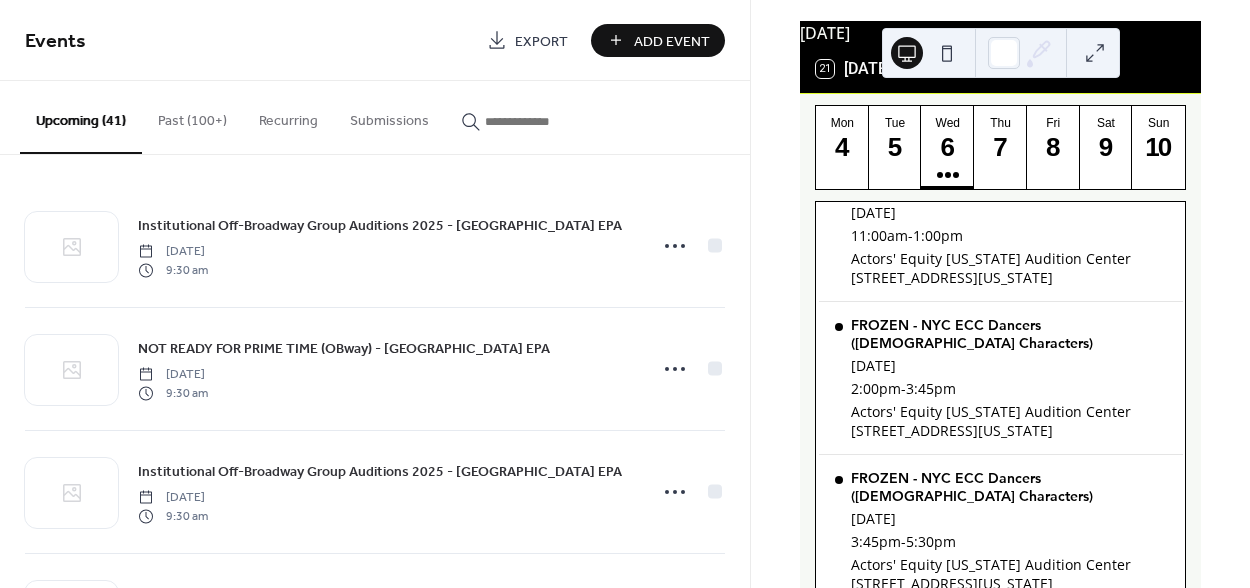 click on "Add Event" at bounding box center (672, 41) 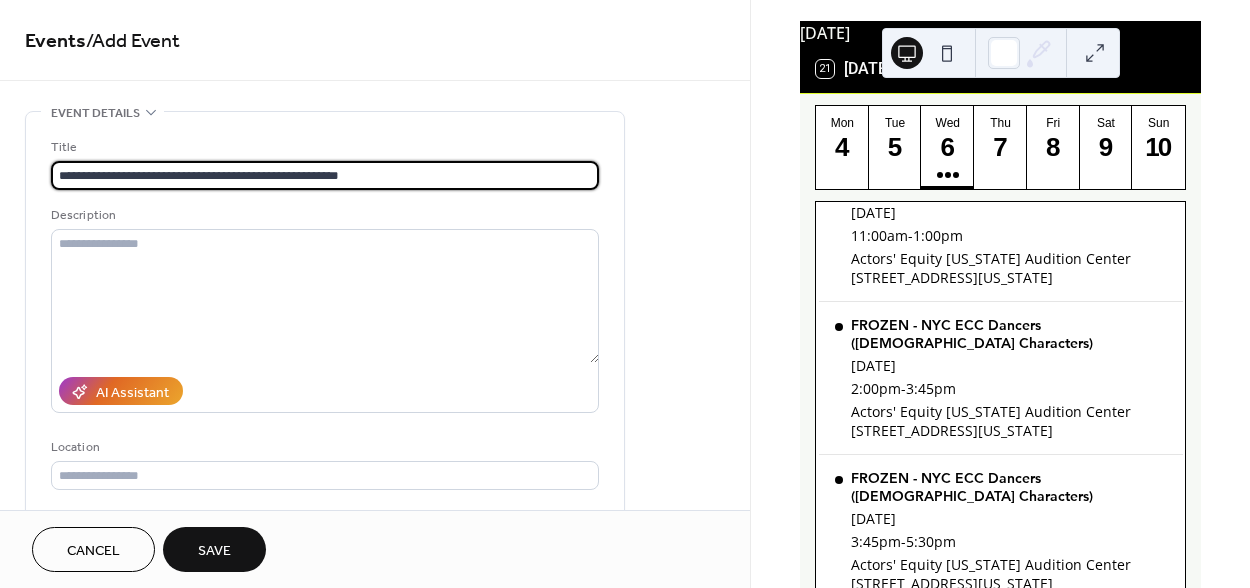 type on "**********" 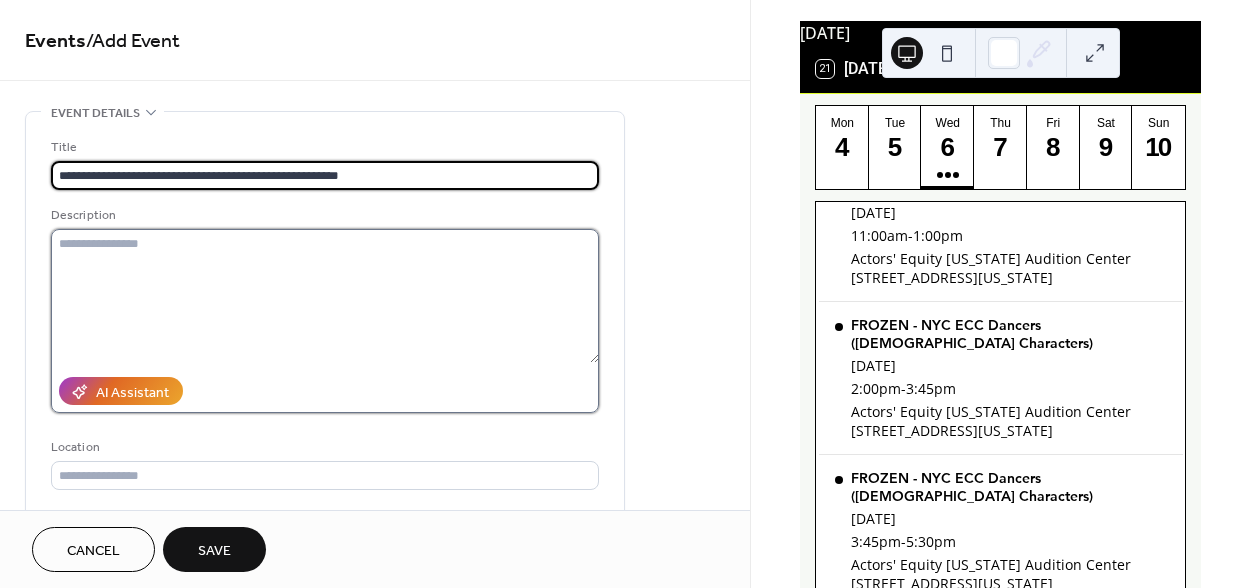 click at bounding box center (325, 296) 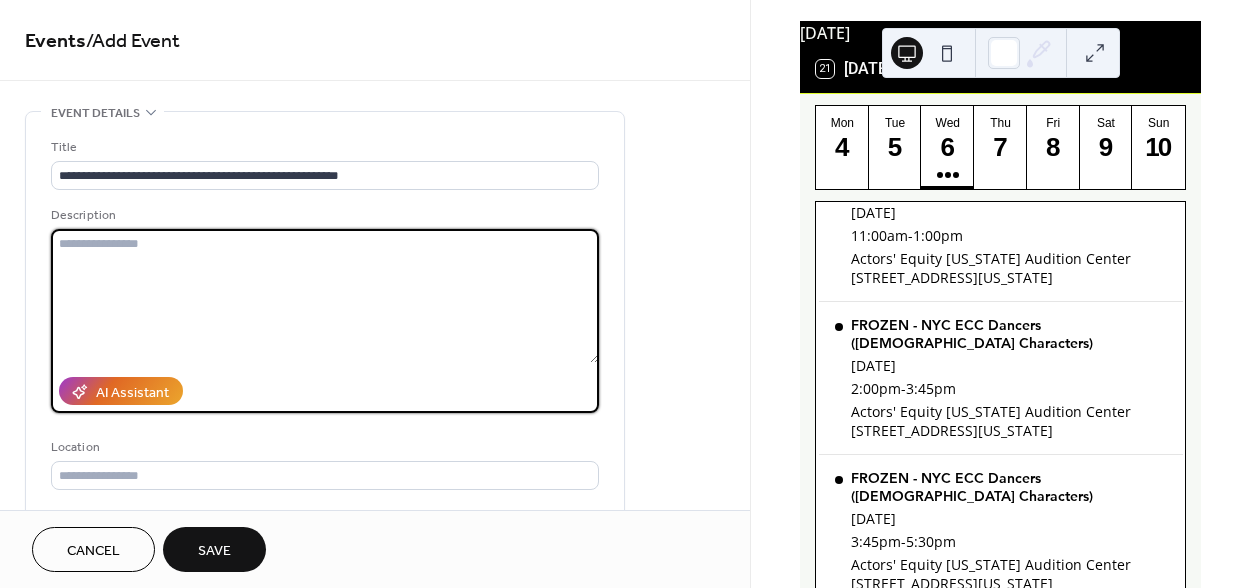 paste on "**********" 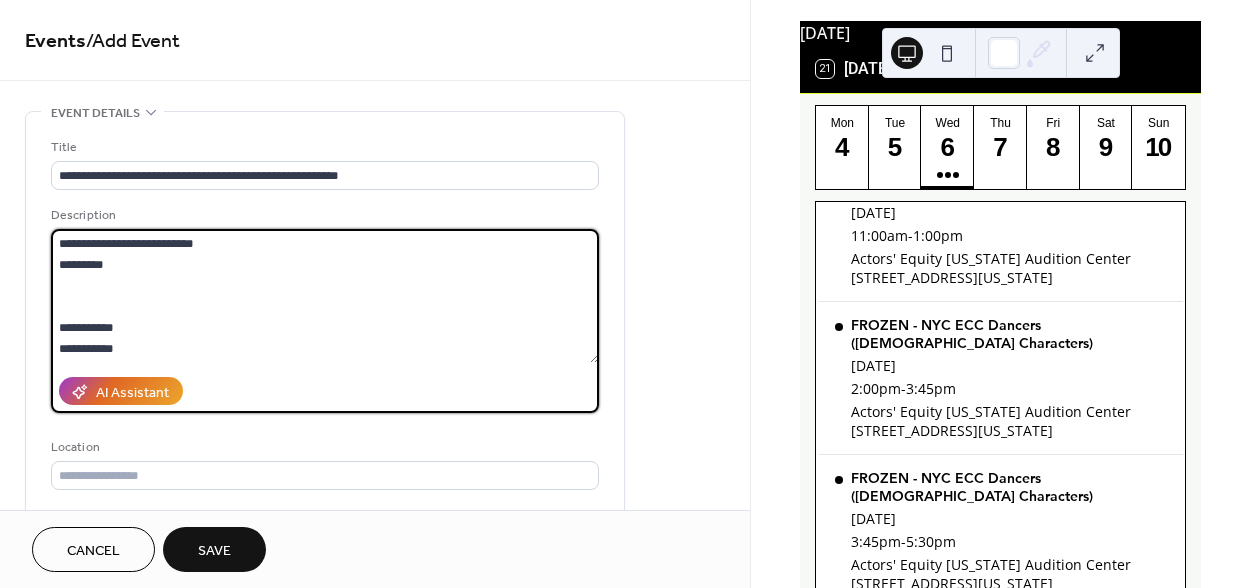 scroll, scrollTop: 2937, scrollLeft: 0, axis: vertical 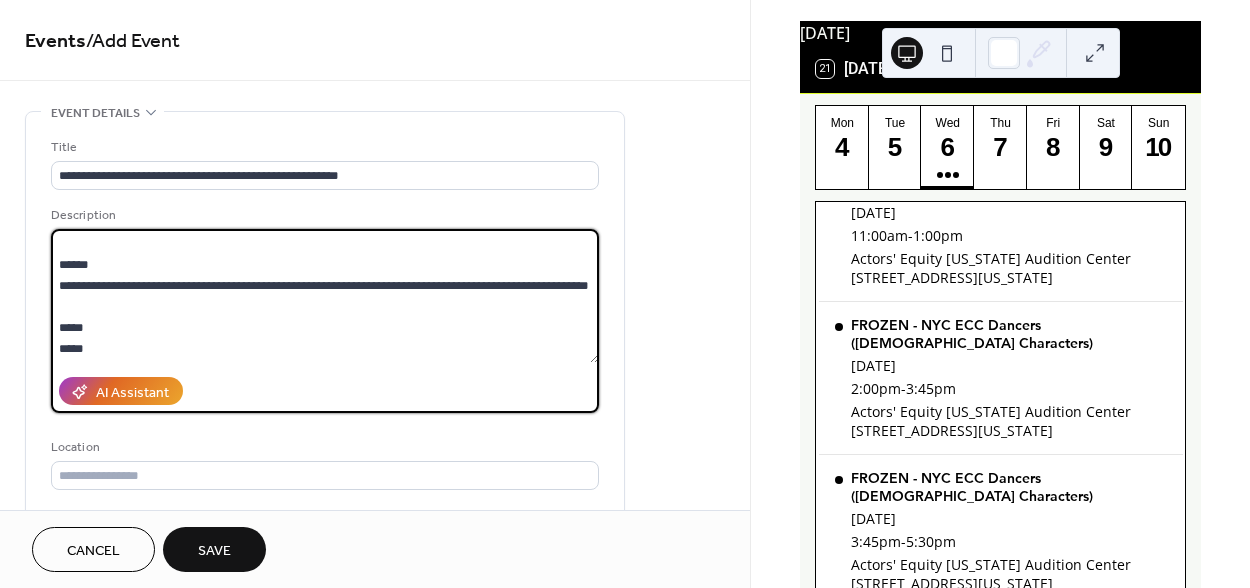 type on "**********" 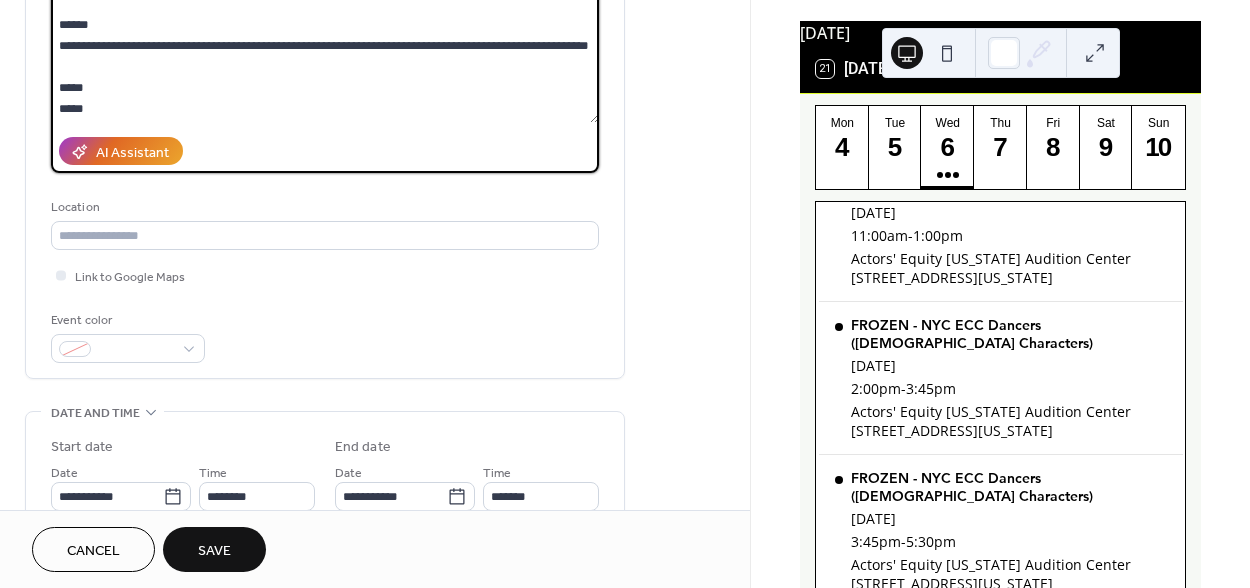scroll, scrollTop: 289, scrollLeft: 0, axis: vertical 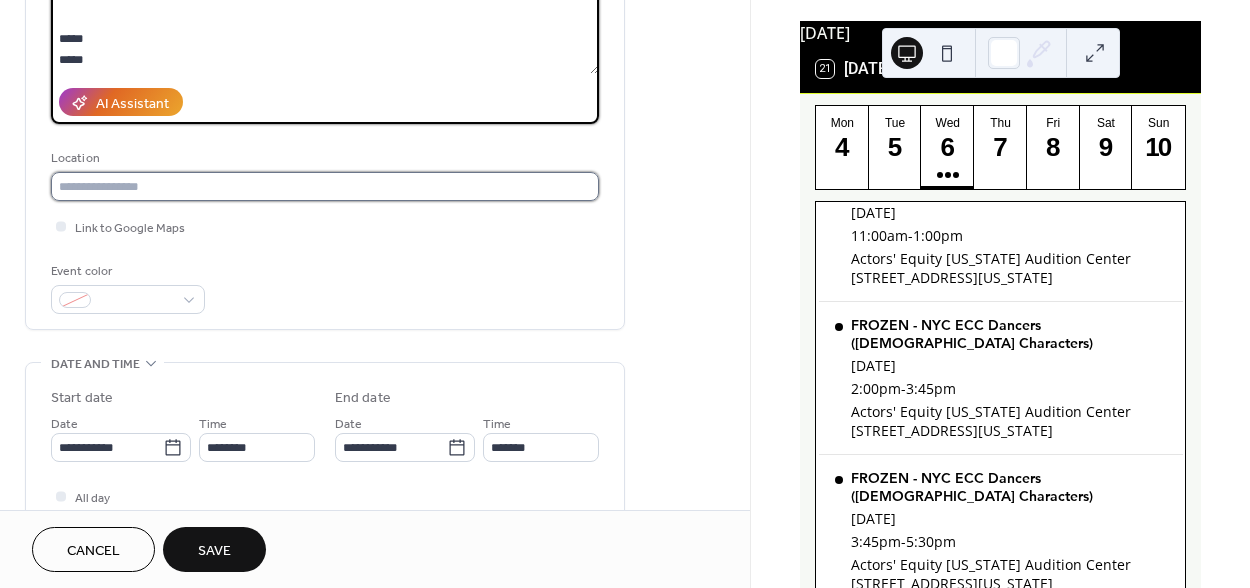 click at bounding box center (325, 186) 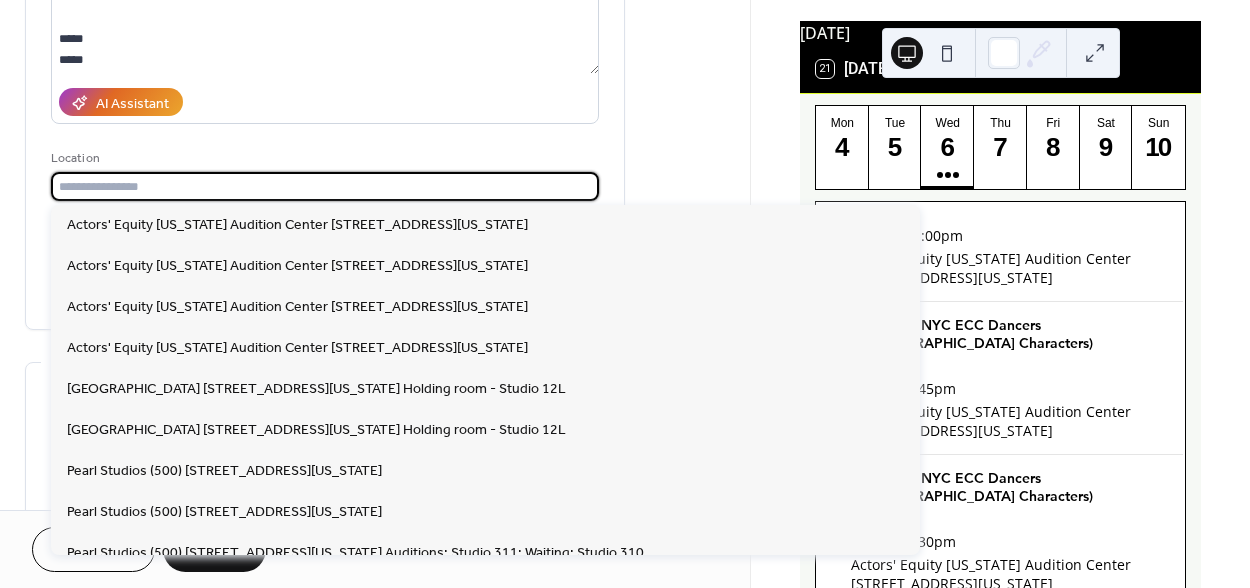 paste on "**********" 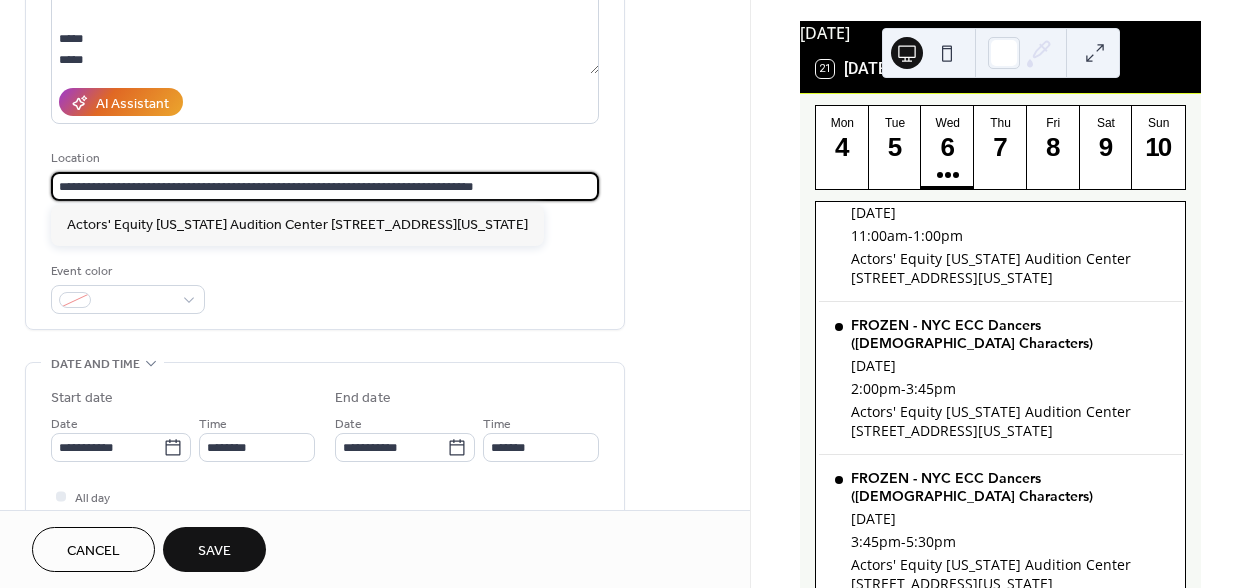 scroll, scrollTop: 373, scrollLeft: 0, axis: vertical 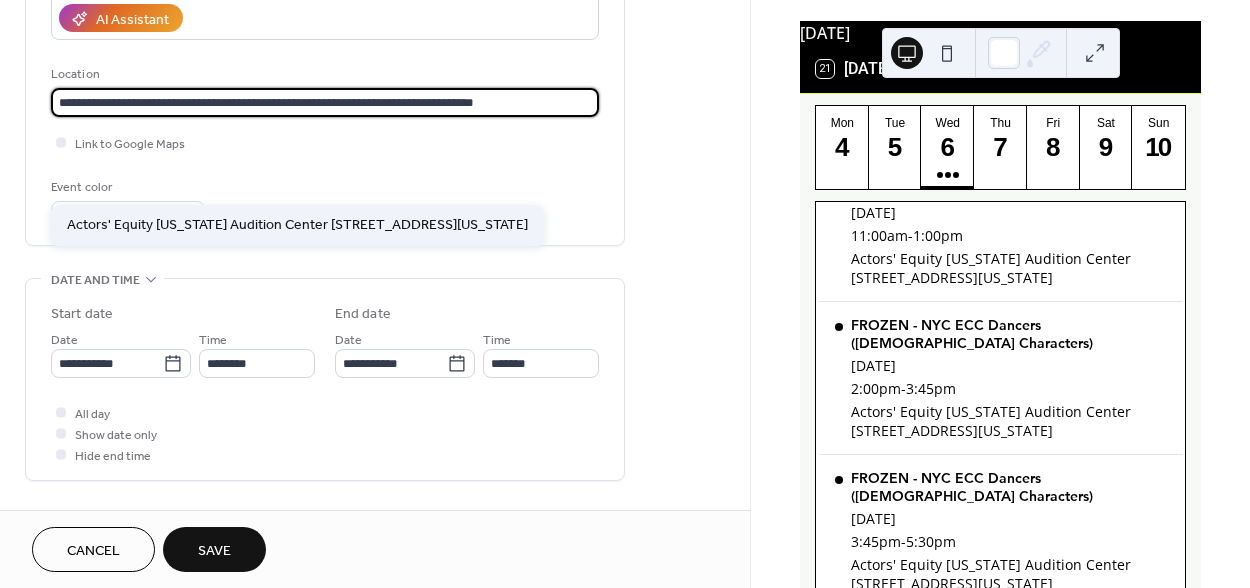 type on "**********" 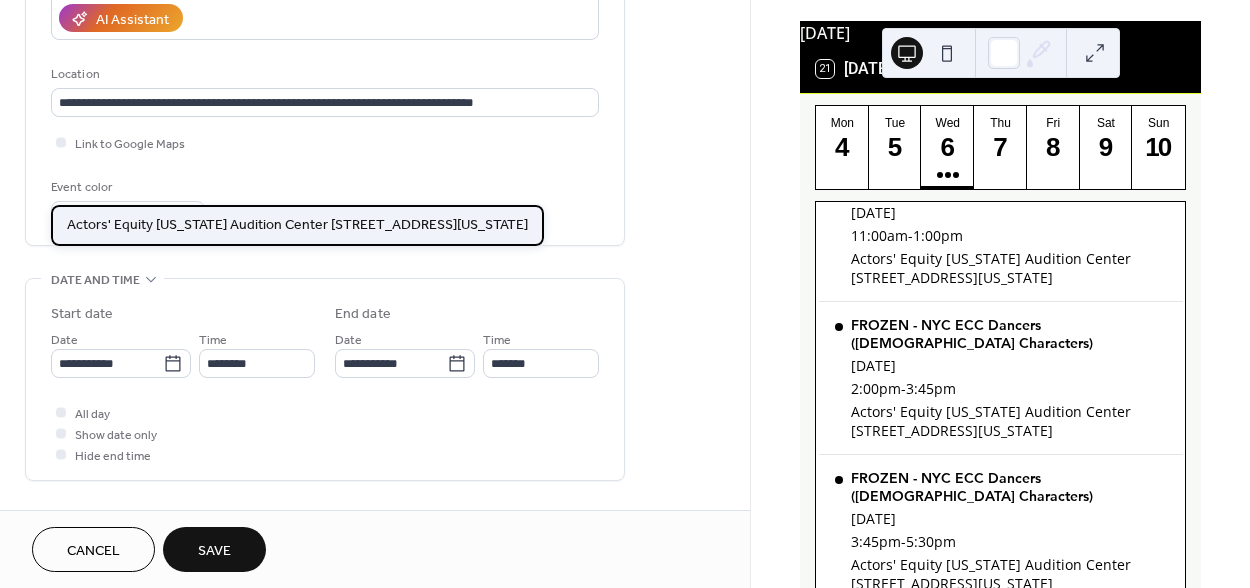 click on "Actors' Equity [US_STATE] Audition Center  [STREET_ADDRESS][US_STATE]" at bounding box center [297, 225] 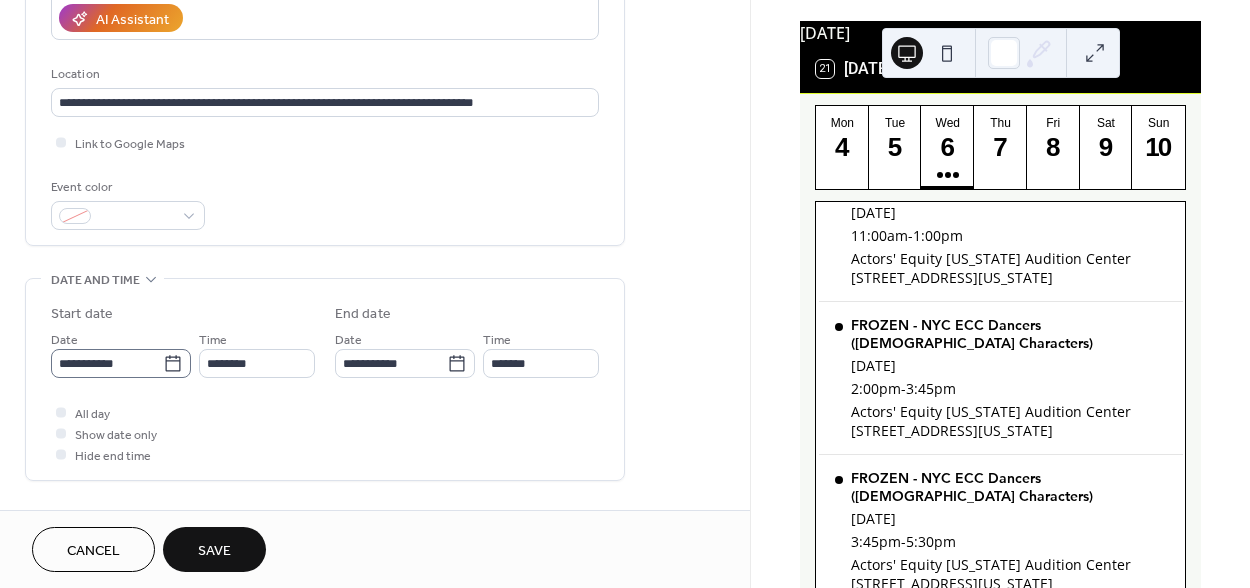 click 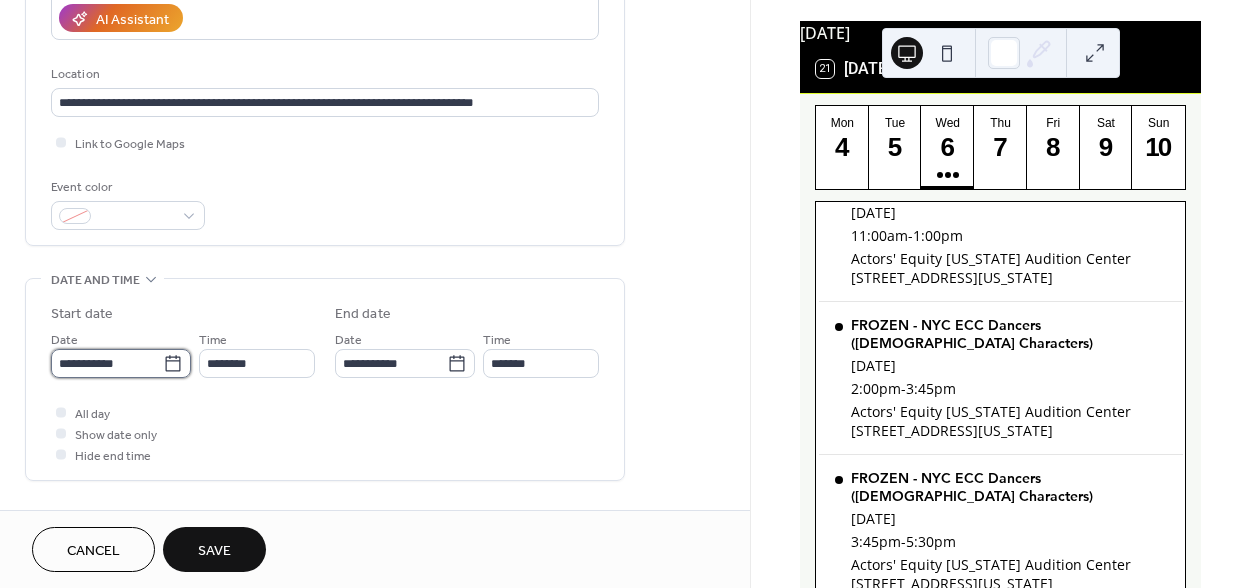 click on "**********" at bounding box center (107, 363) 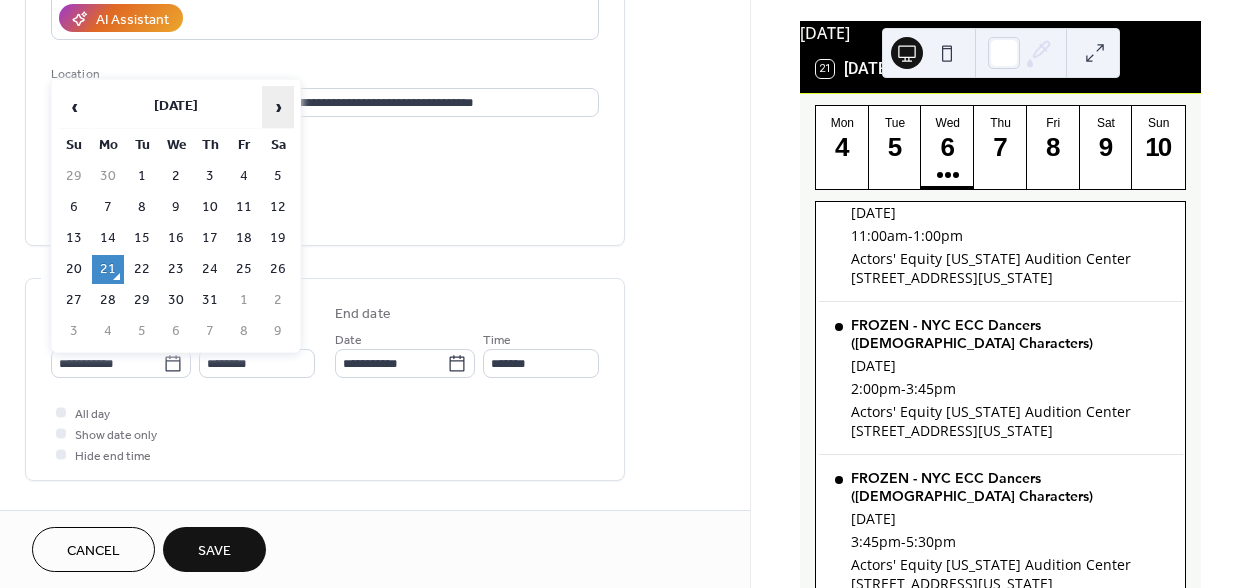 click on "›" at bounding box center (278, 107) 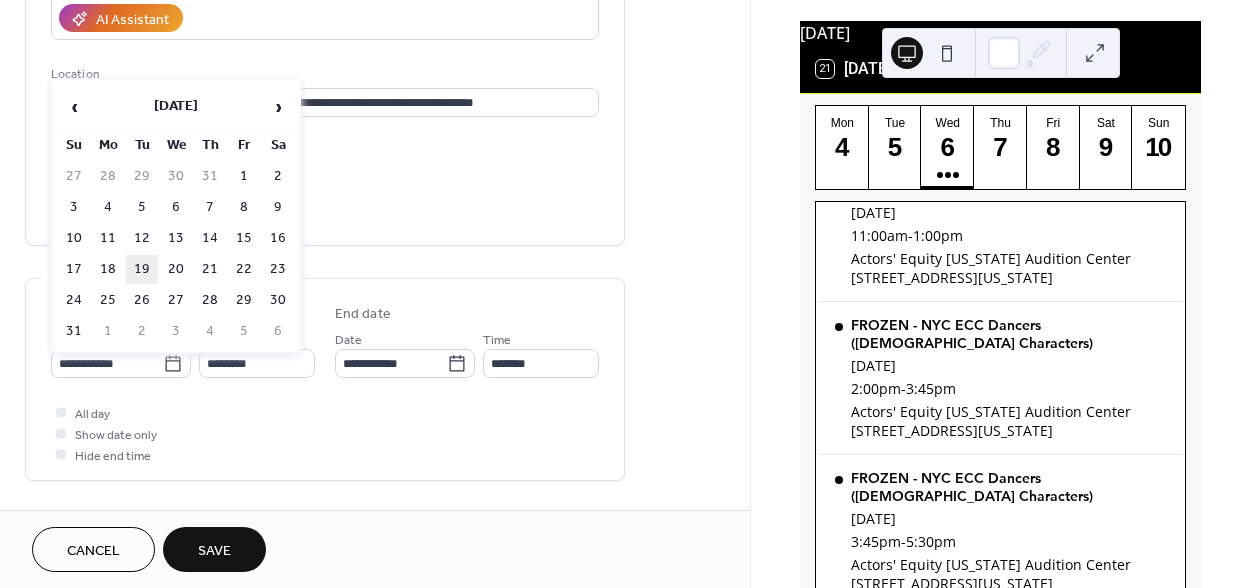 click on "19" at bounding box center [142, 269] 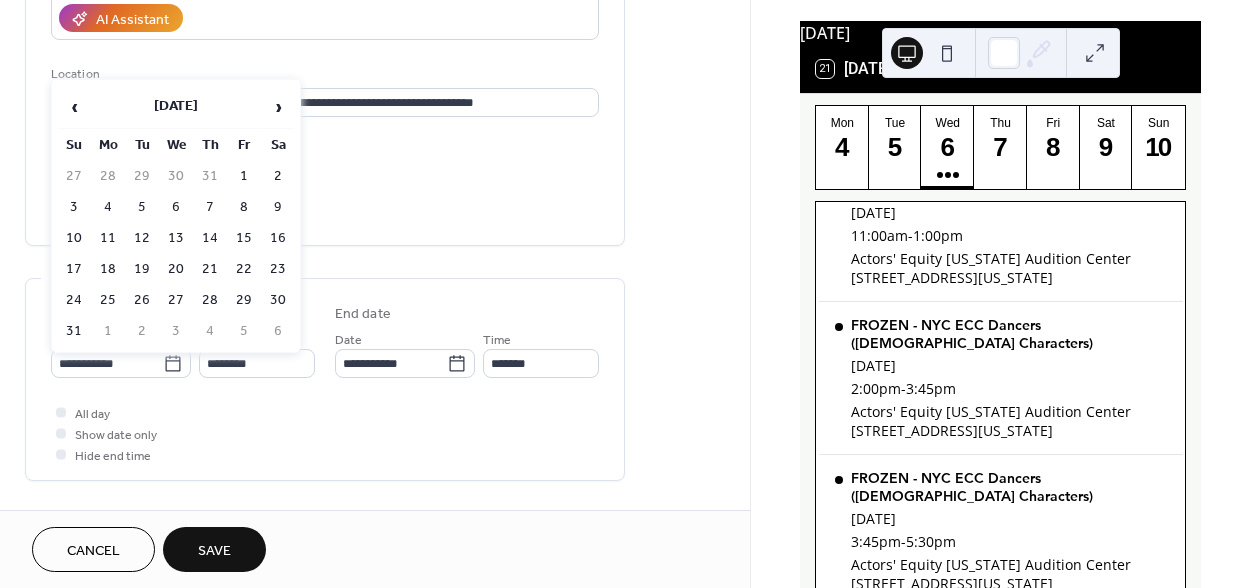 type on "**********" 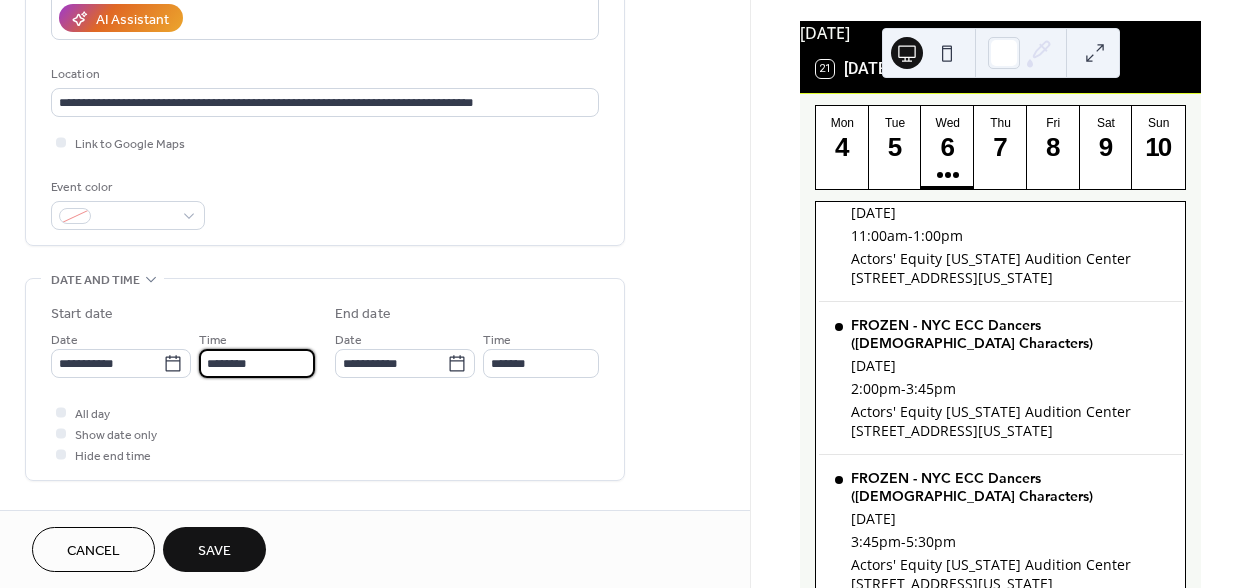 click on "********" at bounding box center (257, 363) 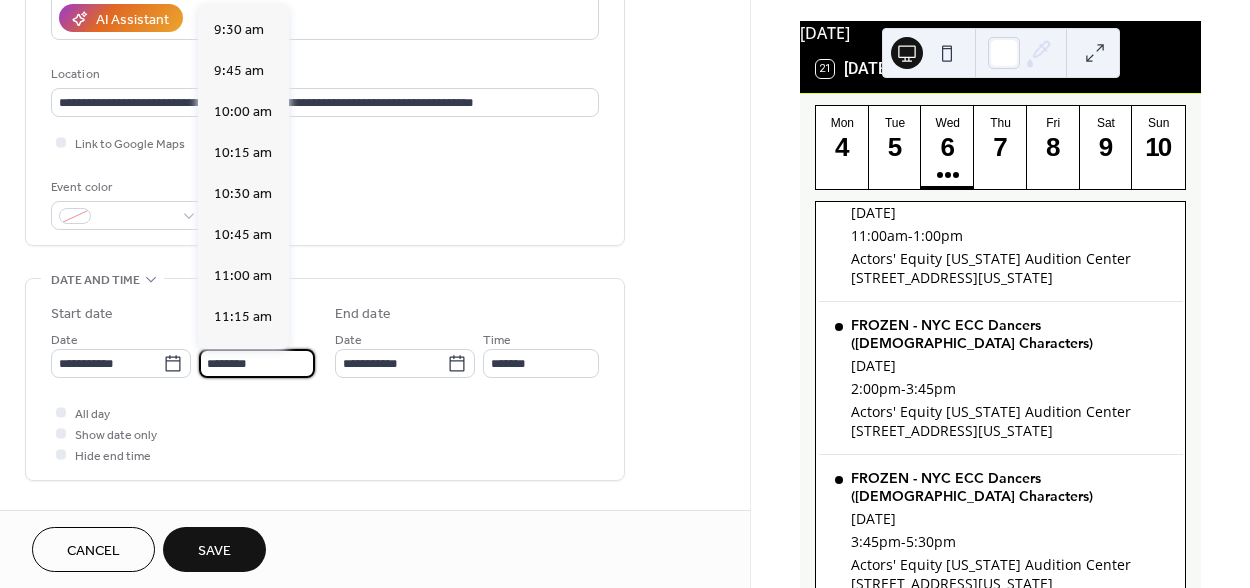 scroll, scrollTop: 1523, scrollLeft: 0, axis: vertical 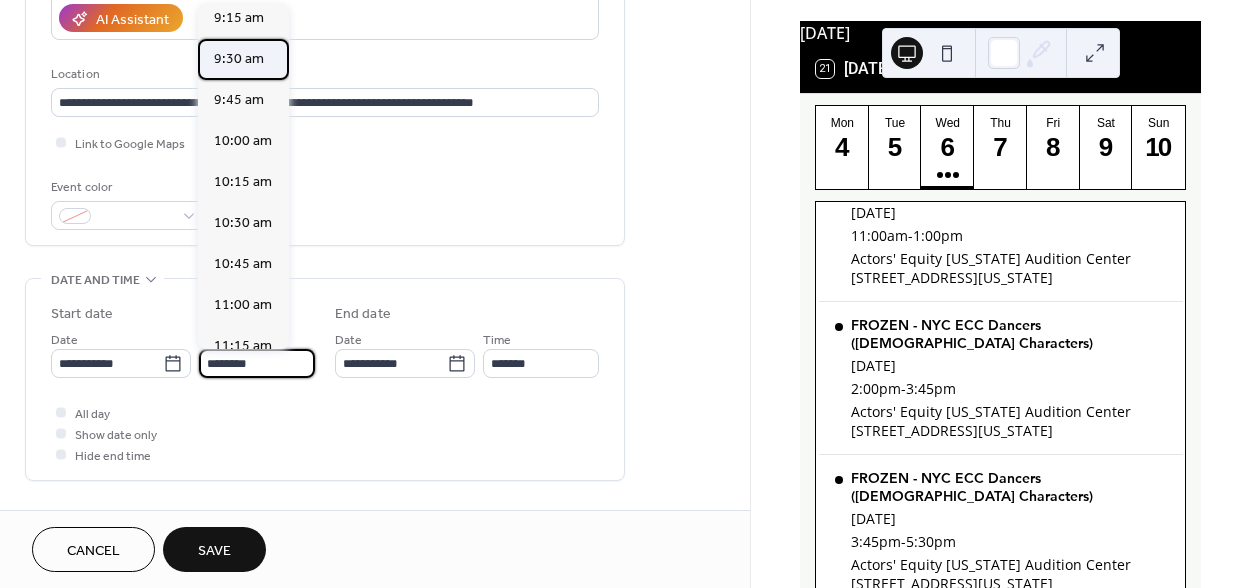 click on "9:30 am" at bounding box center (239, 59) 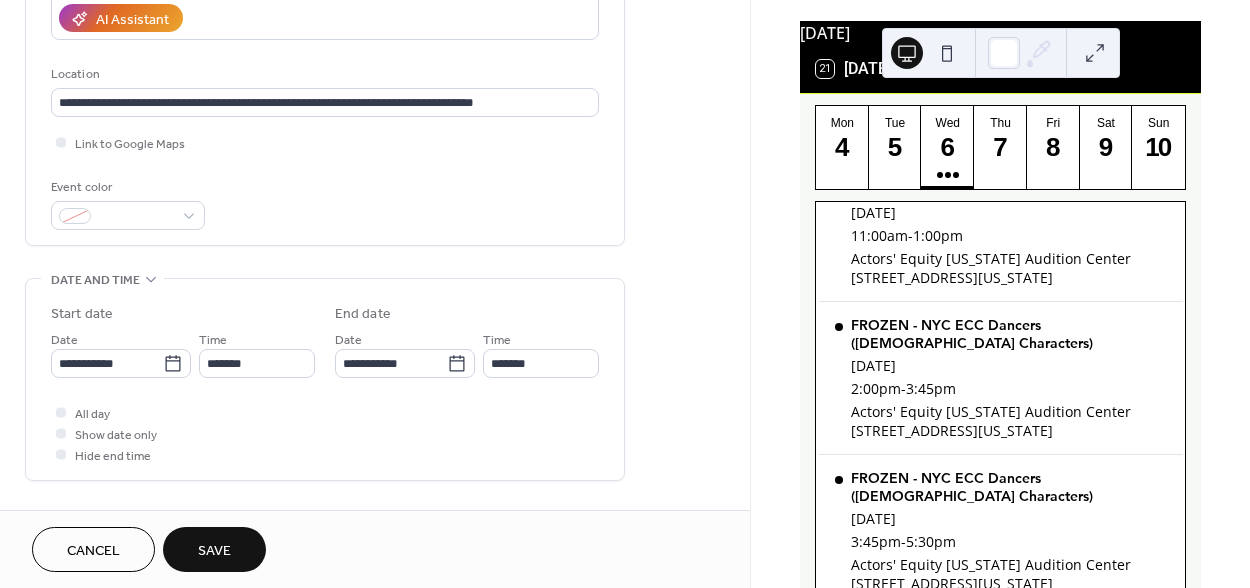 type on "*******" 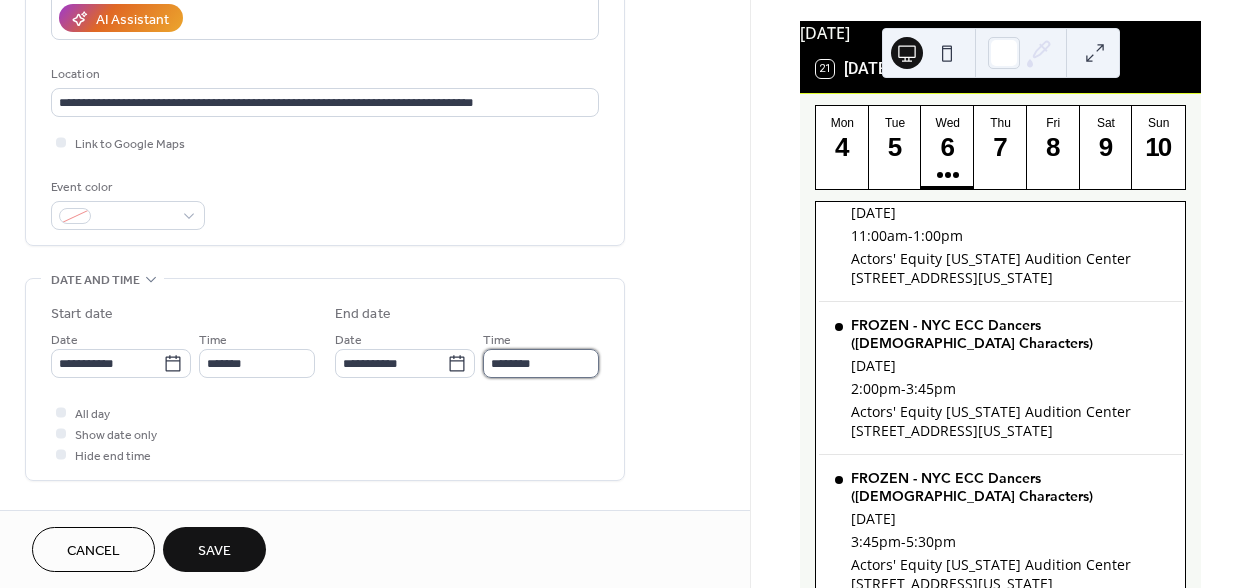 click on "********" at bounding box center [541, 363] 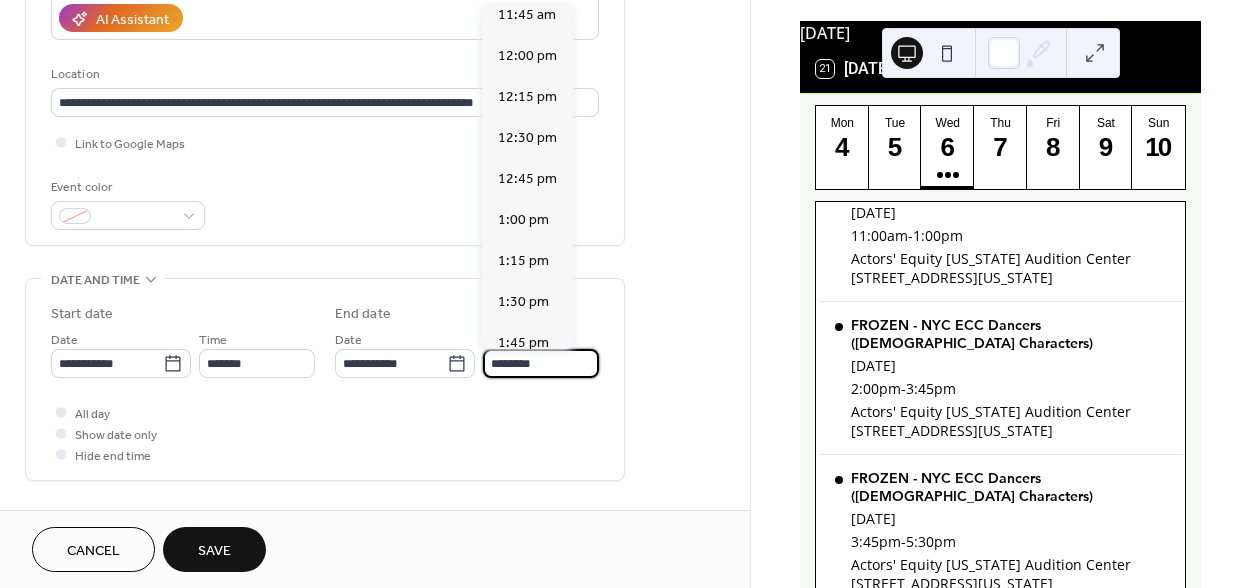 scroll, scrollTop: 370, scrollLeft: 0, axis: vertical 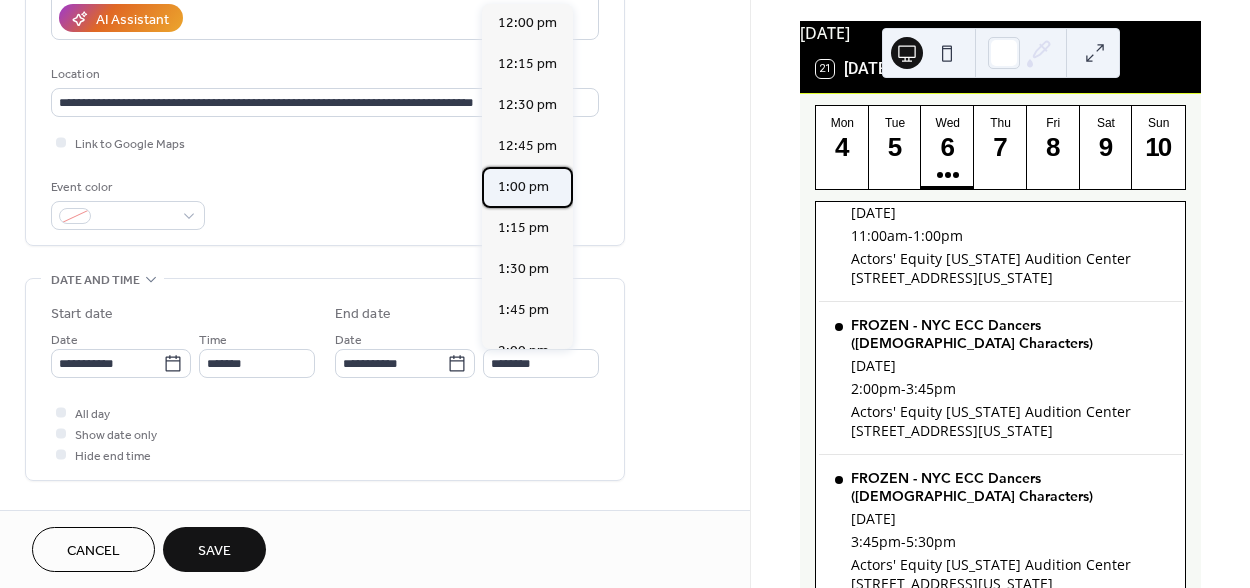 click on "1:00 pm" at bounding box center [523, 187] 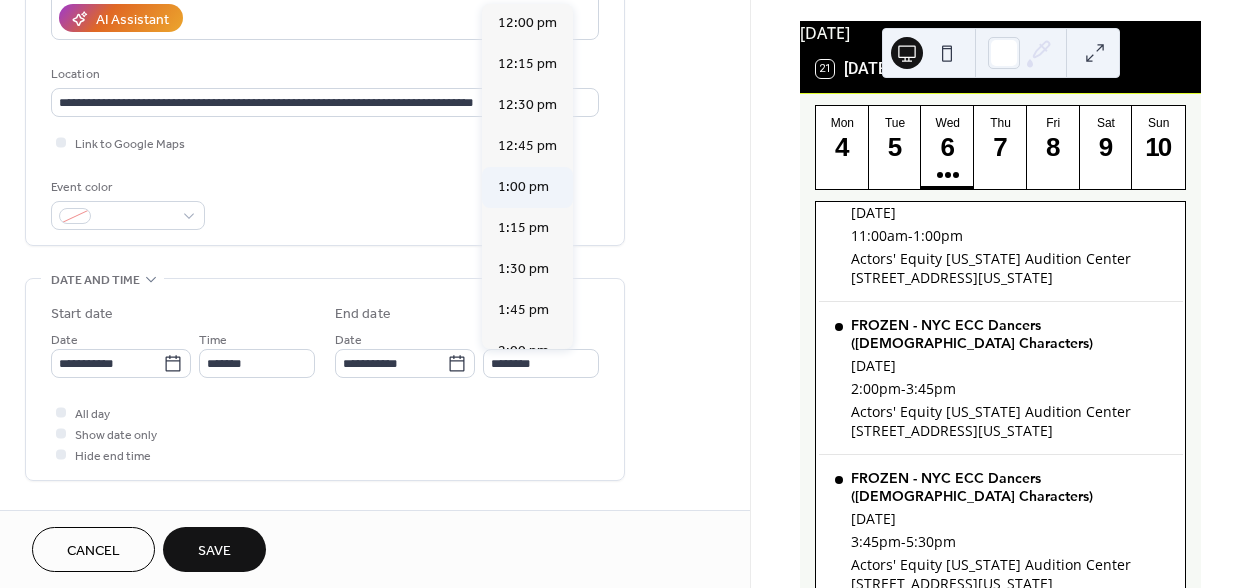 type on "*******" 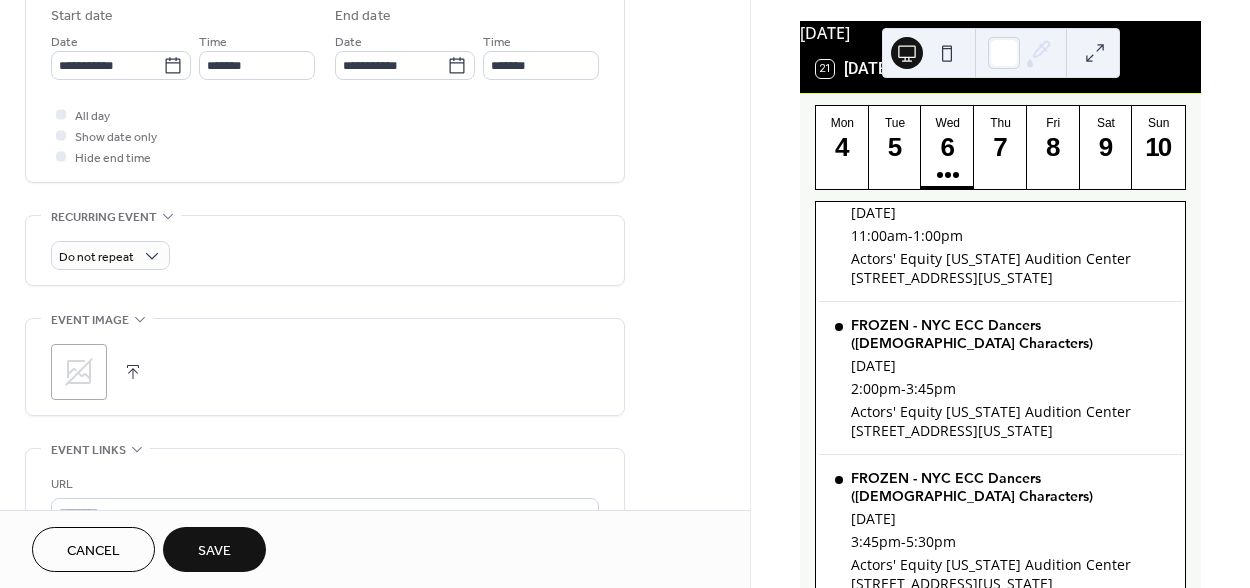 scroll, scrollTop: 976, scrollLeft: 0, axis: vertical 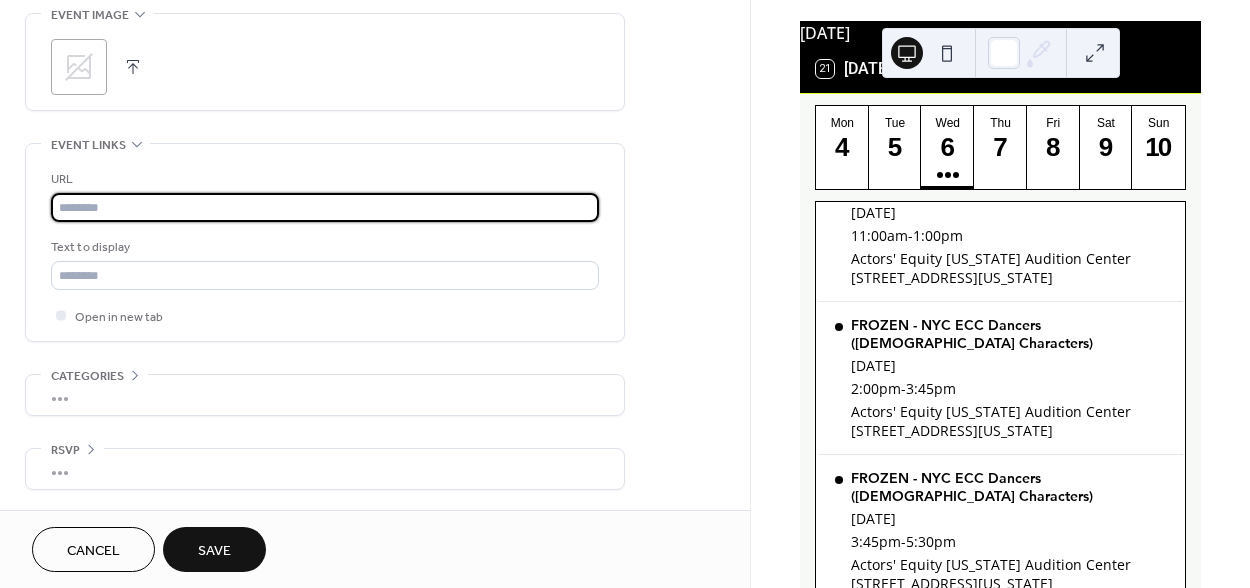 click at bounding box center [325, 207] 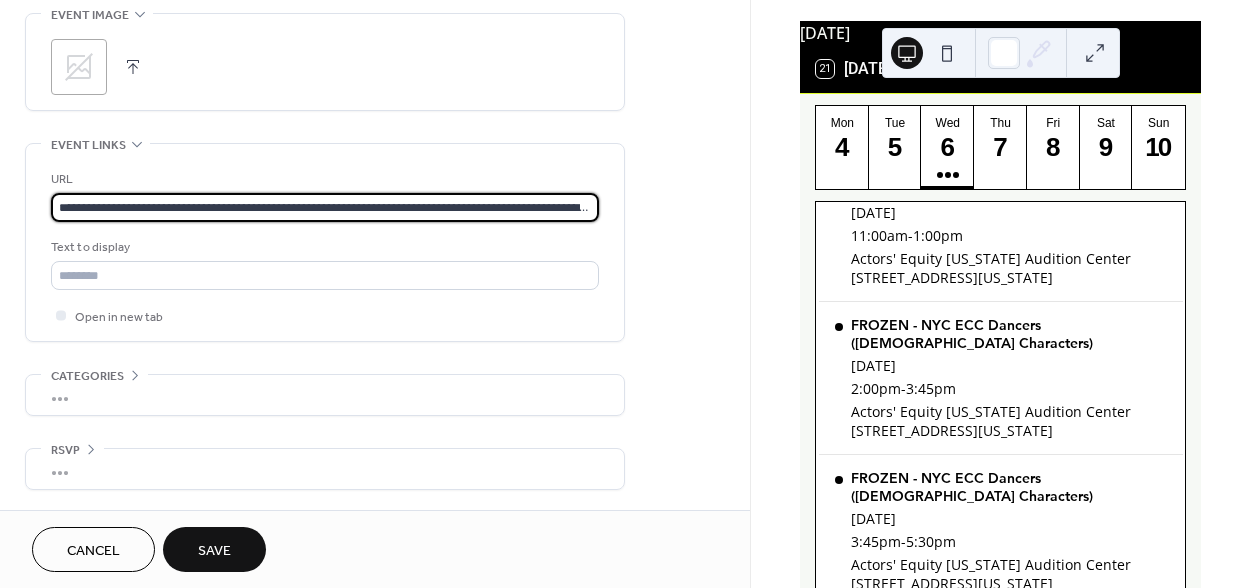 scroll, scrollTop: 0, scrollLeft: 225, axis: horizontal 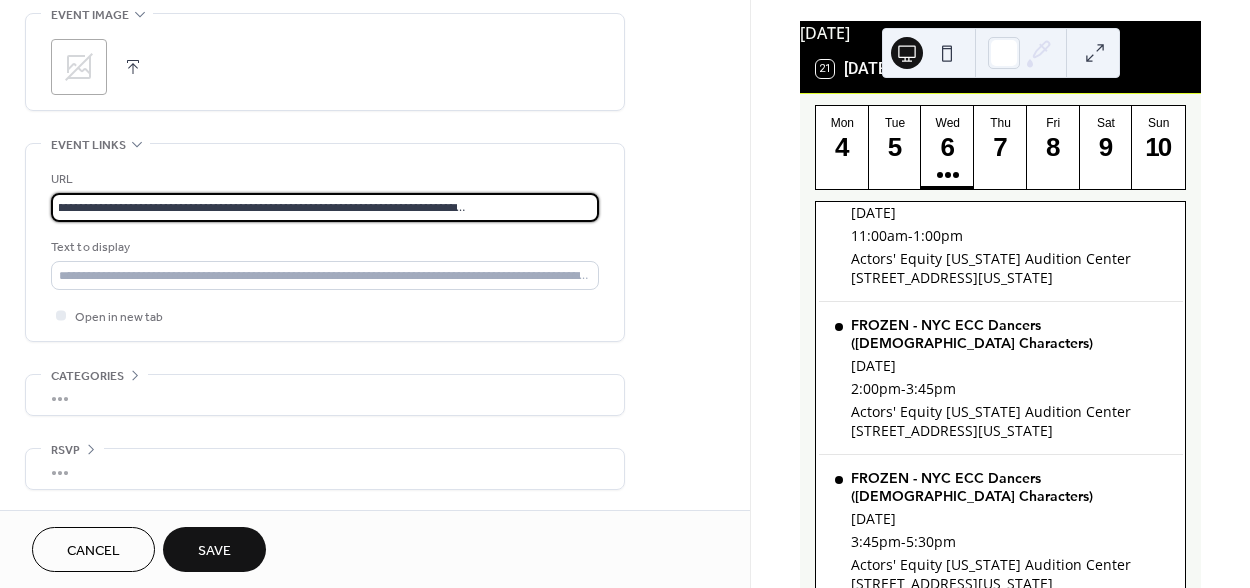 type on "**********" 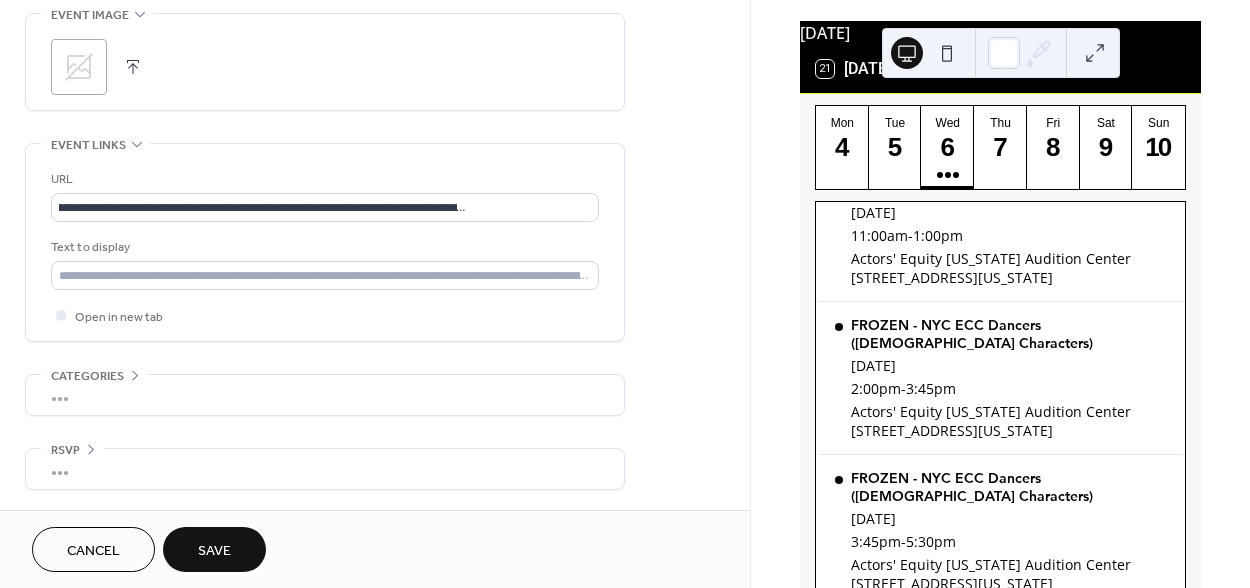 click on "URL" at bounding box center (323, 179) 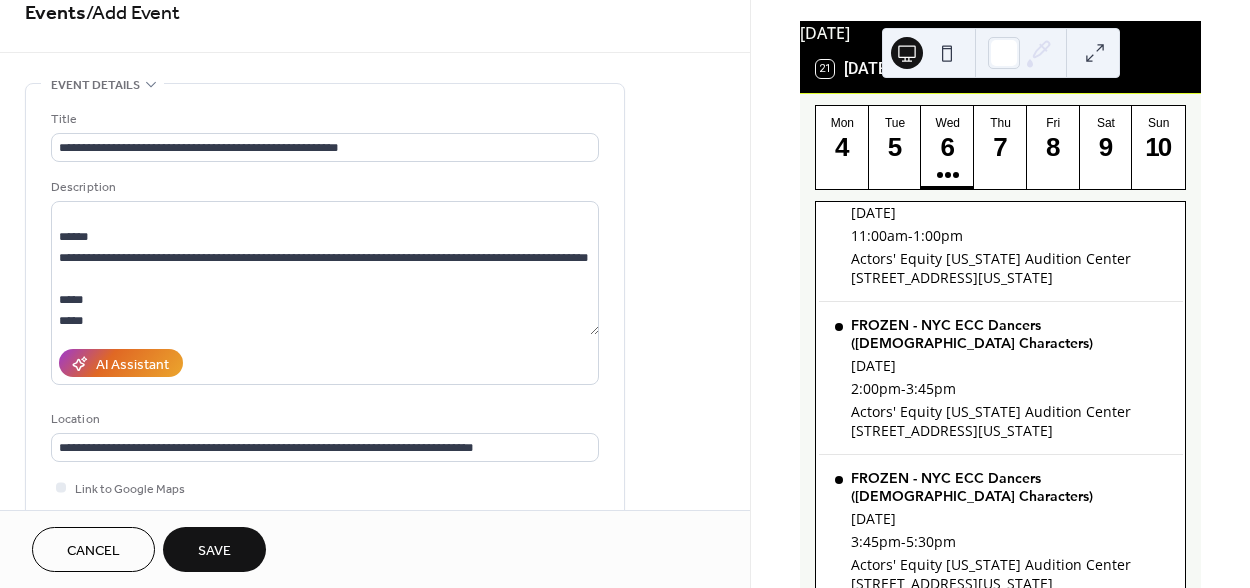 scroll, scrollTop: 0, scrollLeft: 0, axis: both 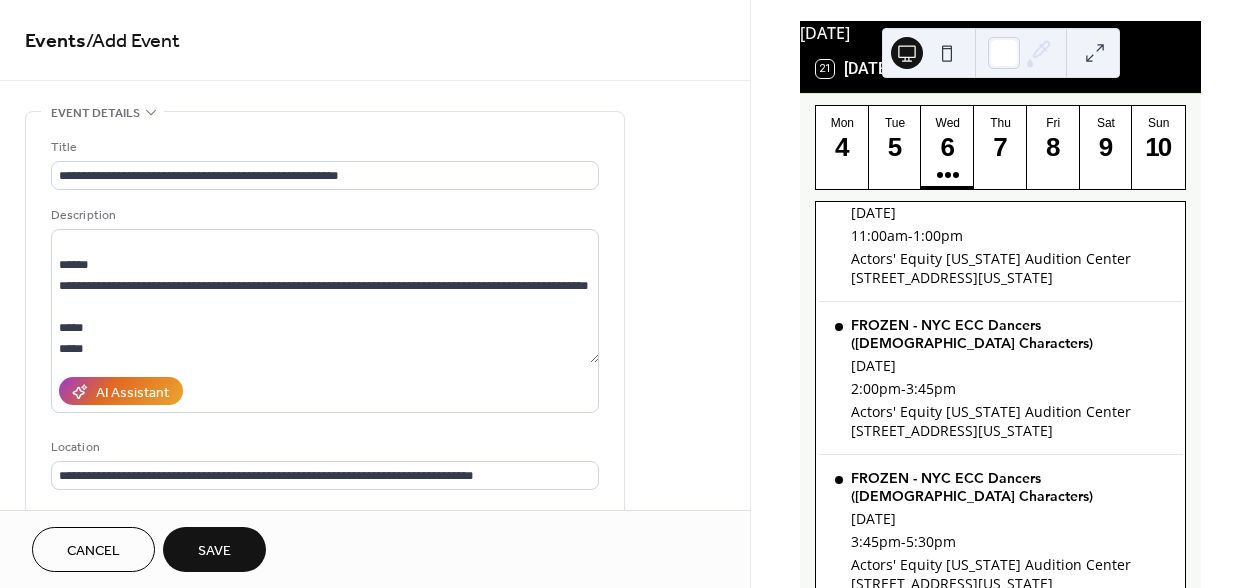 click on "Save" at bounding box center [214, 551] 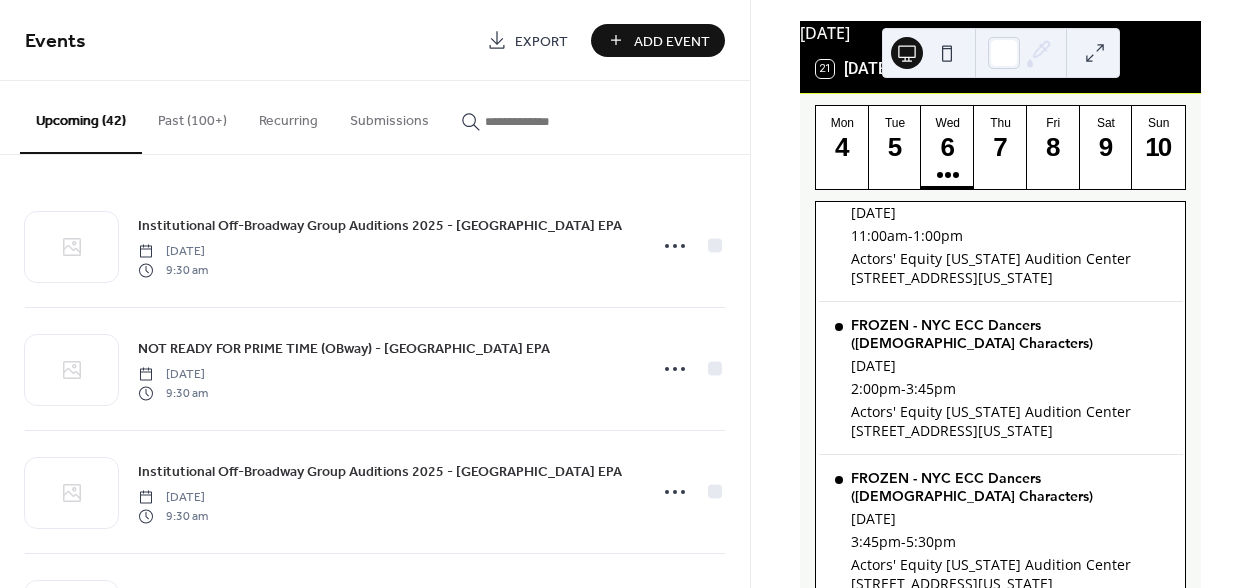 click on "Past (100+)" at bounding box center [192, 116] 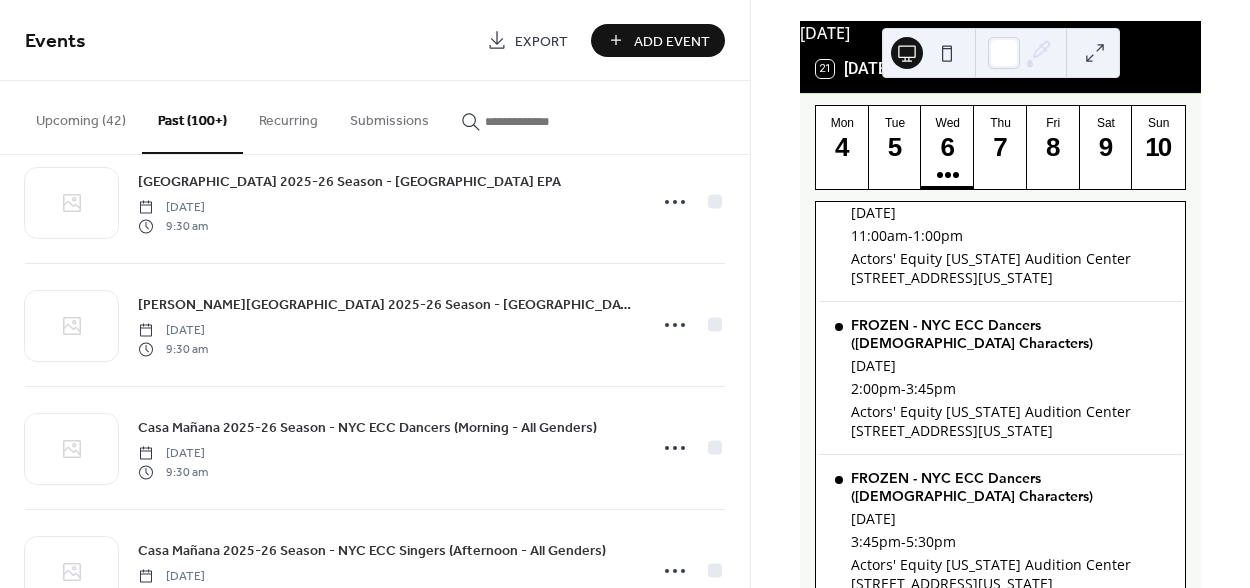 scroll, scrollTop: 5776, scrollLeft: 0, axis: vertical 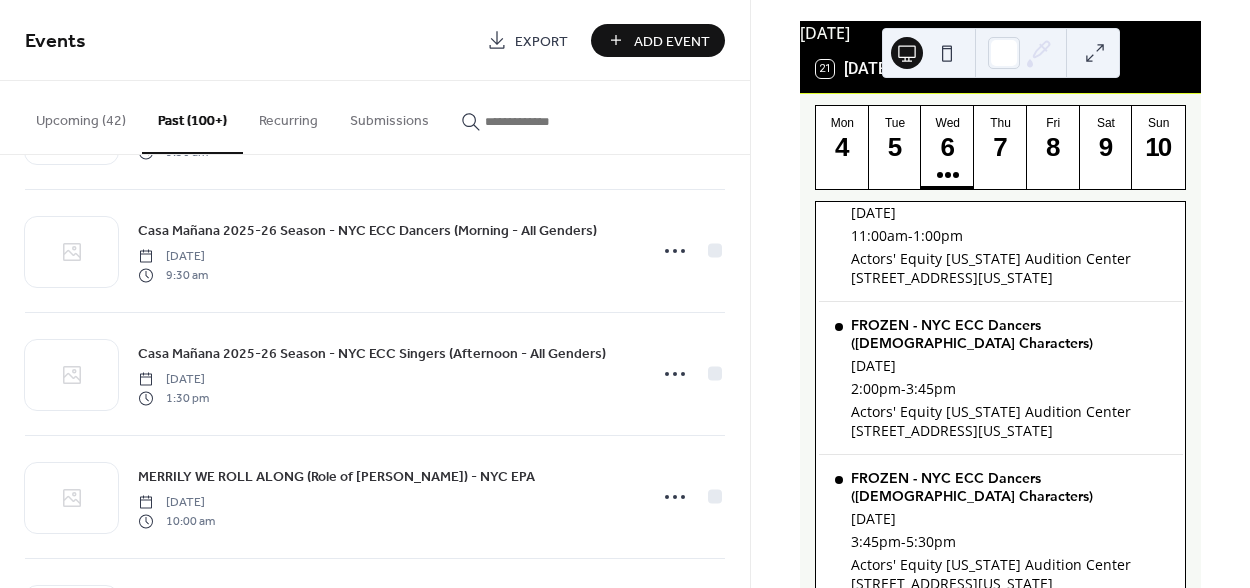 click on "Upcoming (42)" at bounding box center [81, 116] 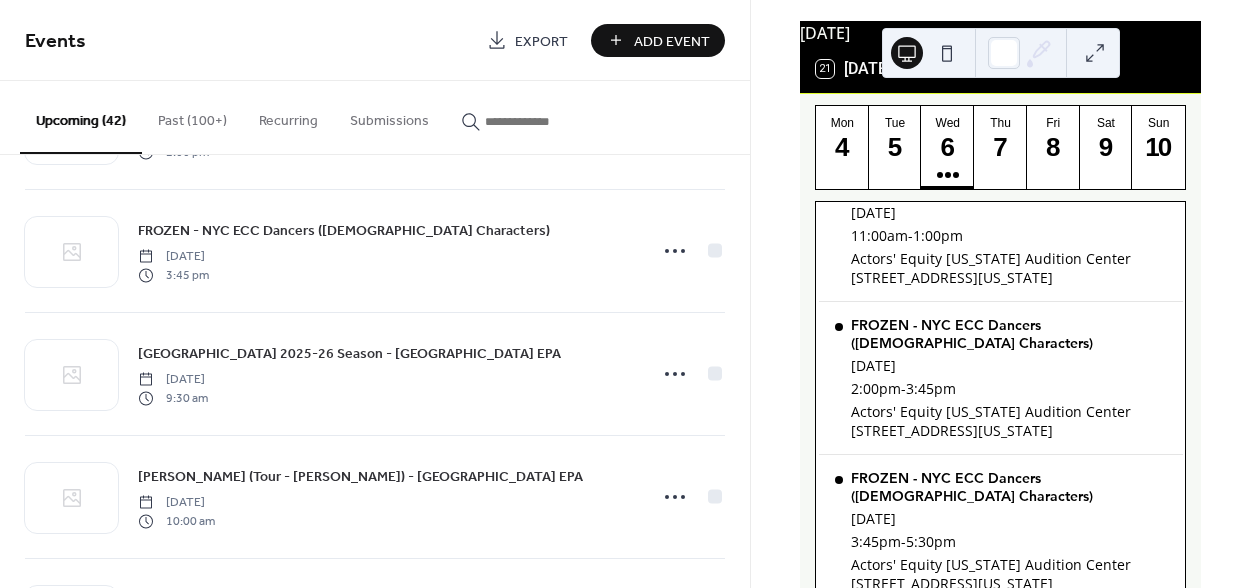 scroll, scrollTop: 4792, scrollLeft: 0, axis: vertical 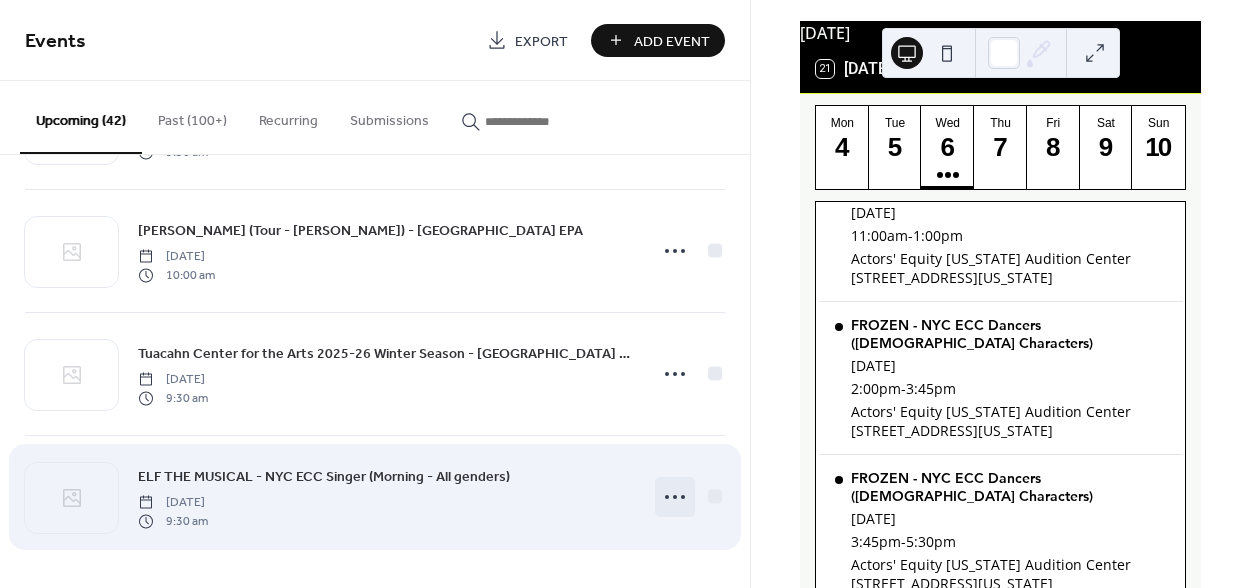 click 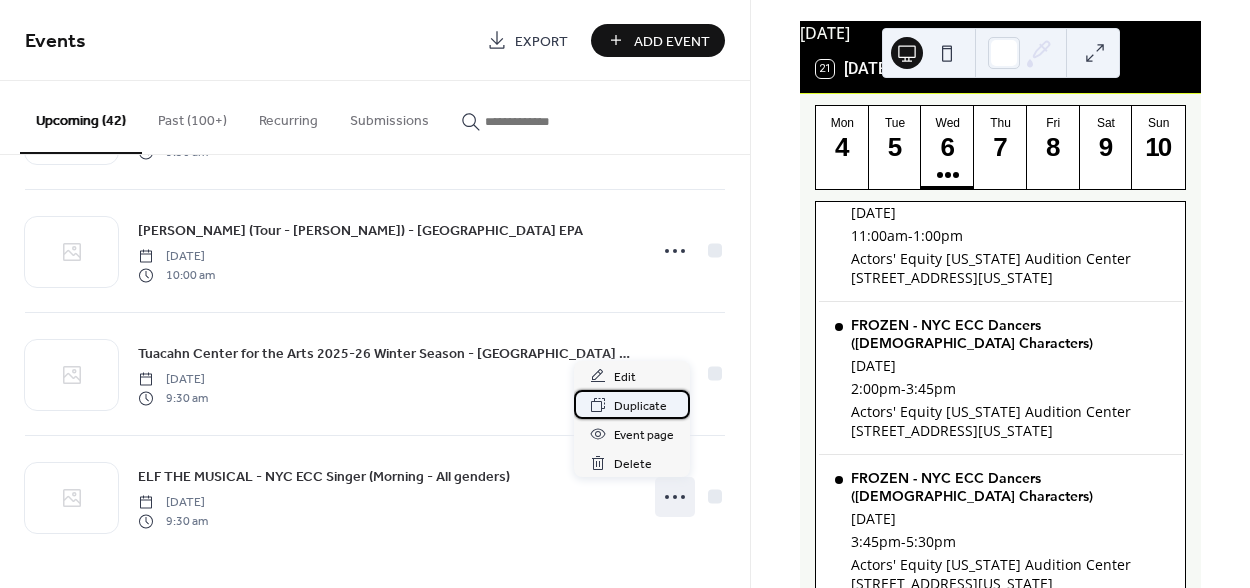 click on "Duplicate" at bounding box center [640, 406] 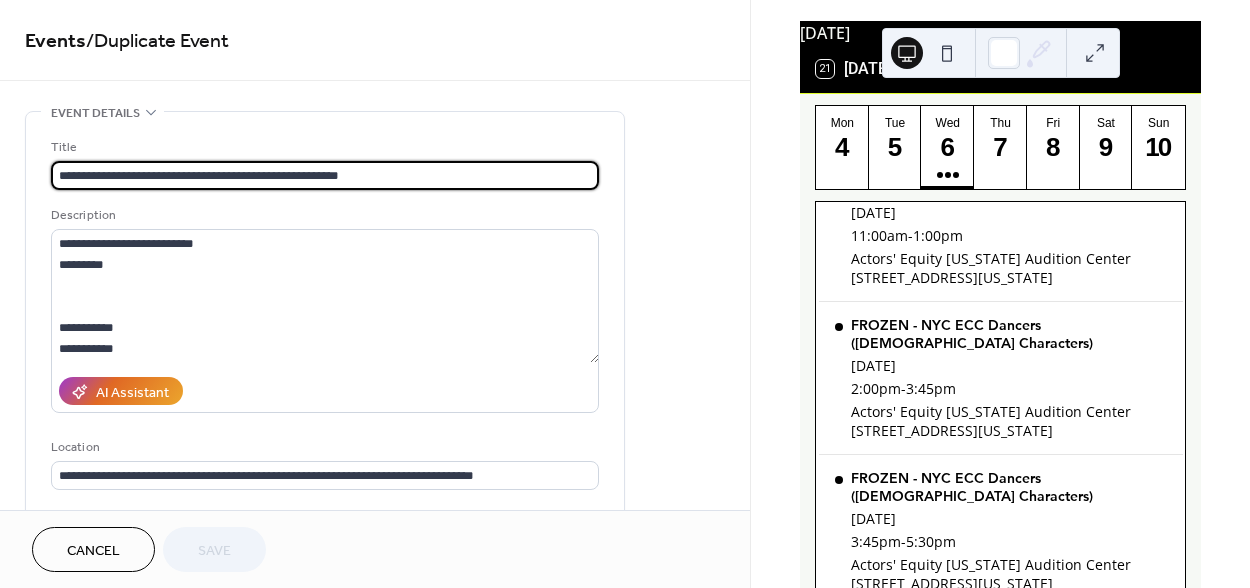 click on "**********" at bounding box center (325, 175) 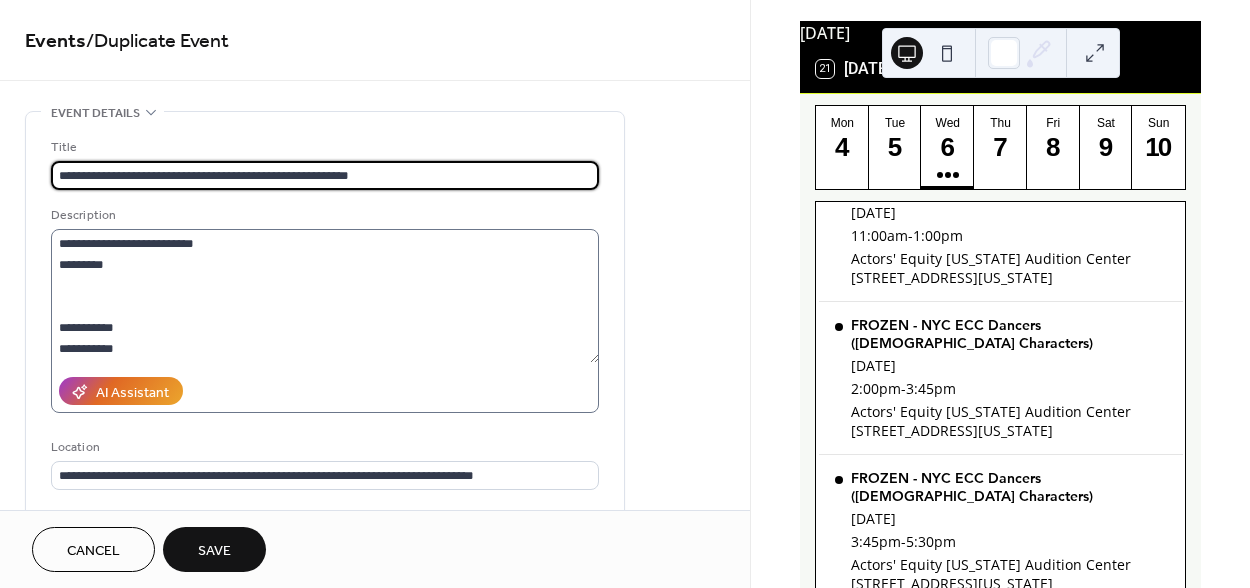 type on "**********" 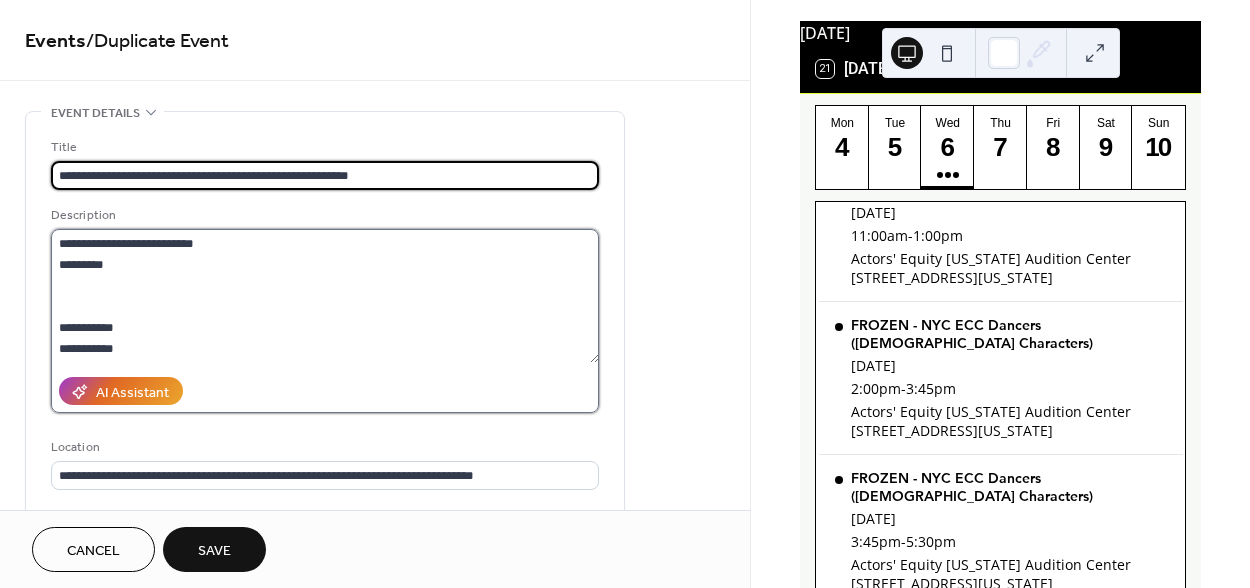 click at bounding box center [325, 296] 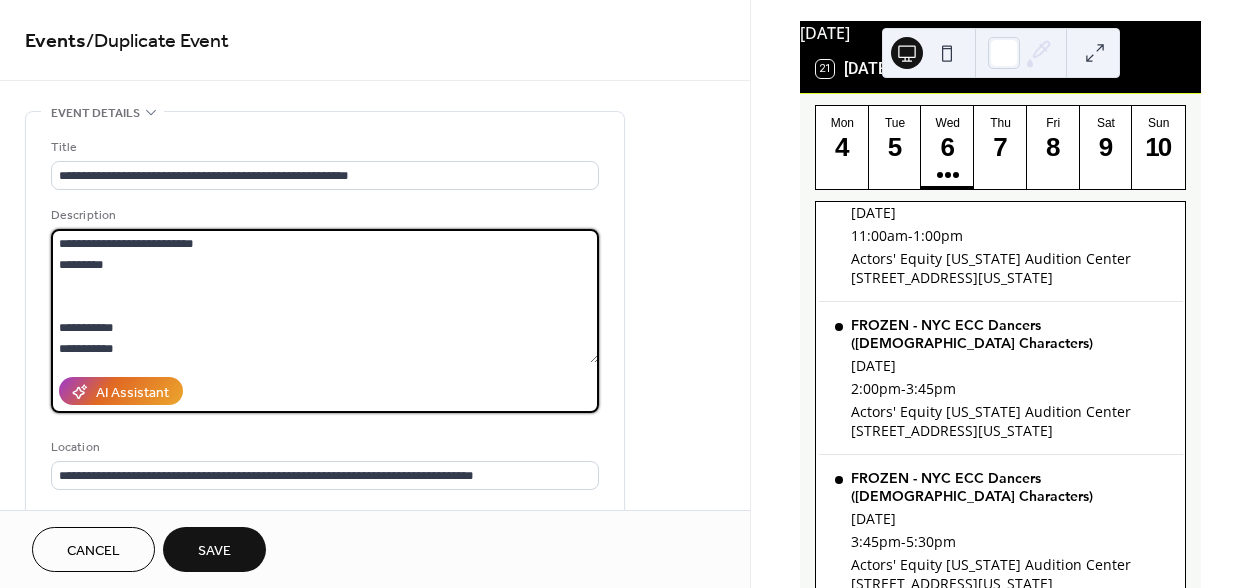 scroll, scrollTop: 162, scrollLeft: 0, axis: vertical 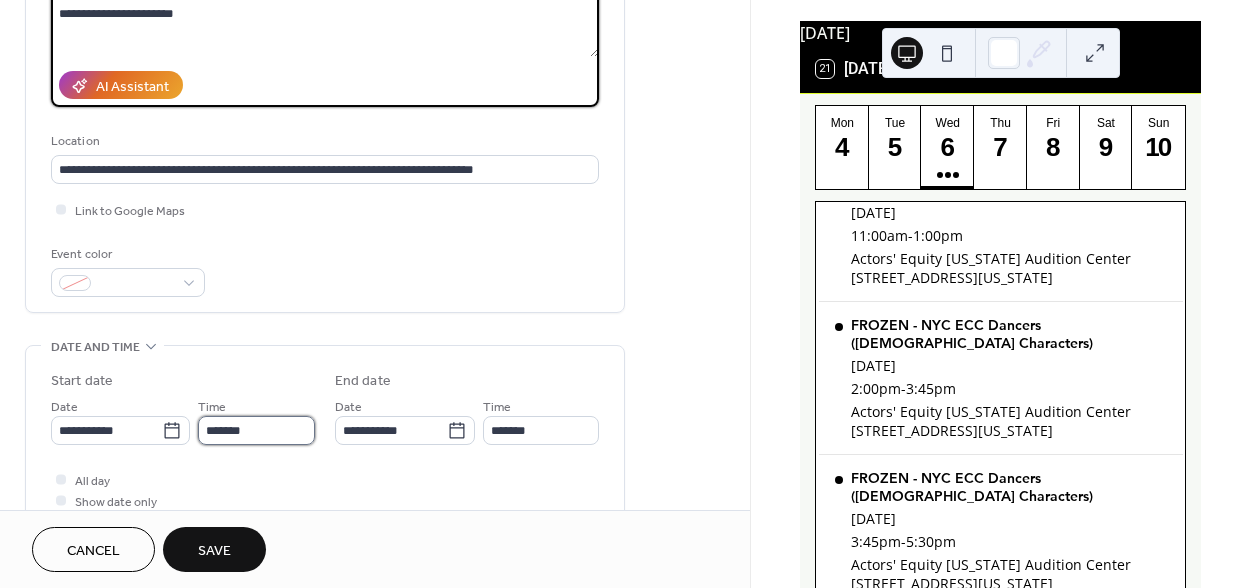 click on "*******" at bounding box center [256, 430] 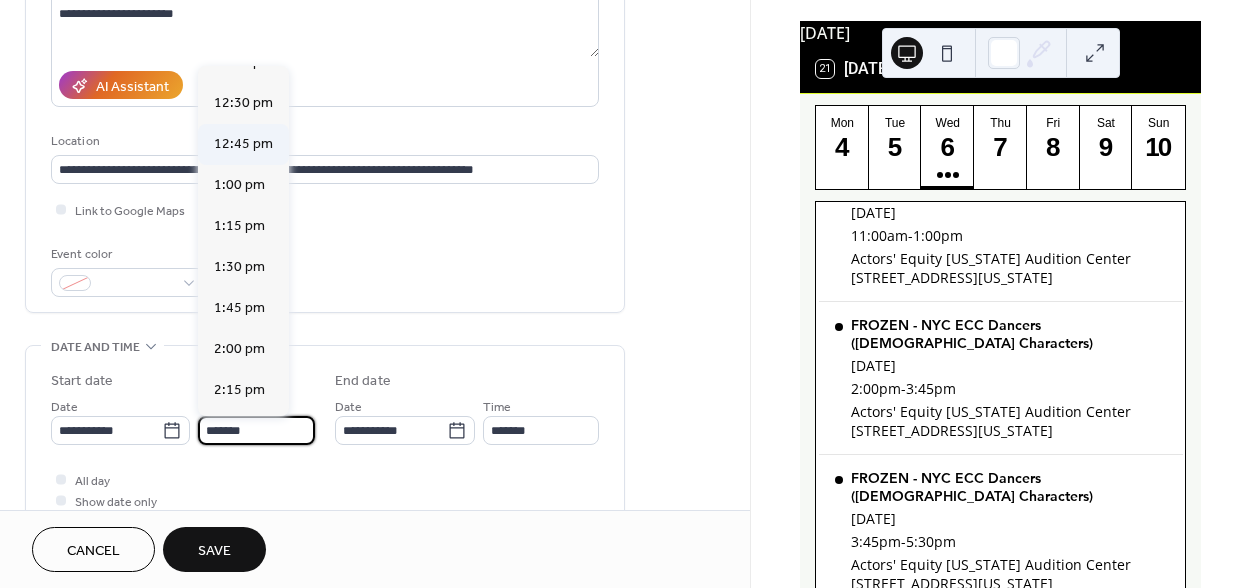 scroll, scrollTop: 2038, scrollLeft: 0, axis: vertical 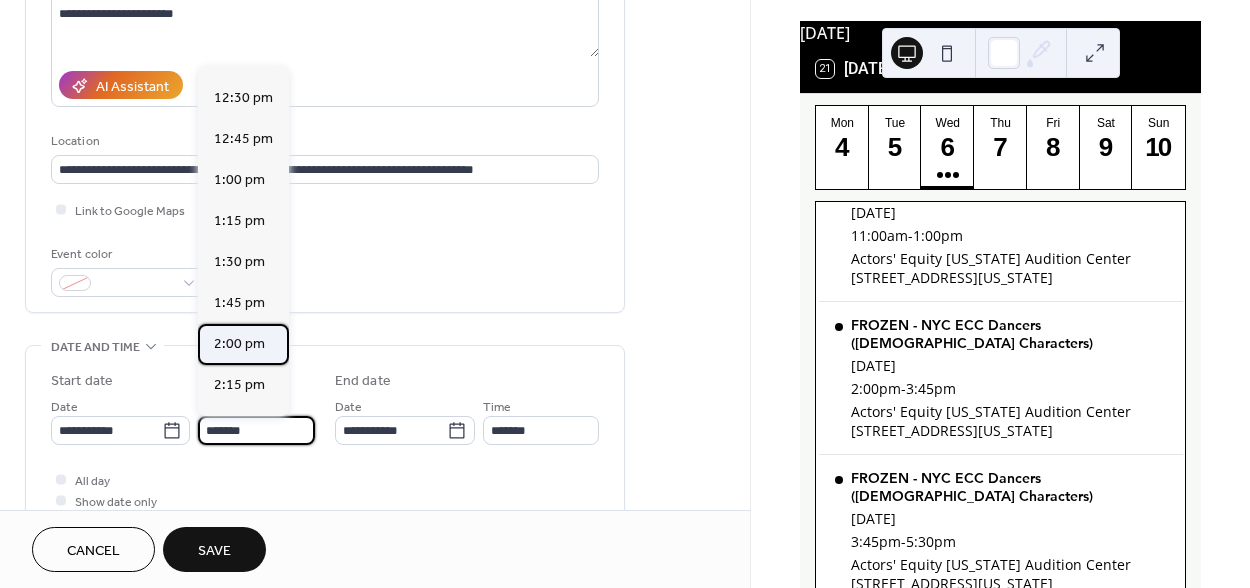 click on "2:00 pm" at bounding box center [239, 344] 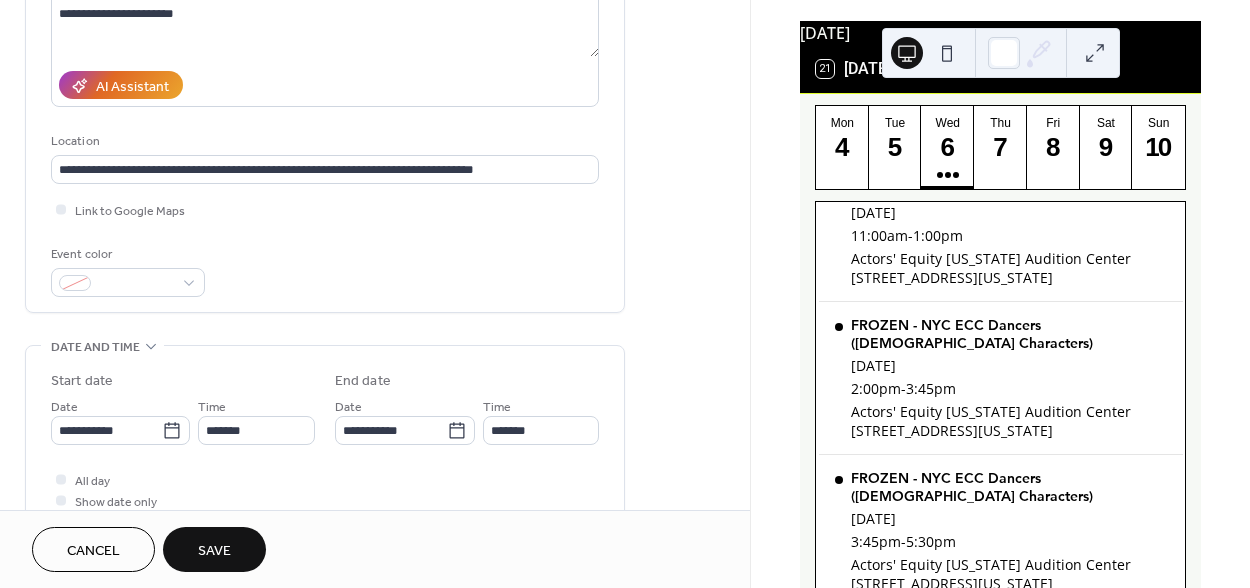 type on "*******" 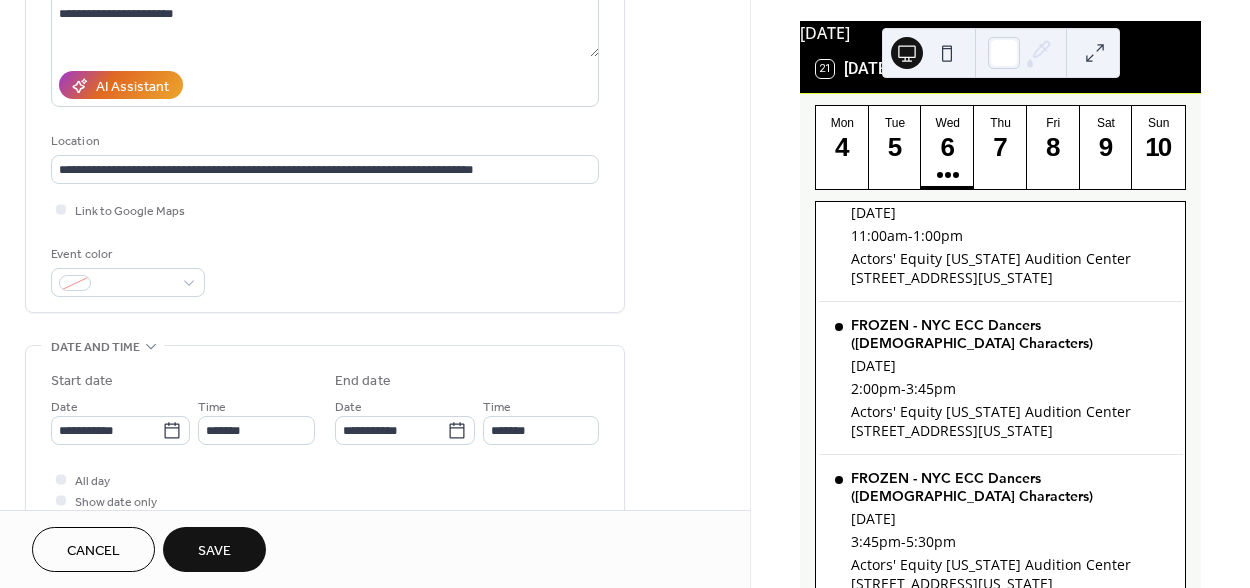 type on "*******" 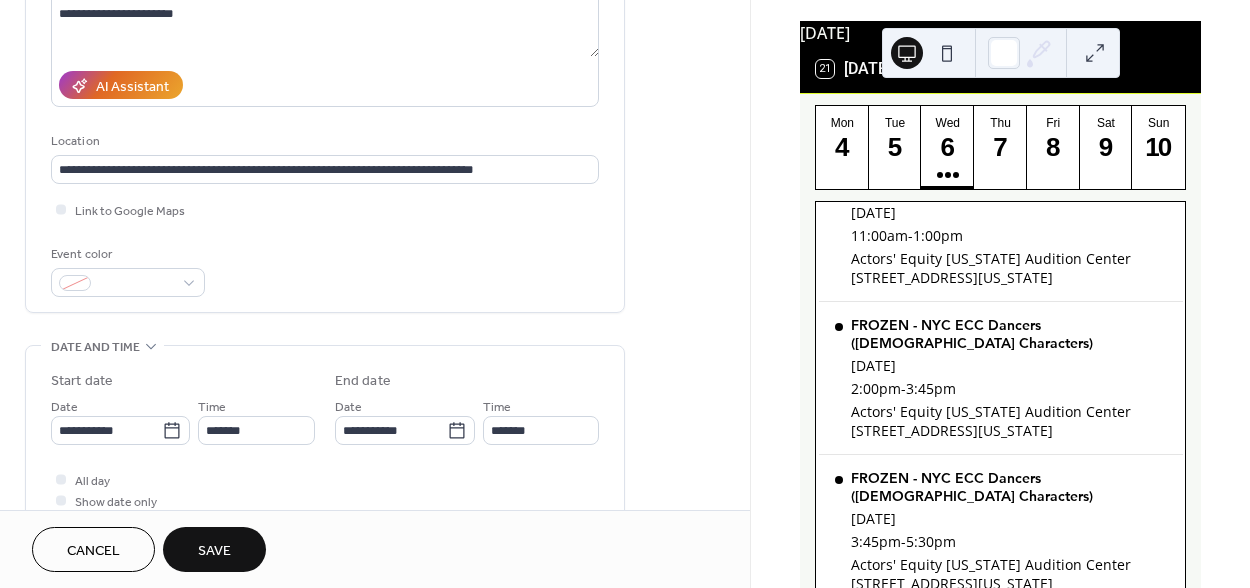 scroll, scrollTop: 976, scrollLeft: 0, axis: vertical 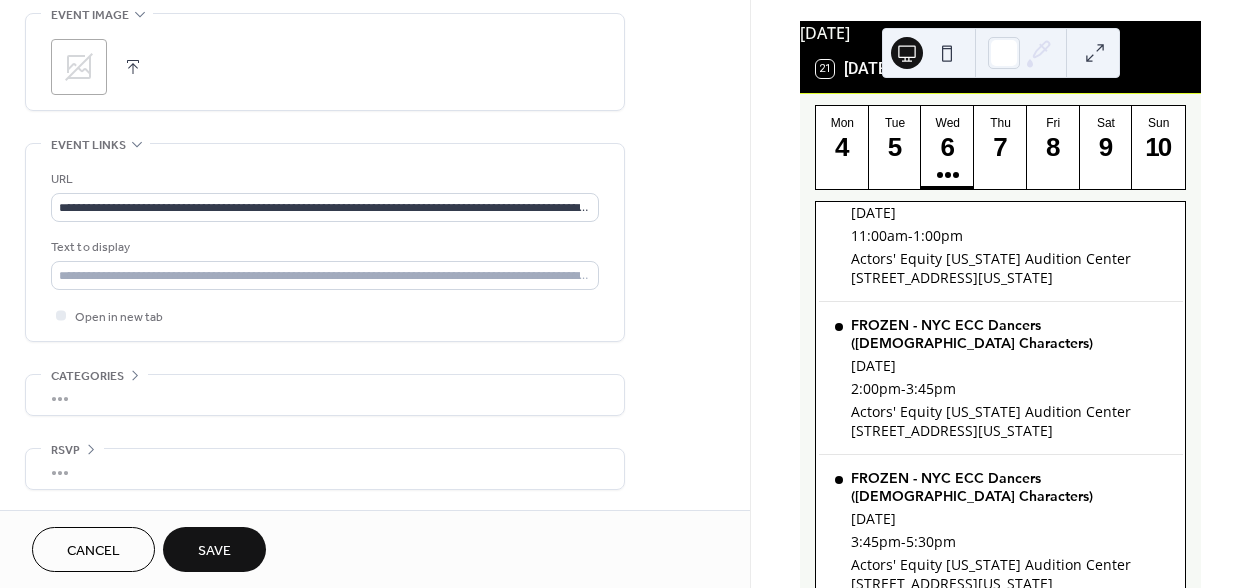 click on "Save" at bounding box center (214, 551) 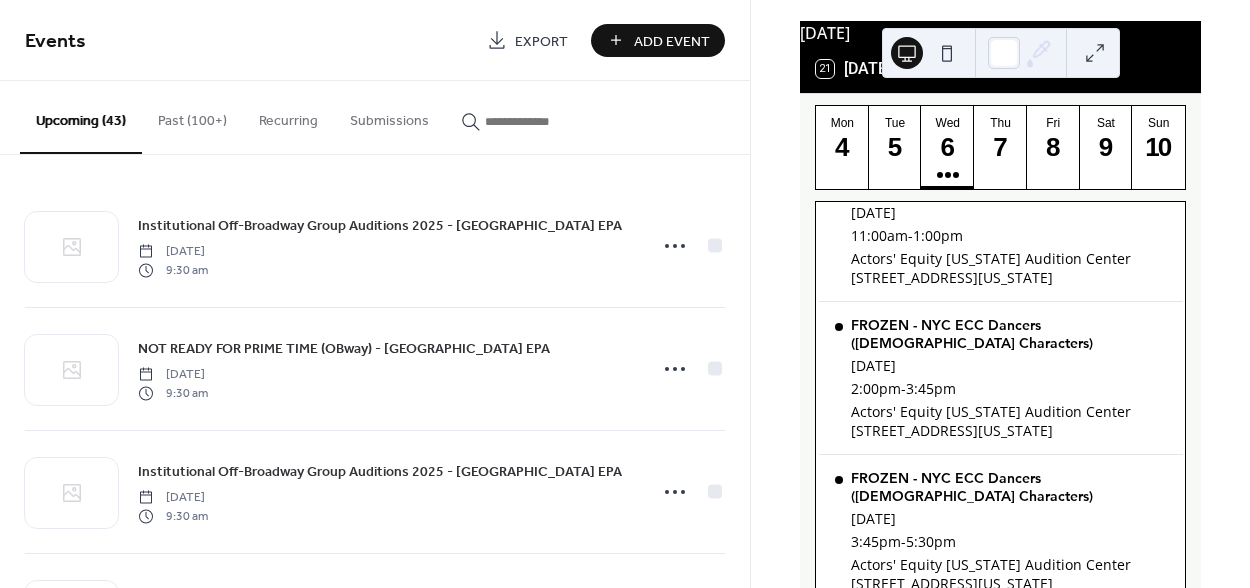 click on "Add Event" at bounding box center [672, 41] 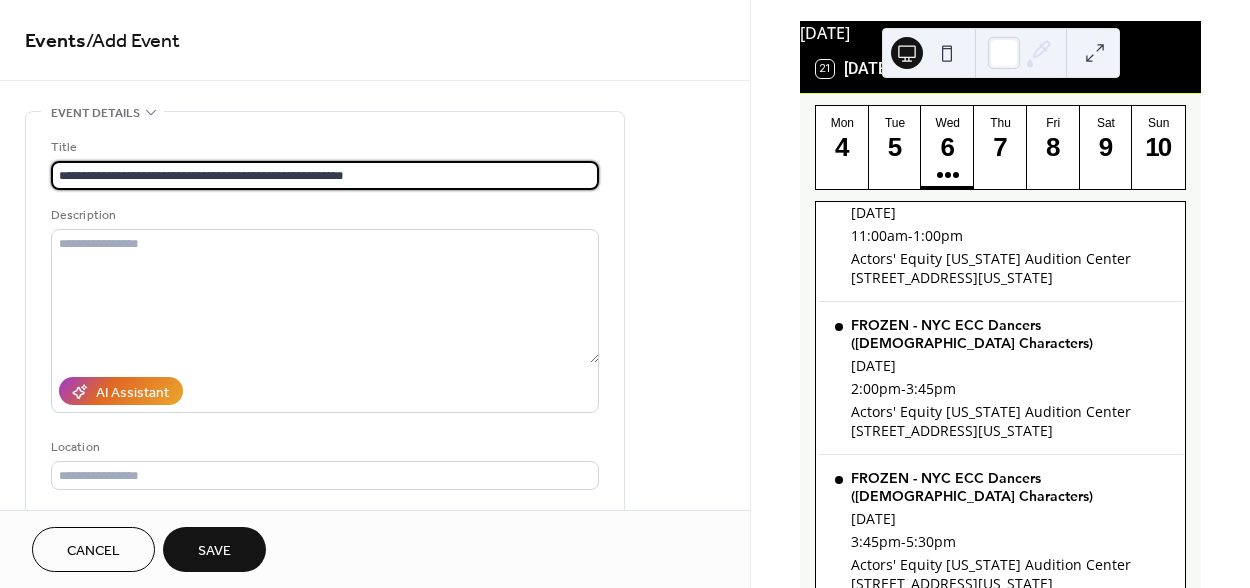 type on "**********" 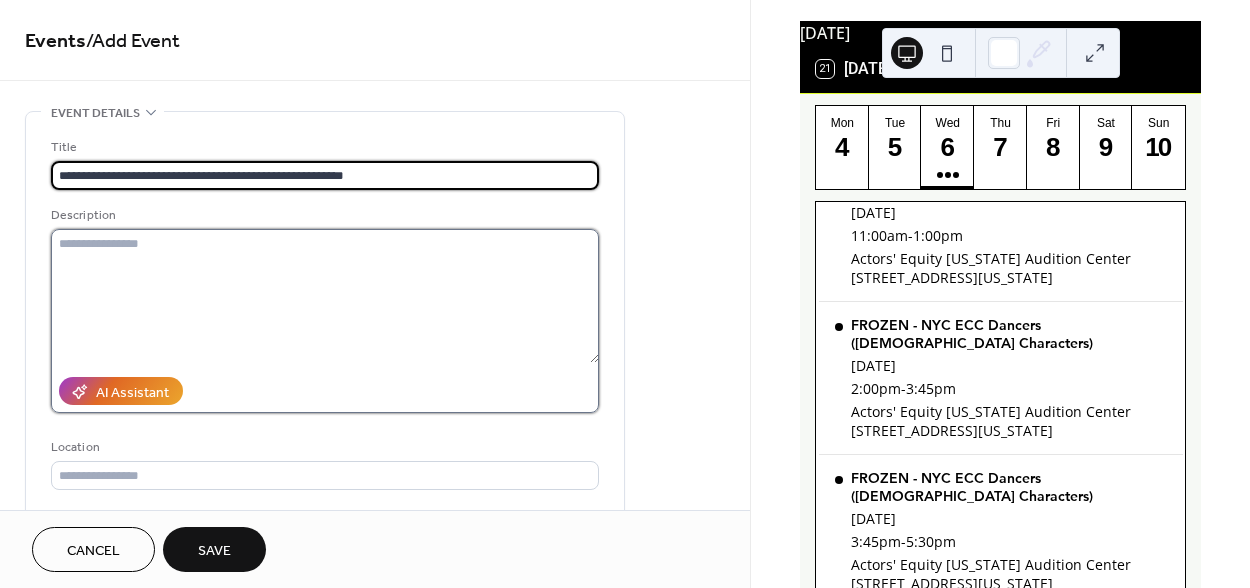click at bounding box center [325, 296] 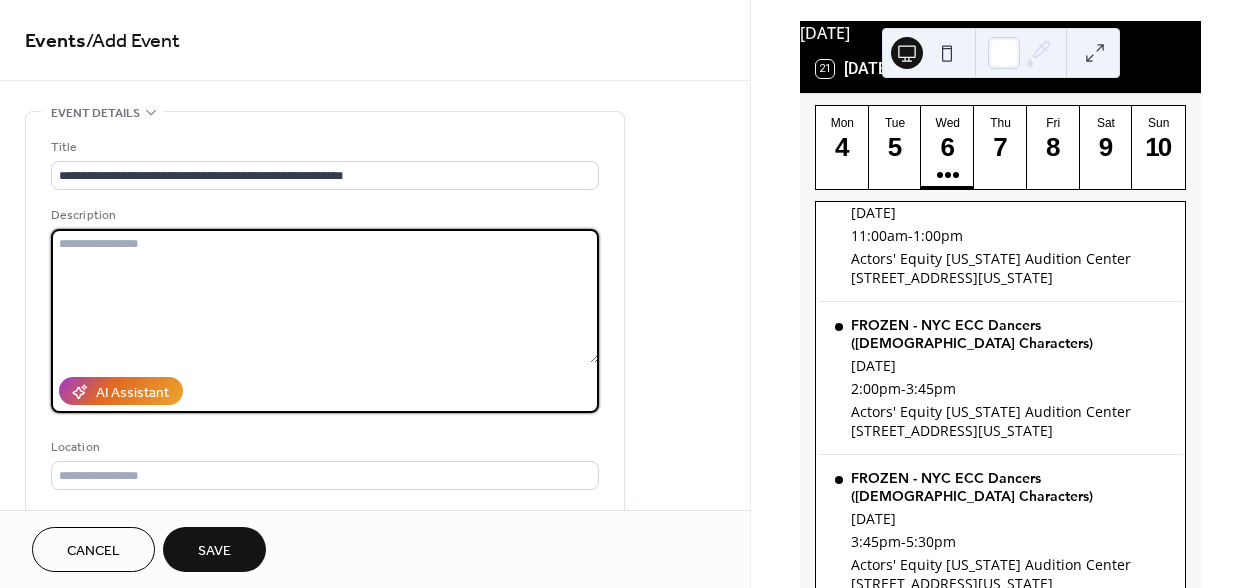 paste on "**********" 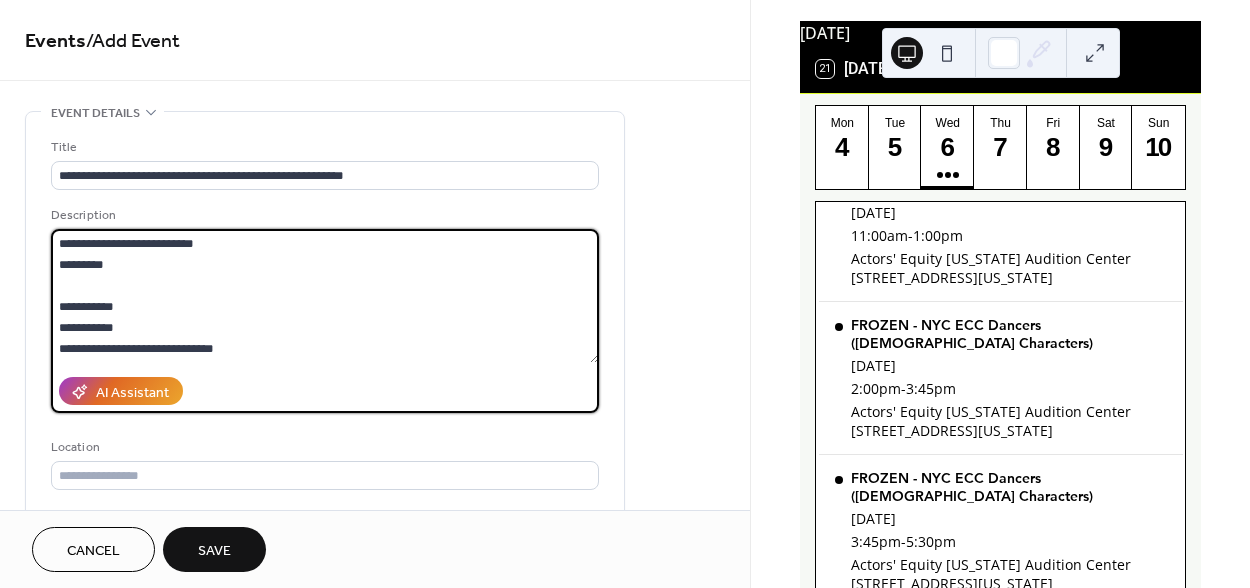 scroll, scrollTop: 2958, scrollLeft: 0, axis: vertical 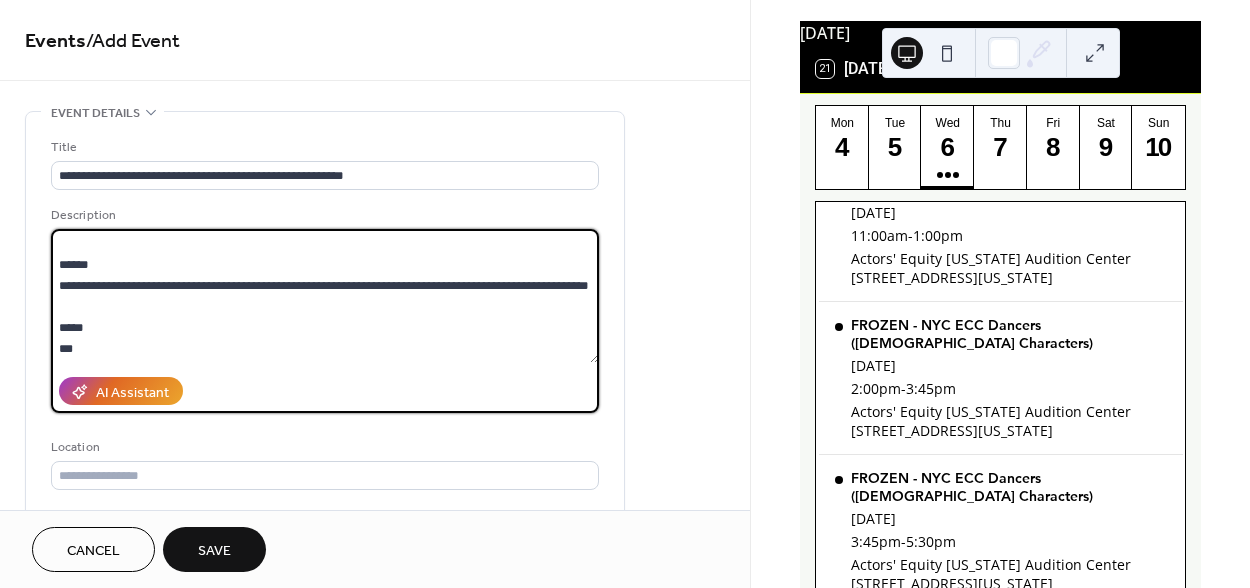 type on "**********" 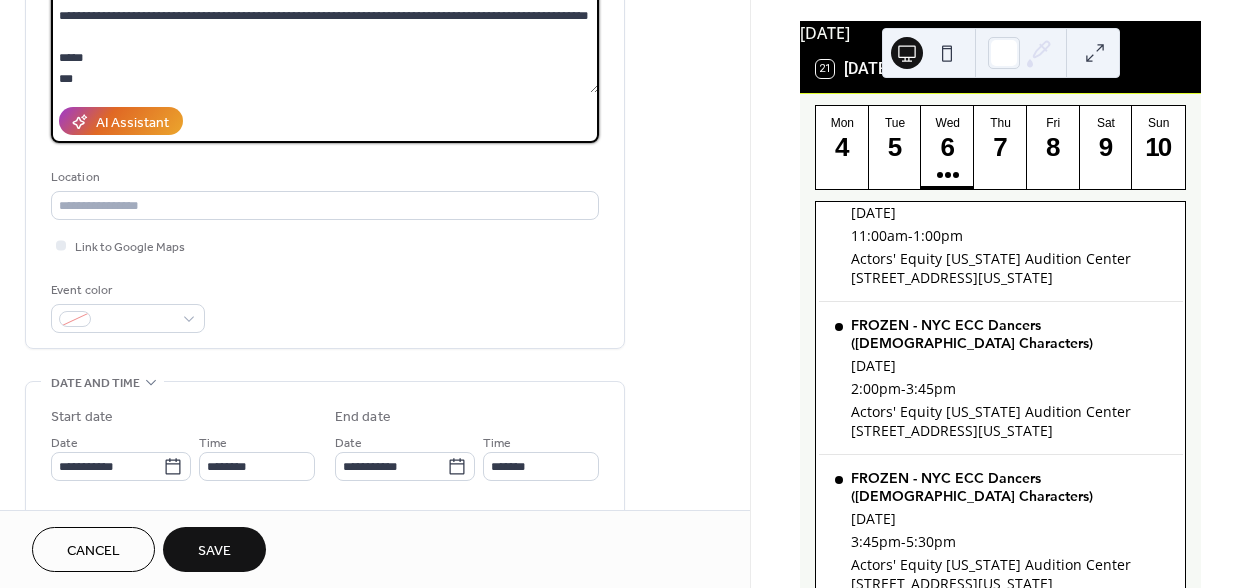 scroll, scrollTop: 277, scrollLeft: 0, axis: vertical 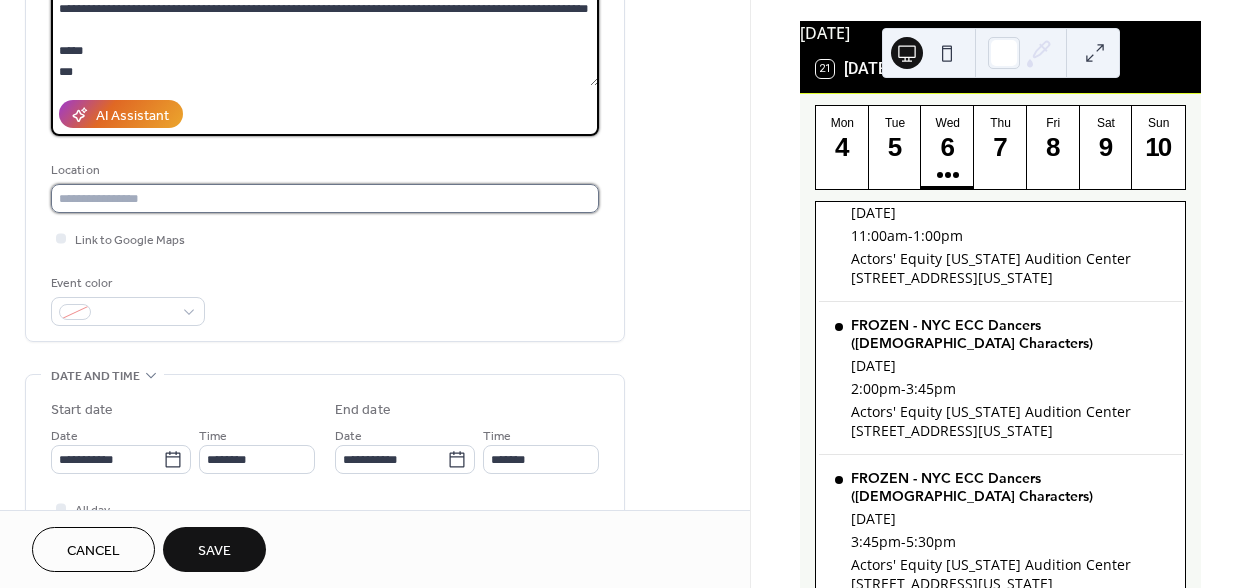 click at bounding box center [325, 198] 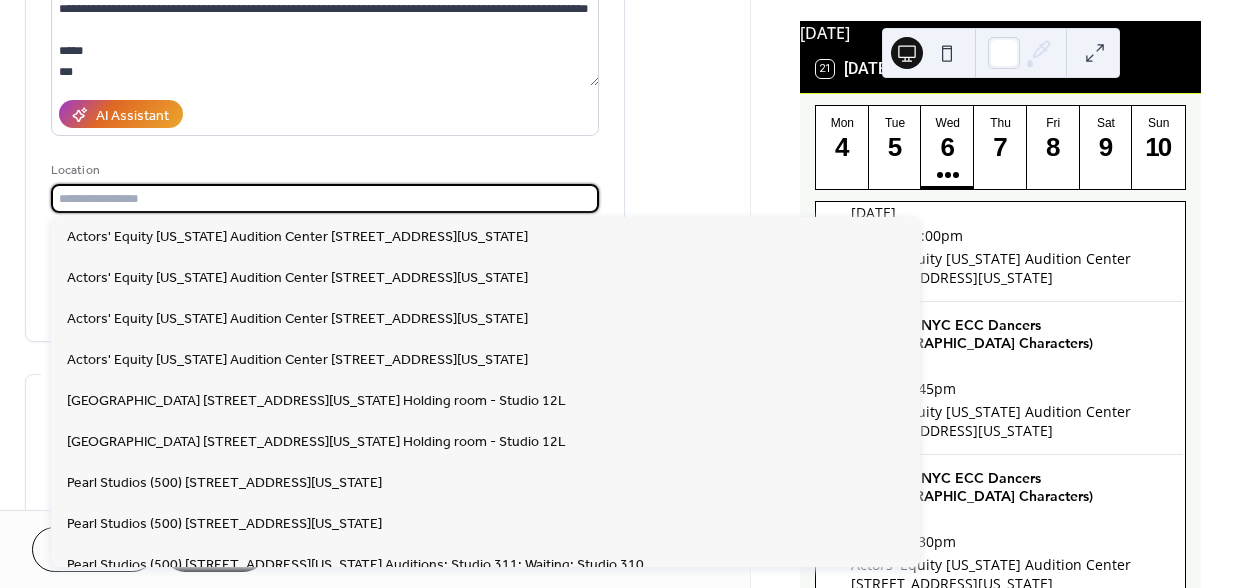 paste on "**********" 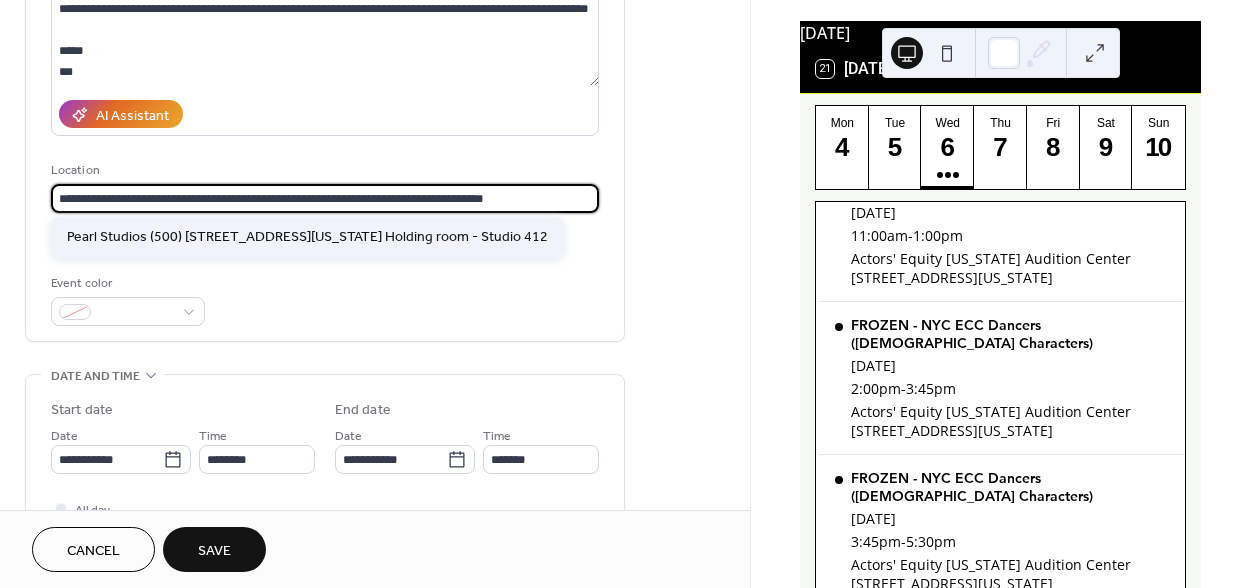 type on "**********" 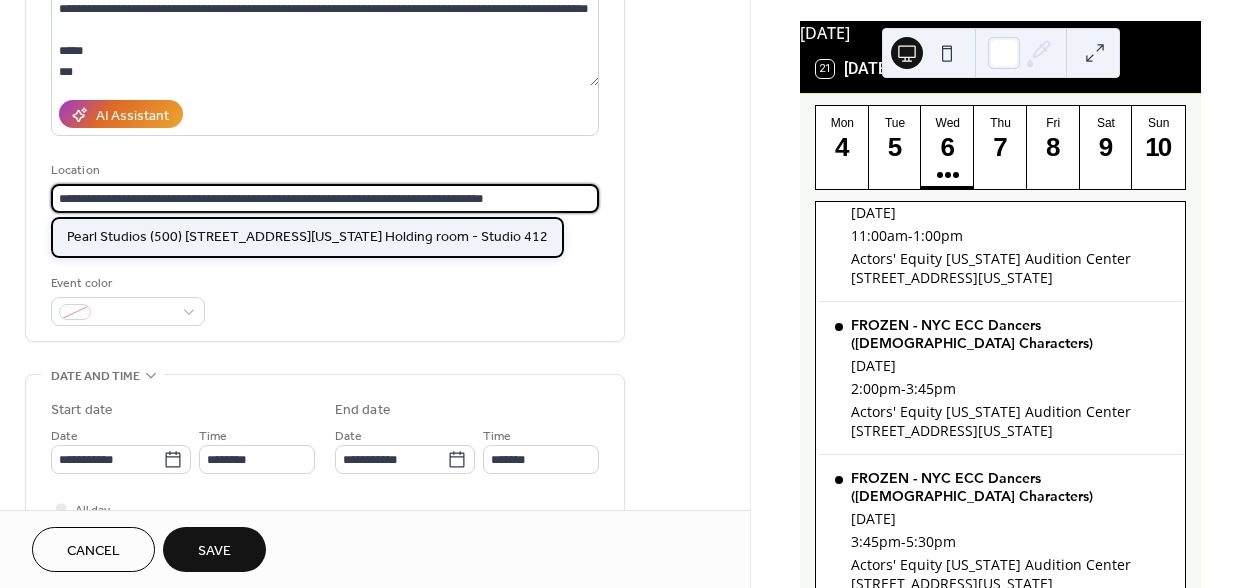click on "Pearl Studios (500)  [STREET_ADDRESS][US_STATE]   Holding room - Studio 412" at bounding box center (307, 237) 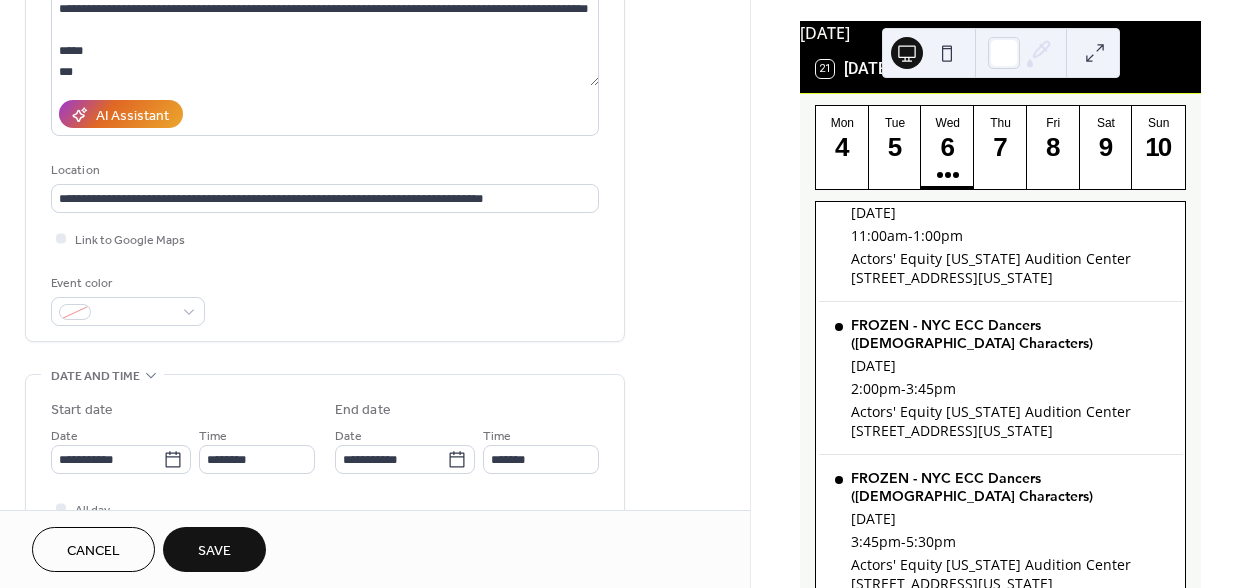 scroll, scrollTop: 407, scrollLeft: 0, axis: vertical 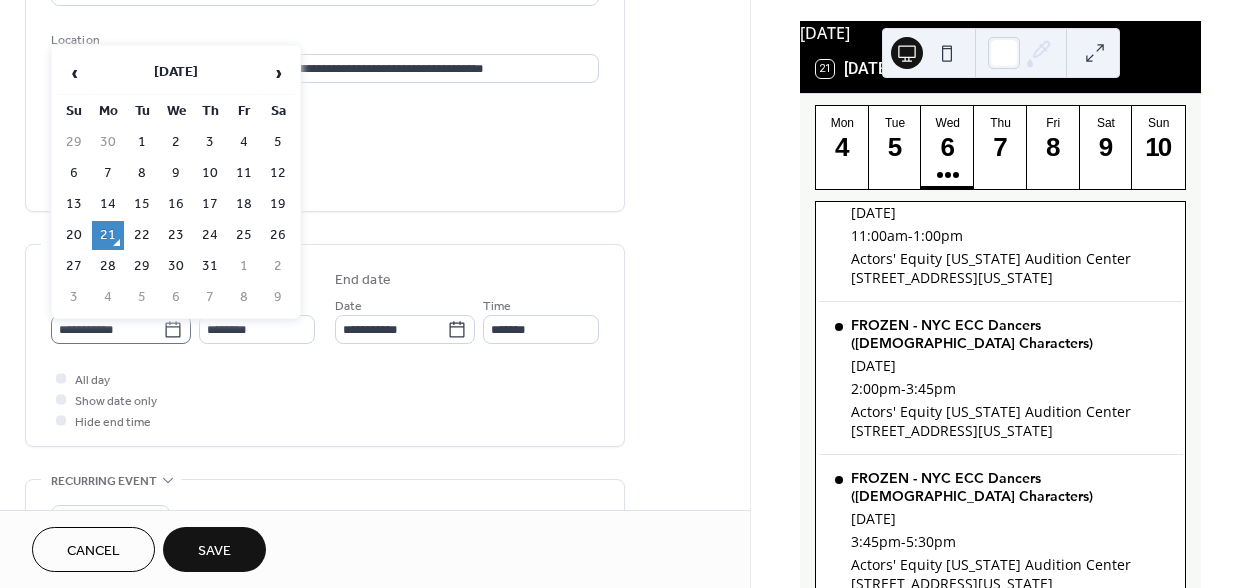 click 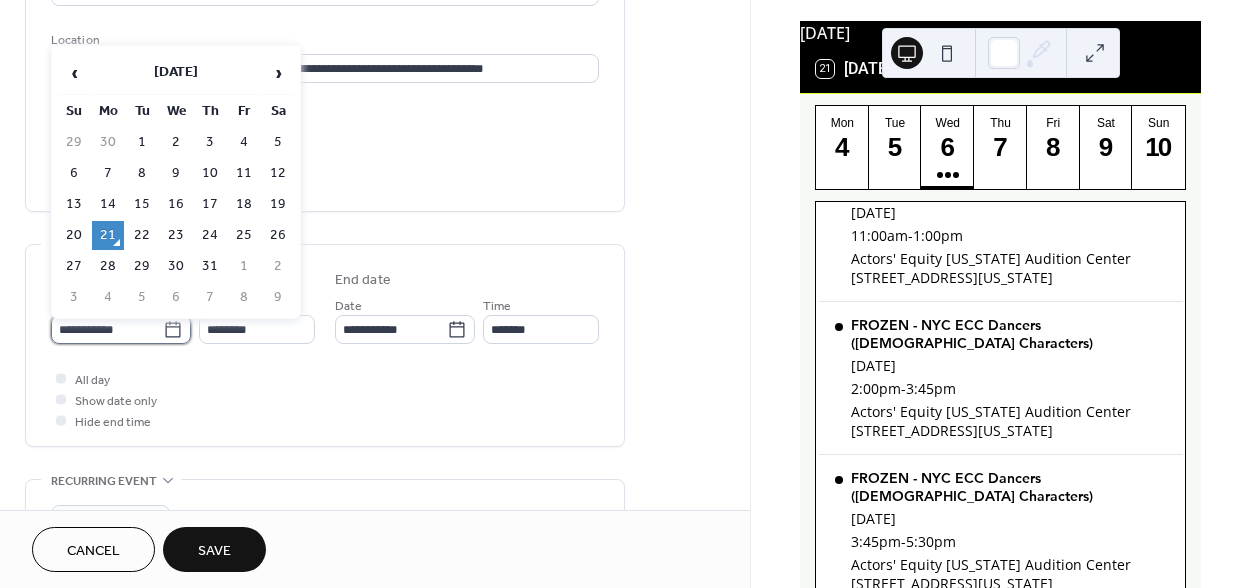click on "**********" at bounding box center [107, 329] 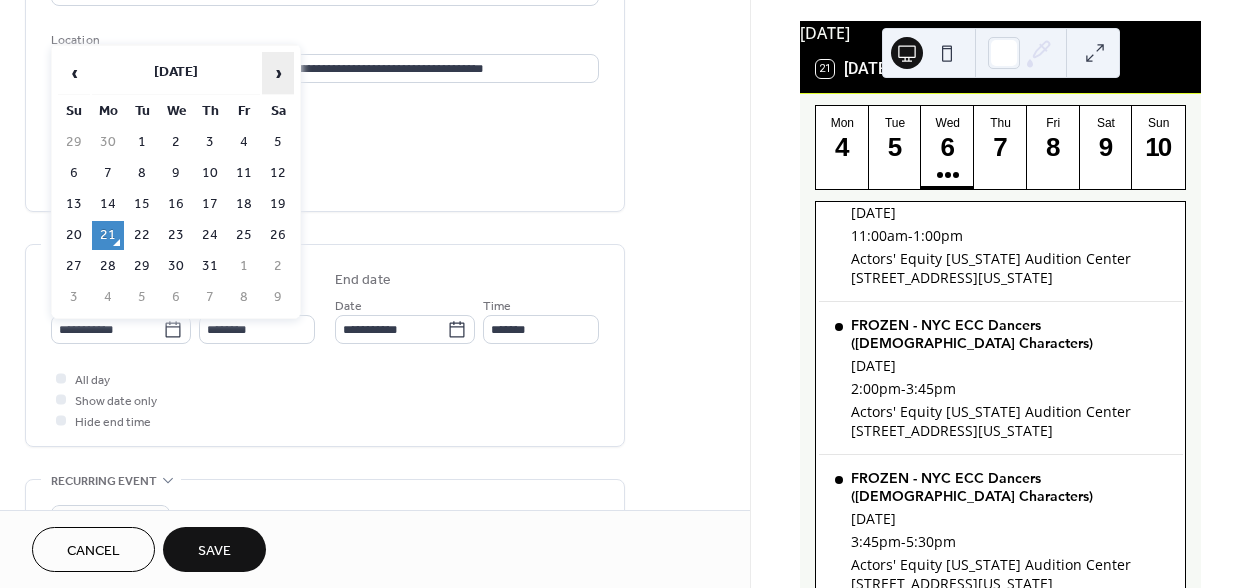 click on "›" at bounding box center (278, 73) 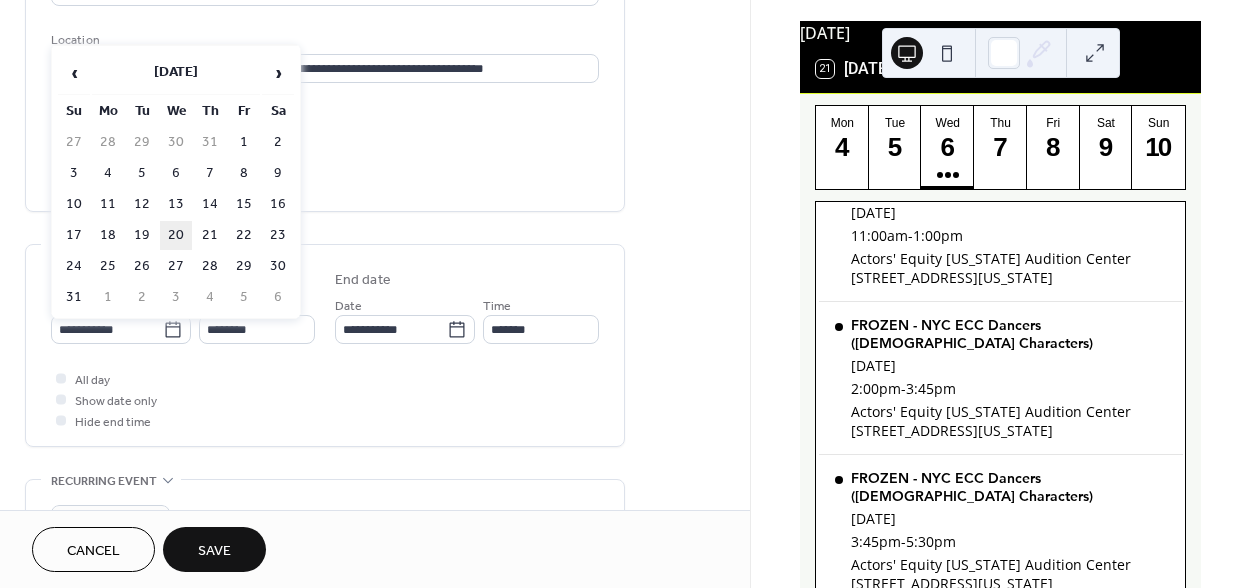 click on "20" at bounding box center [176, 235] 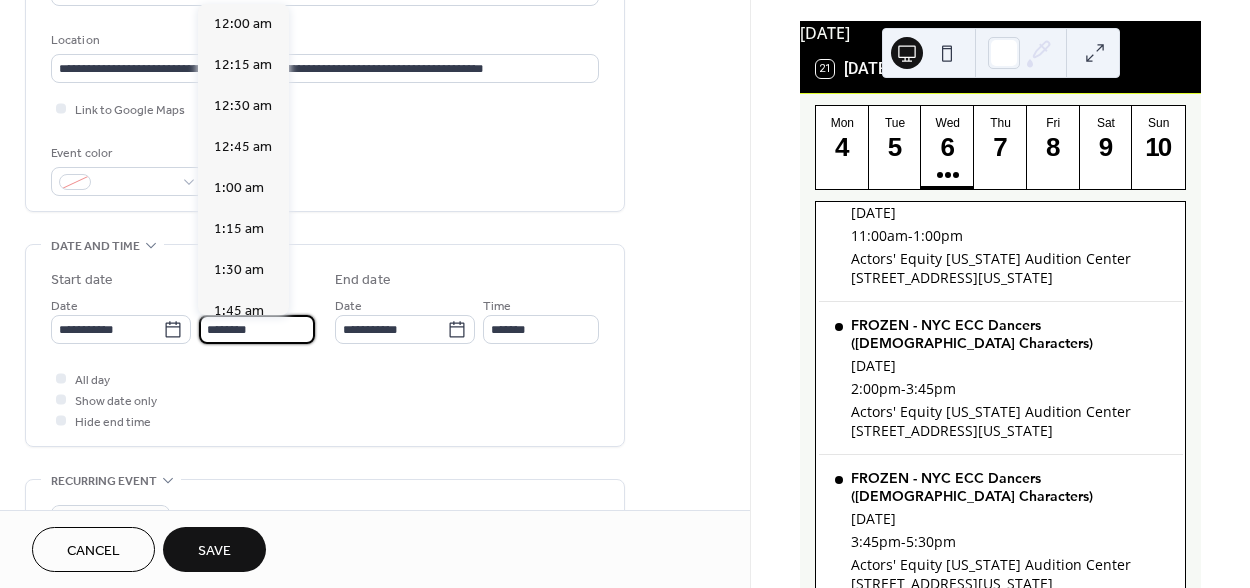 click on "********" at bounding box center [257, 329] 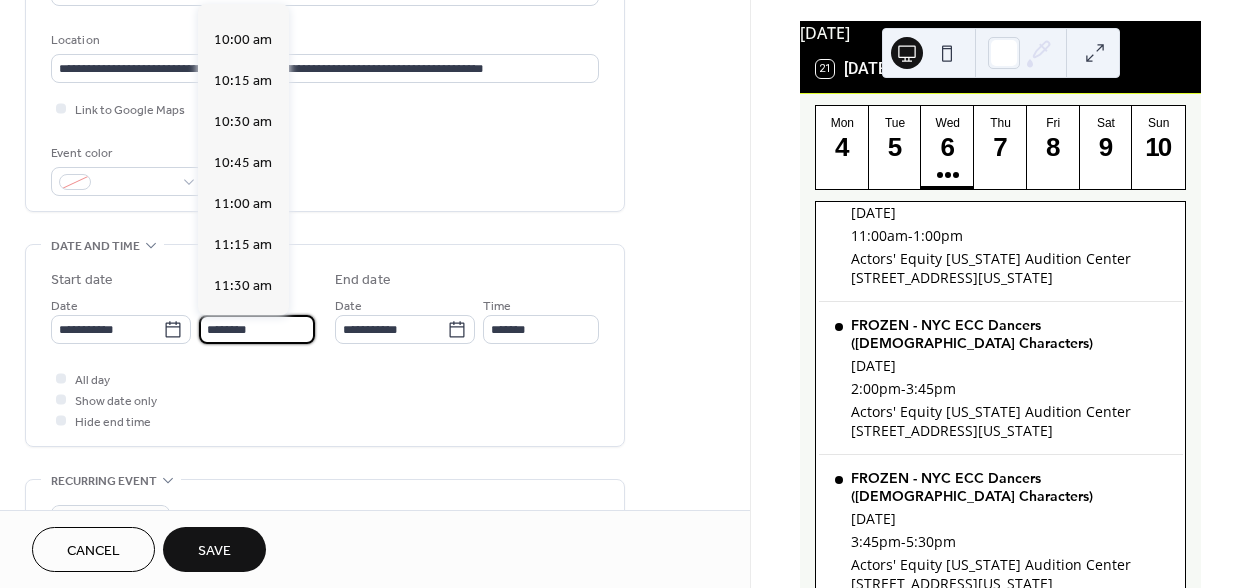 scroll, scrollTop: 1608, scrollLeft: 0, axis: vertical 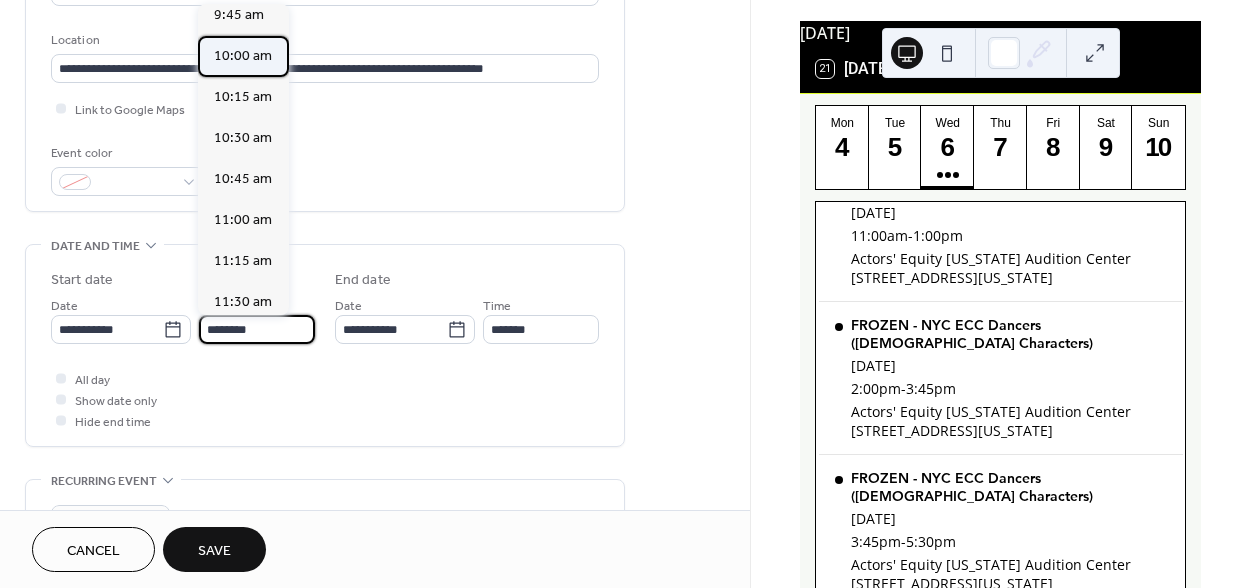click on "10:00 am" at bounding box center (243, 56) 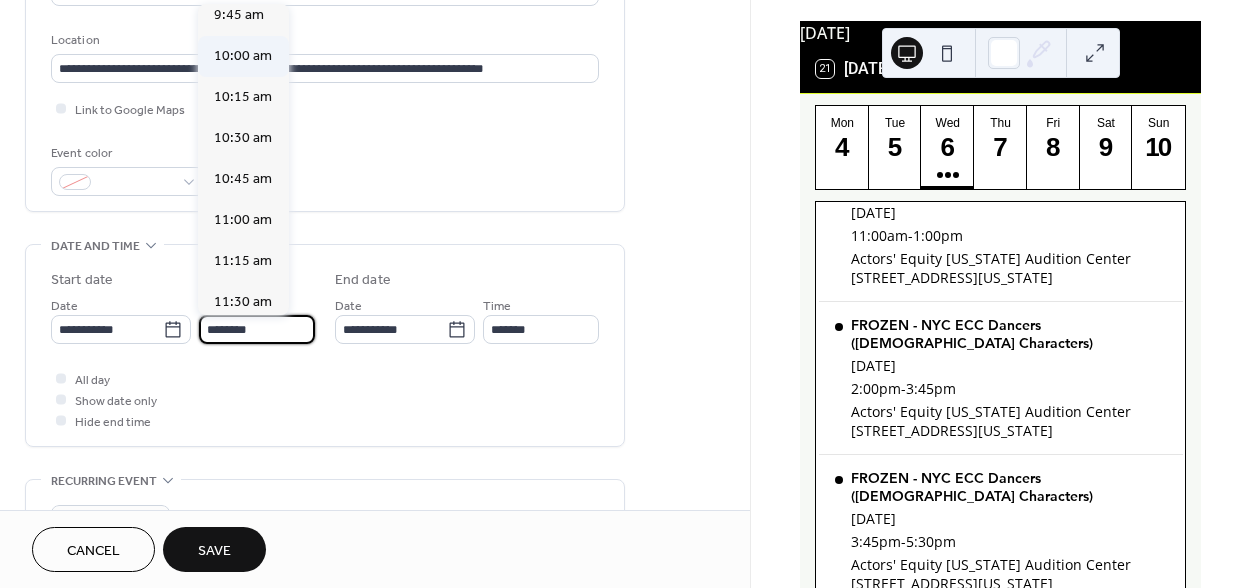 type on "********" 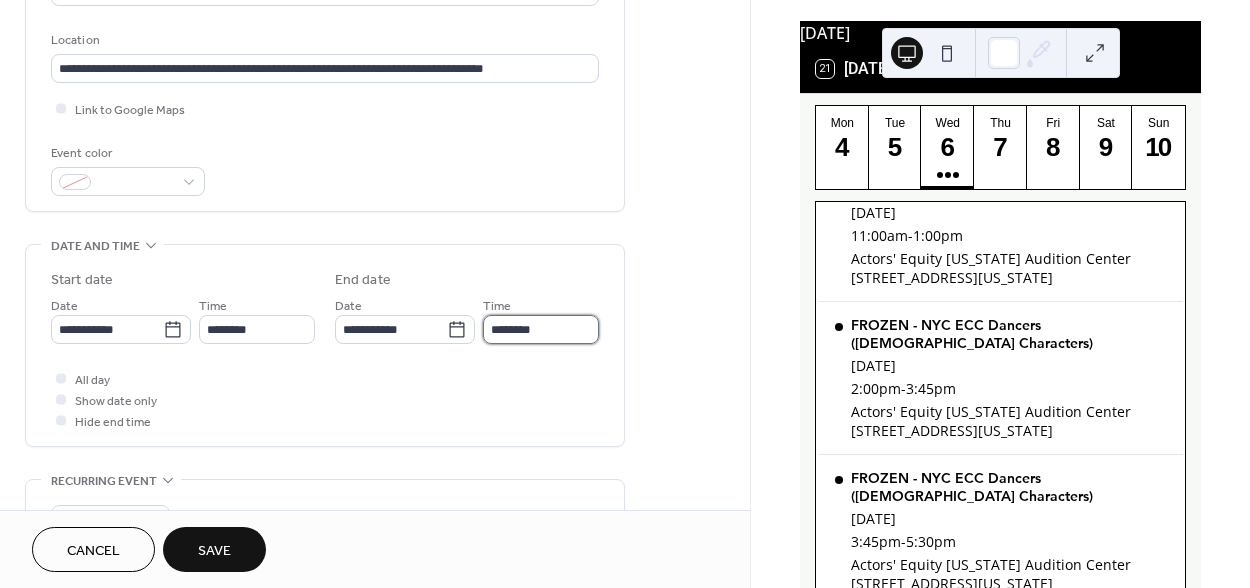 click on "********" at bounding box center (541, 329) 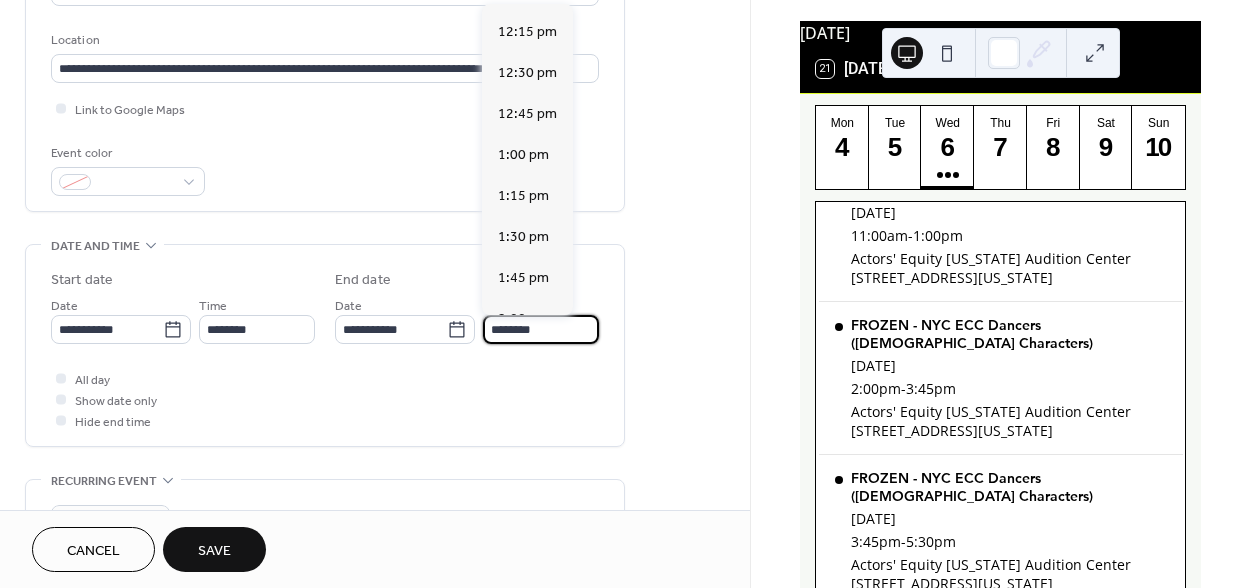 scroll, scrollTop: 354, scrollLeft: 0, axis: vertical 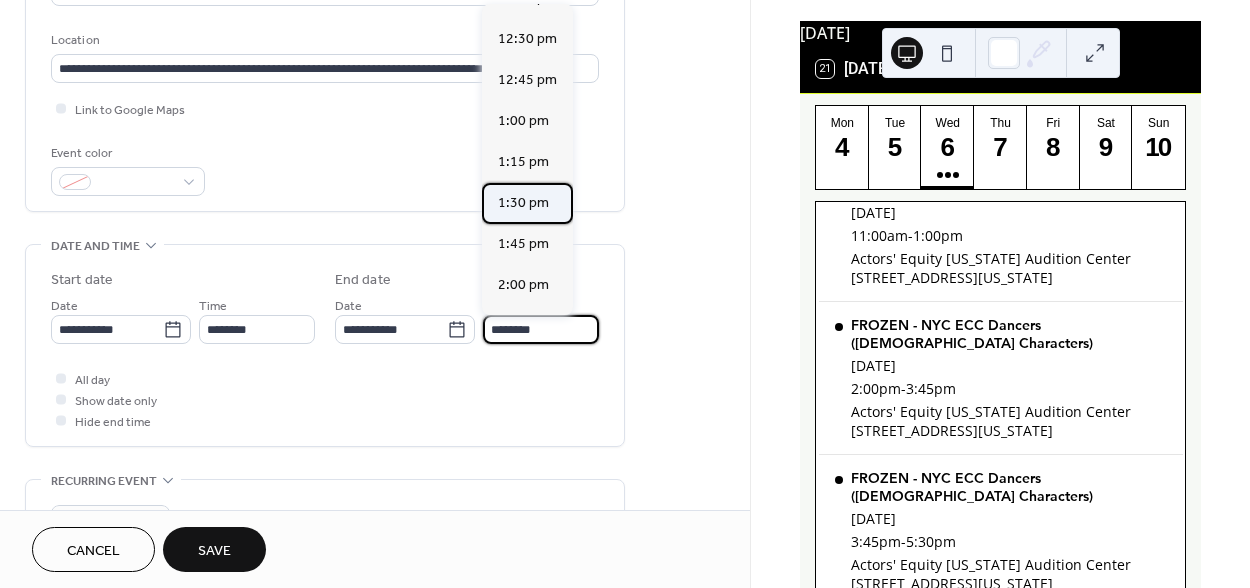 click on "1:30 pm" at bounding box center [523, 203] 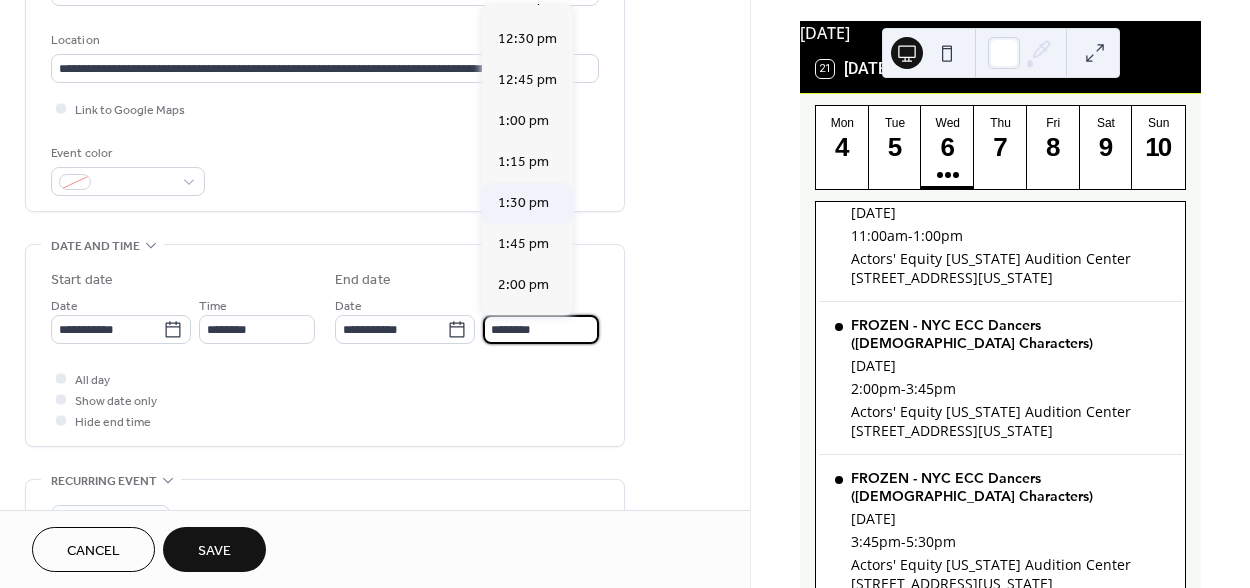 type on "*******" 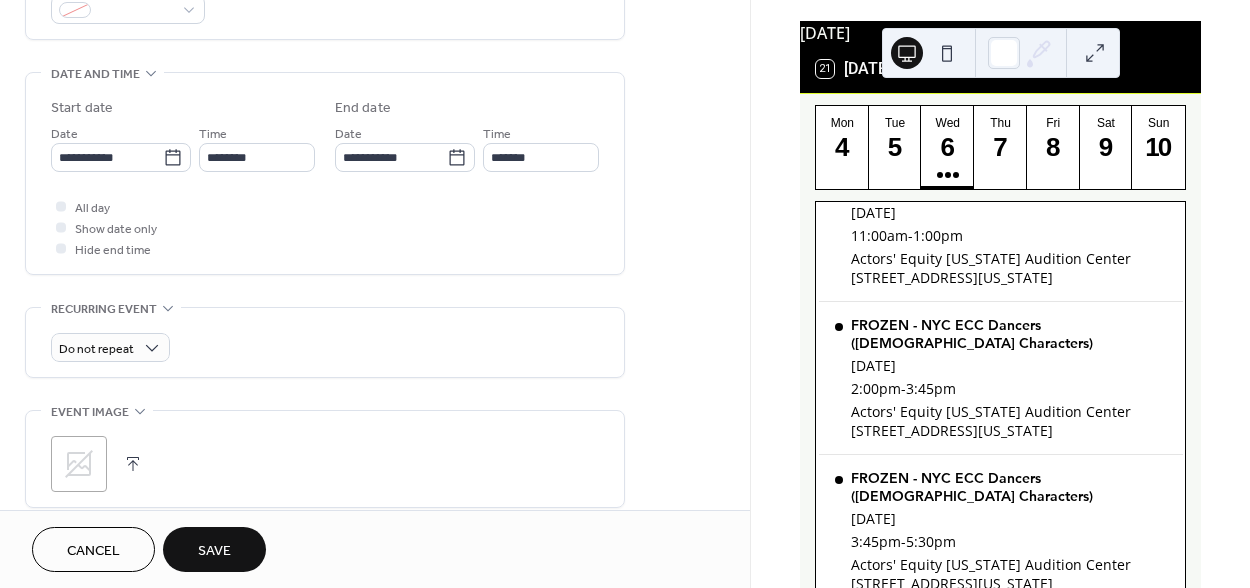 scroll, scrollTop: 976, scrollLeft: 0, axis: vertical 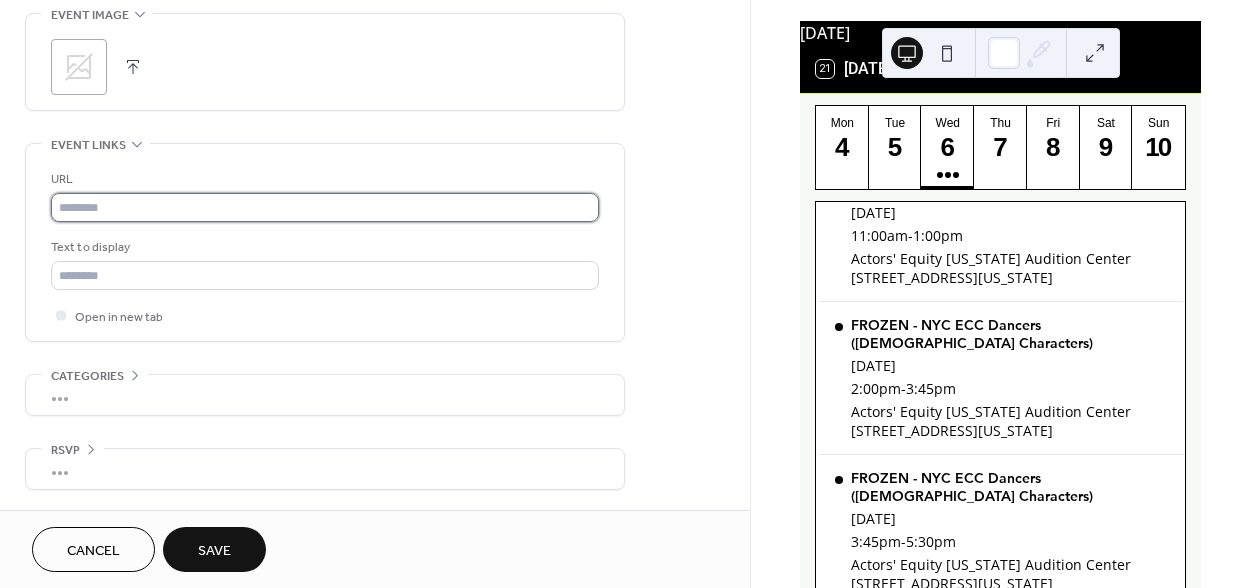 click at bounding box center [325, 207] 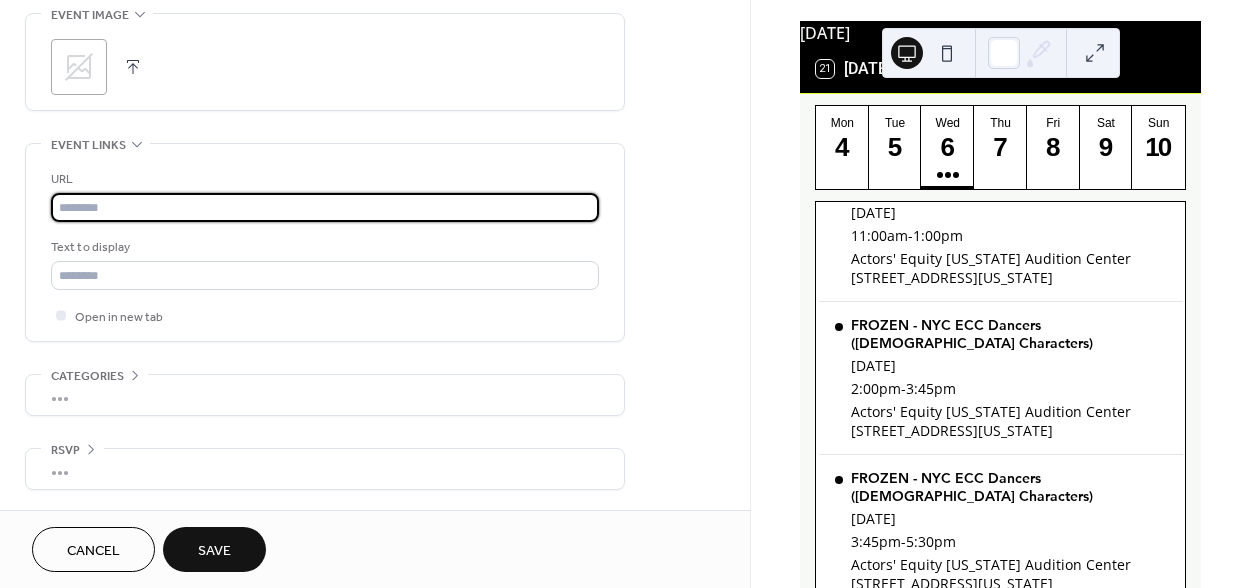 paste on "**********" 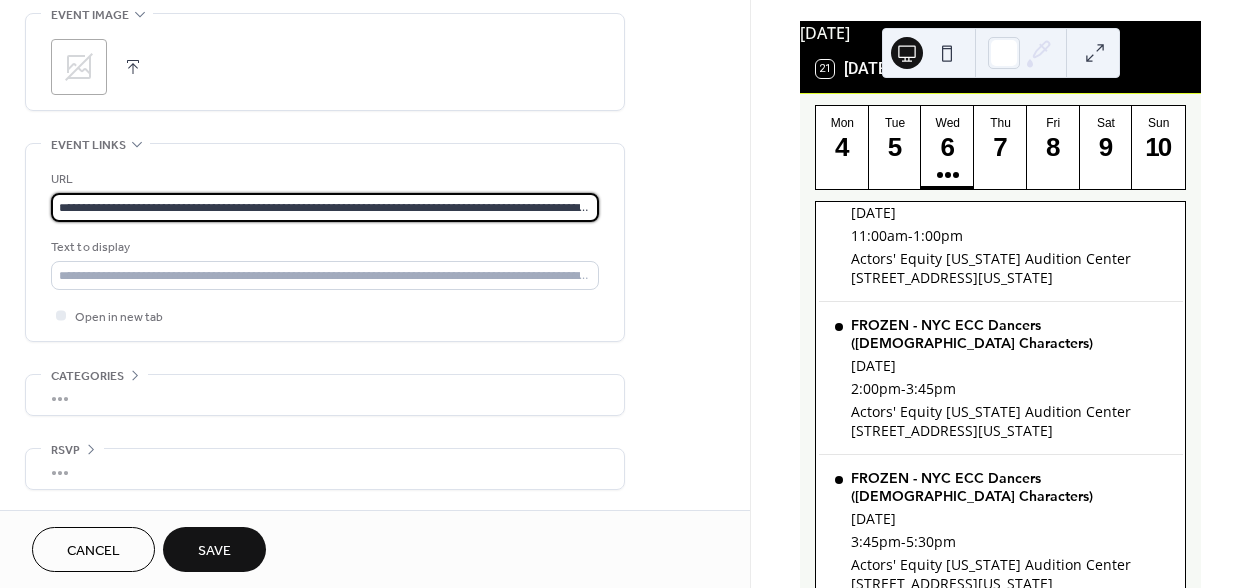 scroll, scrollTop: 0, scrollLeft: 237, axis: horizontal 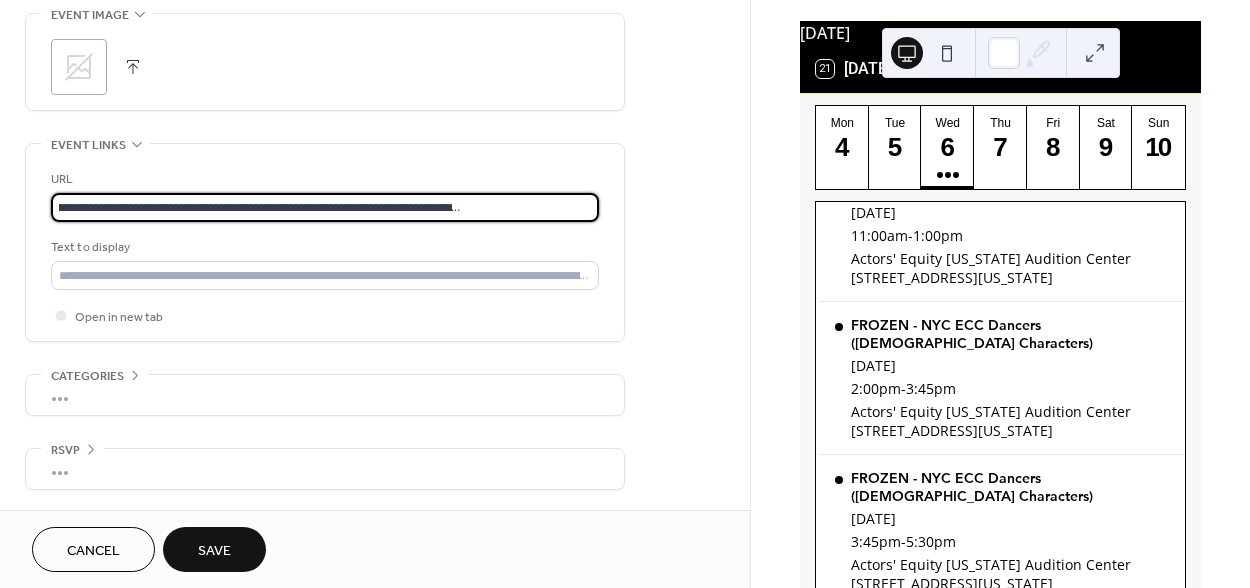 type on "**********" 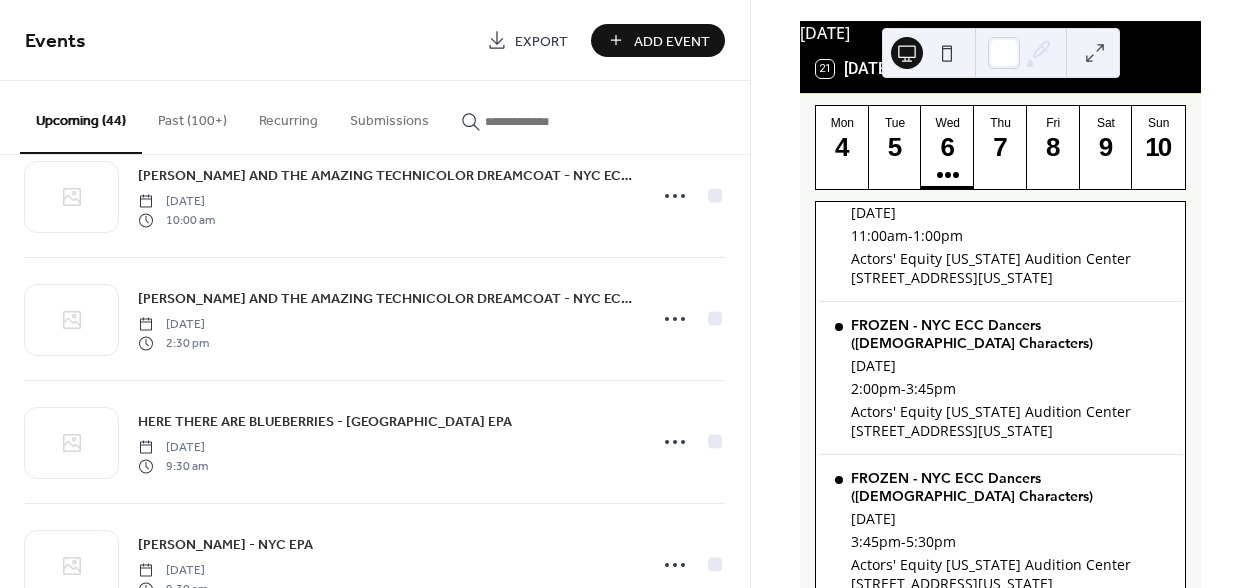 scroll, scrollTop: 3316, scrollLeft: 0, axis: vertical 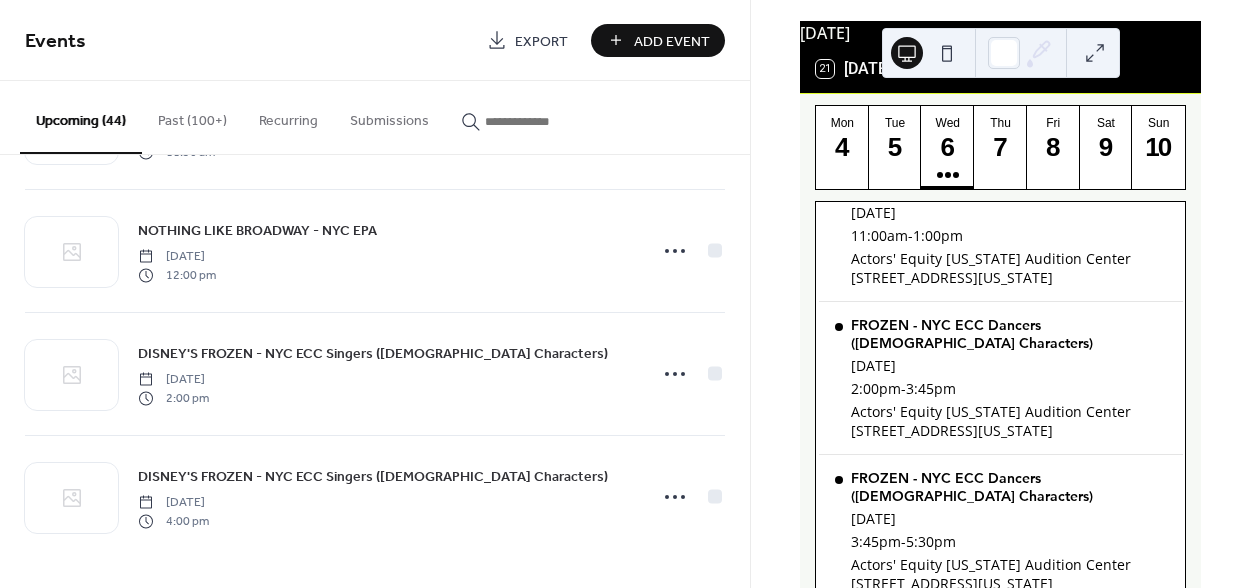 click on "Past (100+)" at bounding box center [192, 116] 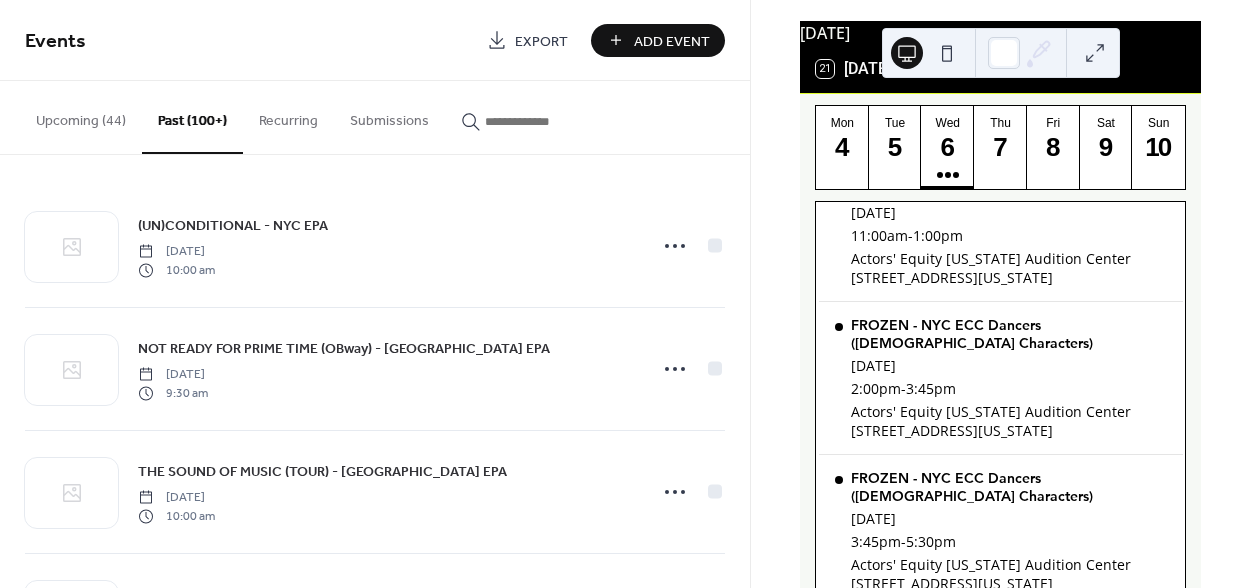 click on "Upcoming (44)" at bounding box center [81, 116] 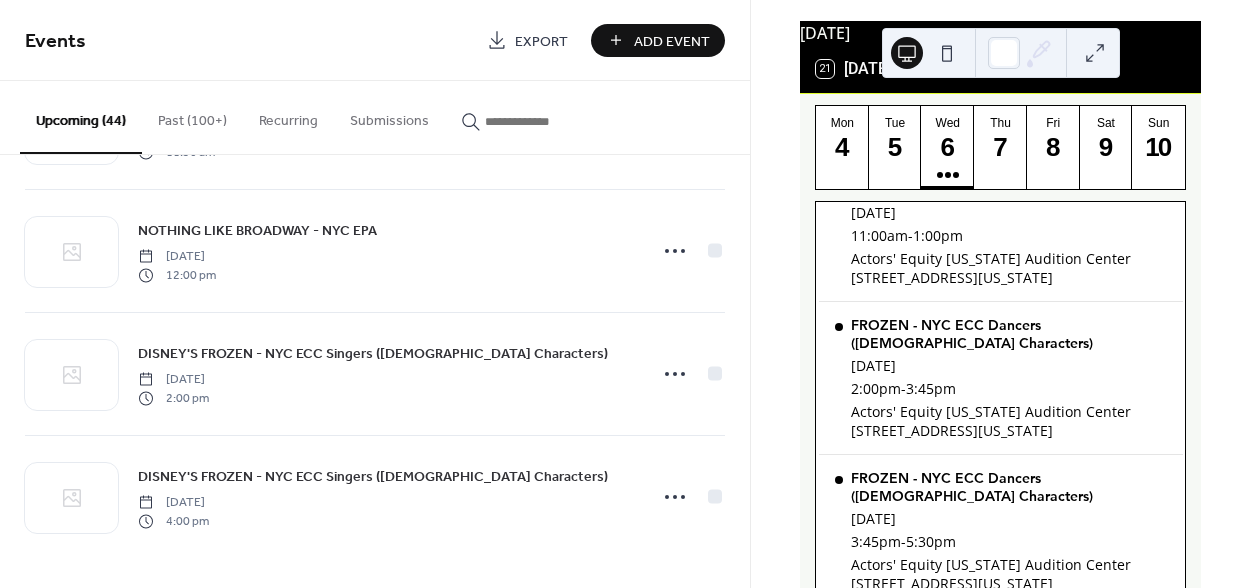 click on "Past (100+)" at bounding box center (192, 116) 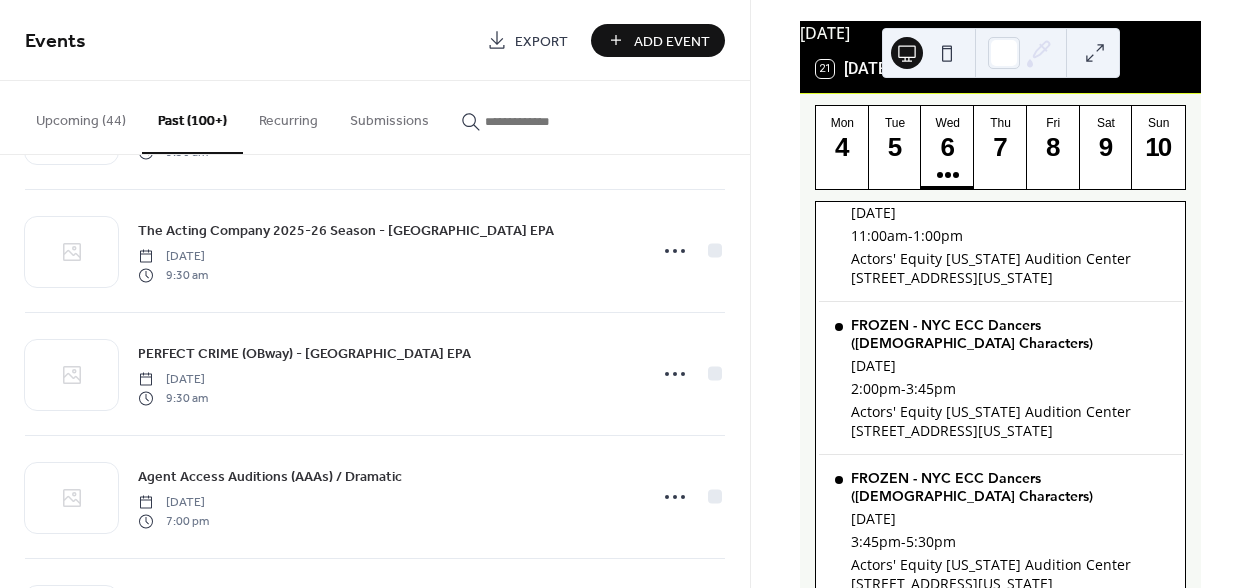 scroll, scrollTop: 5338, scrollLeft: 0, axis: vertical 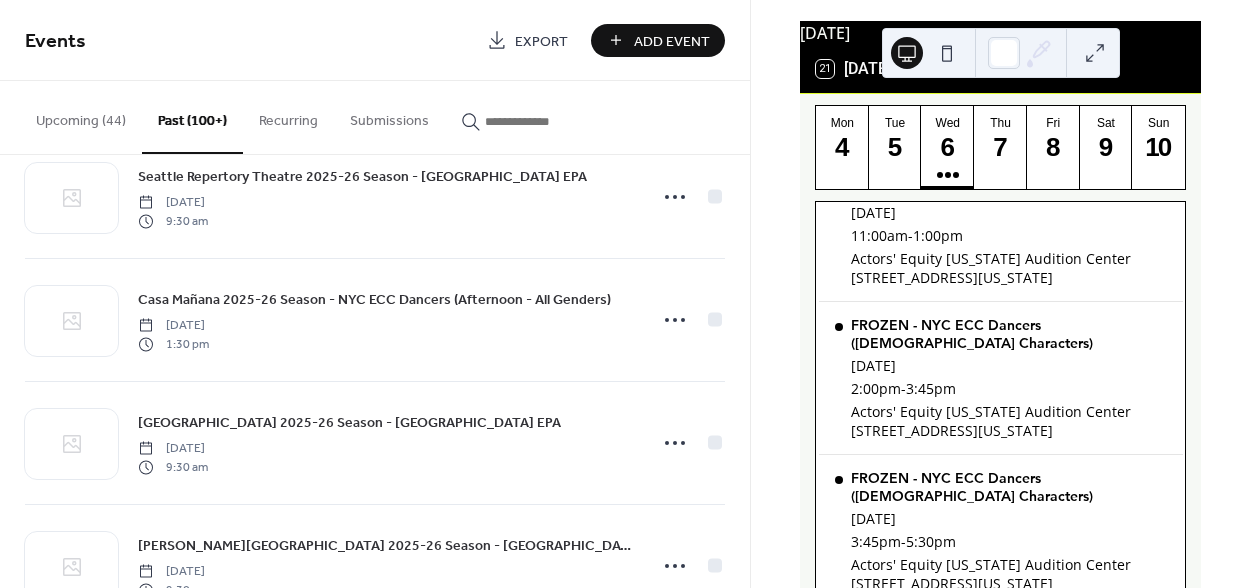 click on "Upcoming (44)" at bounding box center [81, 116] 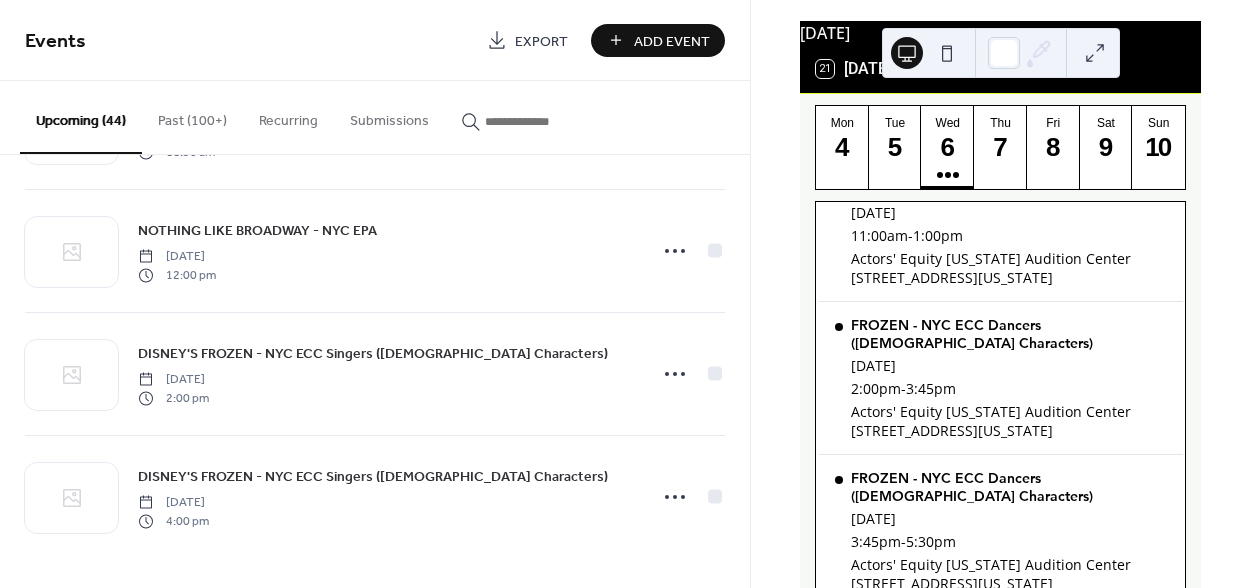 click on "Past (100+)" at bounding box center [192, 116] 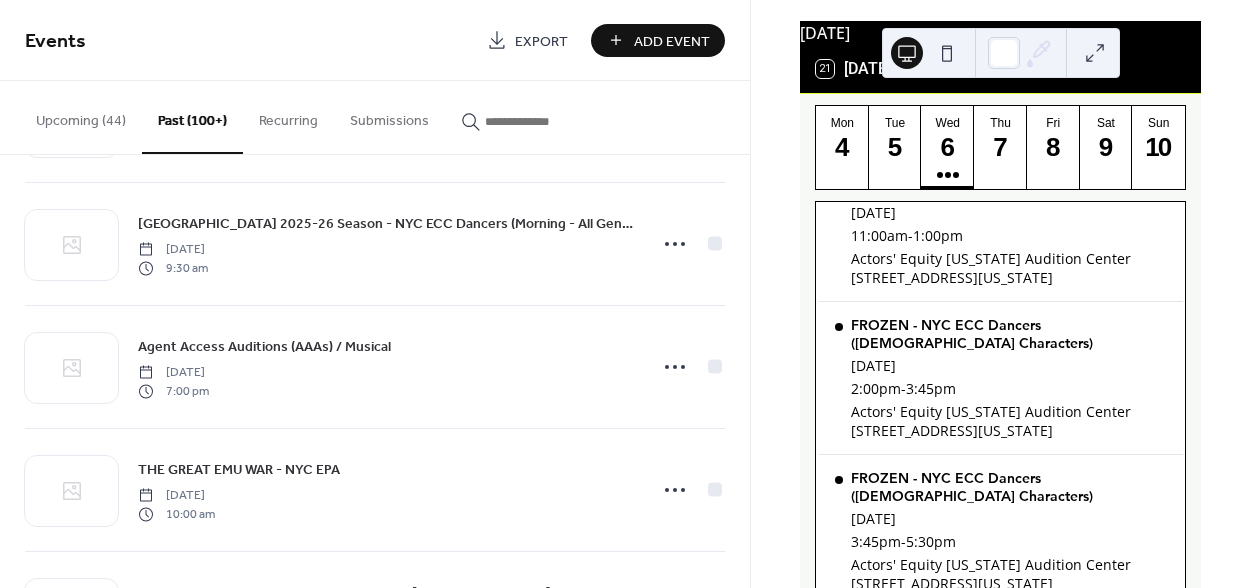 scroll, scrollTop: 6807, scrollLeft: 0, axis: vertical 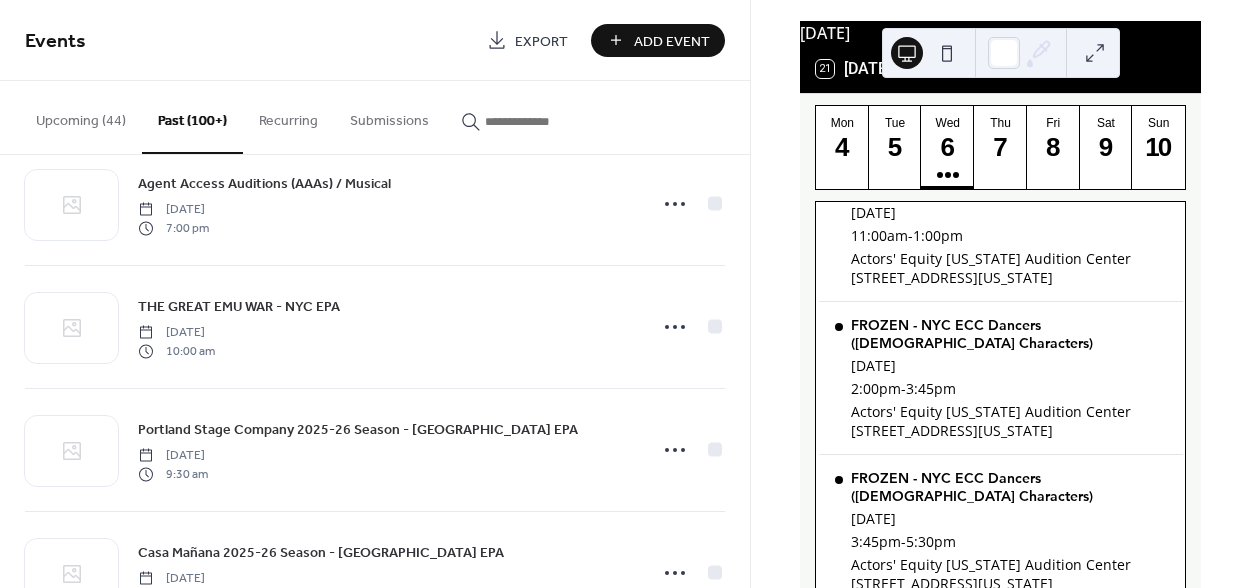 click on "Upcoming (44)" at bounding box center (81, 116) 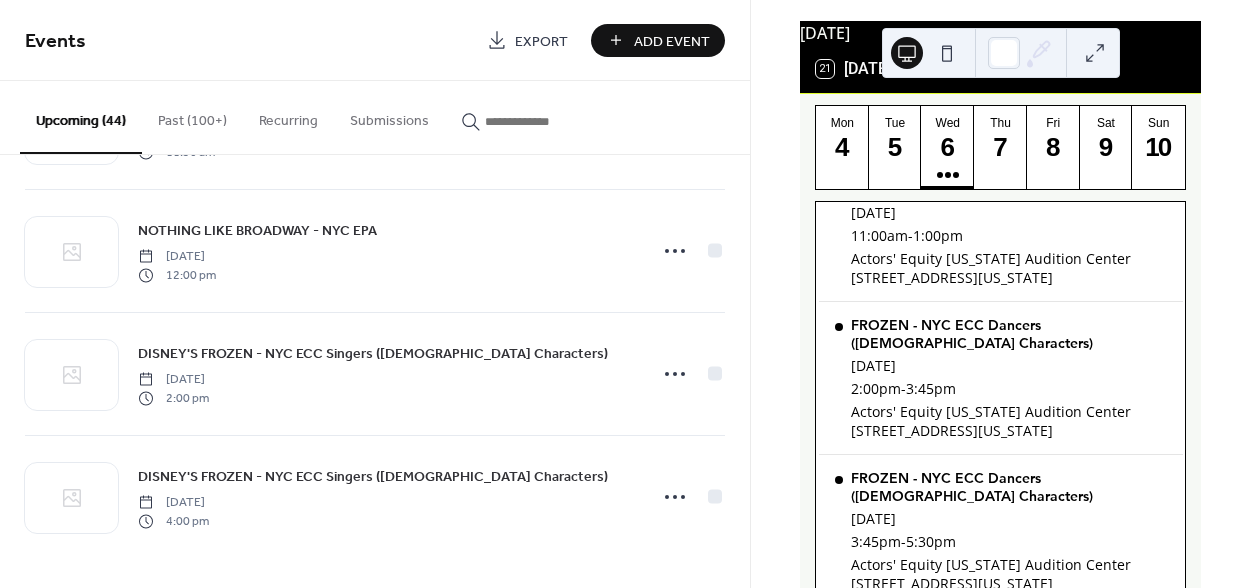 click at bounding box center (545, 121) 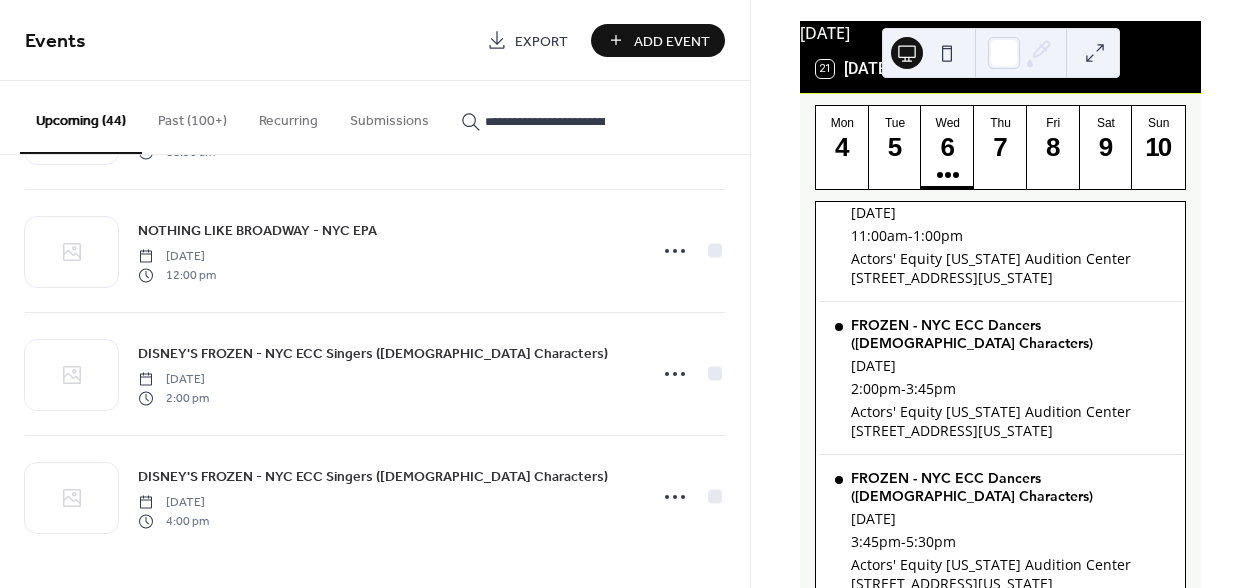 scroll, scrollTop: 0, scrollLeft: 204, axis: horizontal 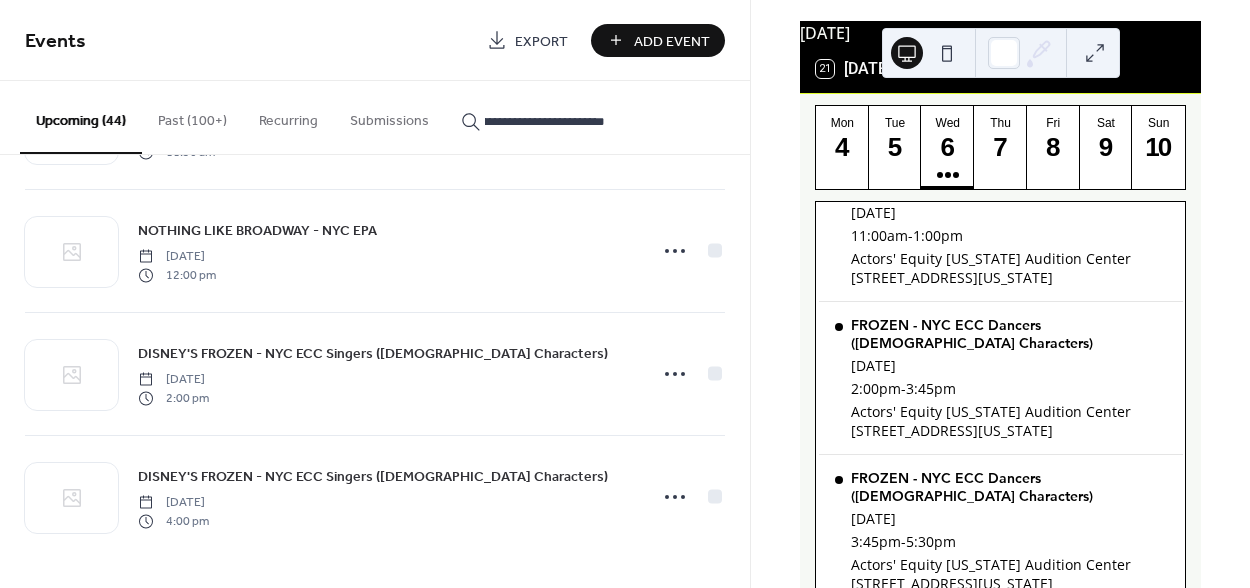 type on "**********" 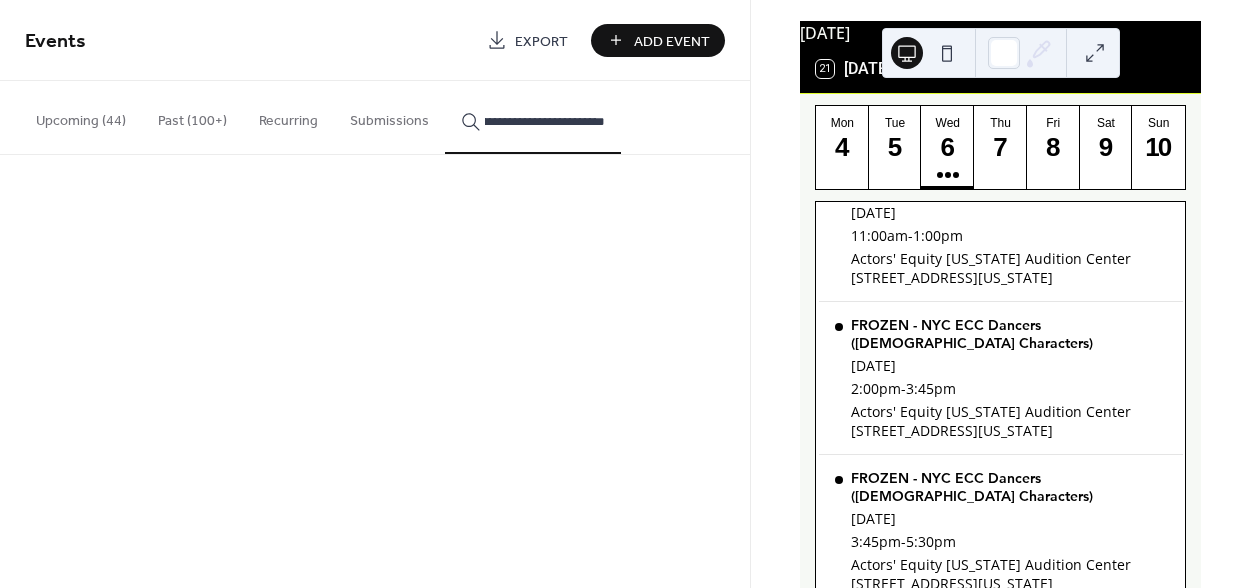 drag, startPoint x: 597, startPoint y: 119, endPoint x: 450, endPoint y: 115, distance: 147.05441 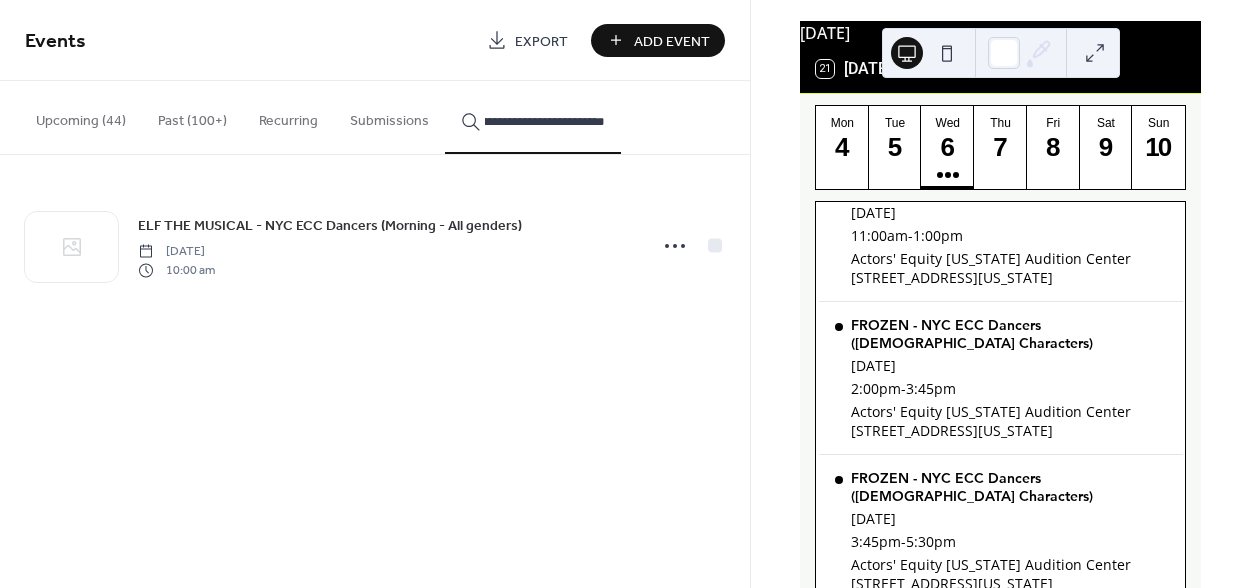 scroll, scrollTop: 0, scrollLeft: 0, axis: both 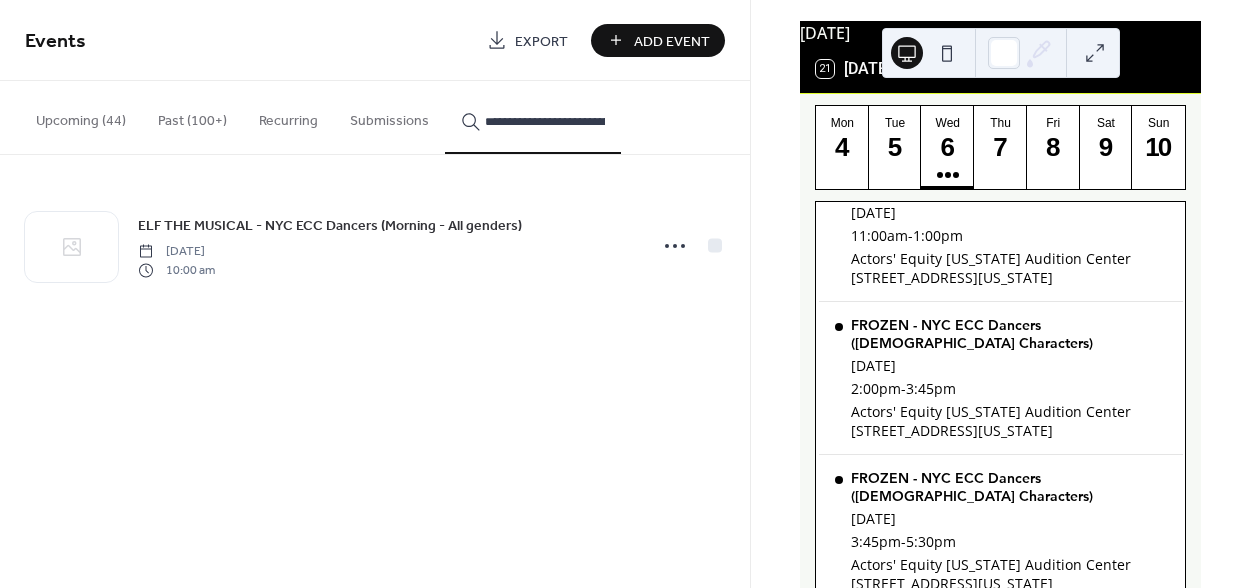 click 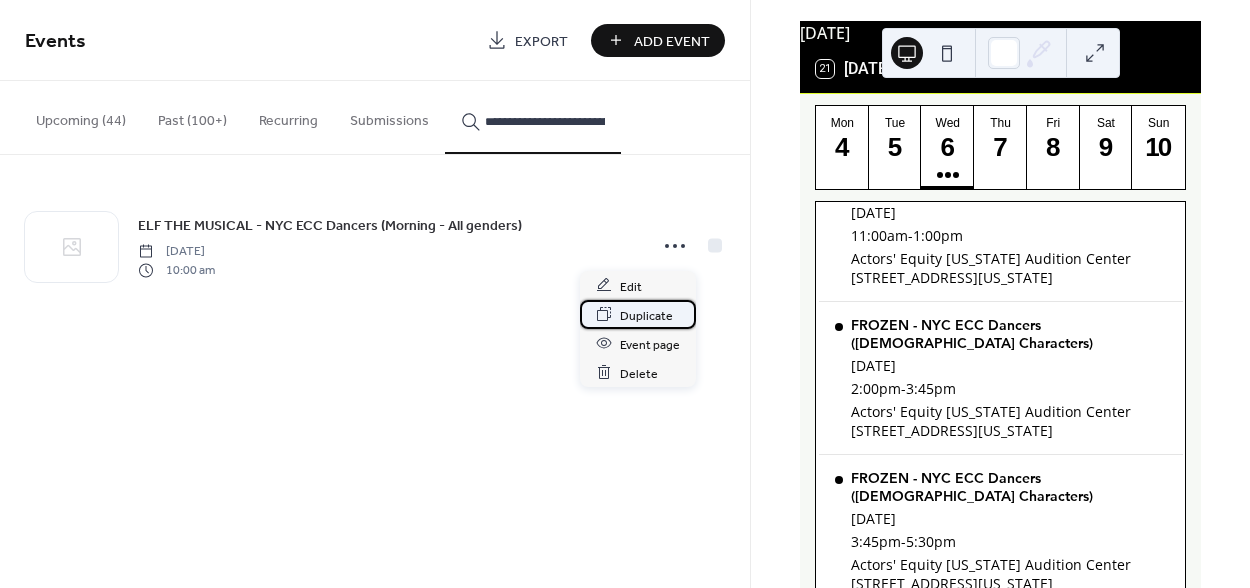 click on "Duplicate" at bounding box center [646, 315] 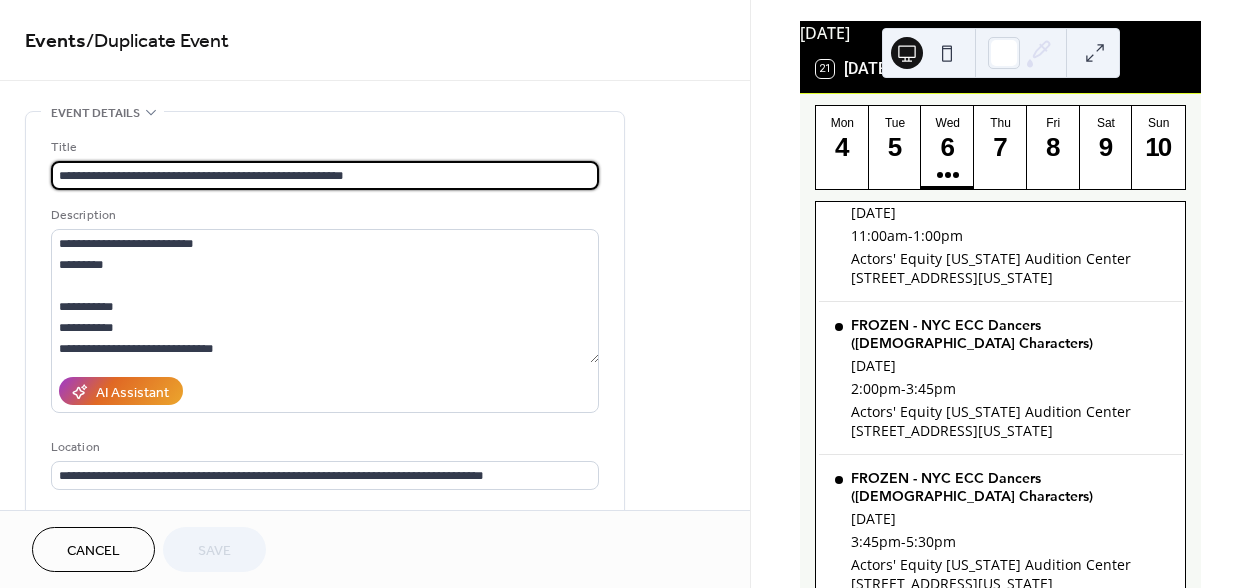 click on "**********" at bounding box center (325, 175) 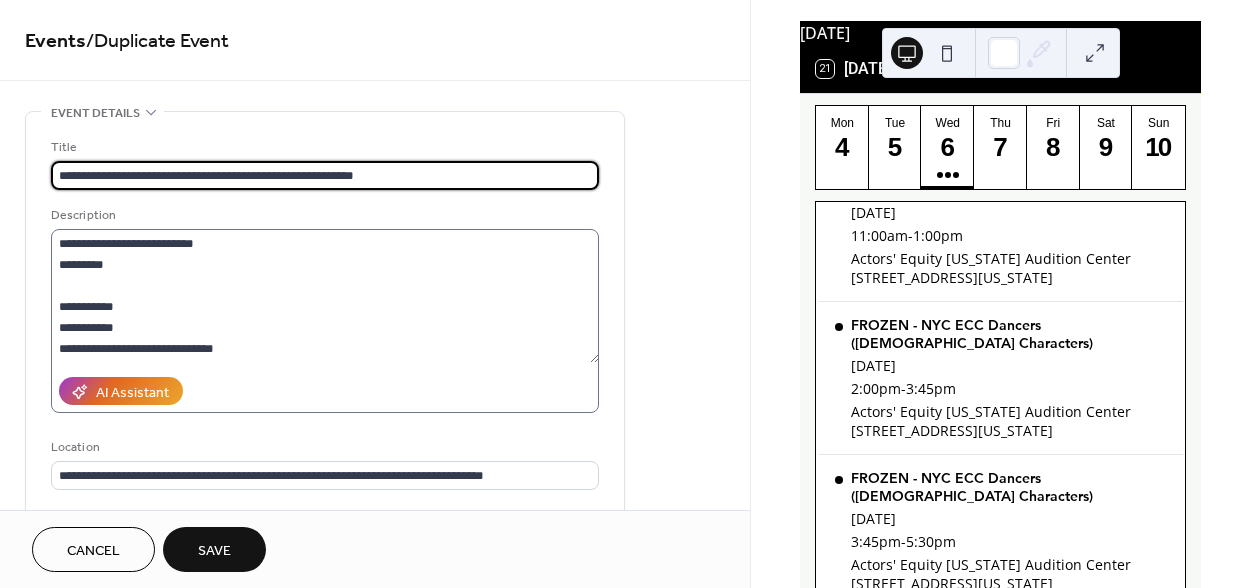 type on "**********" 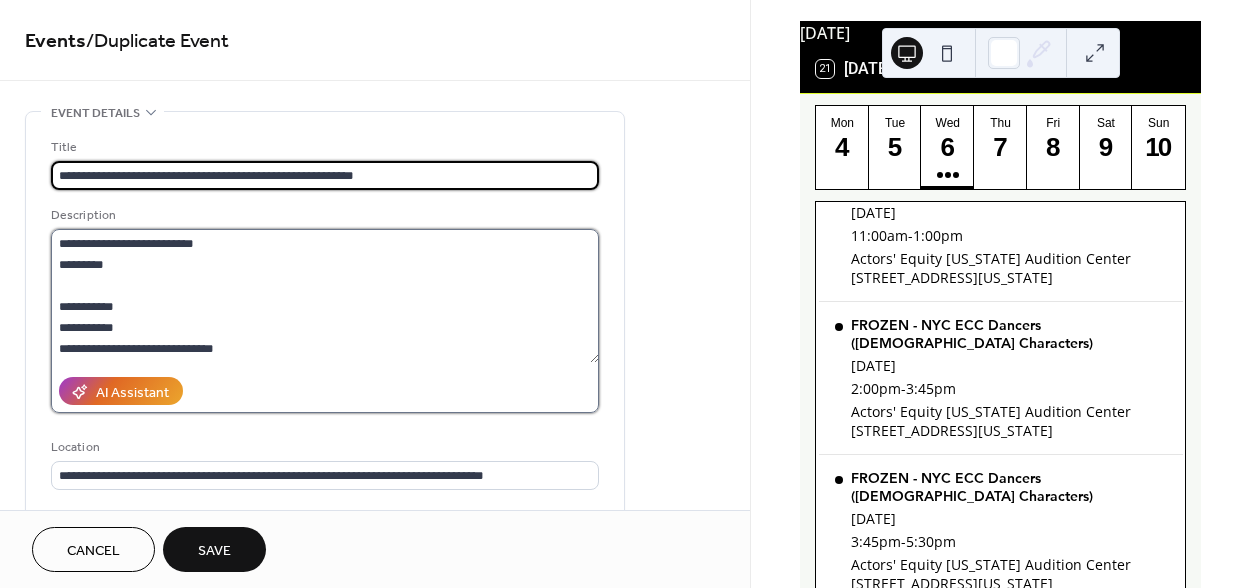 click at bounding box center (325, 296) 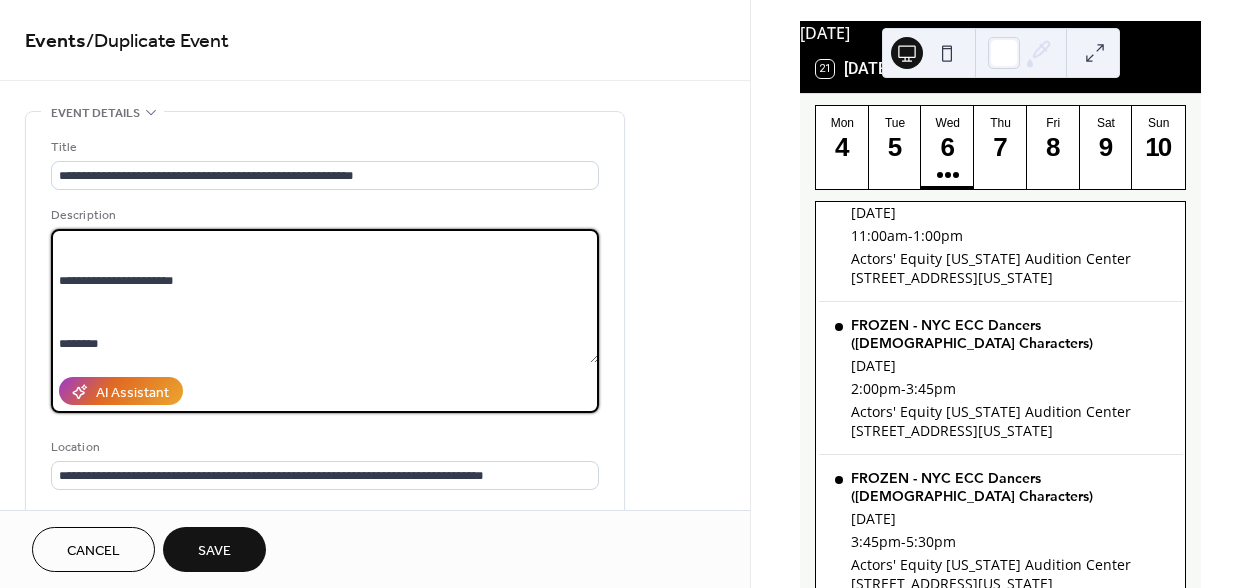scroll, scrollTop: 394, scrollLeft: 0, axis: vertical 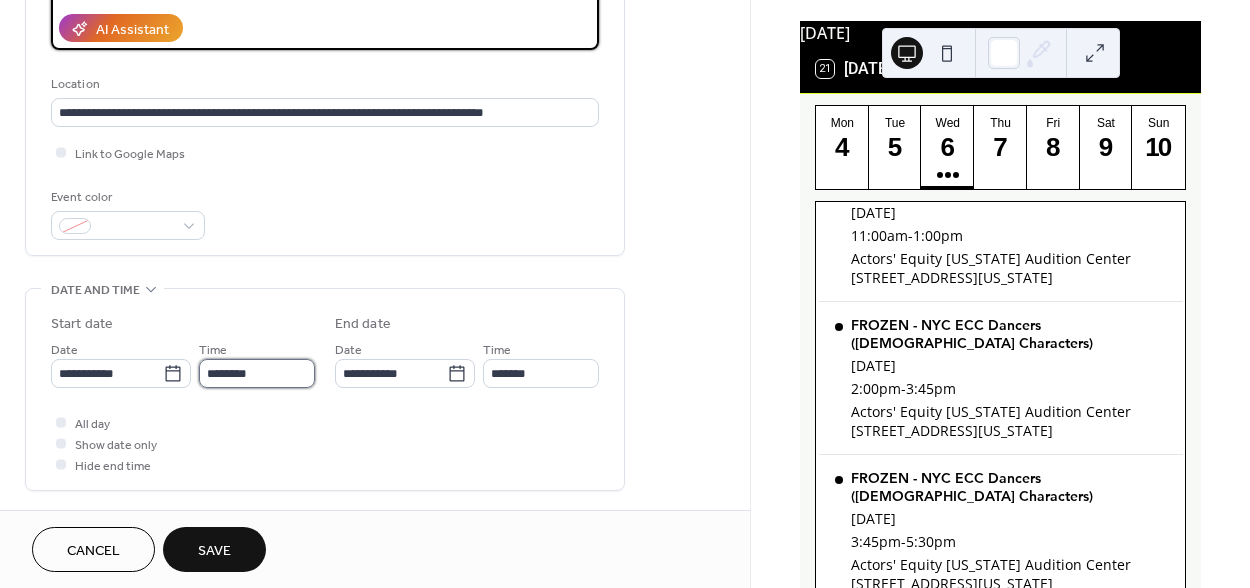 click on "********" at bounding box center (257, 373) 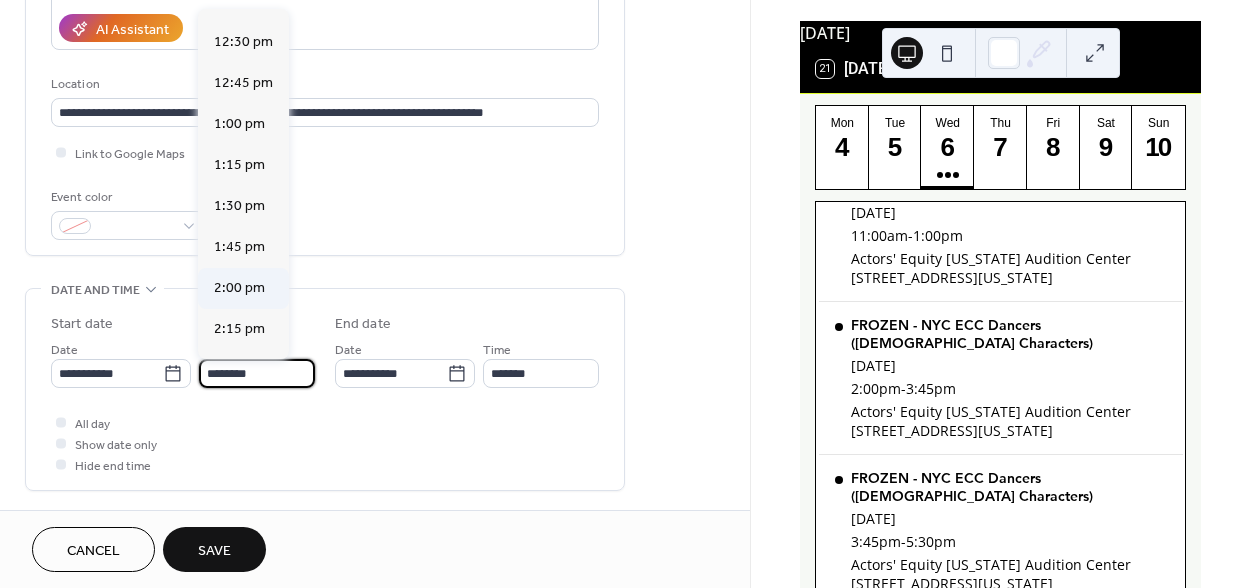 scroll, scrollTop: 2129, scrollLeft: 0, axis: vertical 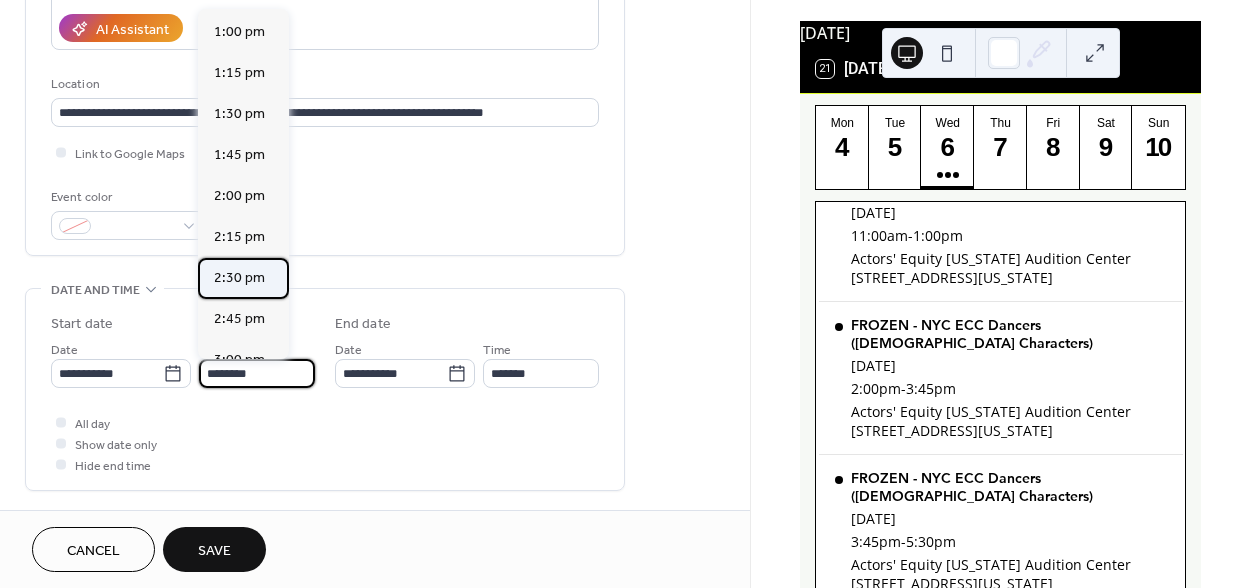 click on "2:30 pm" at bounding box center [239, 278] 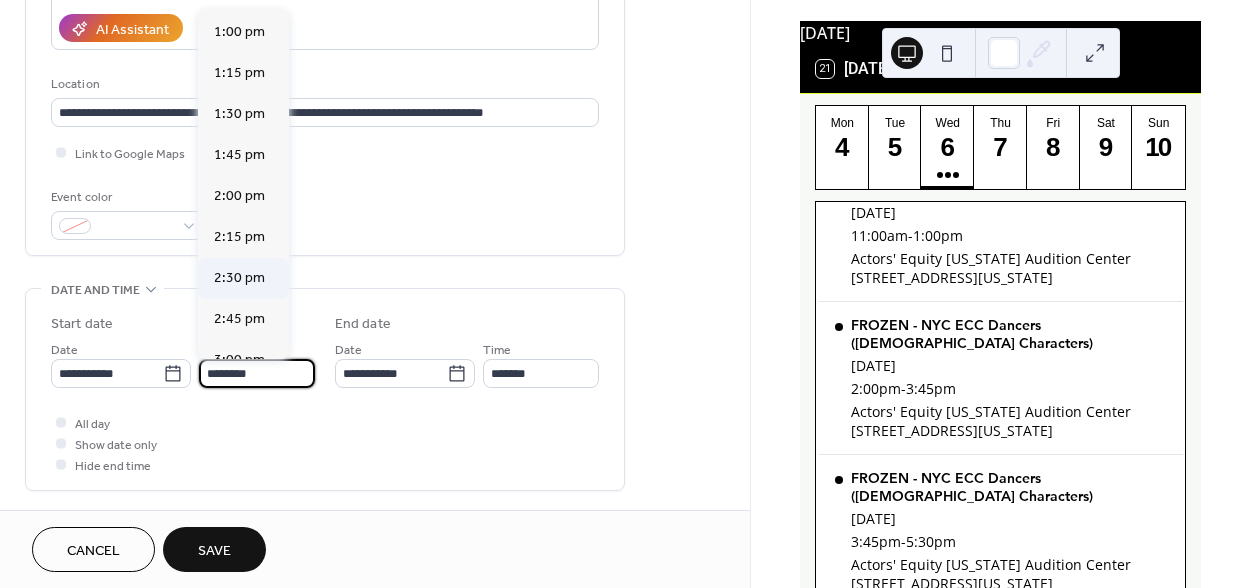 type on "*******" 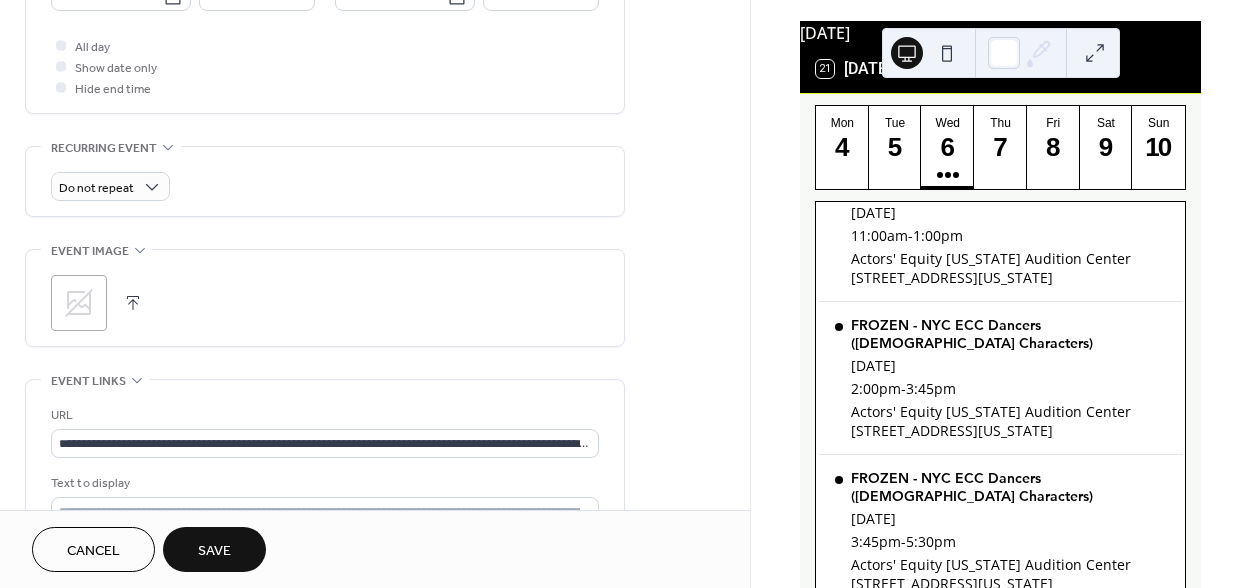 scroll, scrollTop: 976, scrollLeft: 0, axis: vertical 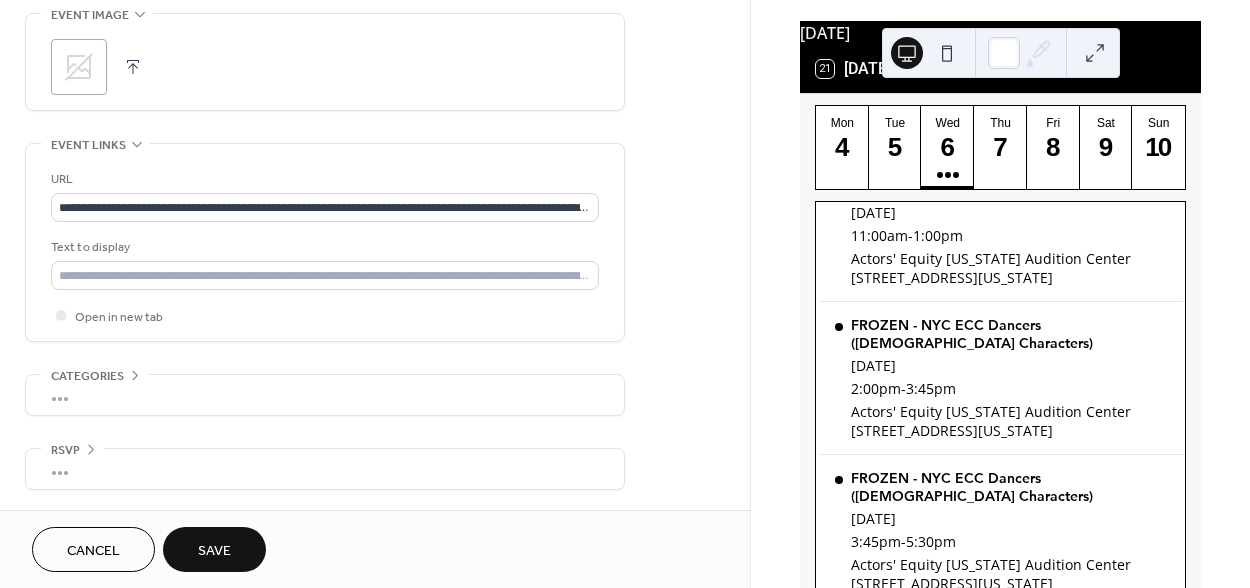 click on "Save" at bounding box center (214, 551) 